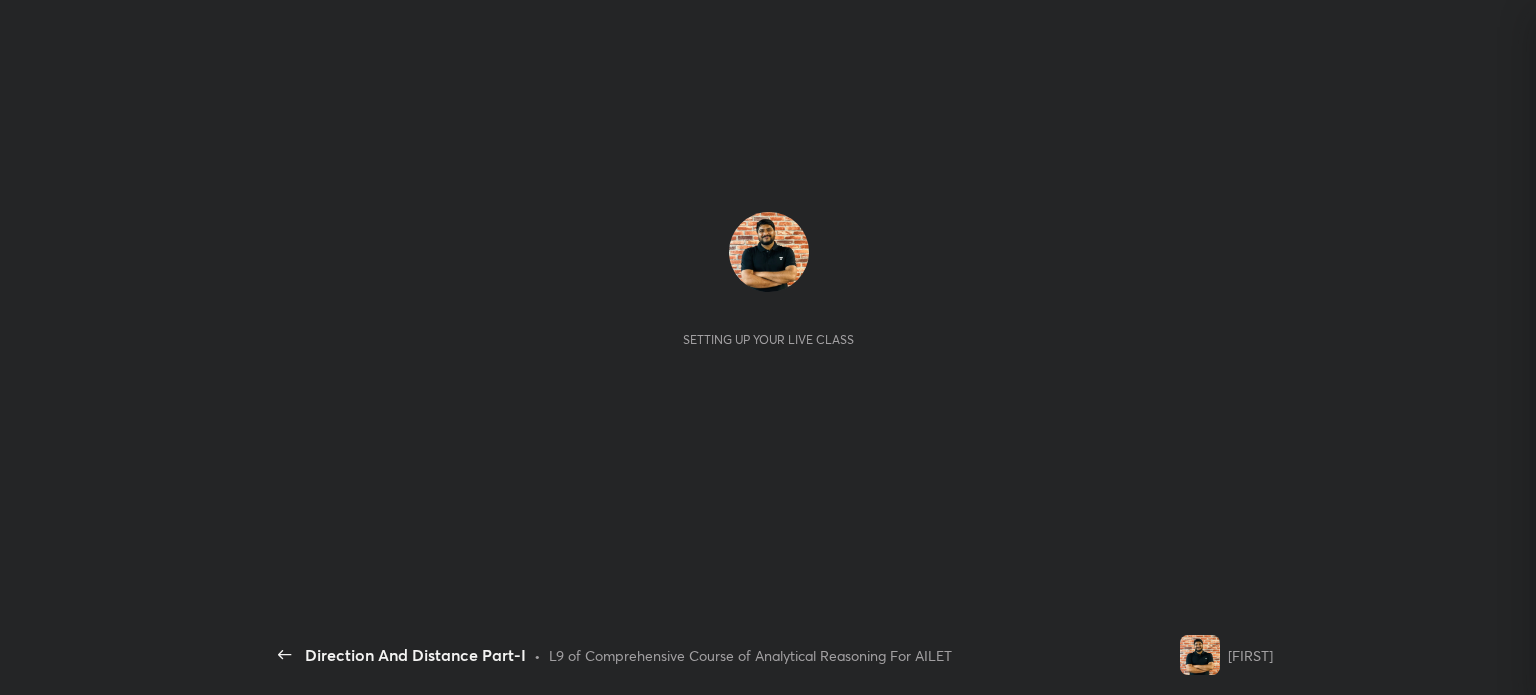 scroll, scrollTop: 0, scrollLeft: 0, axis: both 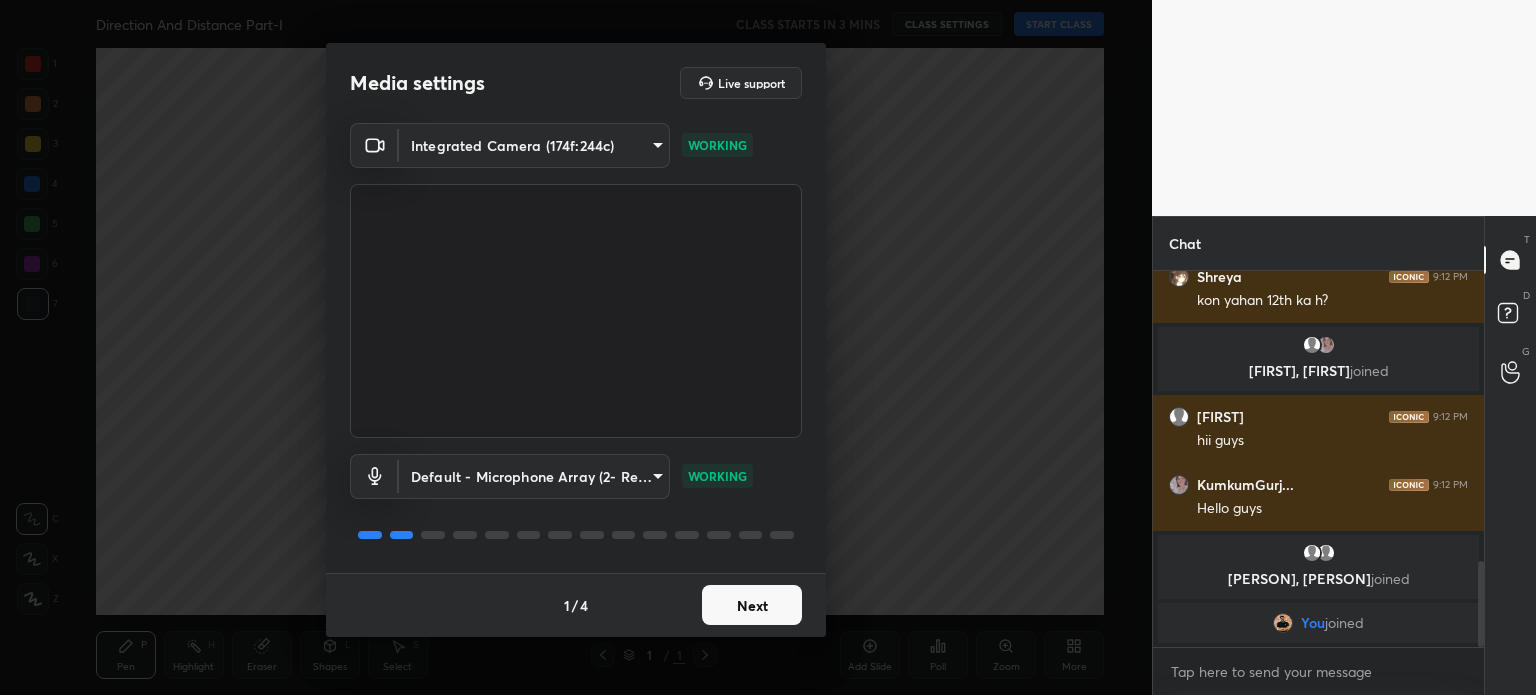 click on "Next" at bounding box center [752, 605] 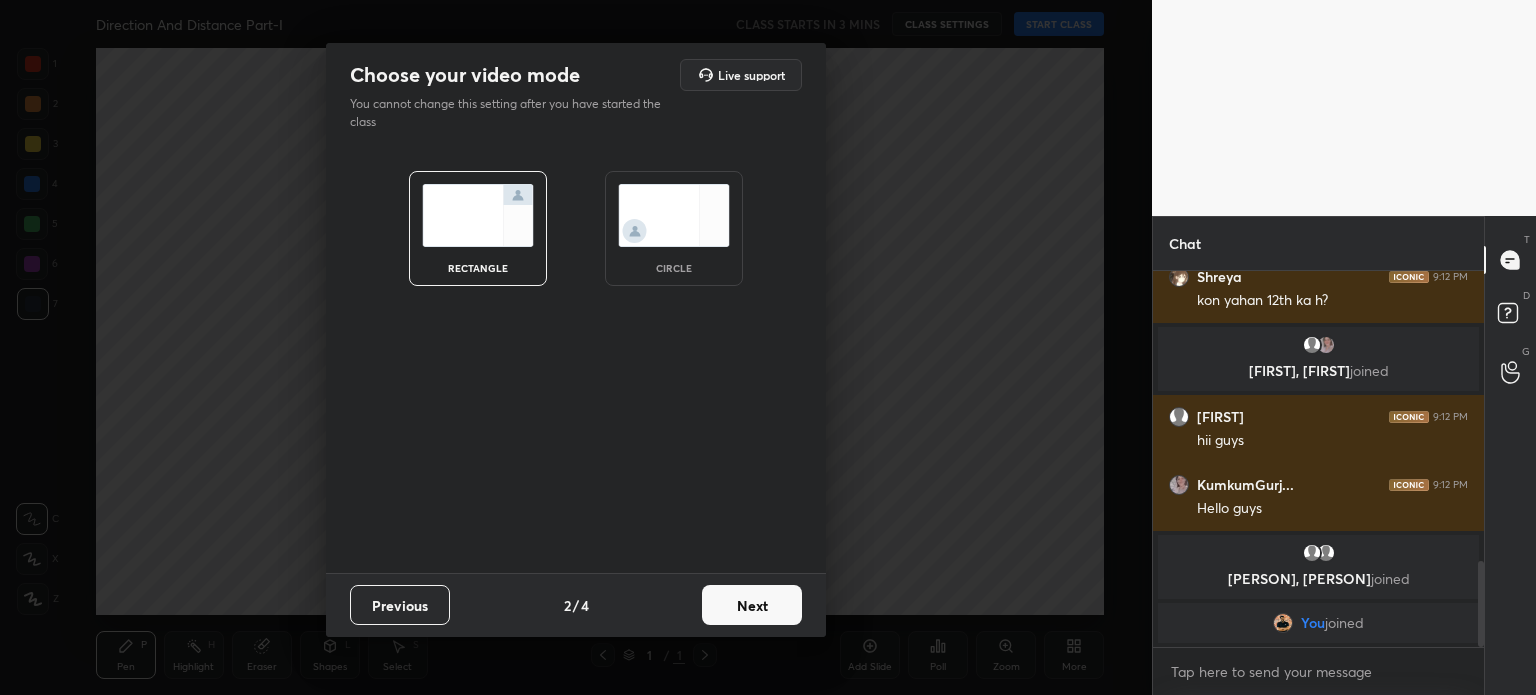 click at bounding box center (674, 215) 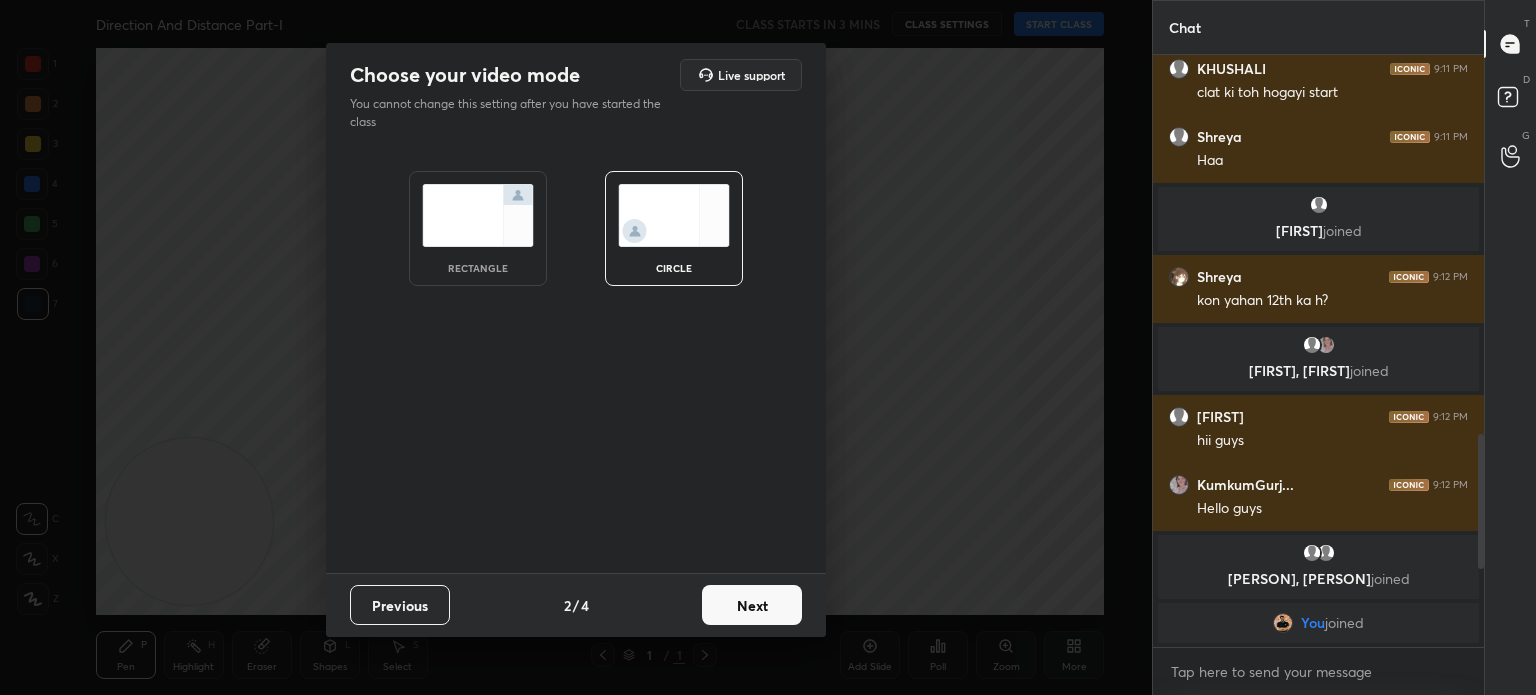 click on "Next" at bounding box center (752, 605) 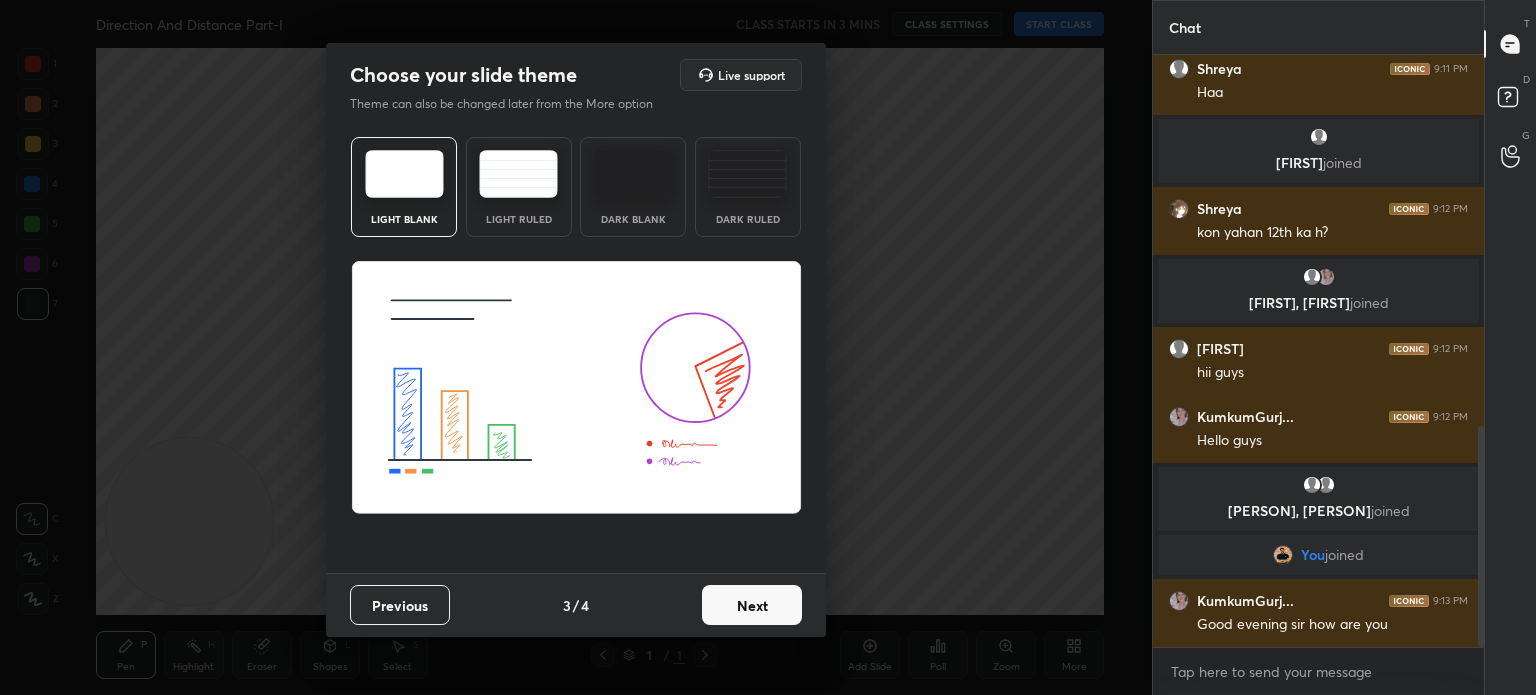 scroll, scrollTop: 992, scrollLeft: 0, axis: vertical 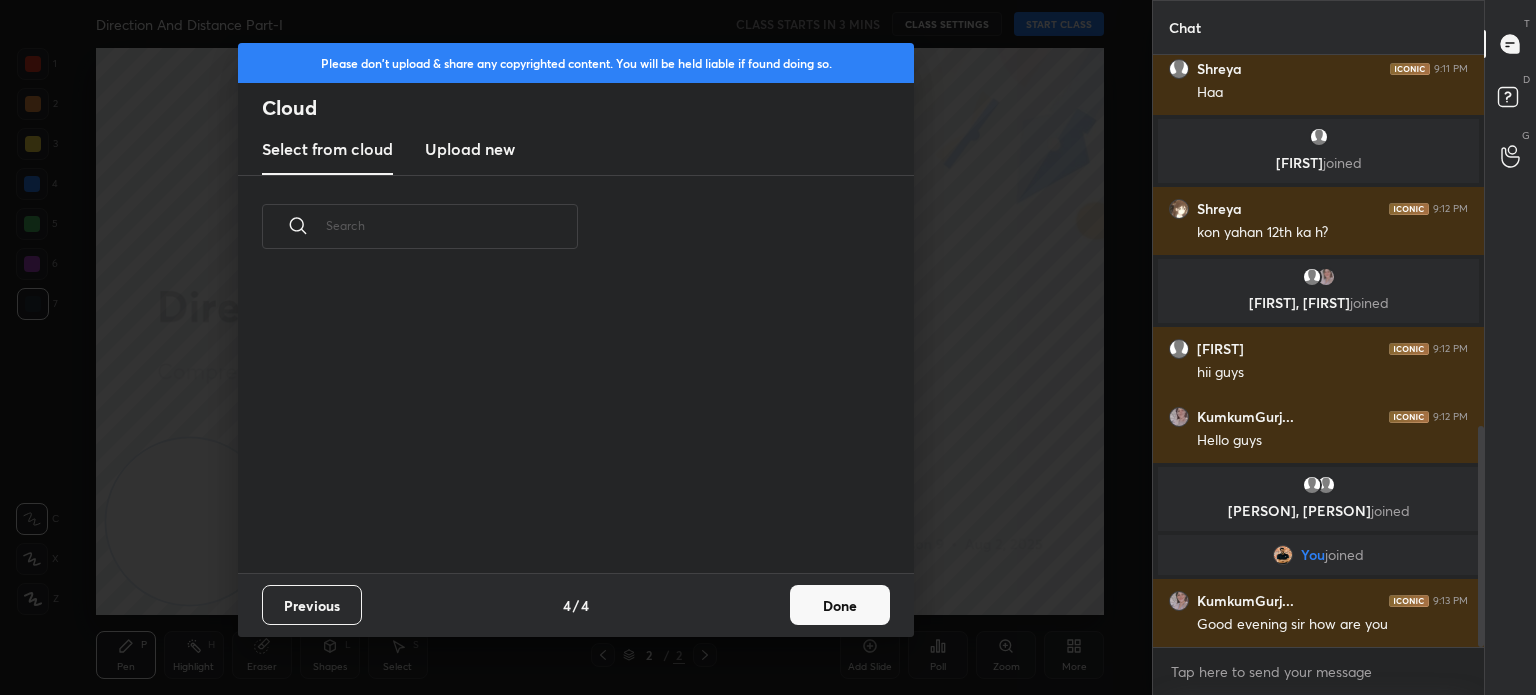 click on "Done" at bounding box center [840, 605] 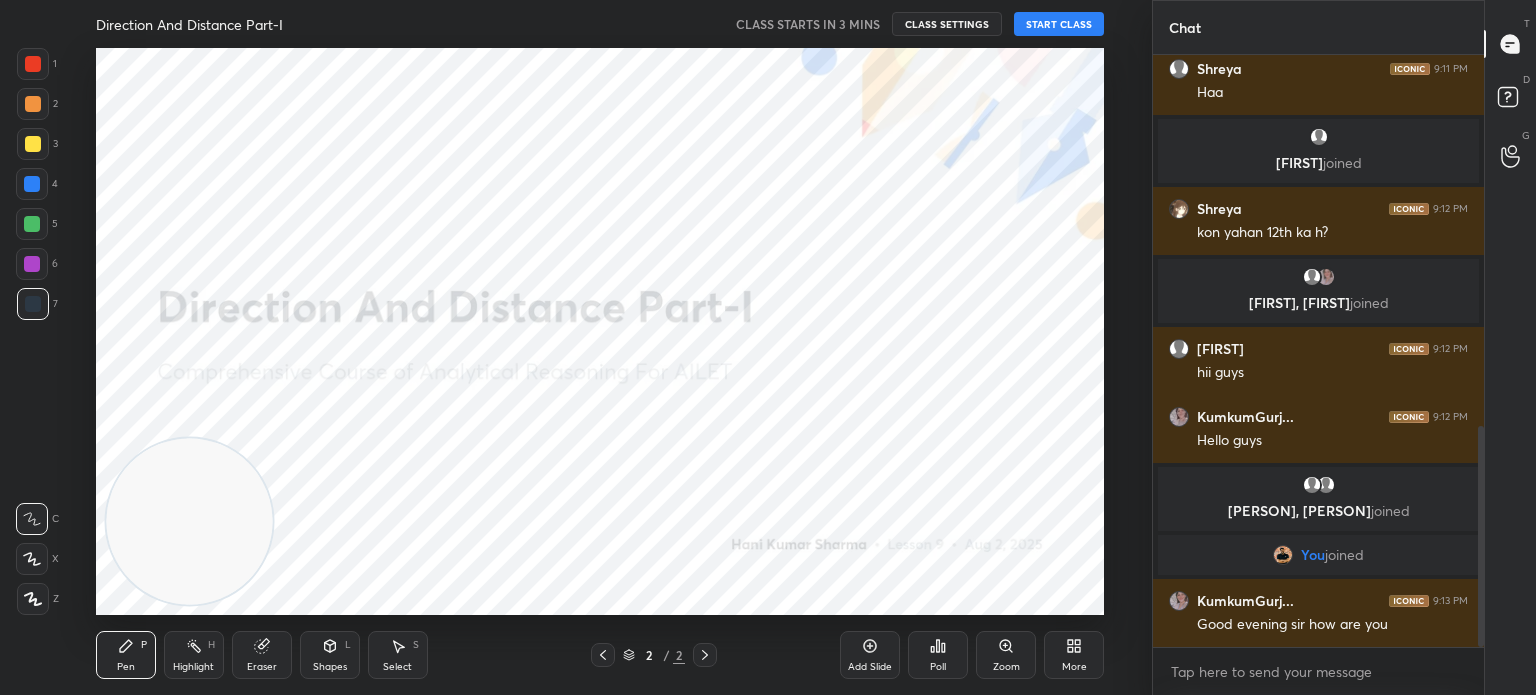 click on "START CLASS" at bounding box center [1059, 24] 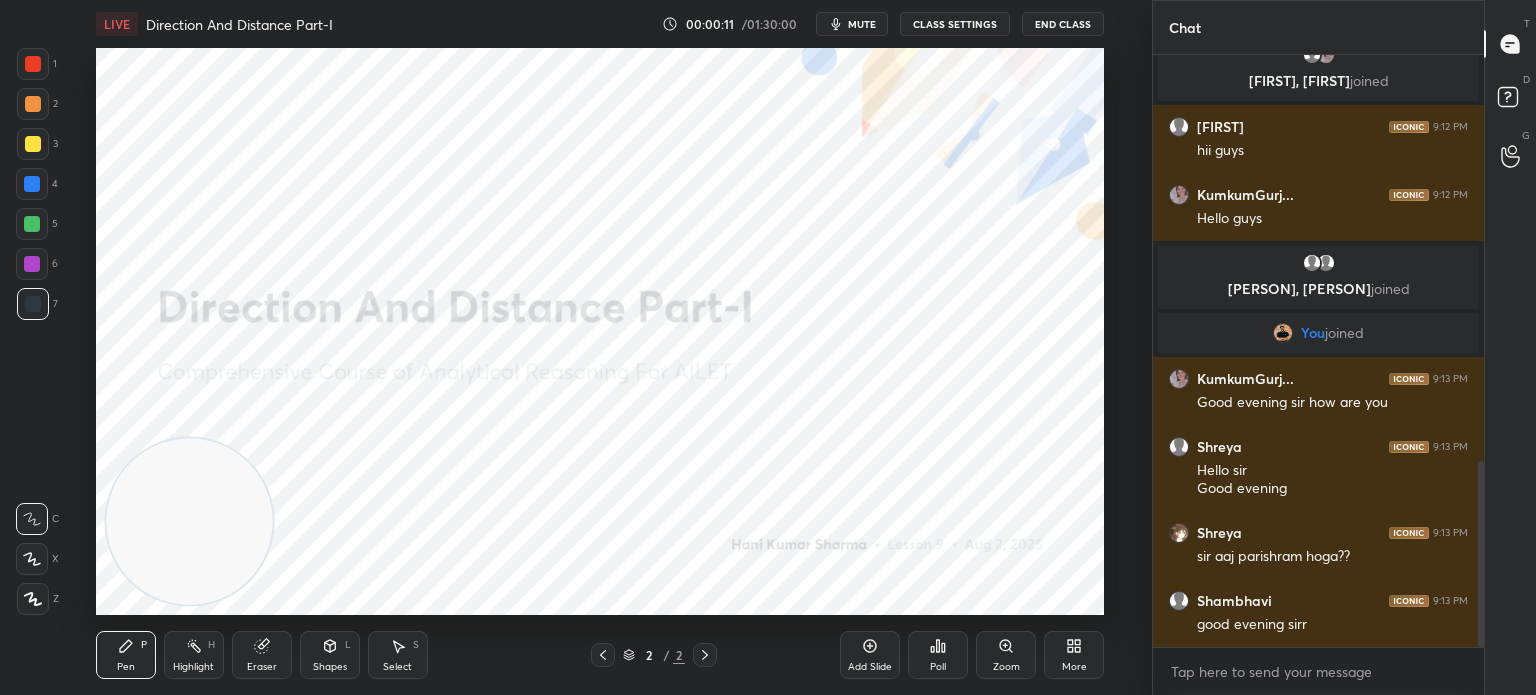scroll, scrollTop: 1286, scrollLeft: 0, axis: vertical 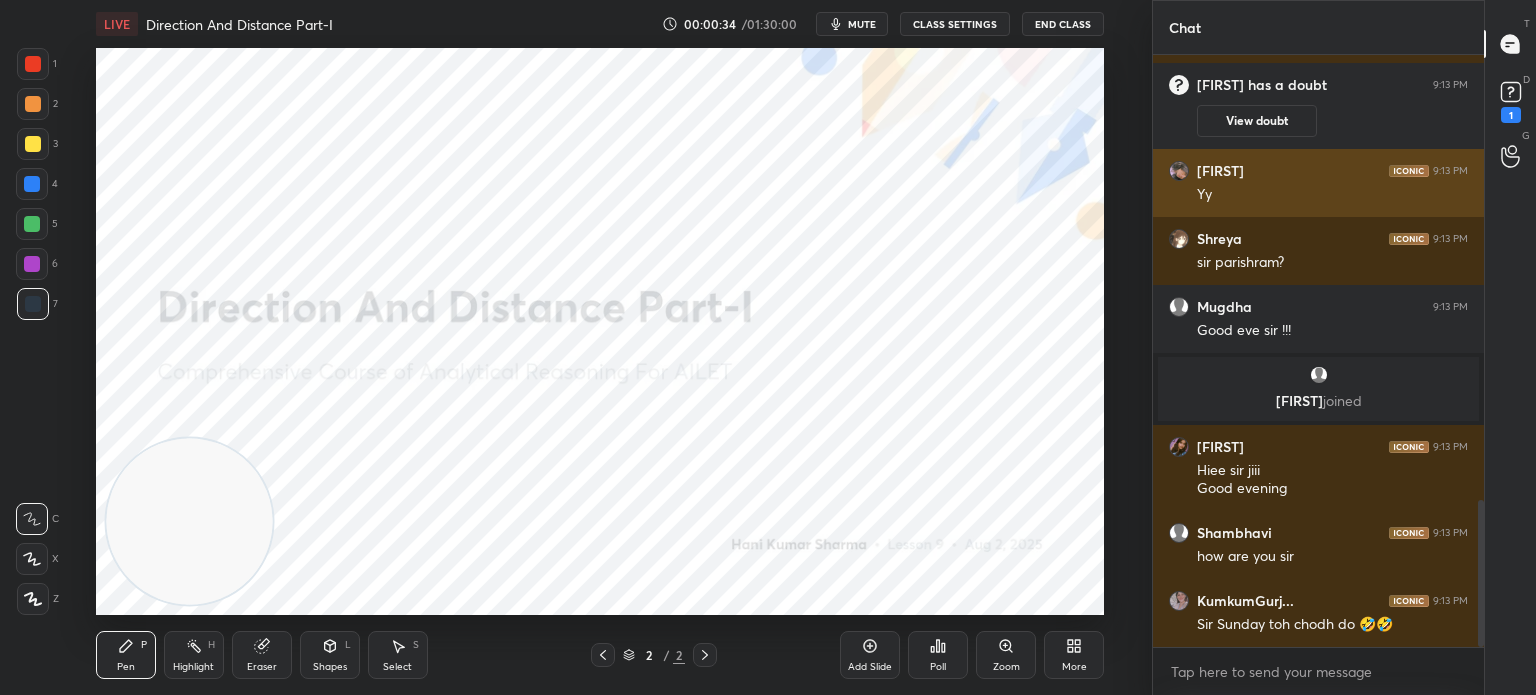 click on "[FIRST]" at bounding box center (1220, 171) 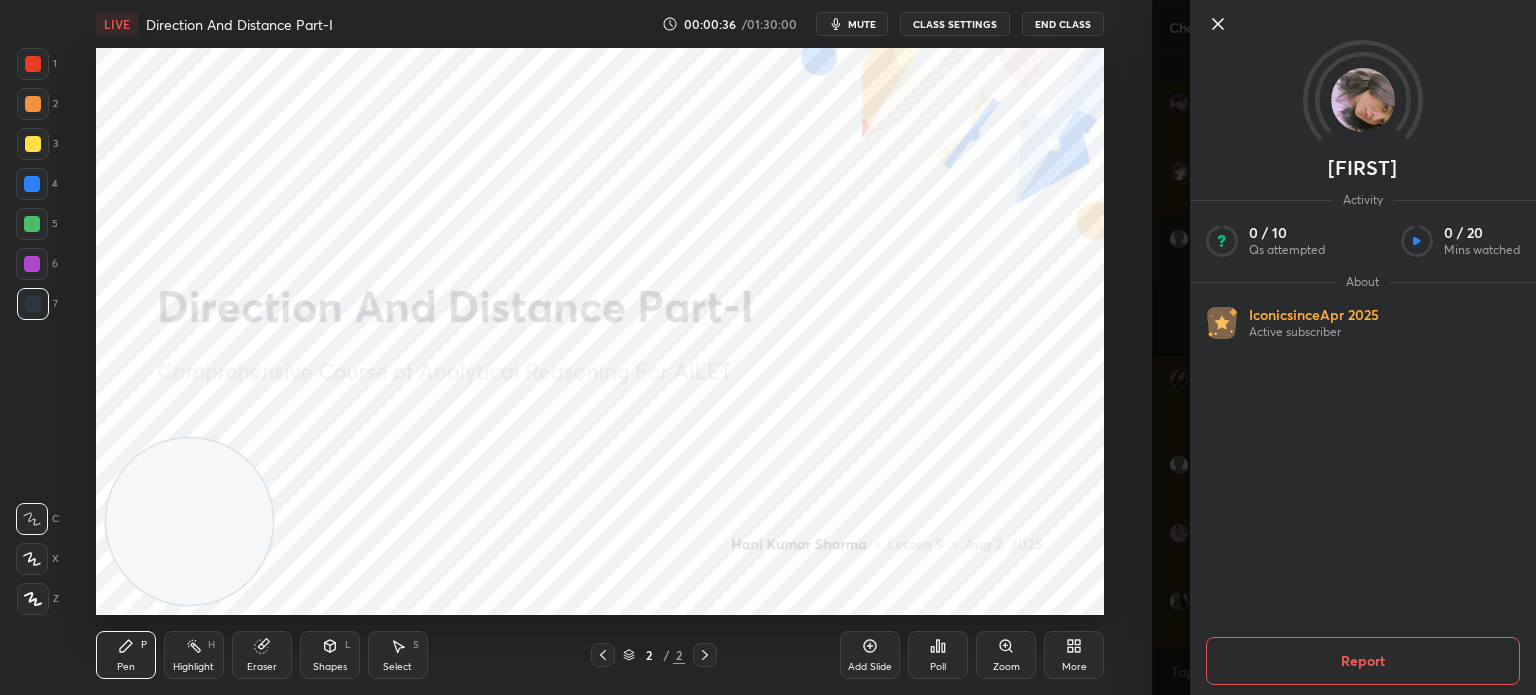 click 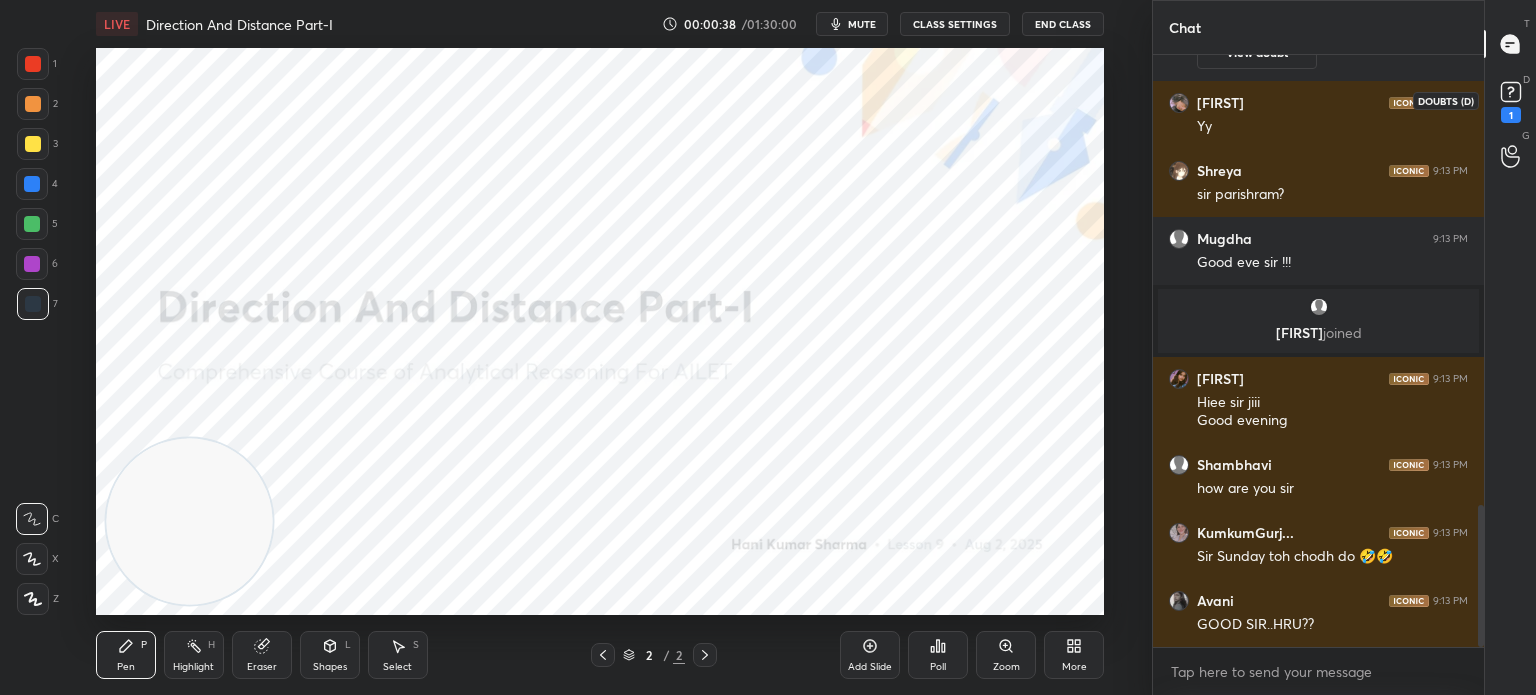 click 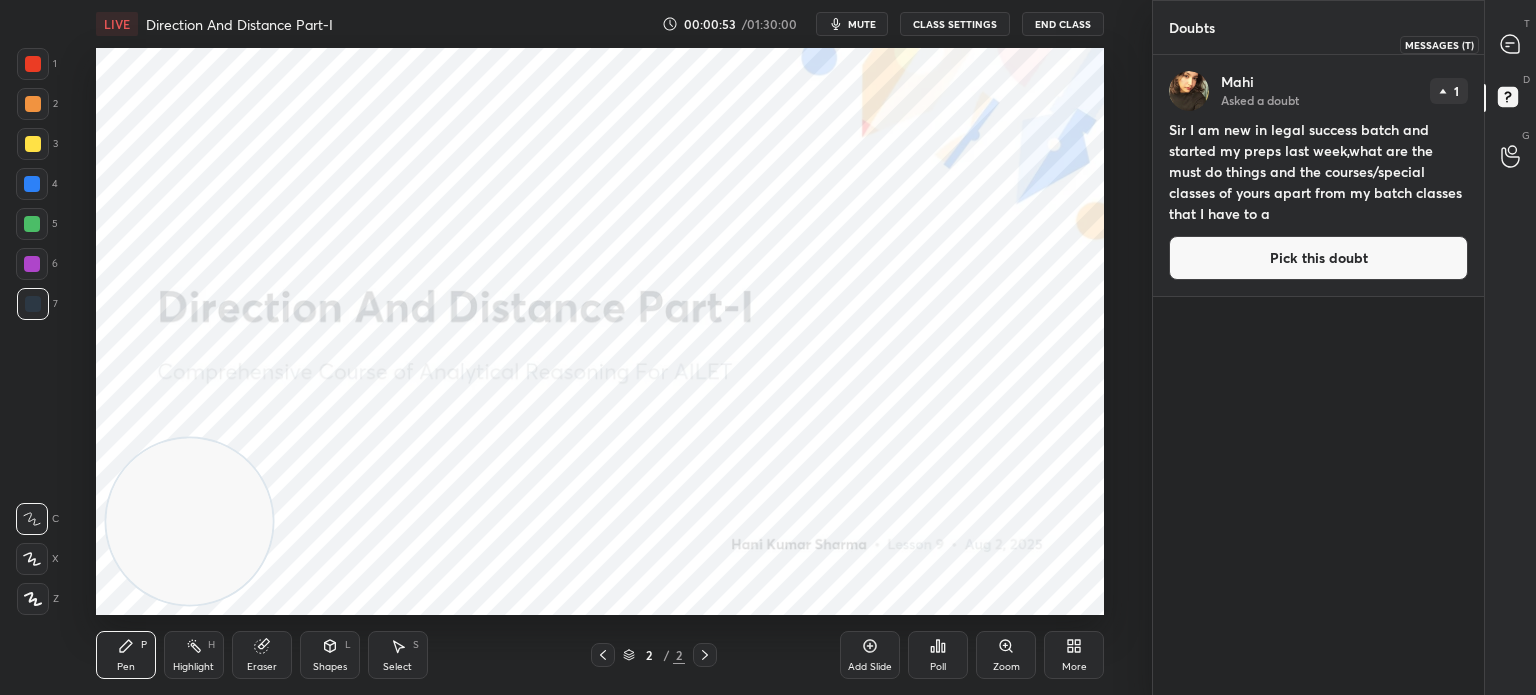 click 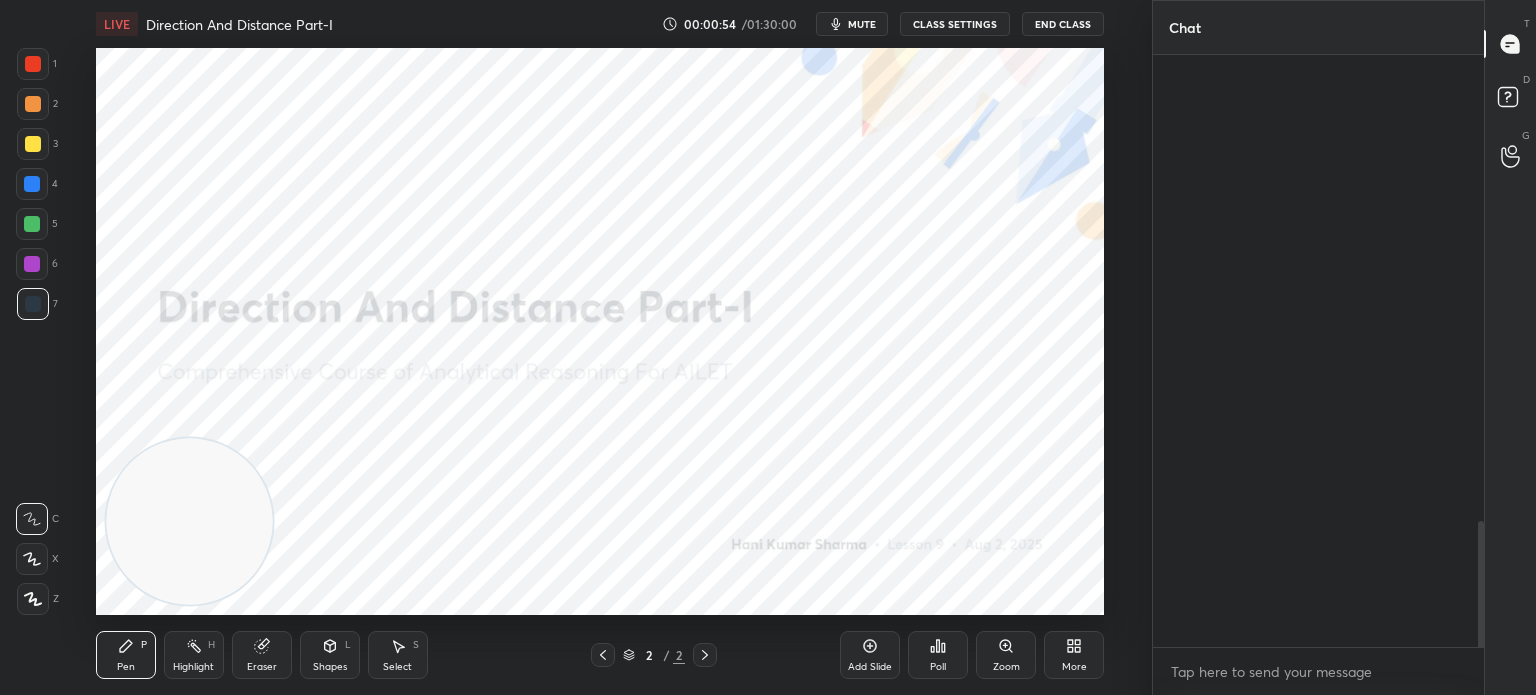 scroll, scrollTop: 2424, scrollLeft: 0, axis: vertical 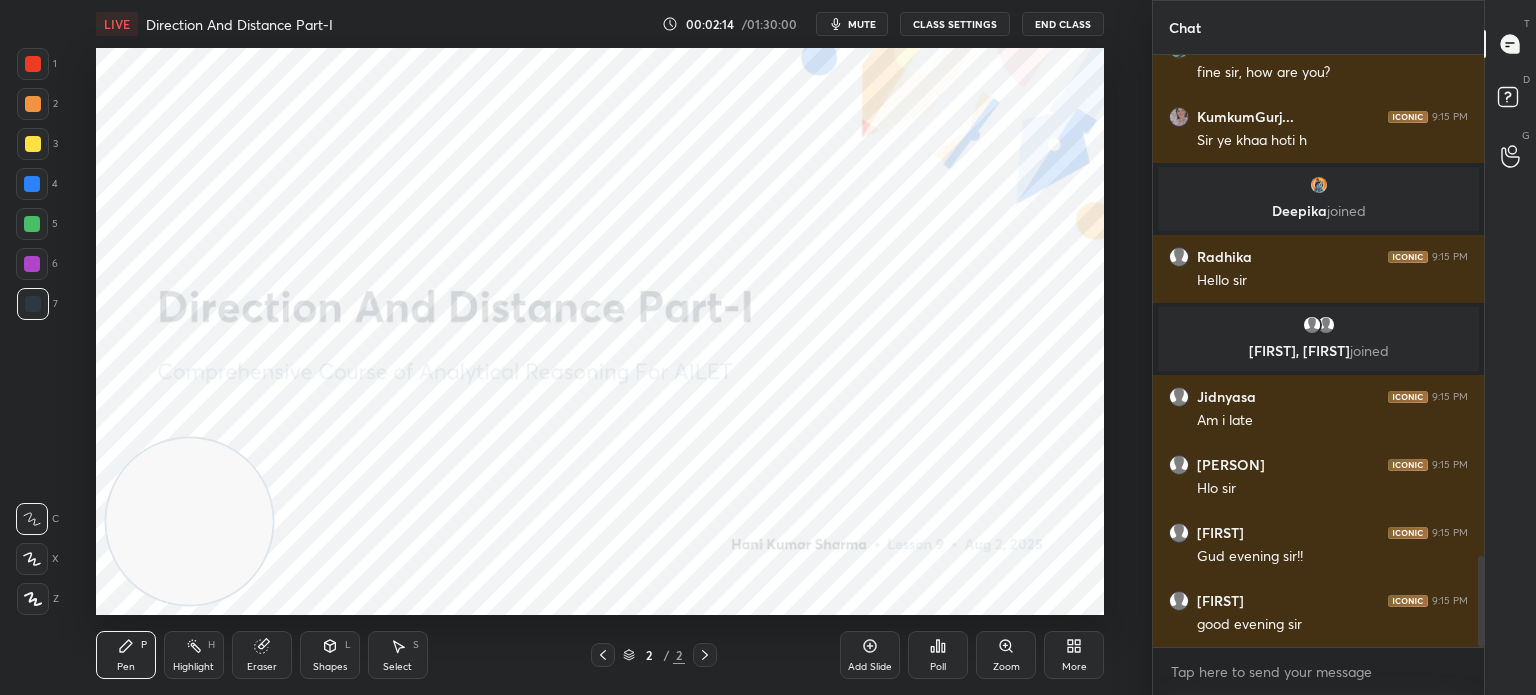 click at bounding box center [33, 599] 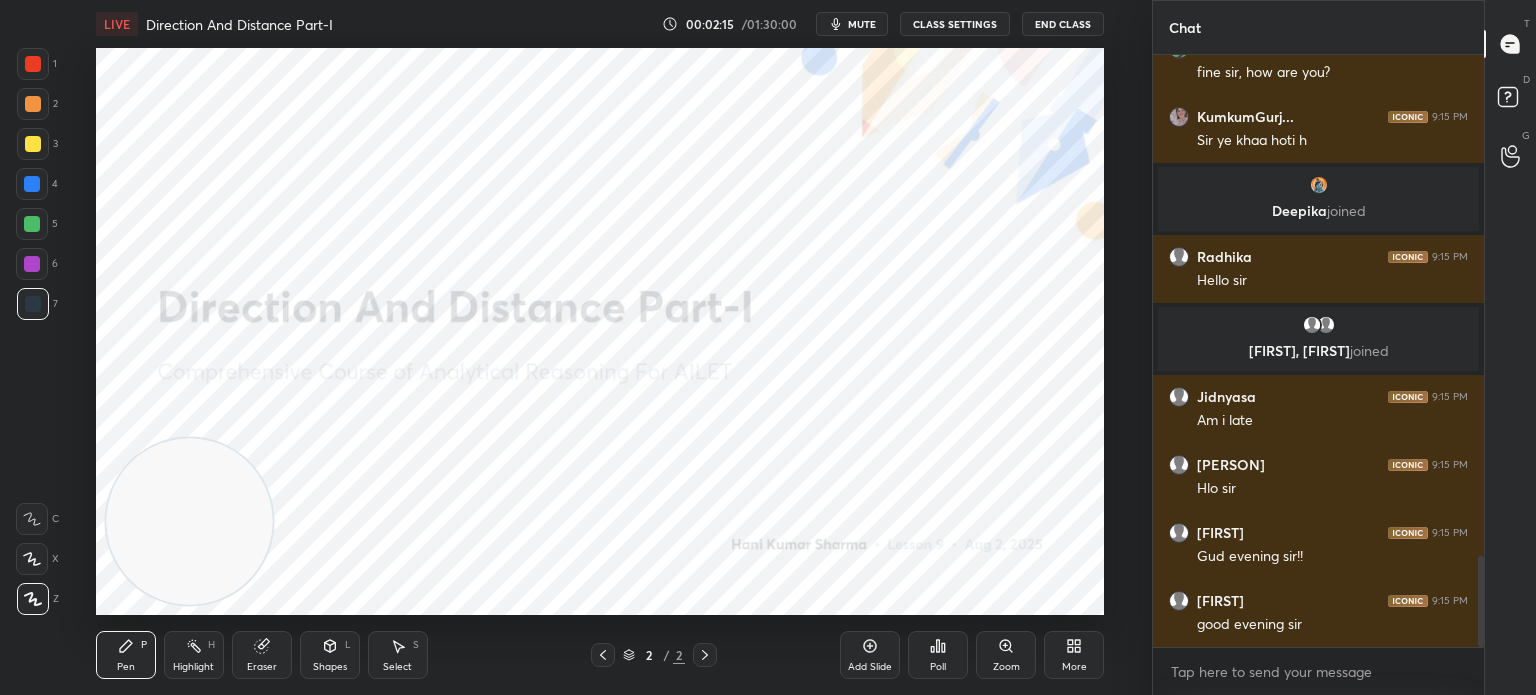 click at bounding box center (33, 64) 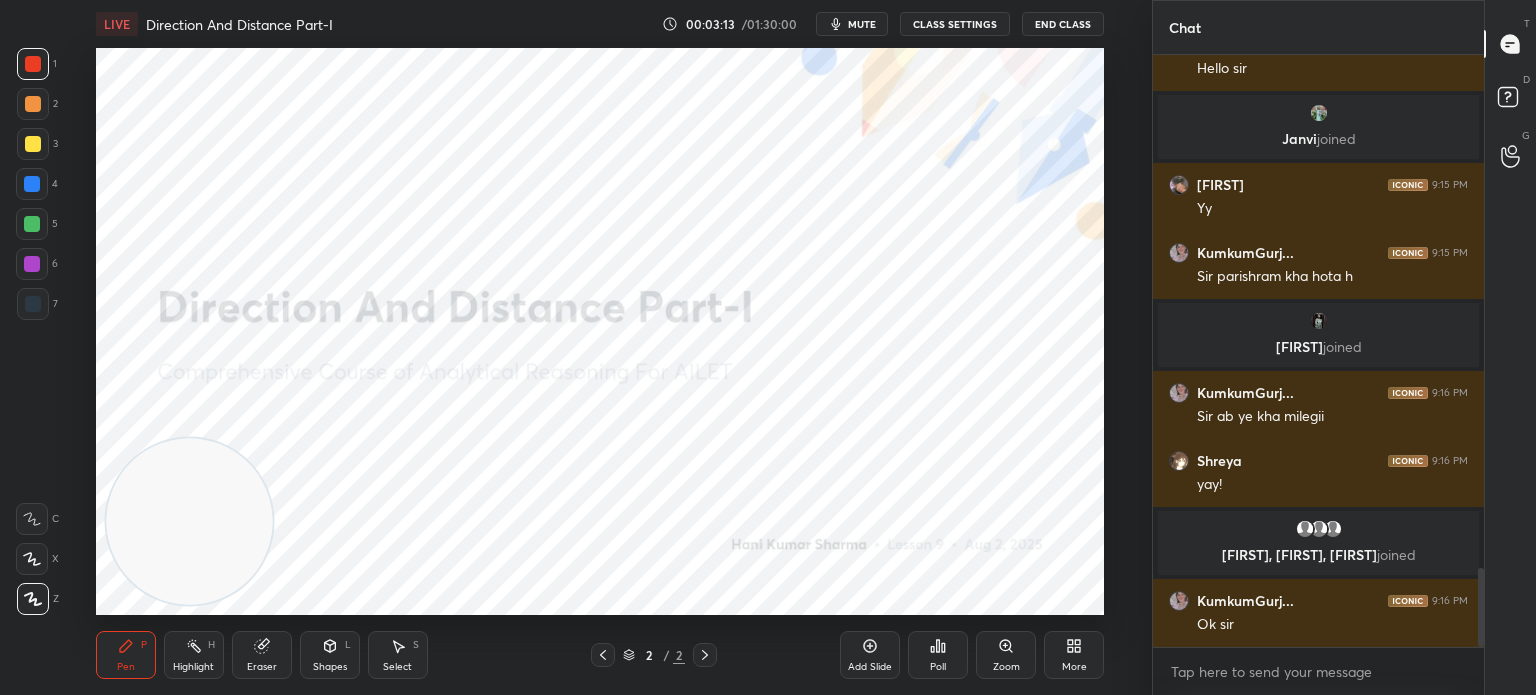 scroll, scrollTop: 3814, scrollLeft: 0, axis: vertical 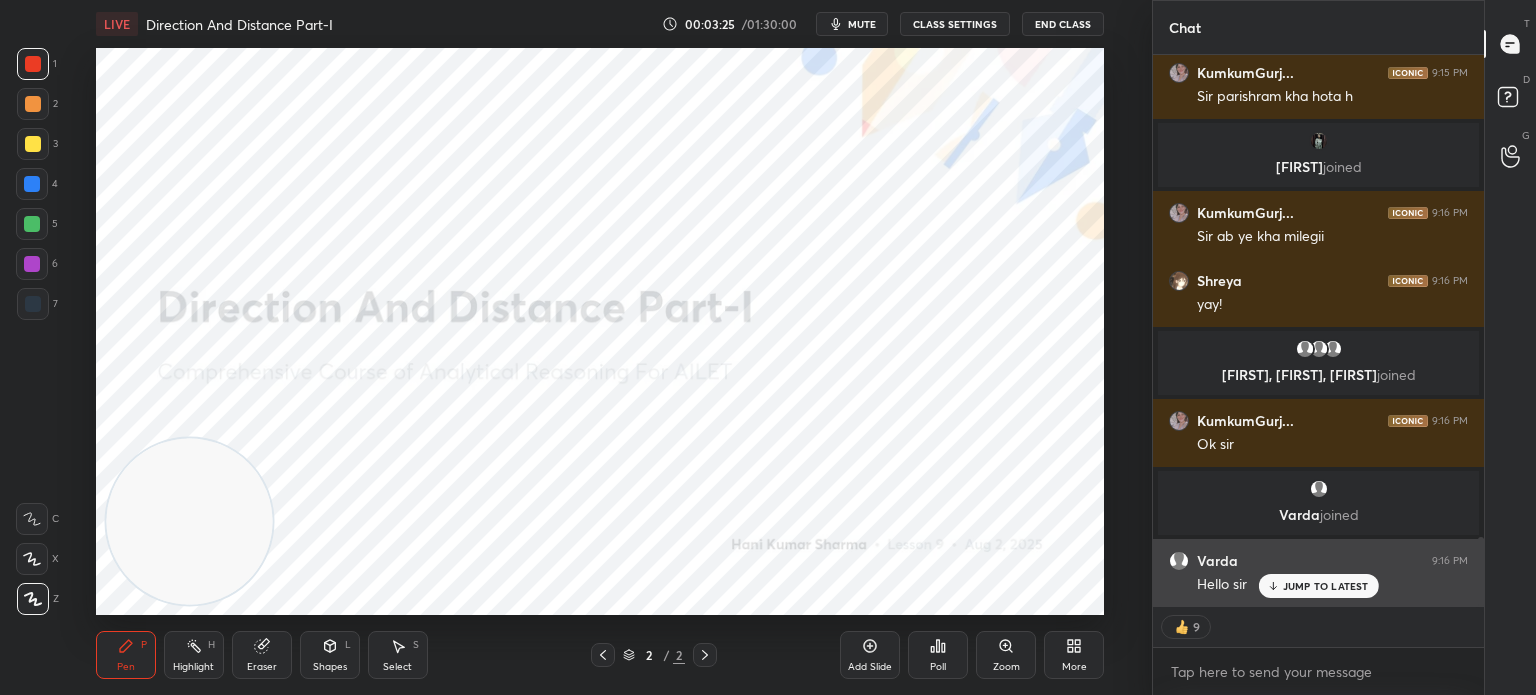 click on "JUMP TO LATEST" at bounding box center (1326, 586) 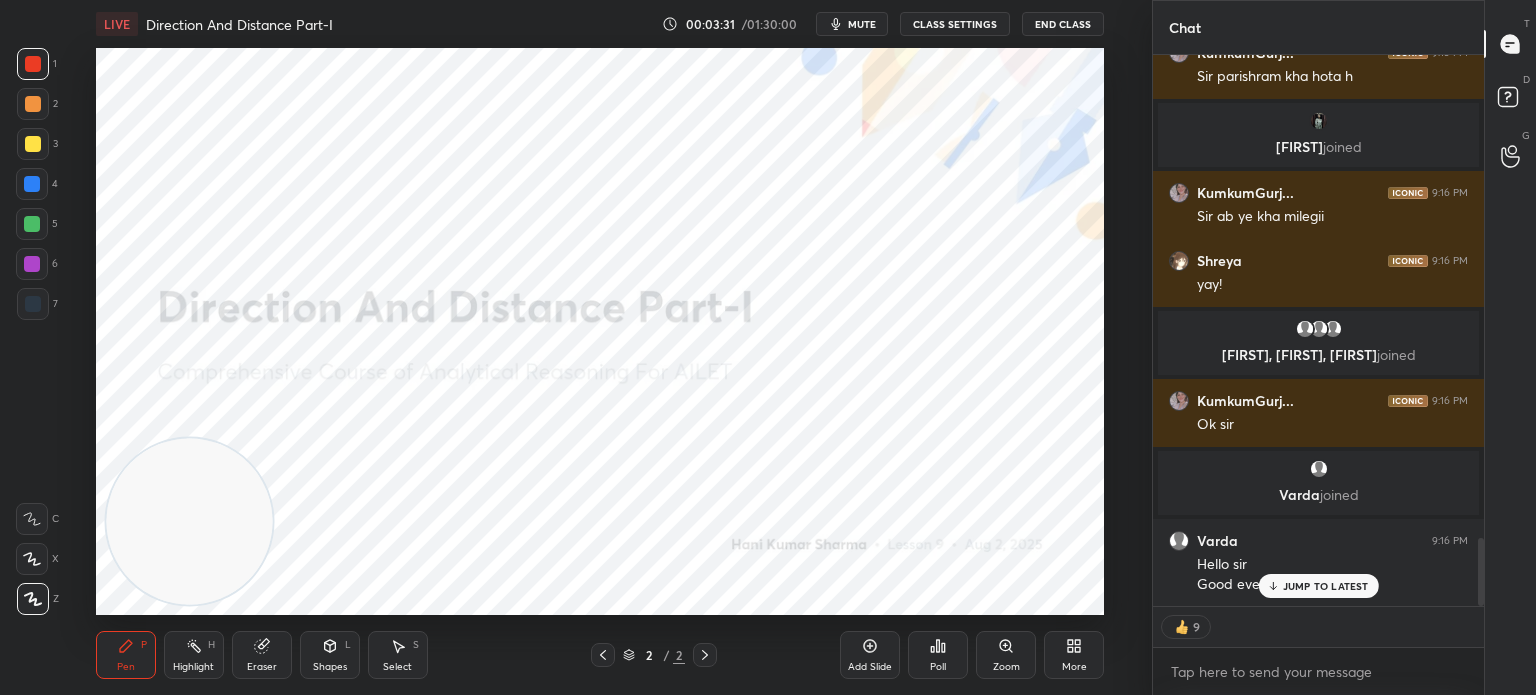 scroll, scrollTop: 4024, scrollLeft: 0, axis: vertical 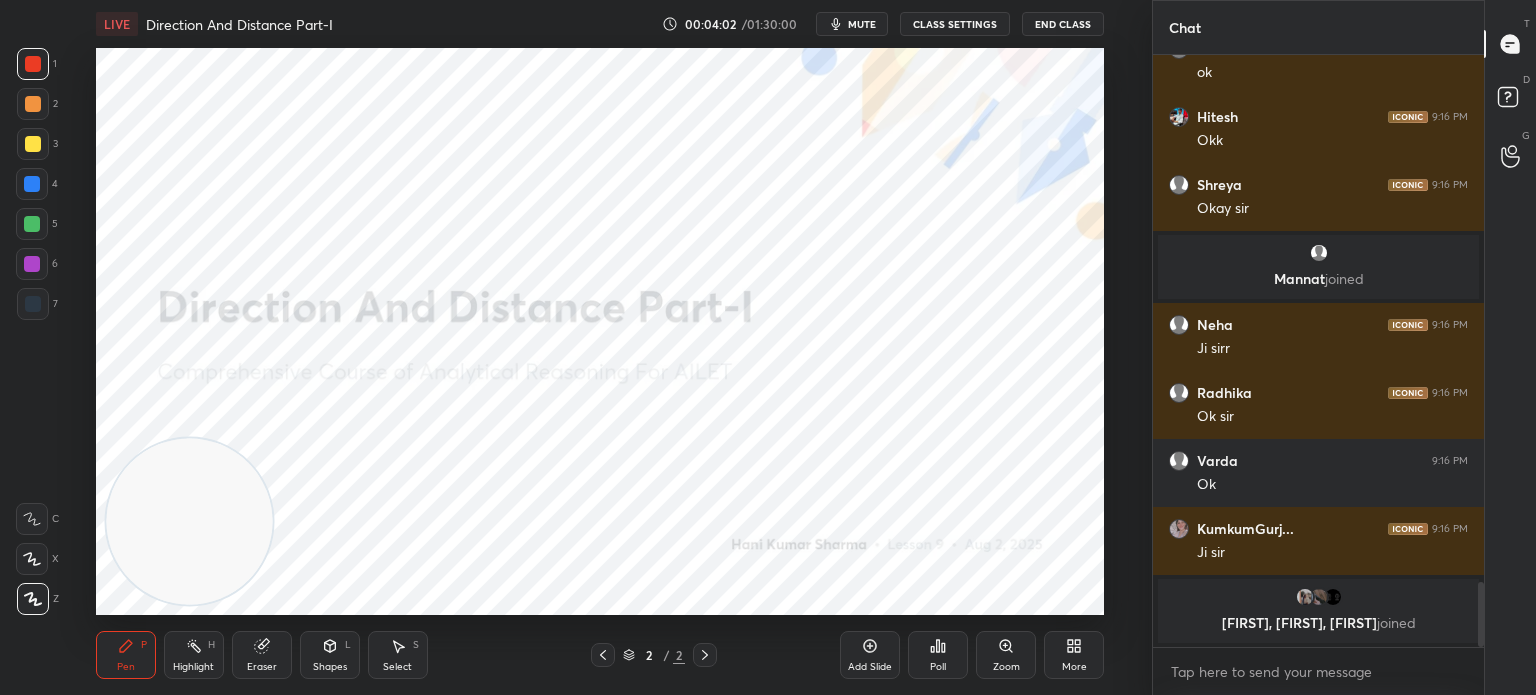 click 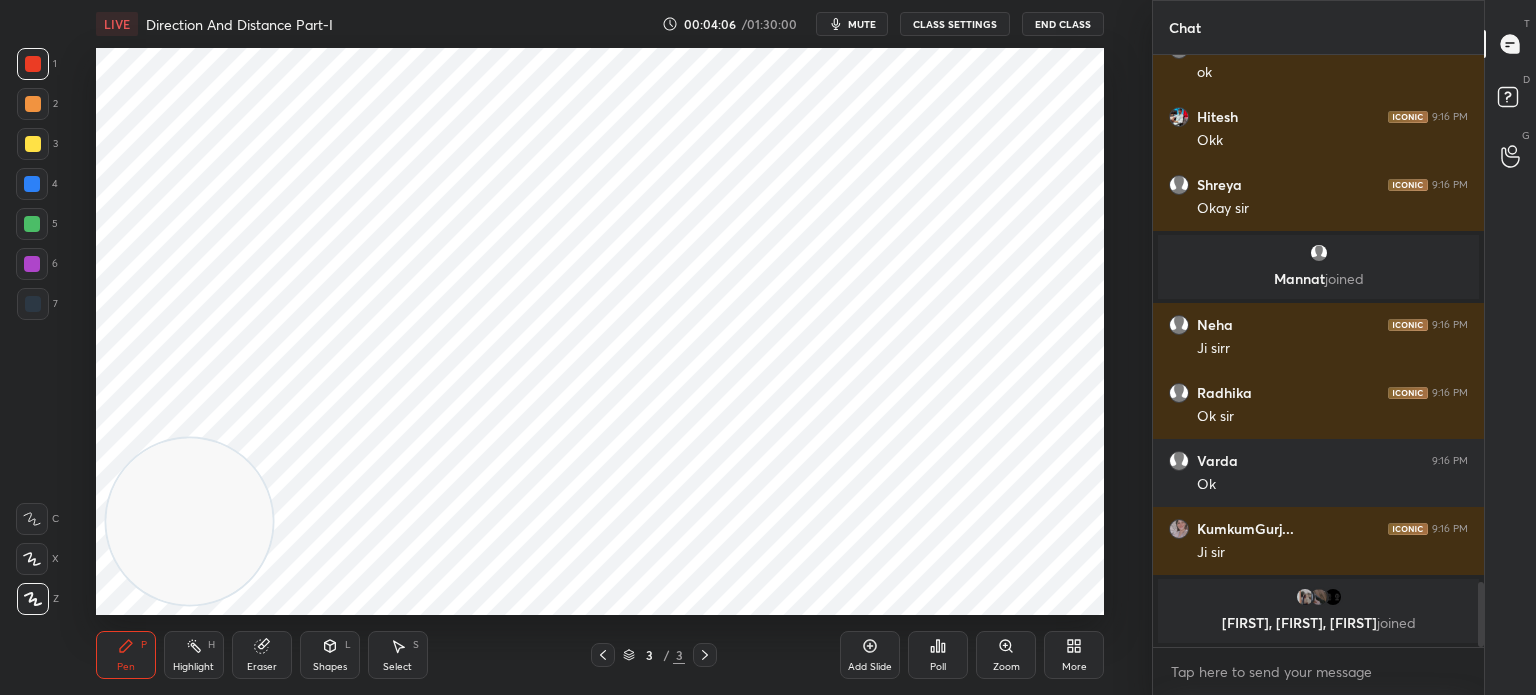scroll, scrollTop: 4840, scrollLeft: 0, axis: vertical 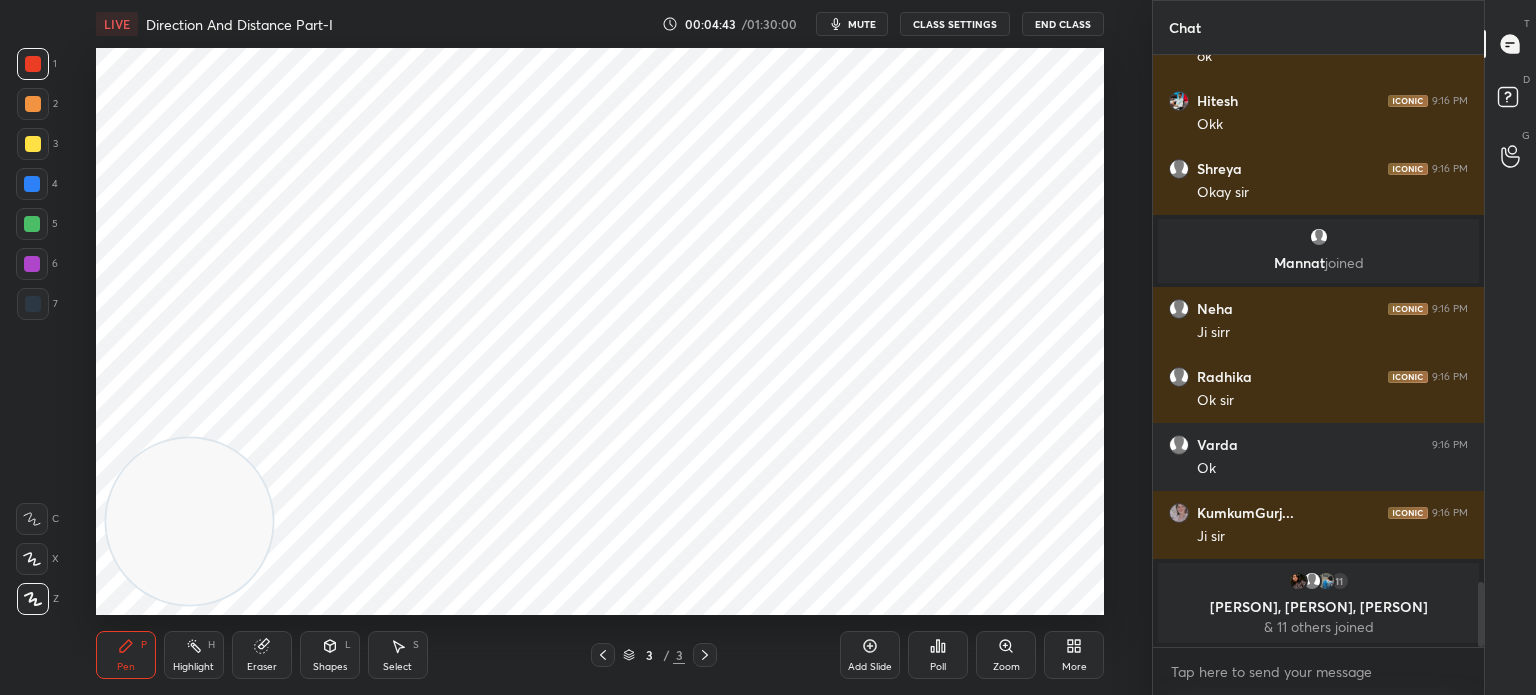 click on "LIVE Direction And Distance Part-I 00:04:43 /  01:30:00 mute CLASS SETTINGS End Class" at bounding box center (600, 24) 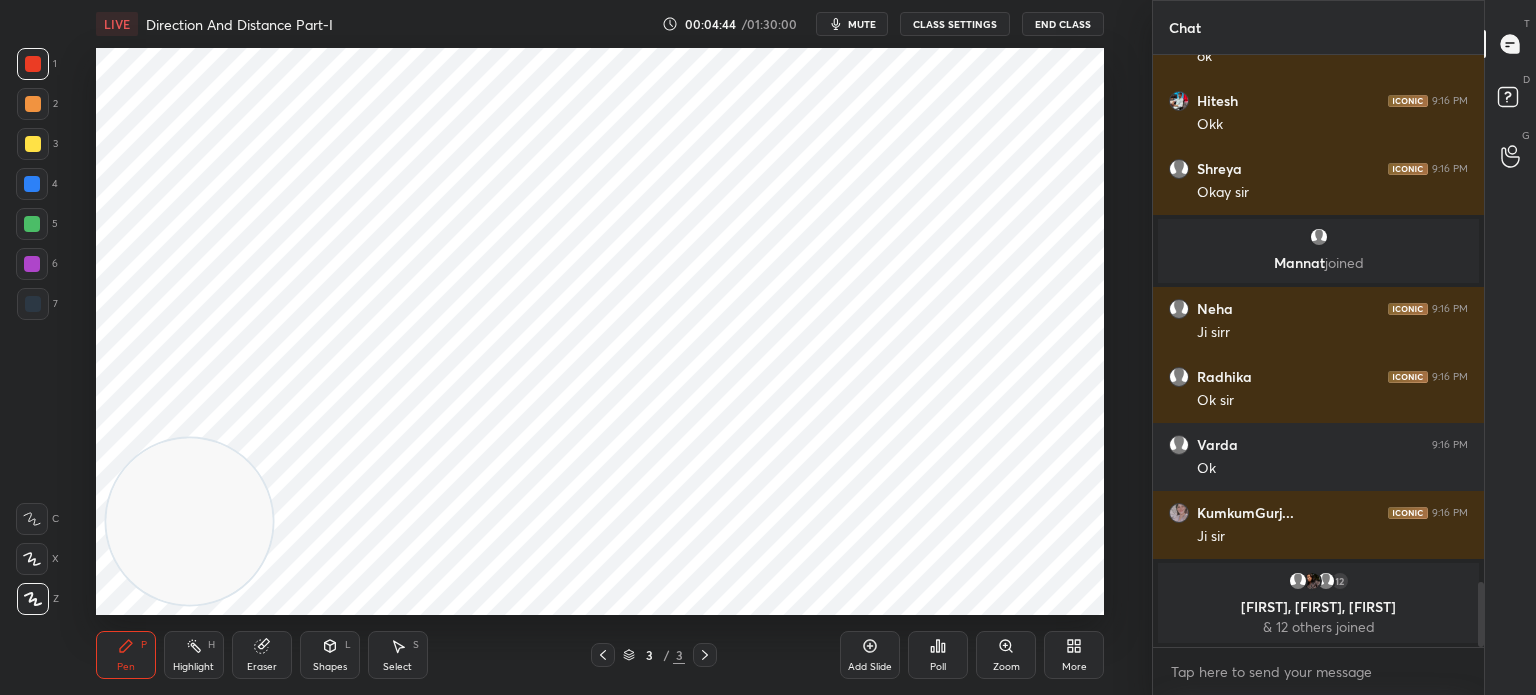 click on "CLASS SETTINGS" at bounding box center (955, 24) 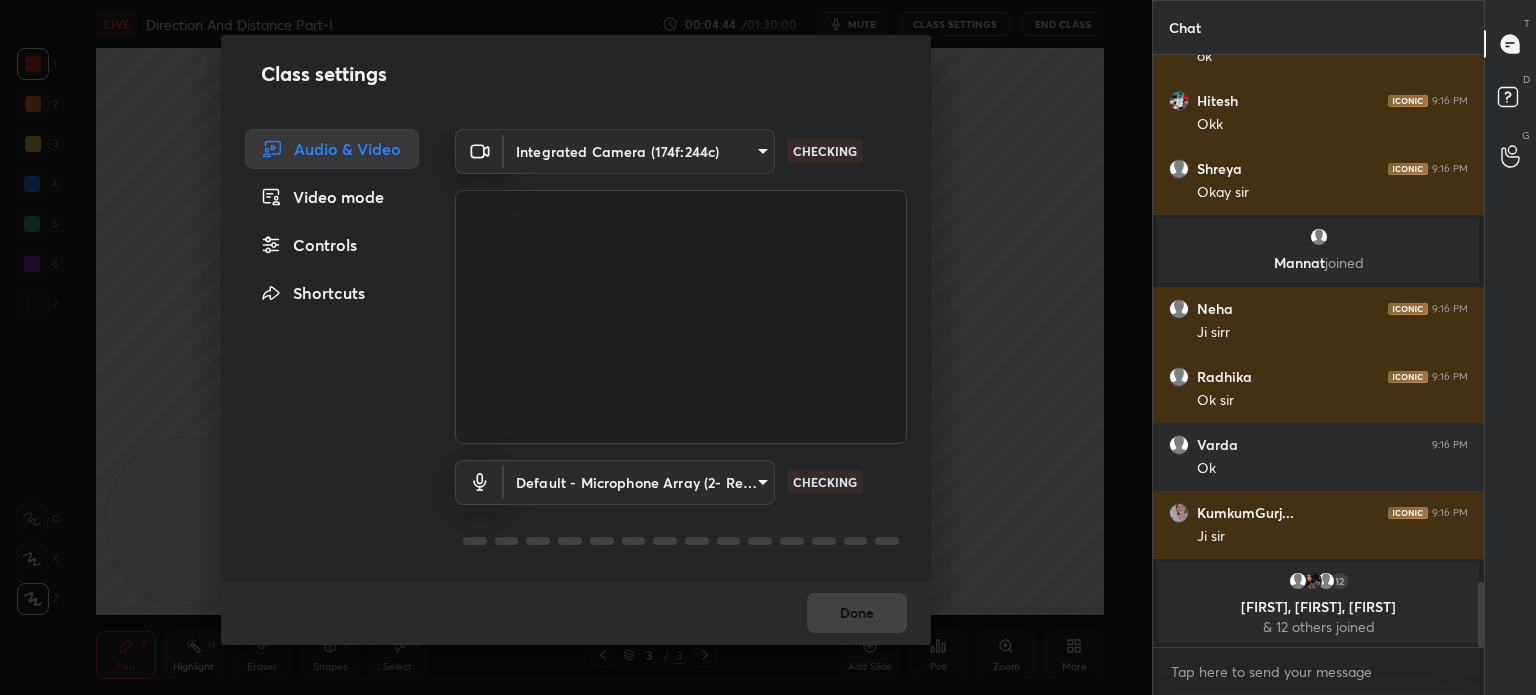 scroll, scrollTop: 4810, scrollLeft: 0, axis: vertical 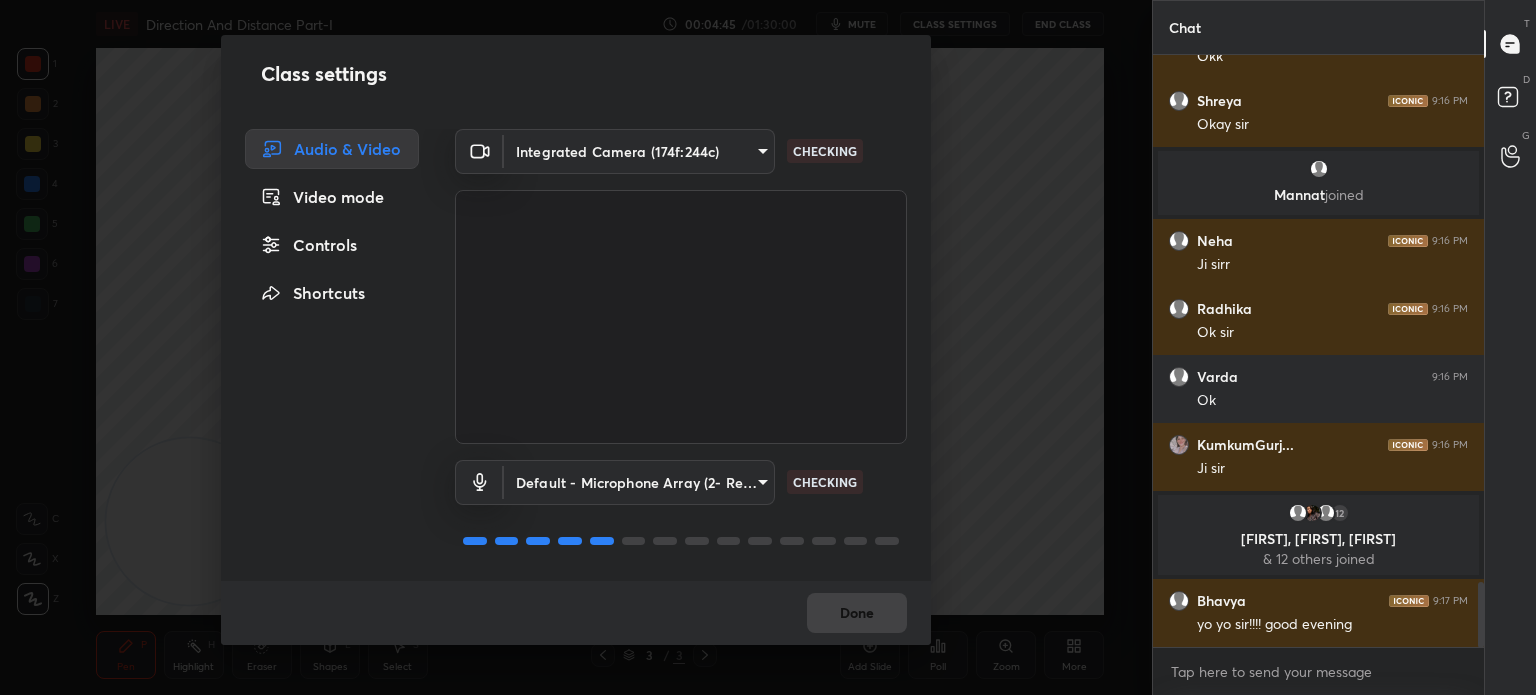 click on "Controls" at bounding box center [332, 245] 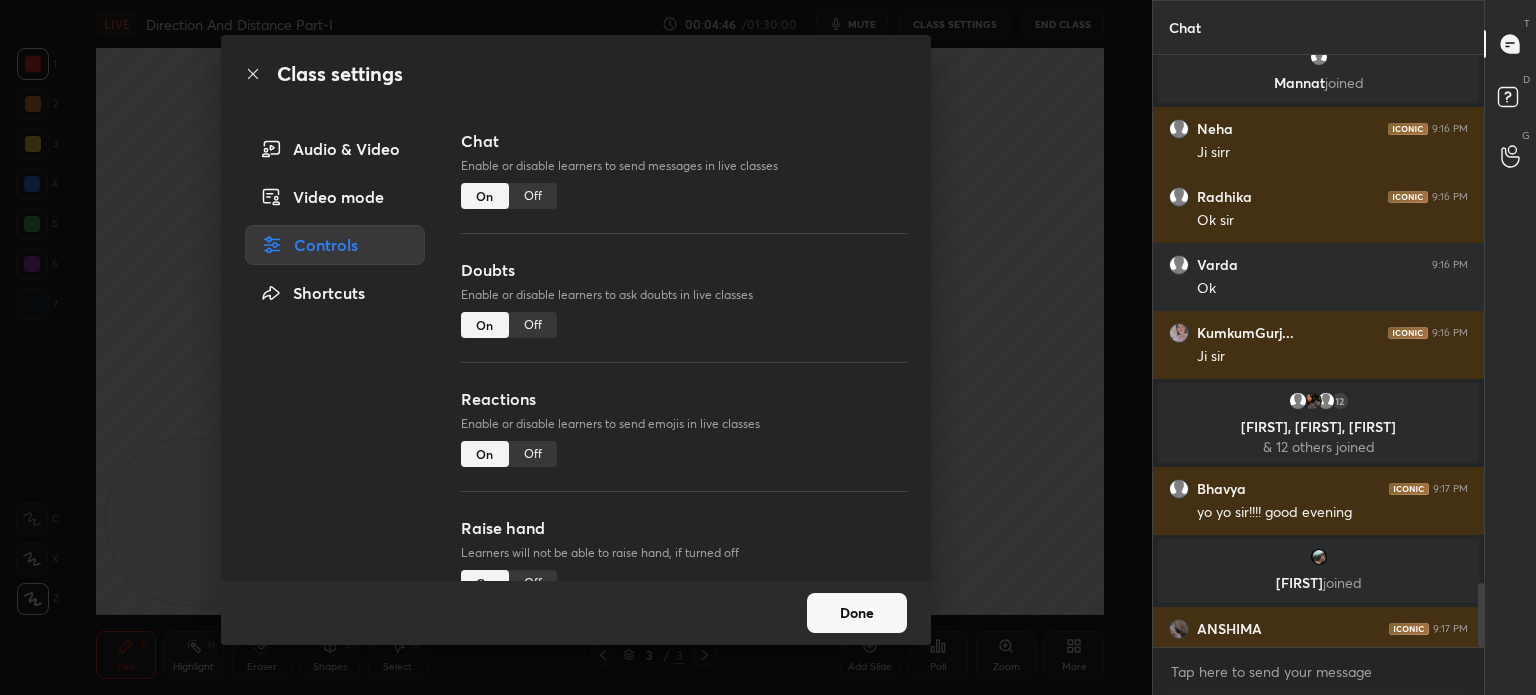 scroll, scrollTop: 4910, scrollLeft: 0, axis: vertical 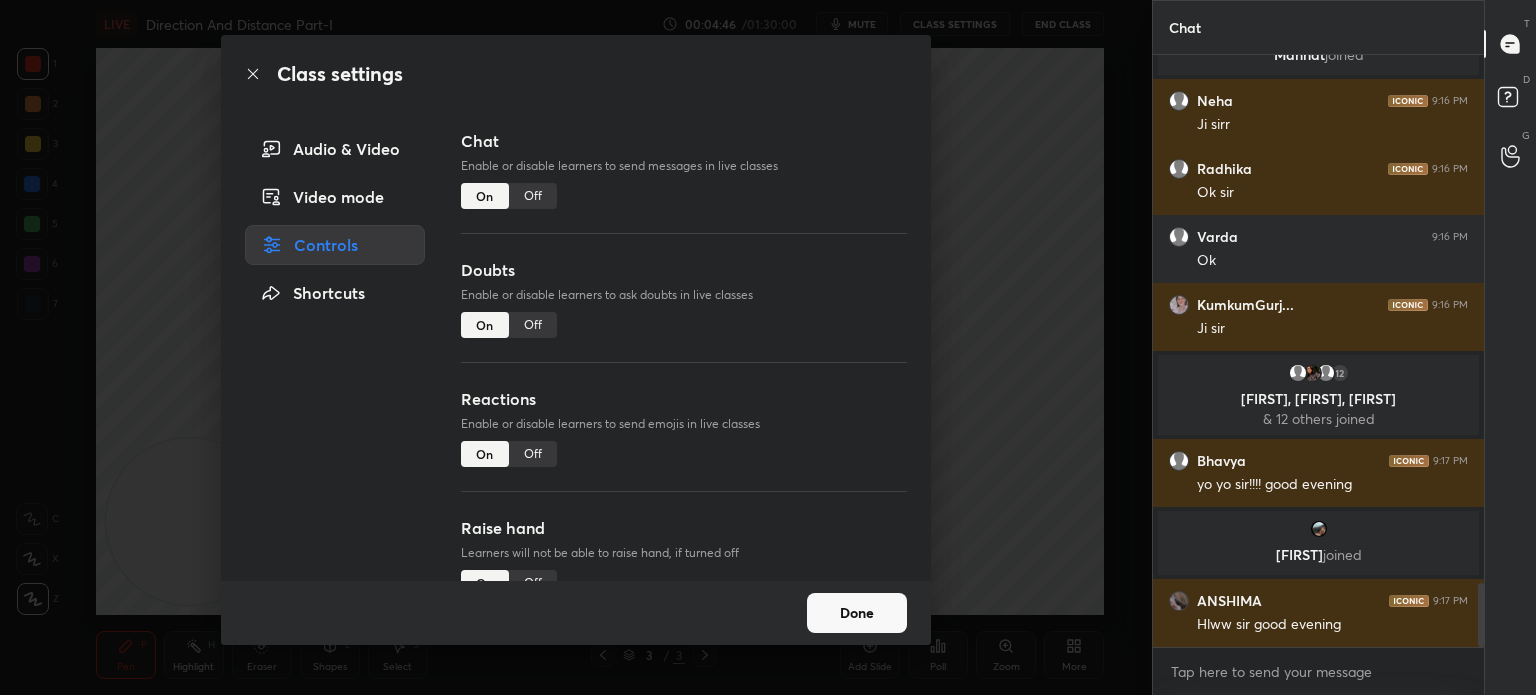 click on "Off" at bounding box center [533, 454] 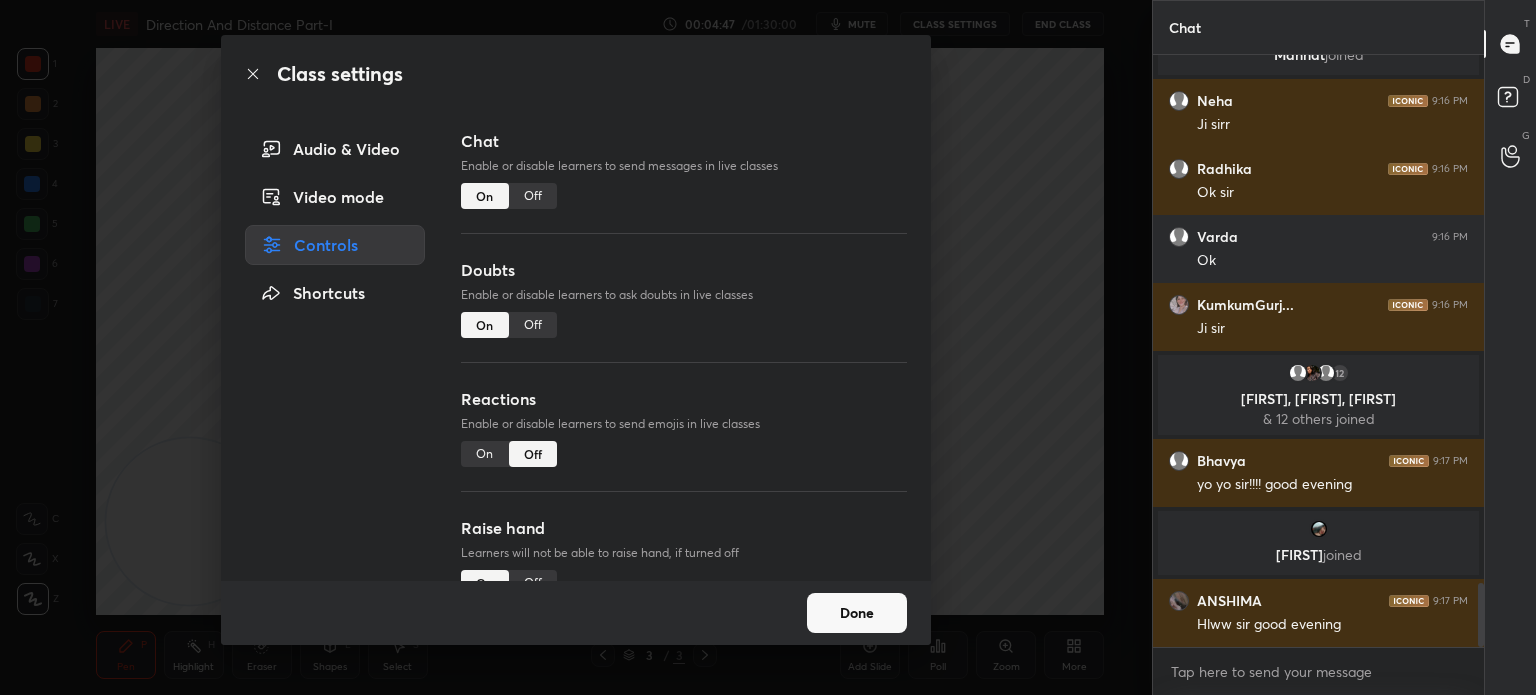 click on "Done" at bounding box center [857, 613] 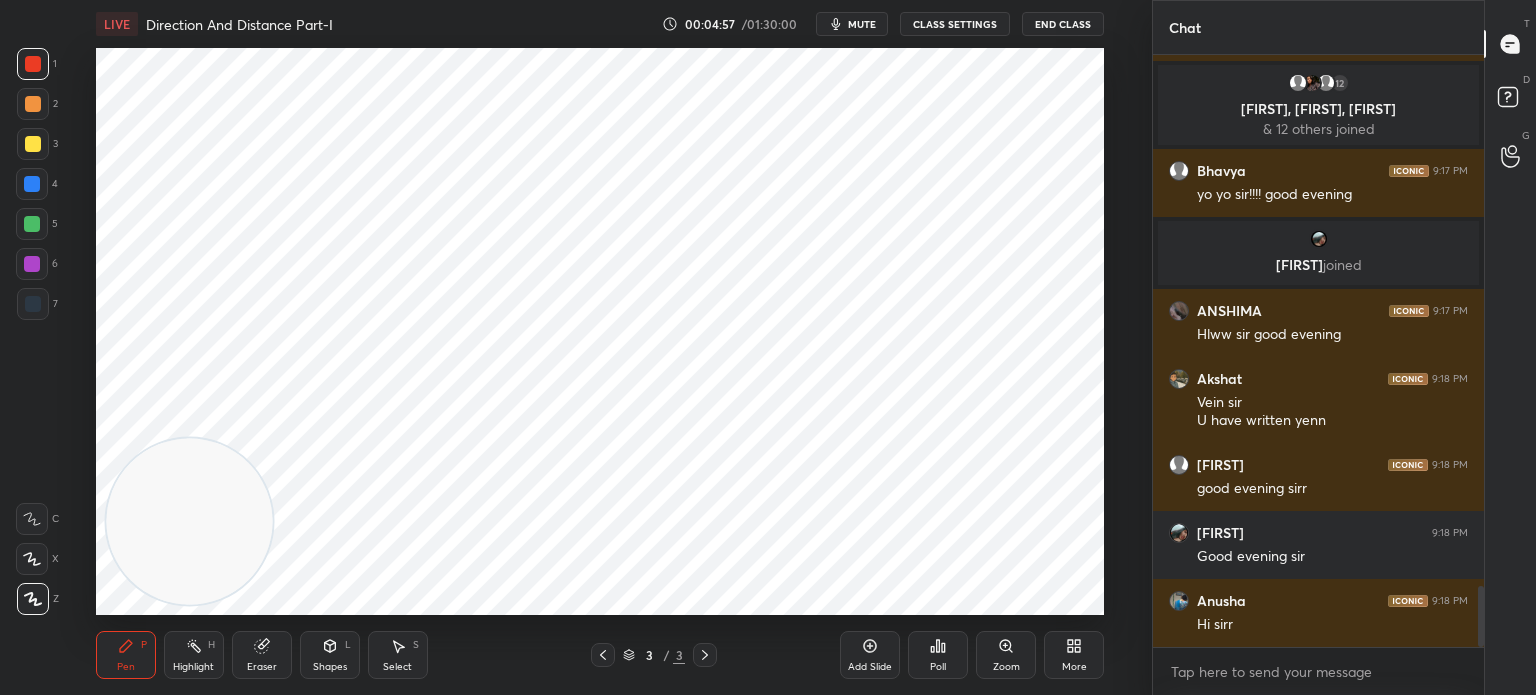 scroll, scrollTop: 5268, scrollLeft: 0, axis: vertical 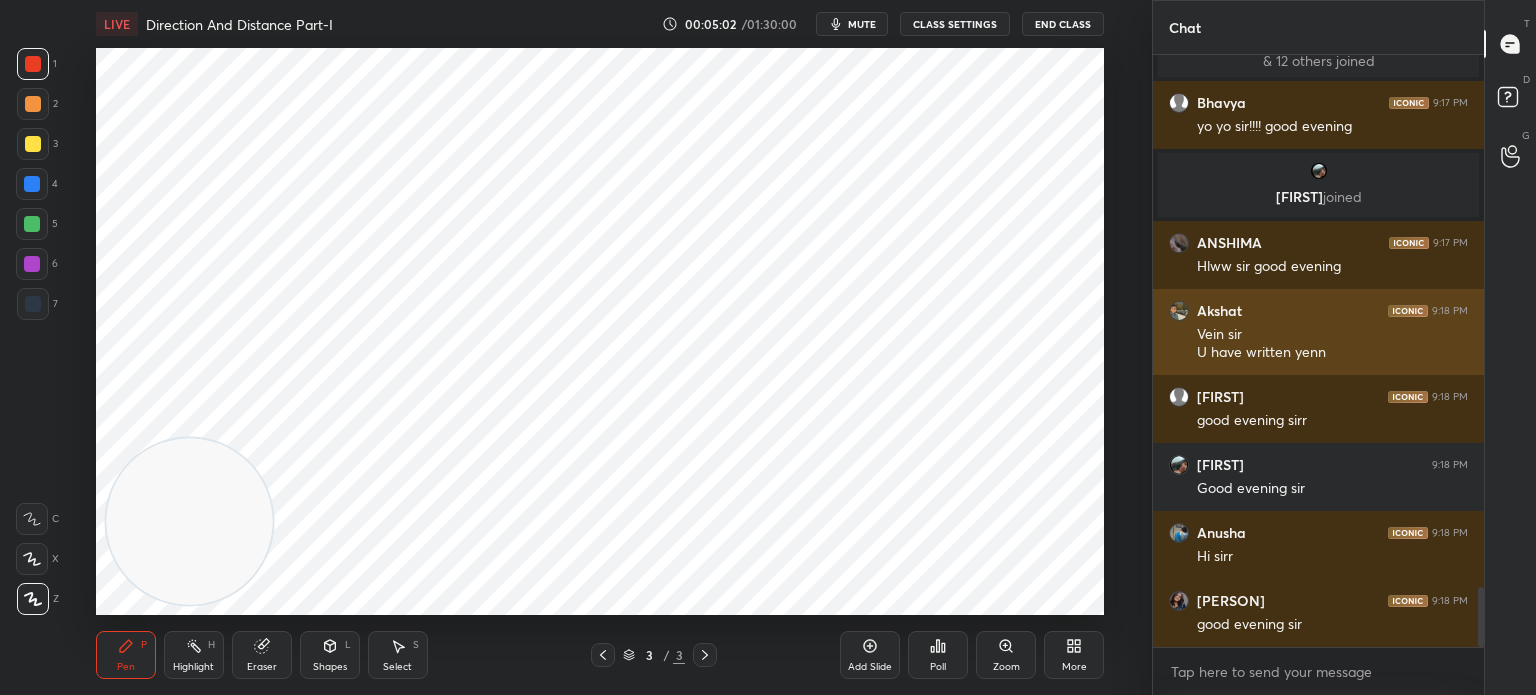 click at bounding box center (1179, 311) 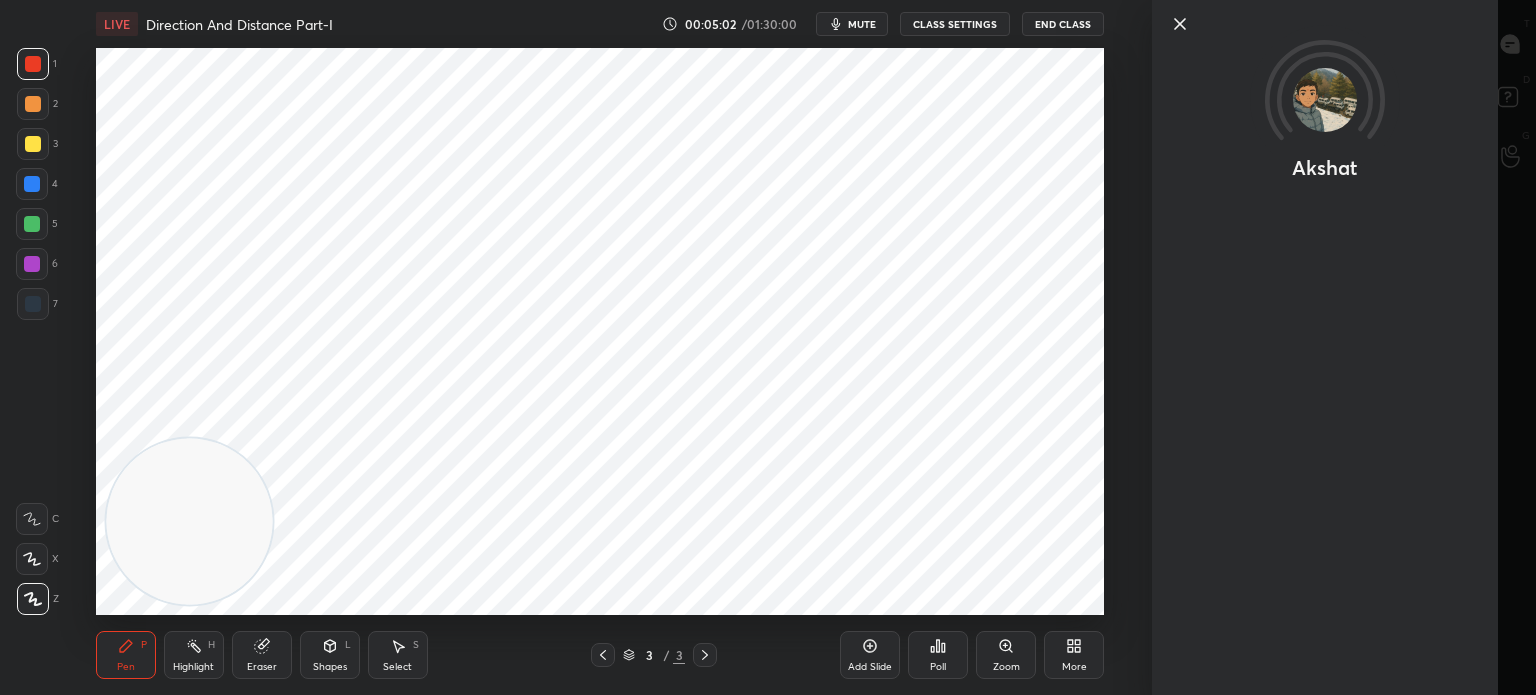 scroll, scrollTop: 5340, scrollLeft: 0, axis: vertical 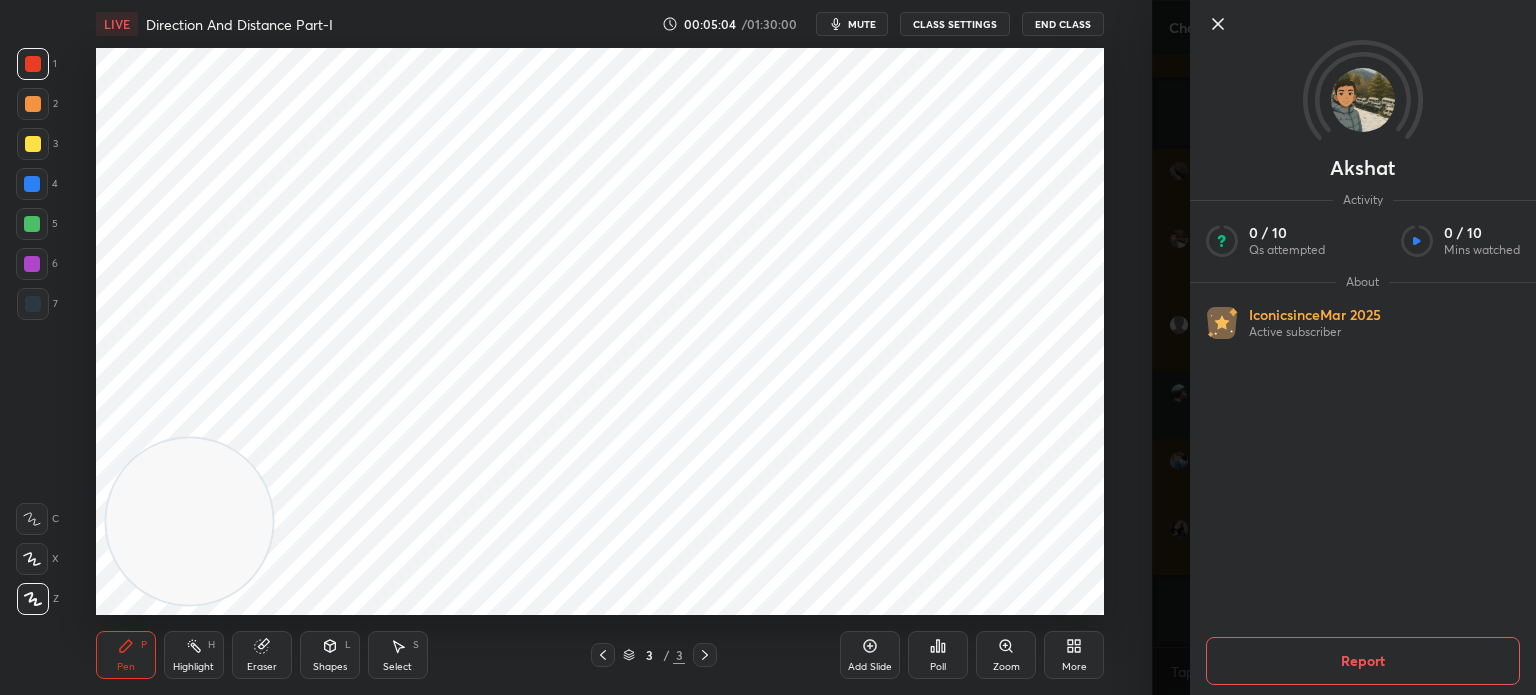 click 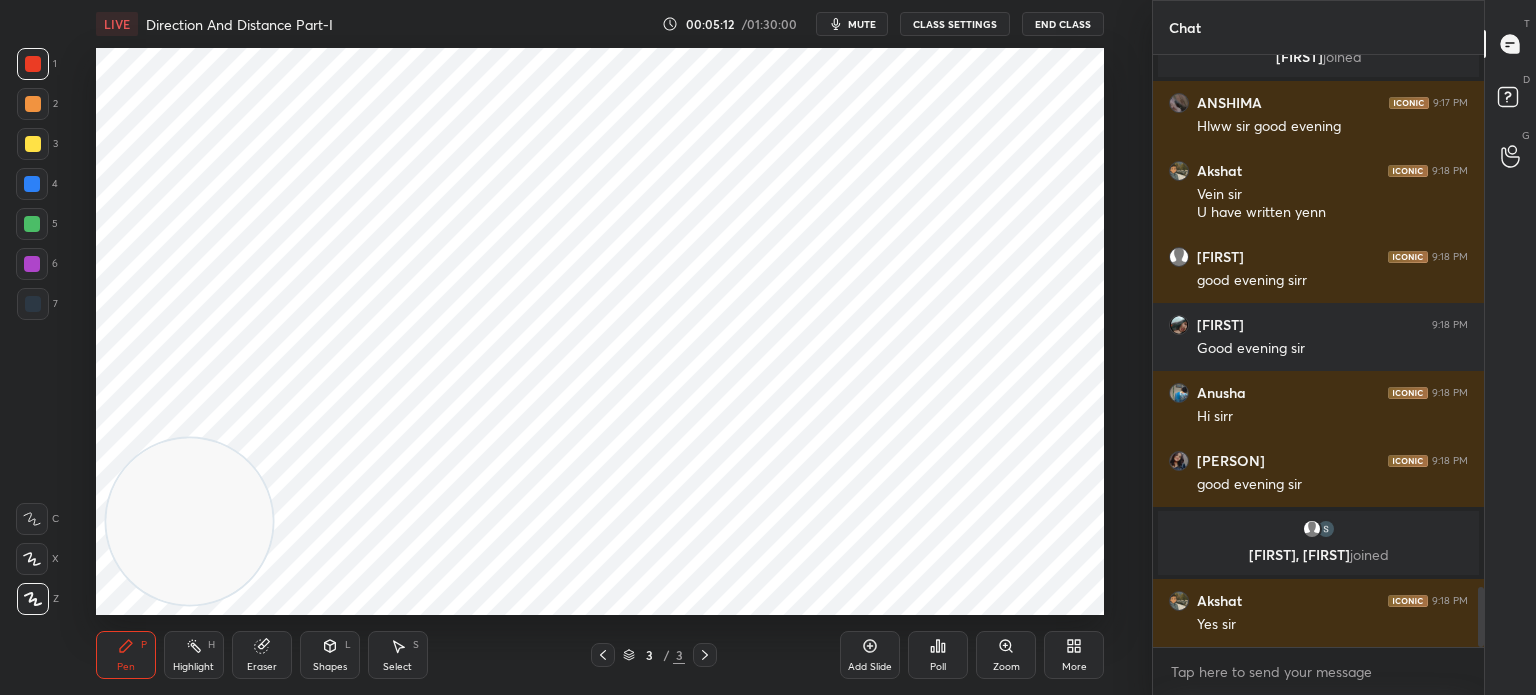 scroll, scrollTop: 5308, scrollLeft: 0, axis: vertical 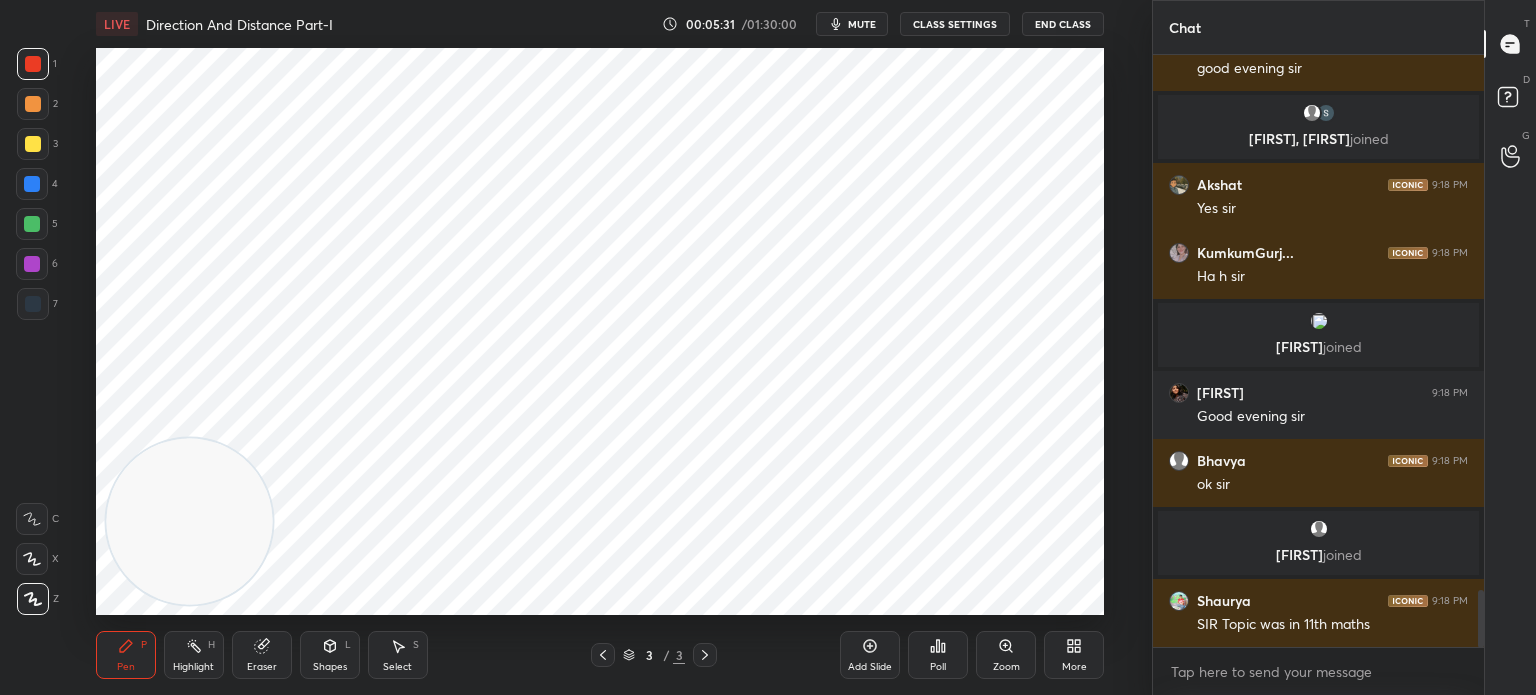 click on "Add Slide" at bounding box center [870, 655] 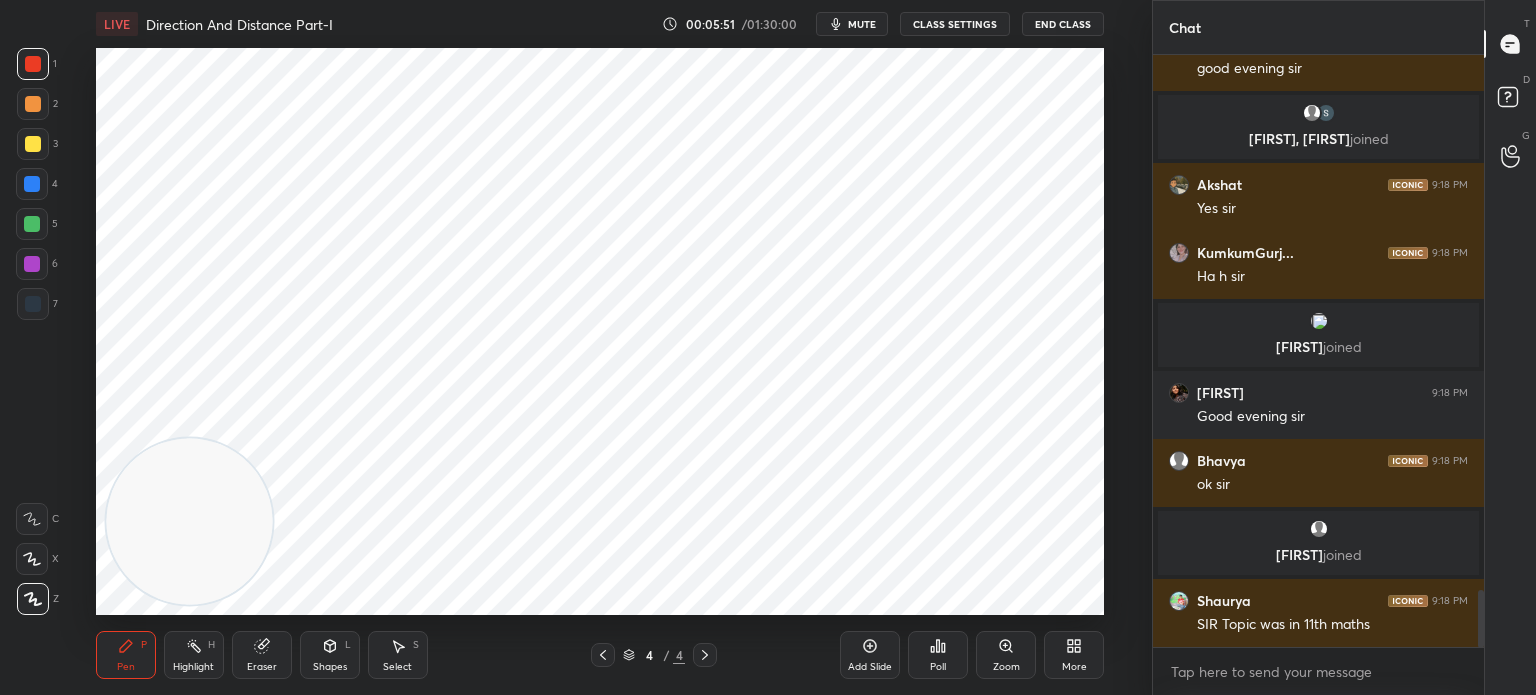 click on "Eraser" at bounding box center (262, 667) 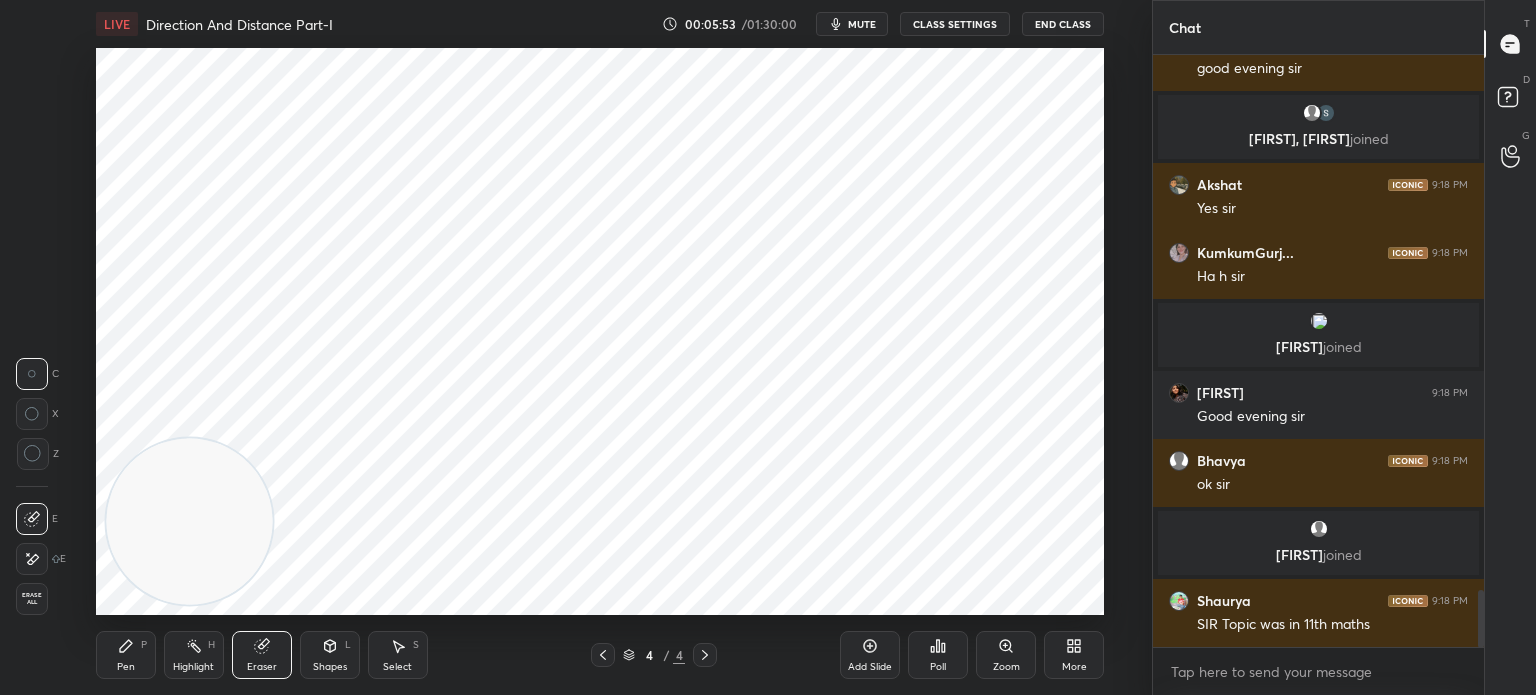 click on "Pen P" at bounding box center [126, 655] 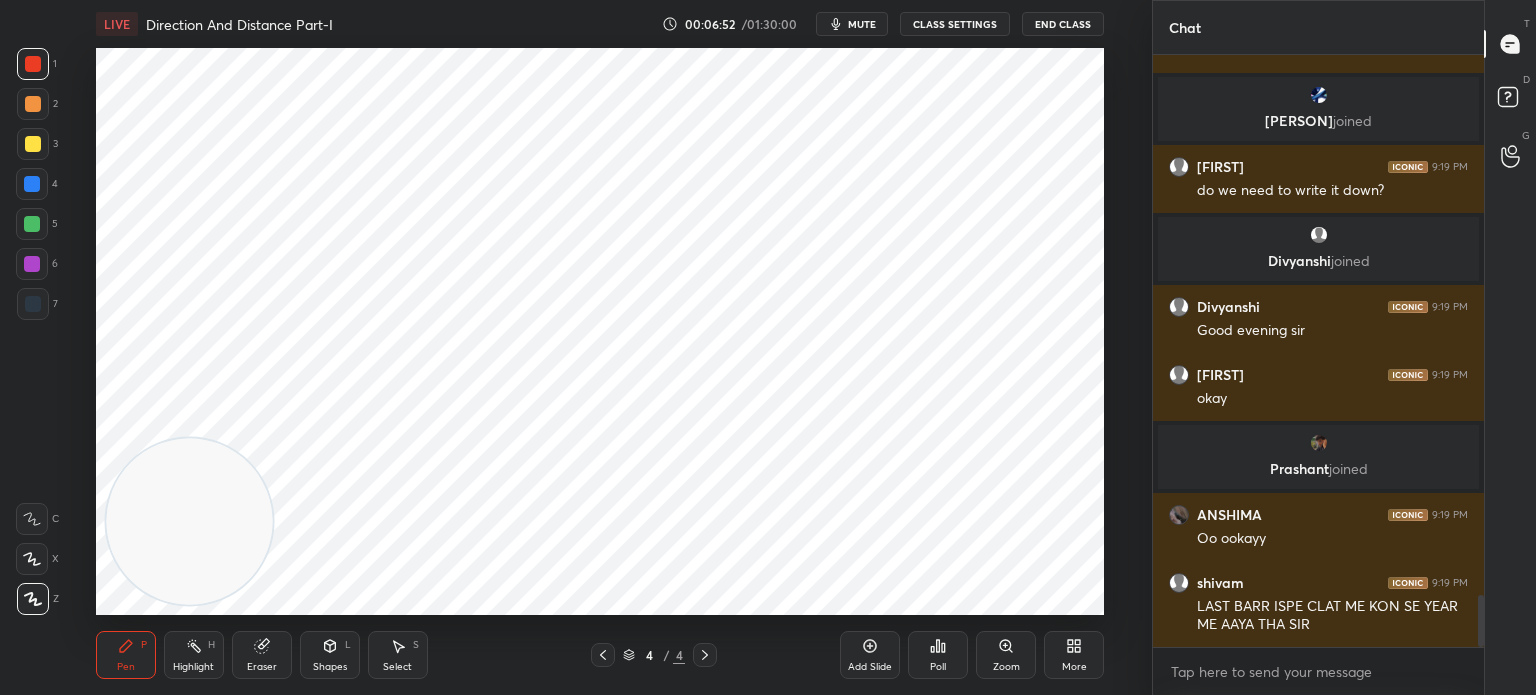 scroll, scrollTop: 6150, scrollLeft: 0, axis: vertical 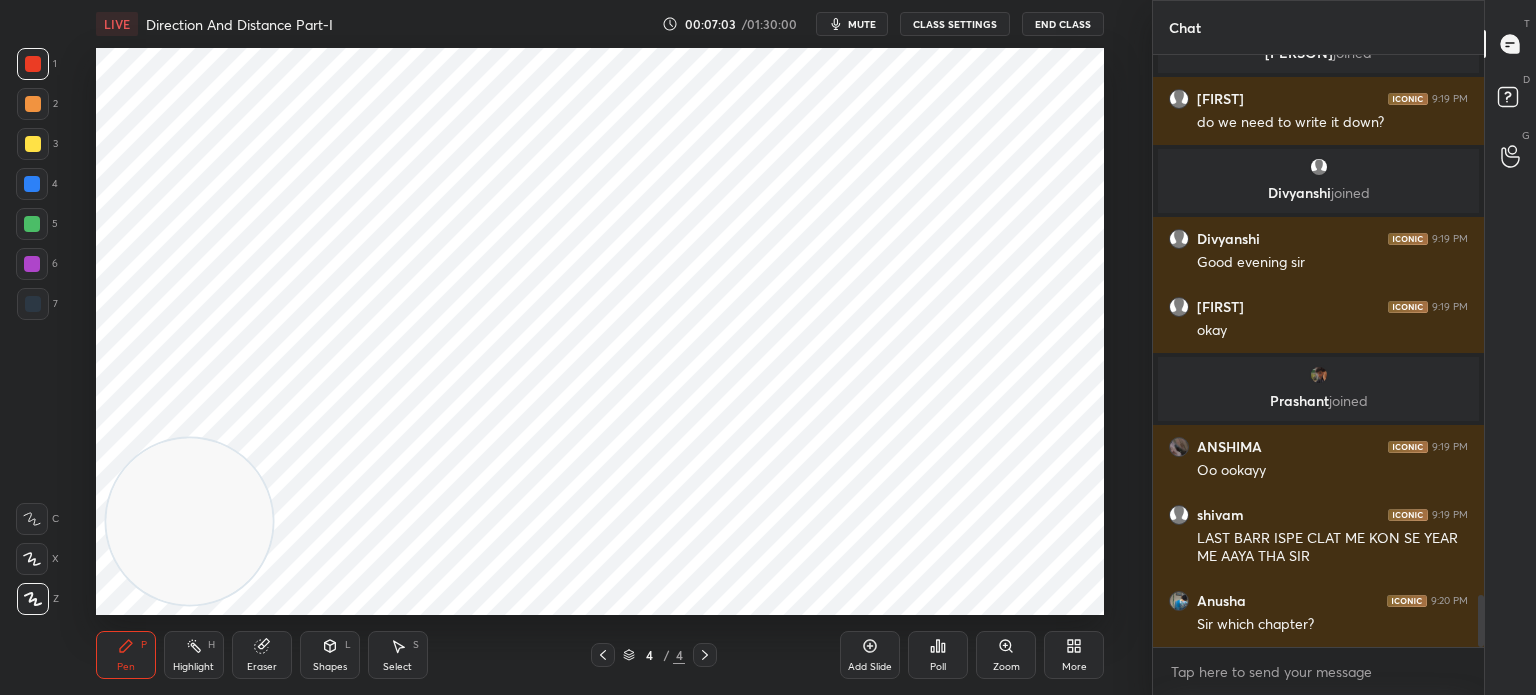 click on "Eraser" at bounding box center [262, 667] 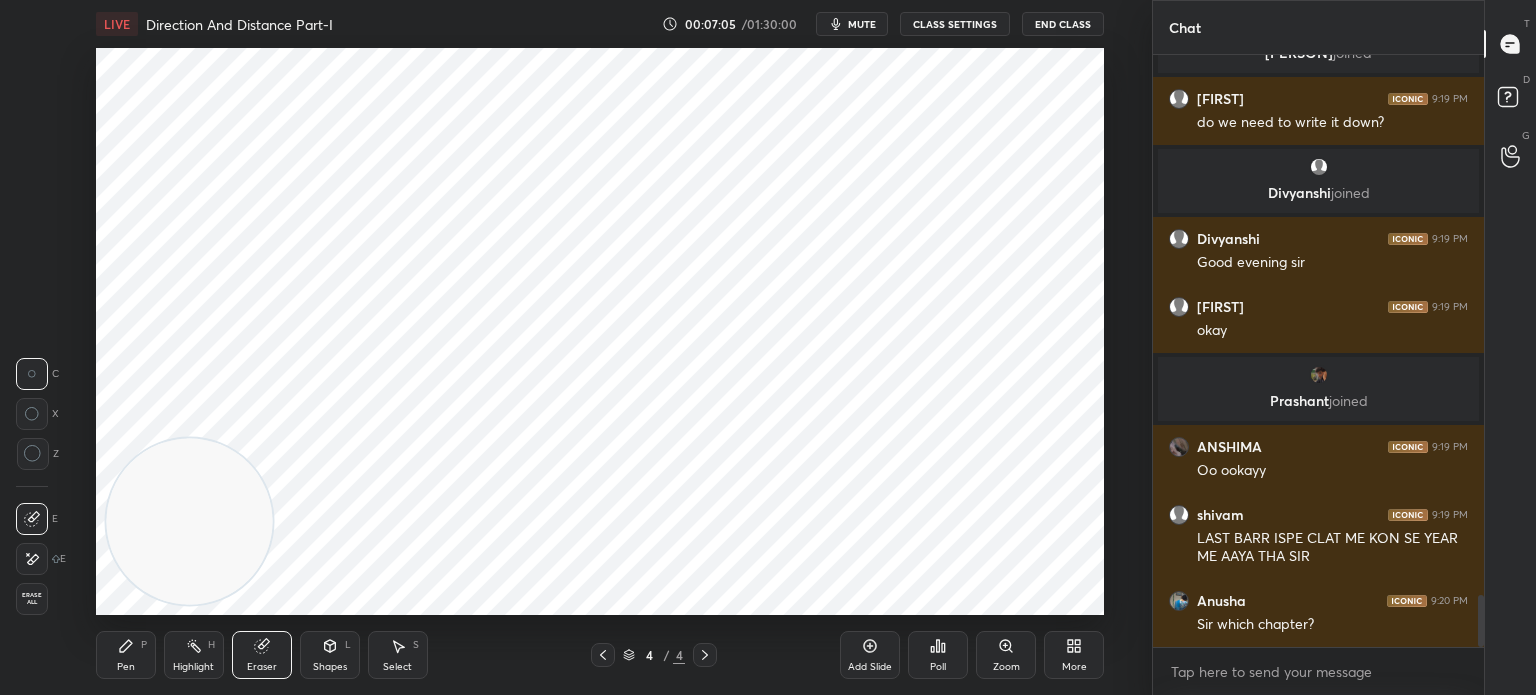 click at bounding box center (32, 559) 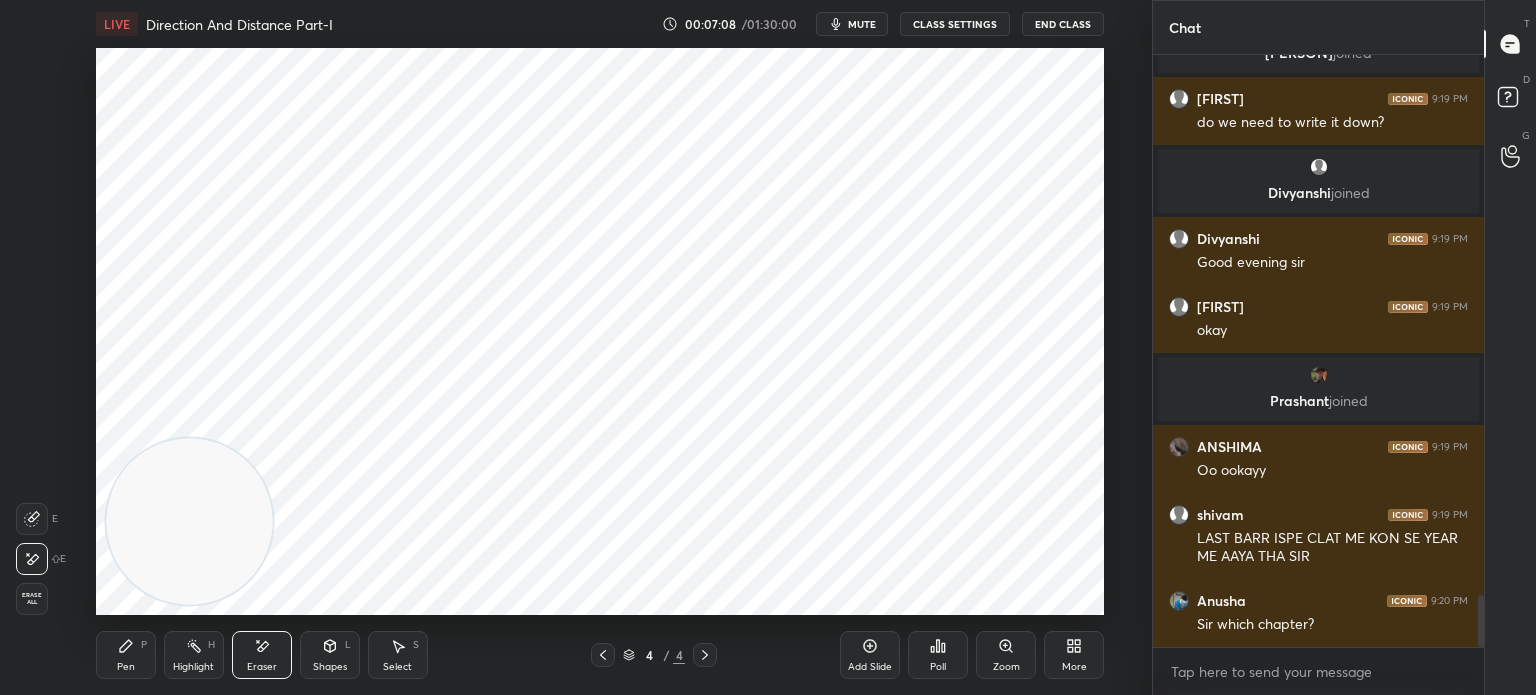 click on "Pen" at bounding box center [126, 667] 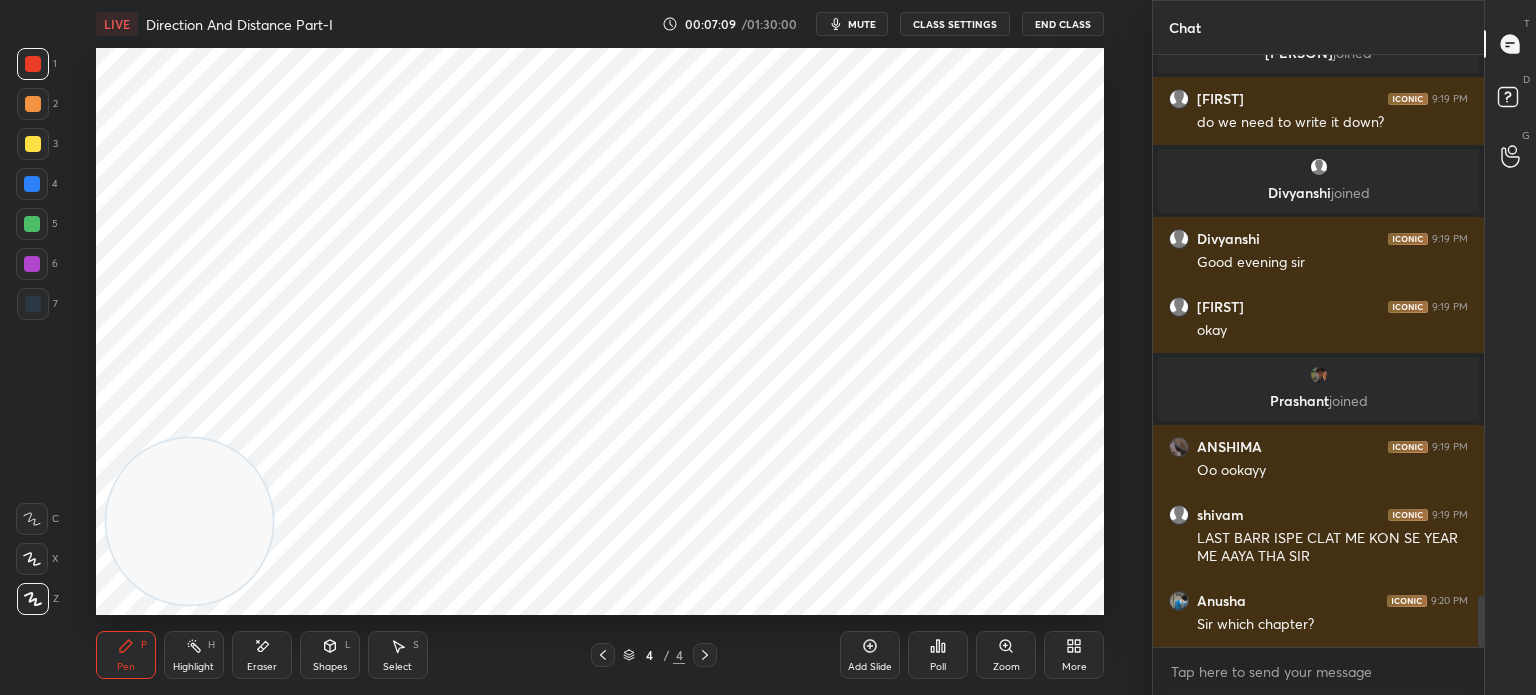 scroll, scrollTop: 6218, scrollLeft: 0, axis: vertical 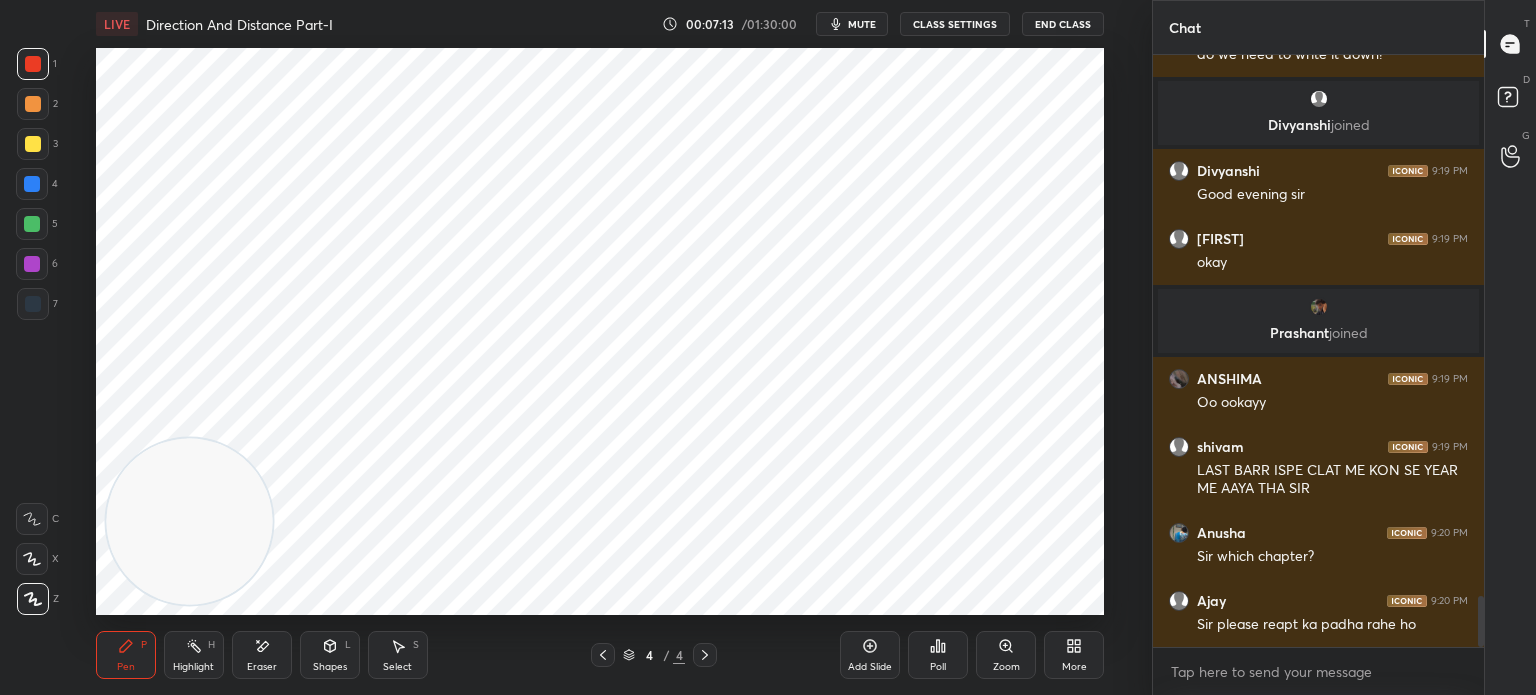 click on "Eraser" at bounding box center (262, 667) 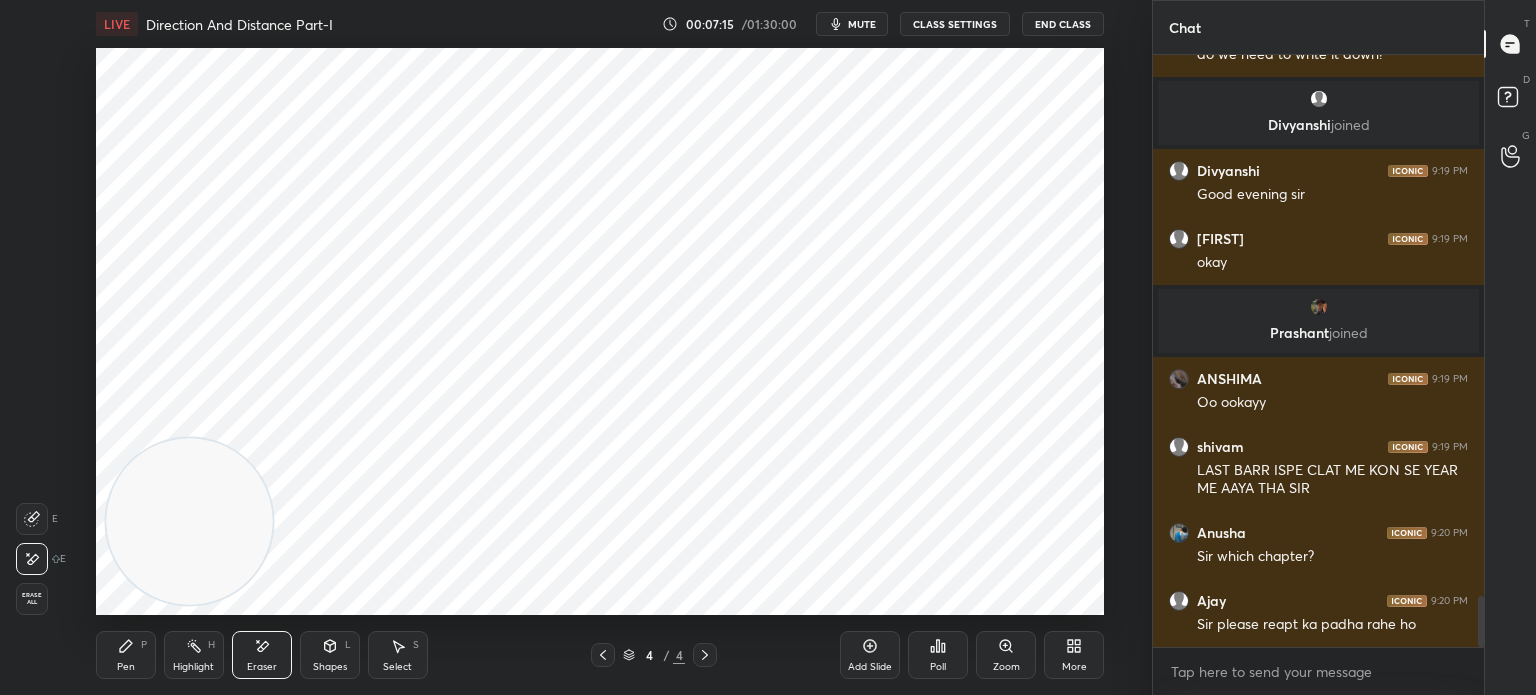 click 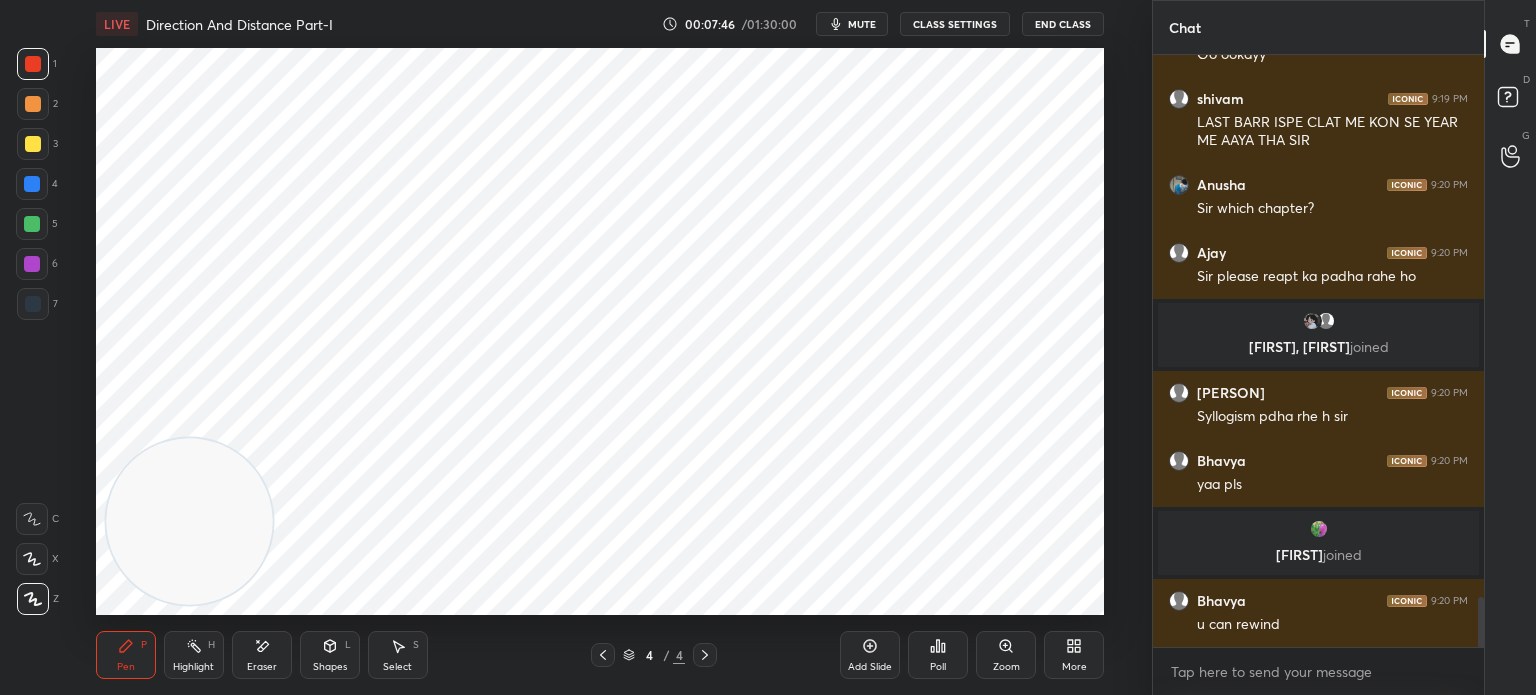 scroll, scrollTop: 6508, scrollLeft: 0, axis: vertical 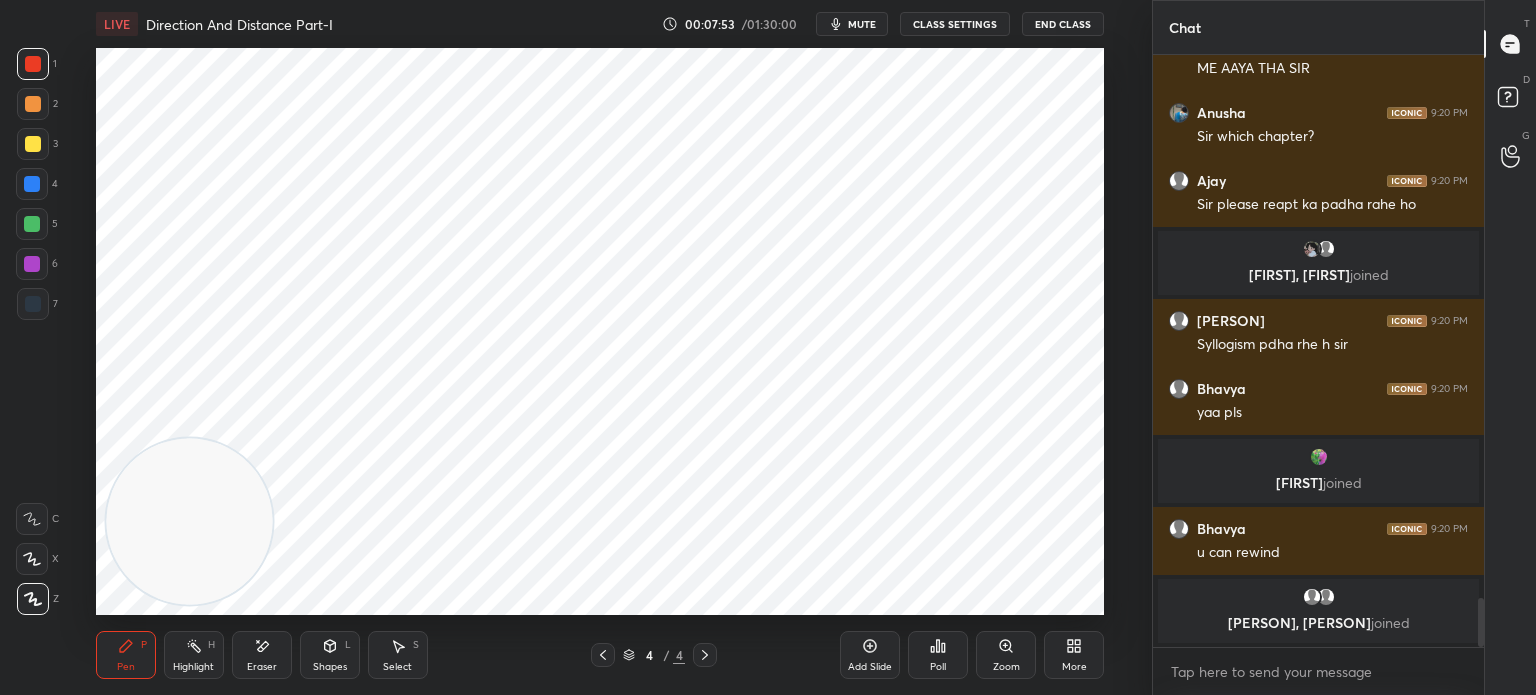 click on "CLASS SETTINGS" at bounding box center [955, 24] 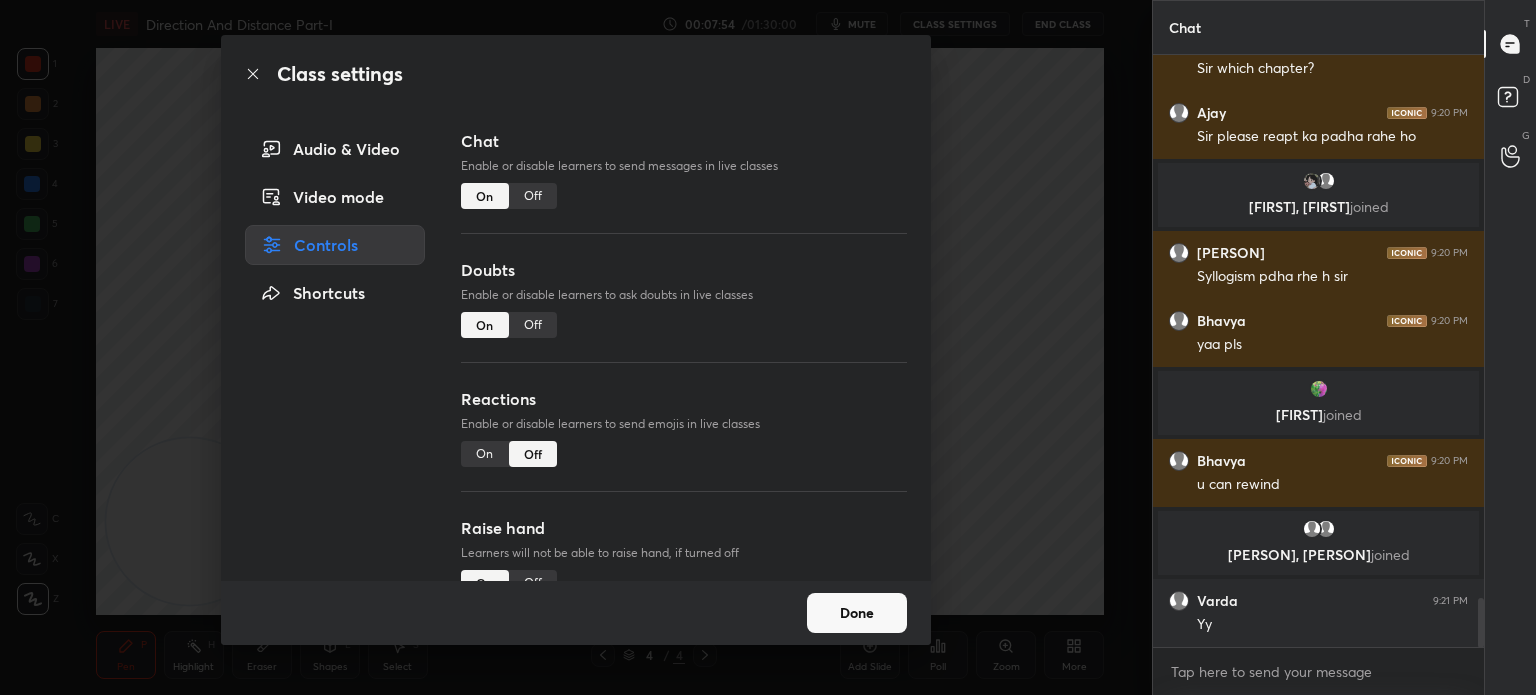 scroll, scrollTop: 6672, scrollLeft: 0, axis: vertical 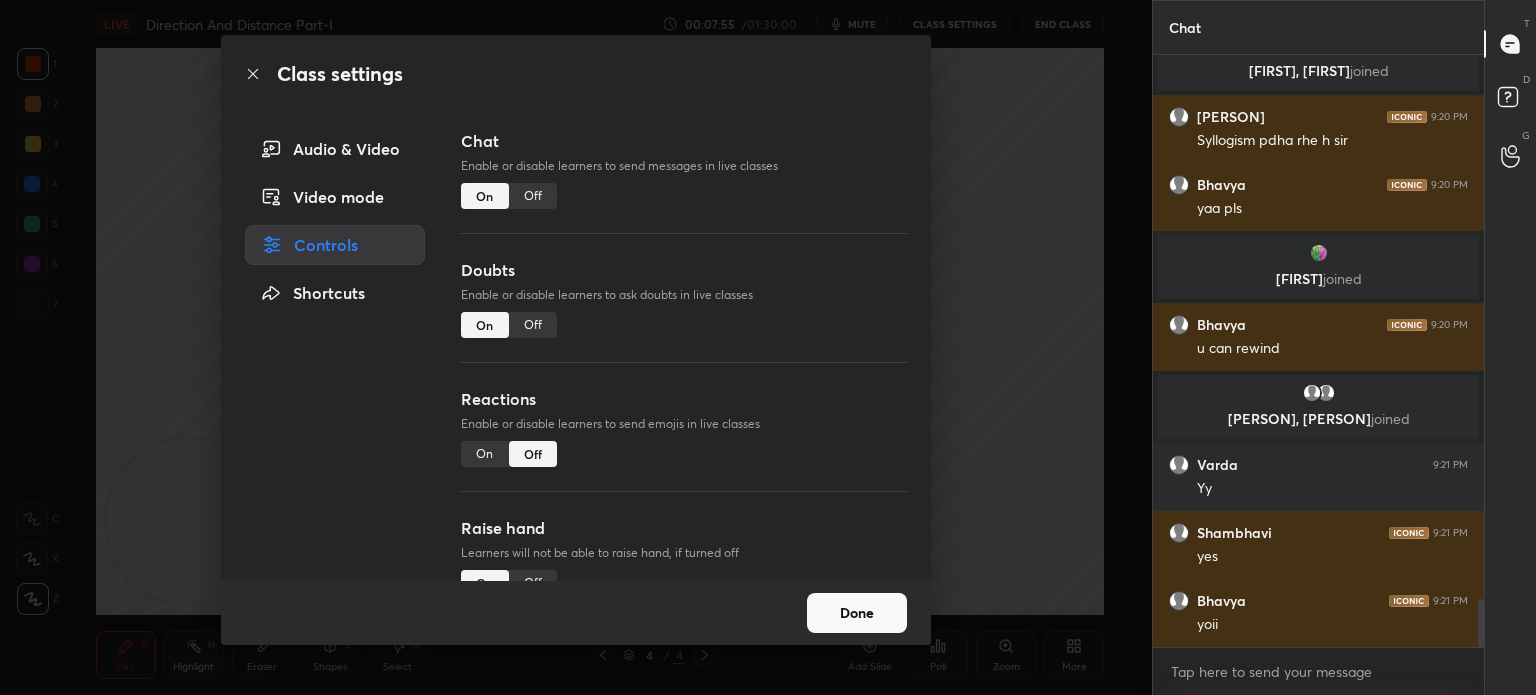 click on "Class settings Audio & Video Video mode Controls Shortcuts Chat Enable or disable learners to send messages in live classes On Off Doubts Enable or disable learners to ask doubts in live classes On Off Reactions Enable or disable learners to send emojis in live classes On Off Raise hand Learners will not be able to raise hand, if turned off On Off Poll Prediction Enable or disable poll prediction in case of a question on the slide On Off Done" at bounding box center (576, 347) 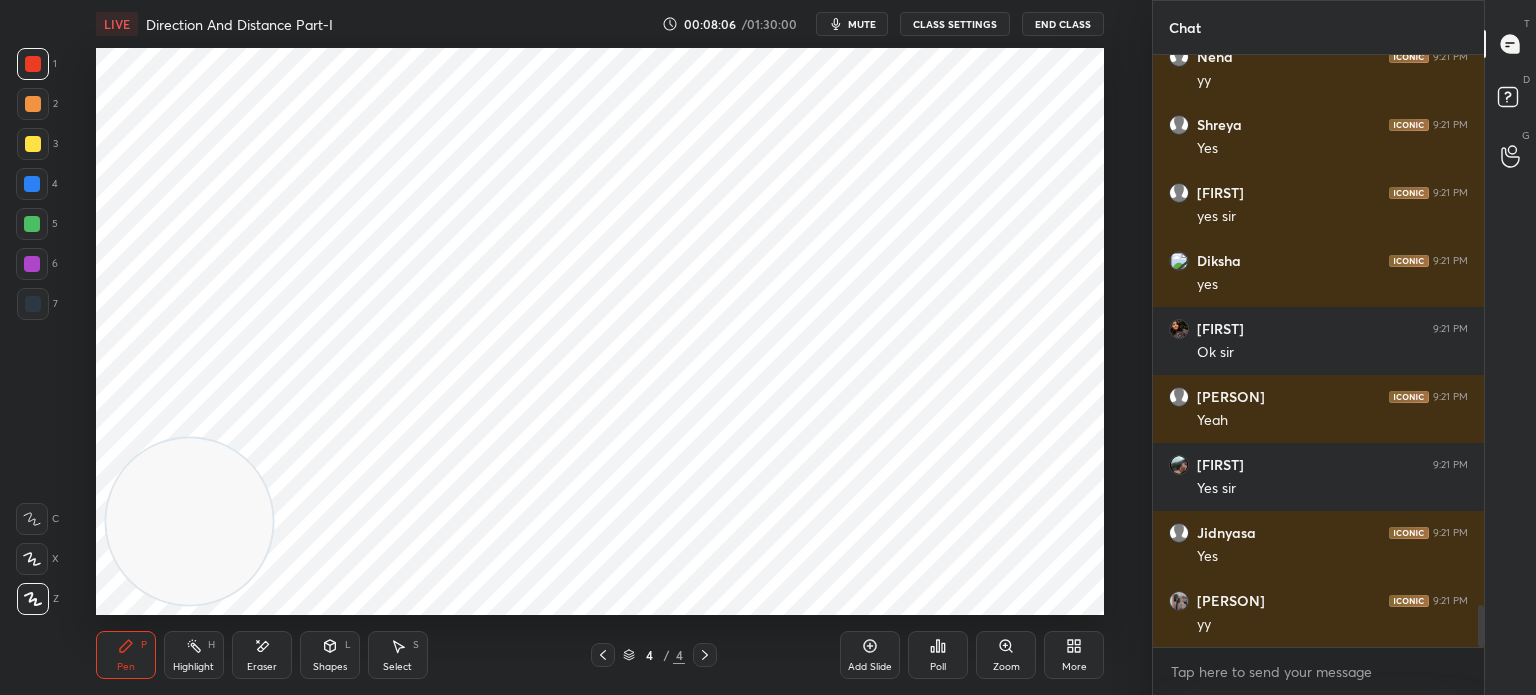 scroll, scrollTop: 7760, scrollLeft: 0, axis: vertical 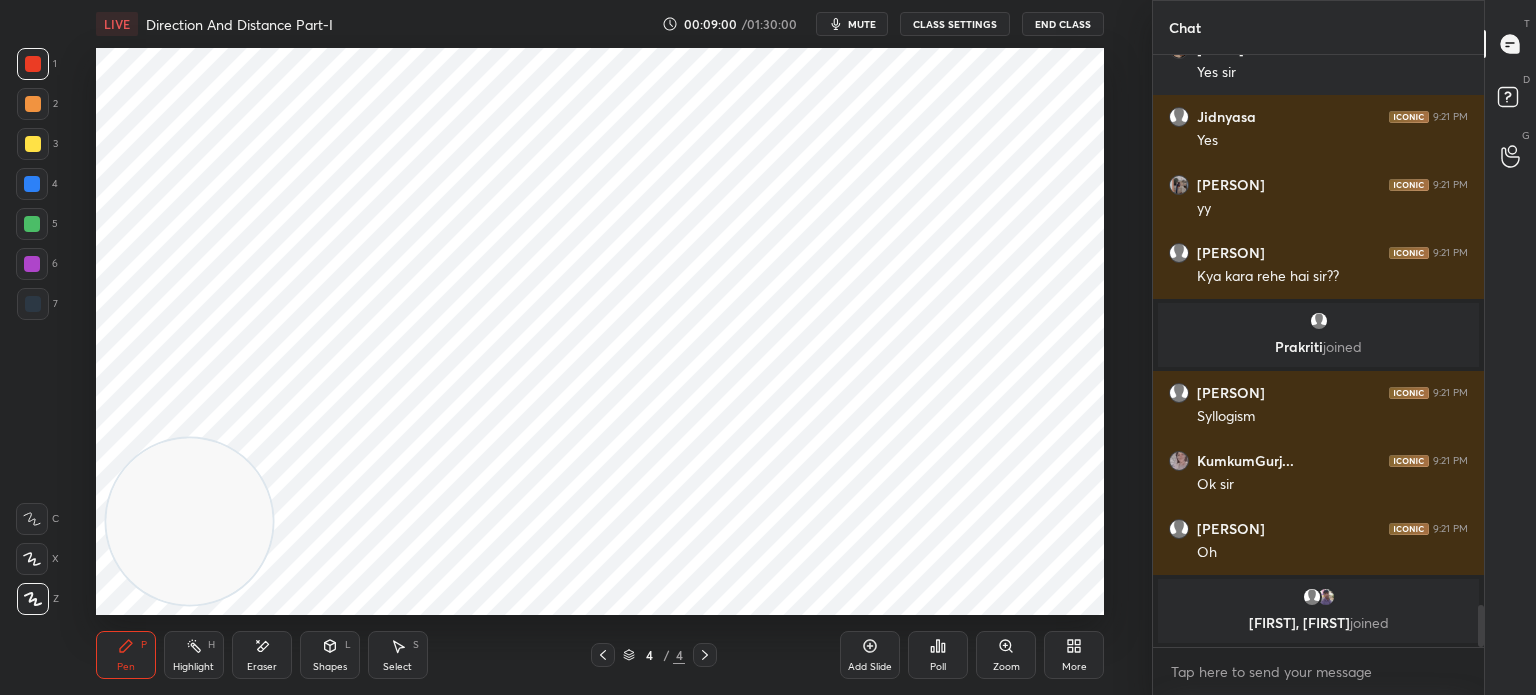 click on "Setting up your live class Poll for   secs No correct answer Start poll" at bounding box center (600, 331) 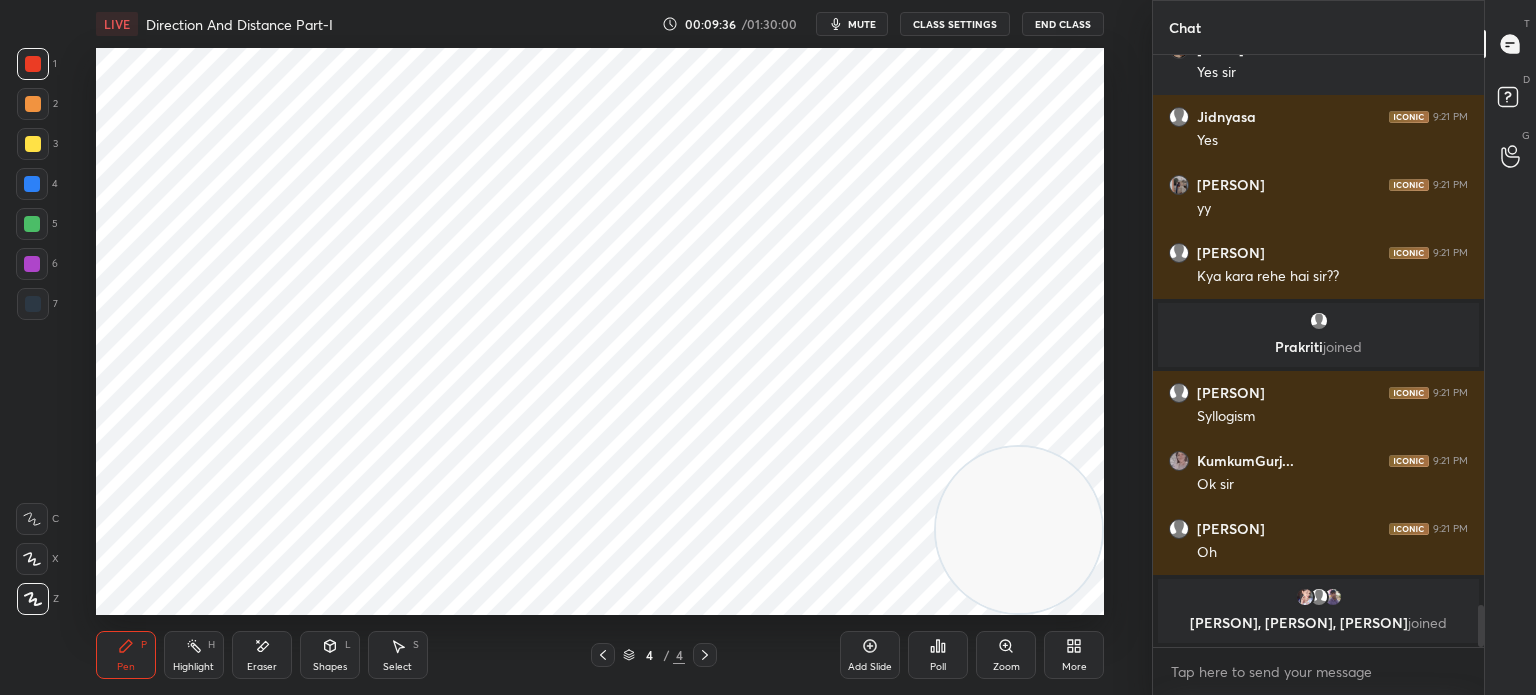 scroll, scrollTop: 7686, scrollLeft: 0, axis: vertical 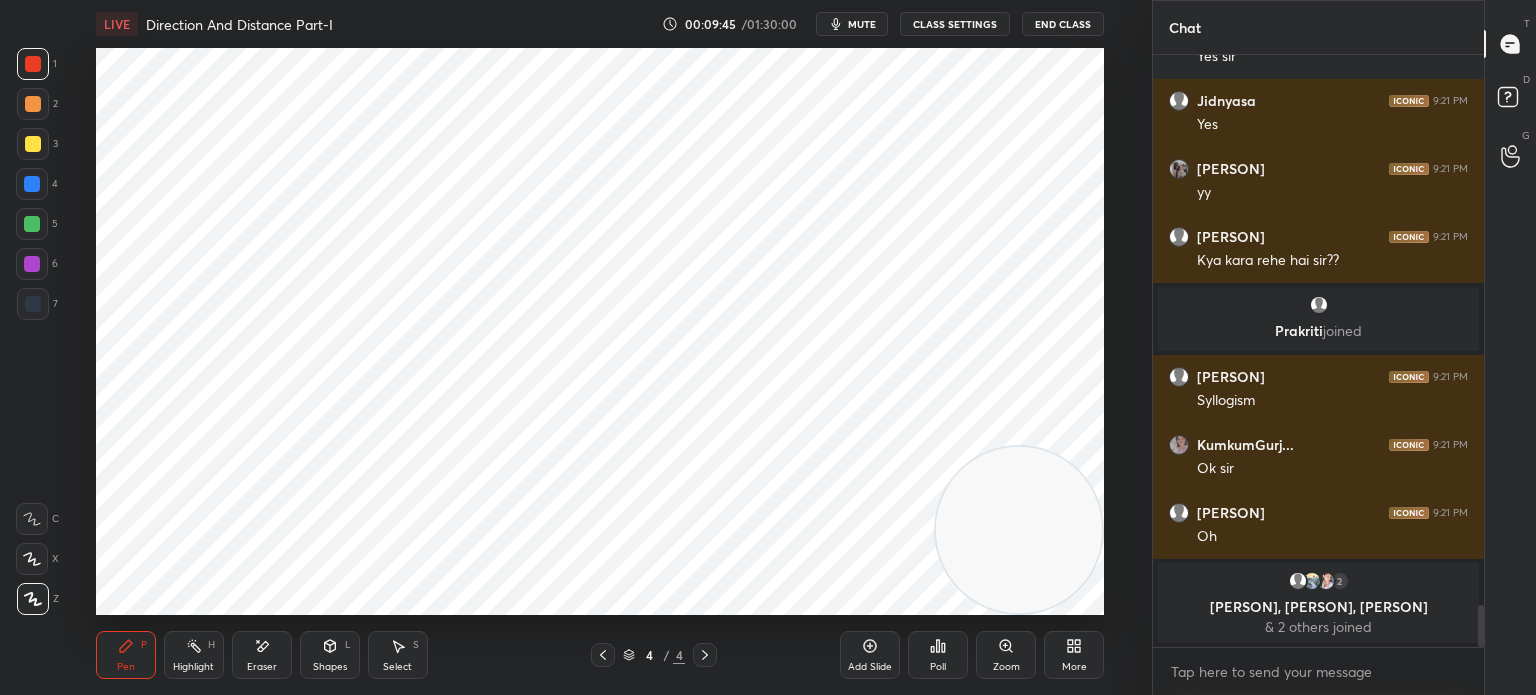 click on "Add Slide" at bounding box center [870, 655] 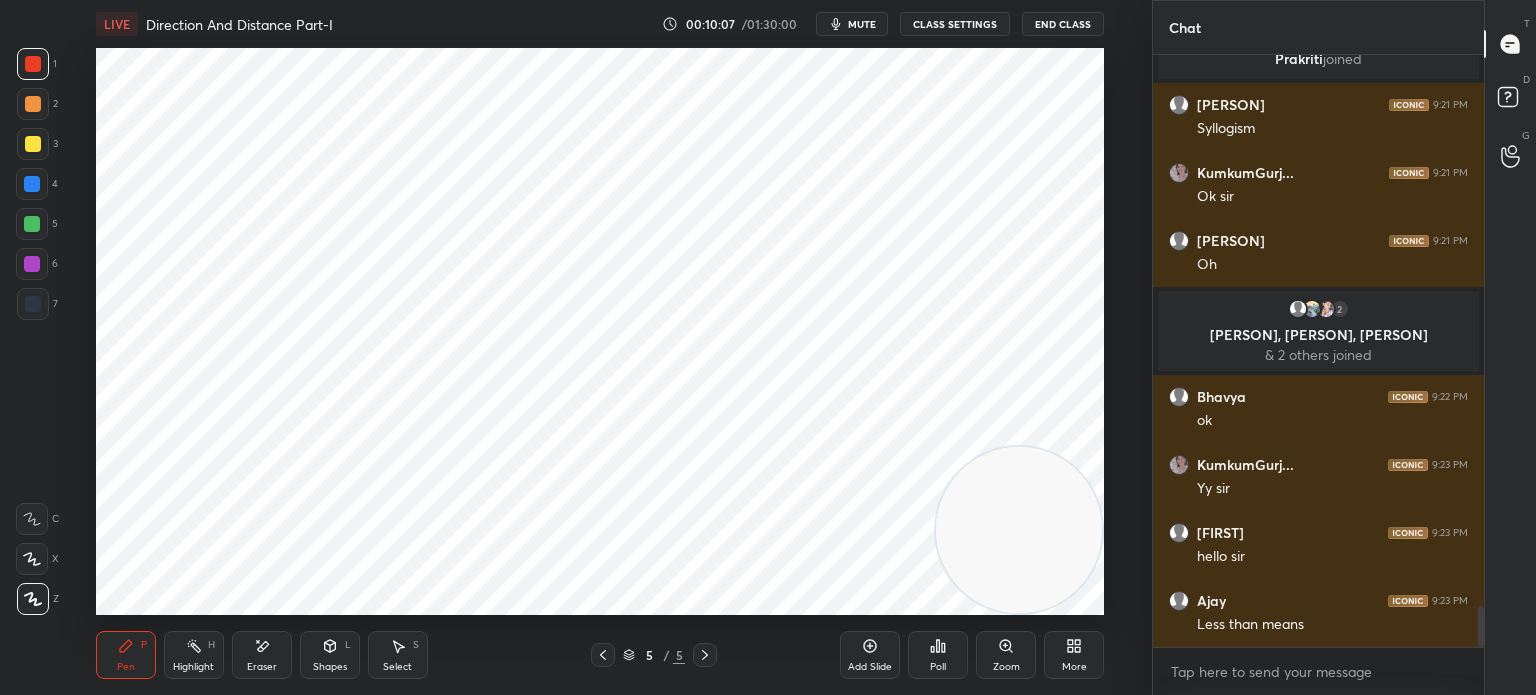 scroll, scrollTop: 7914, scrollLeft: 0, axis: vertical 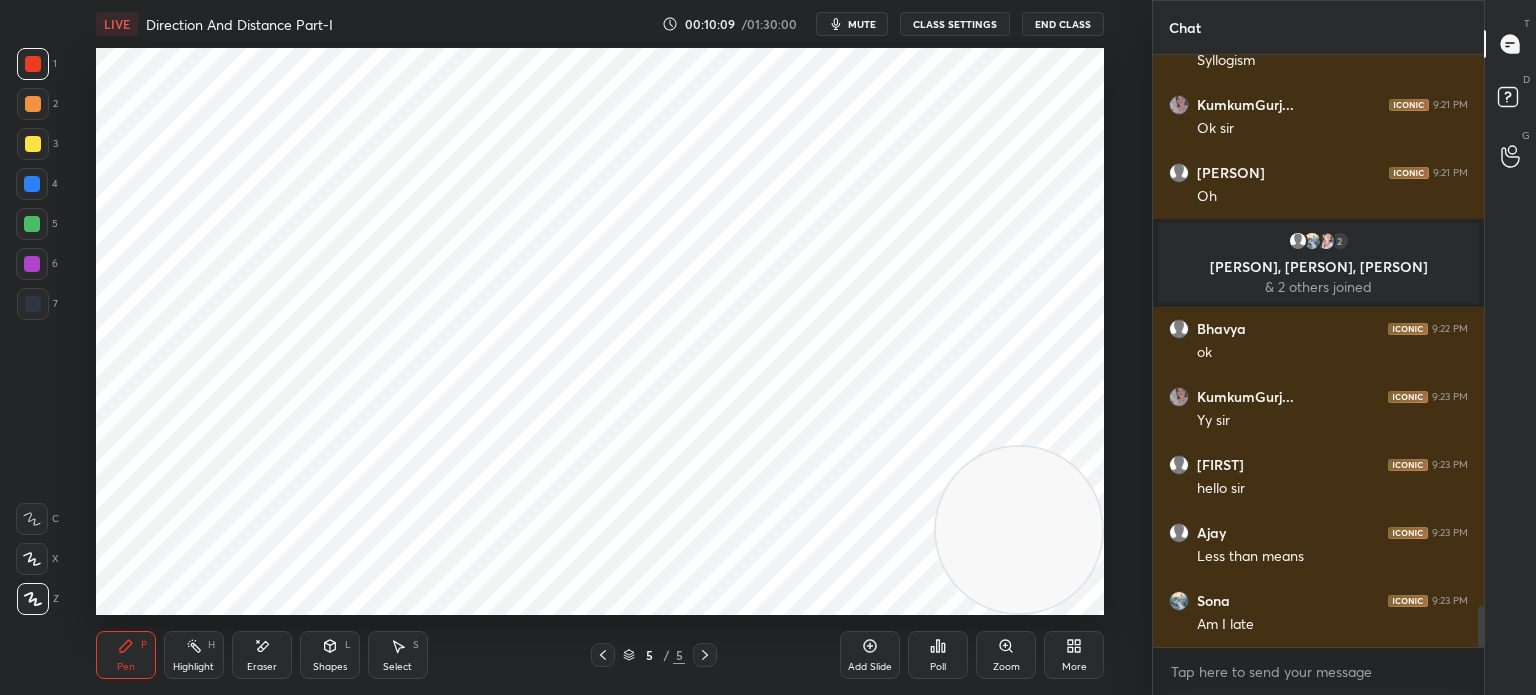 click on "Eraser" at bounding box center (262, 655) 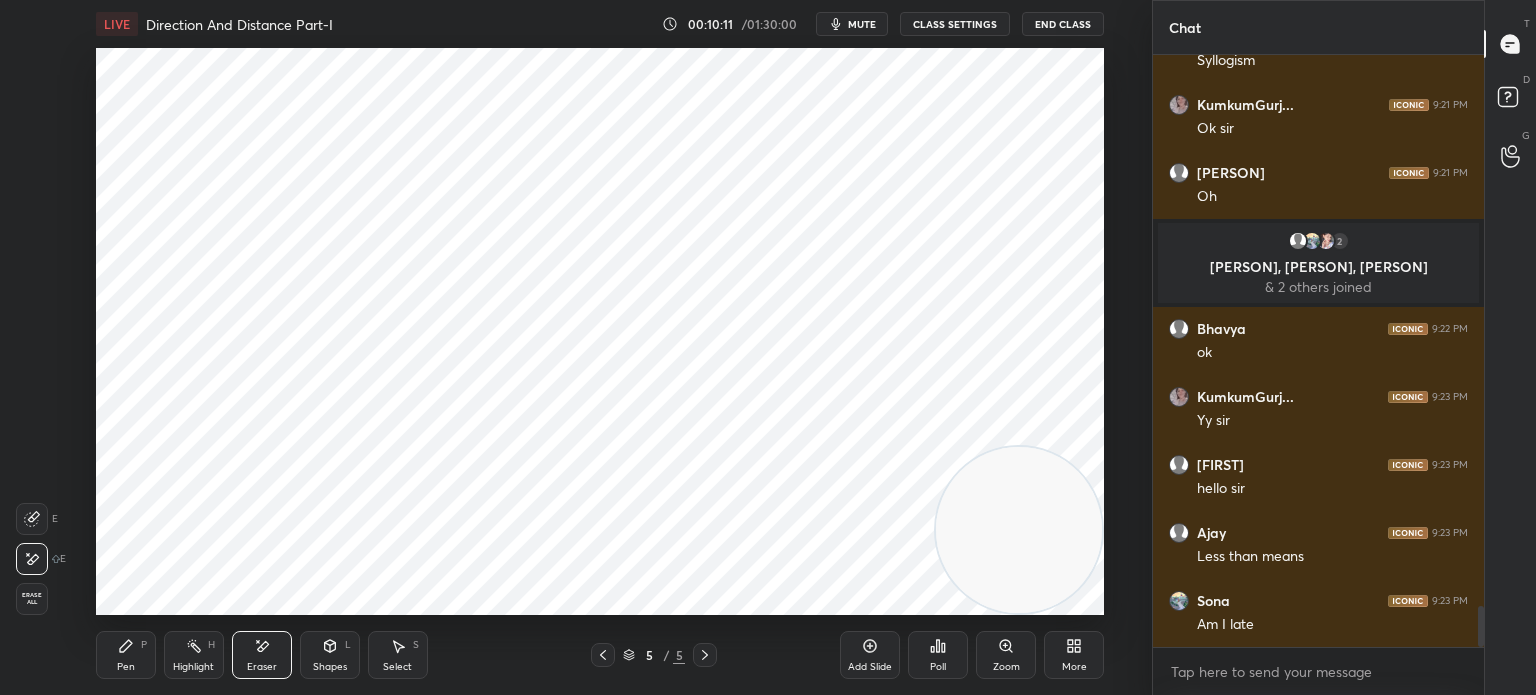 click 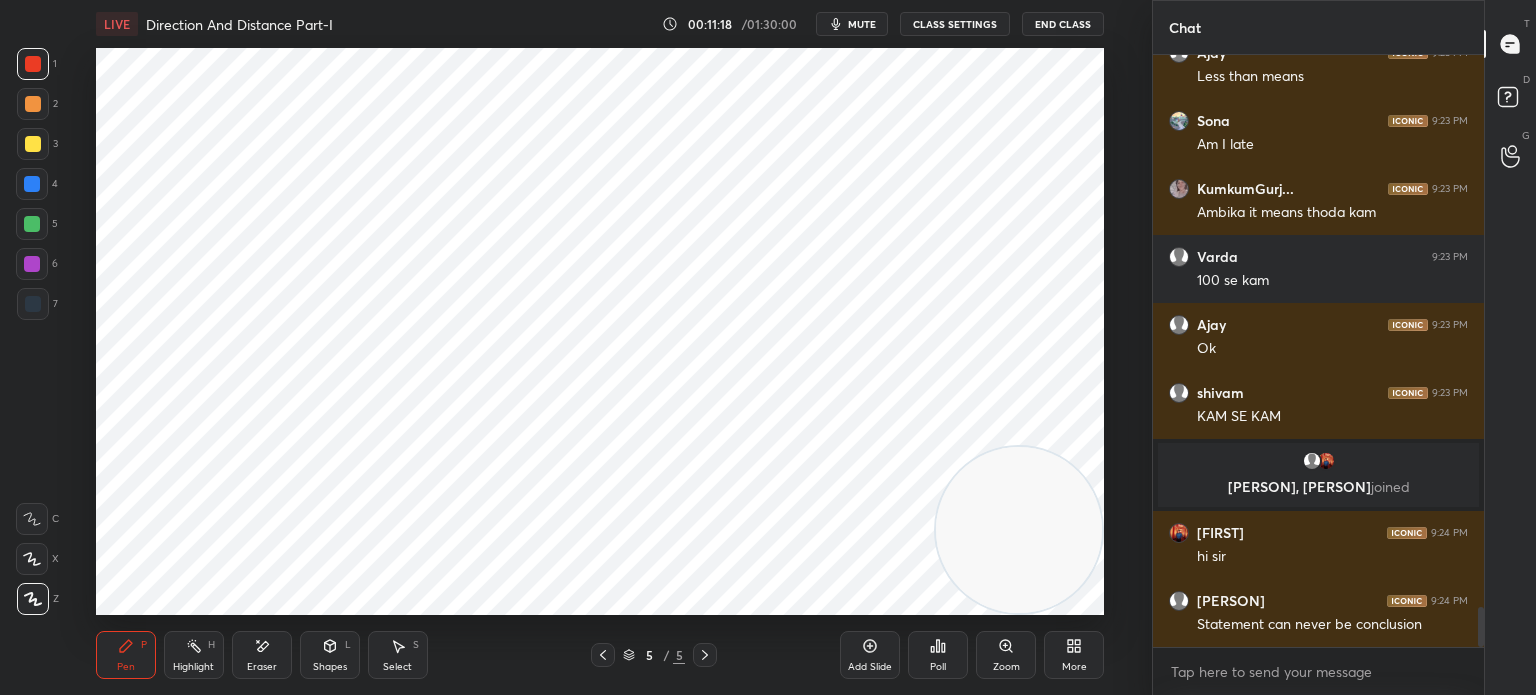 scroll, scrollTop: 8300, scrollLeft: 0, axis: vertical 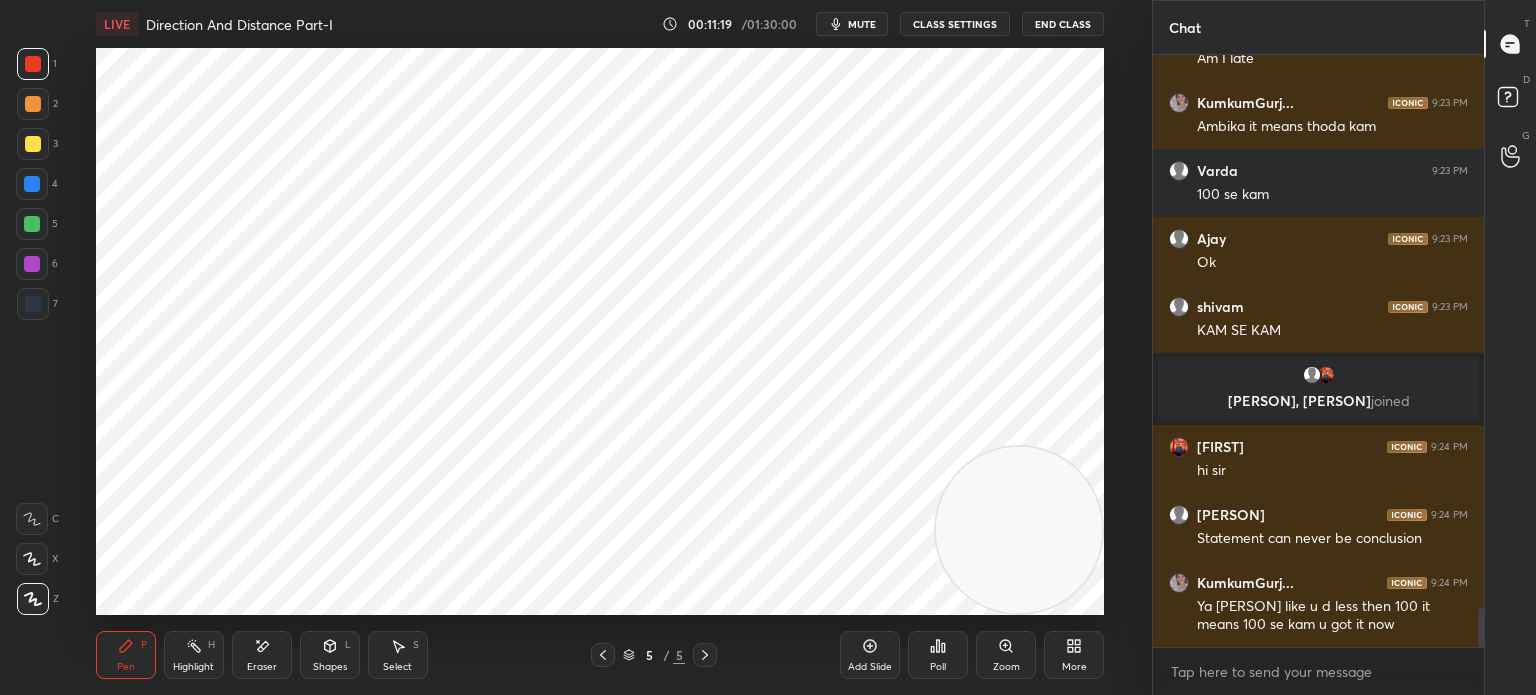 click on "Shapes L" at bounding box center [330, 655] 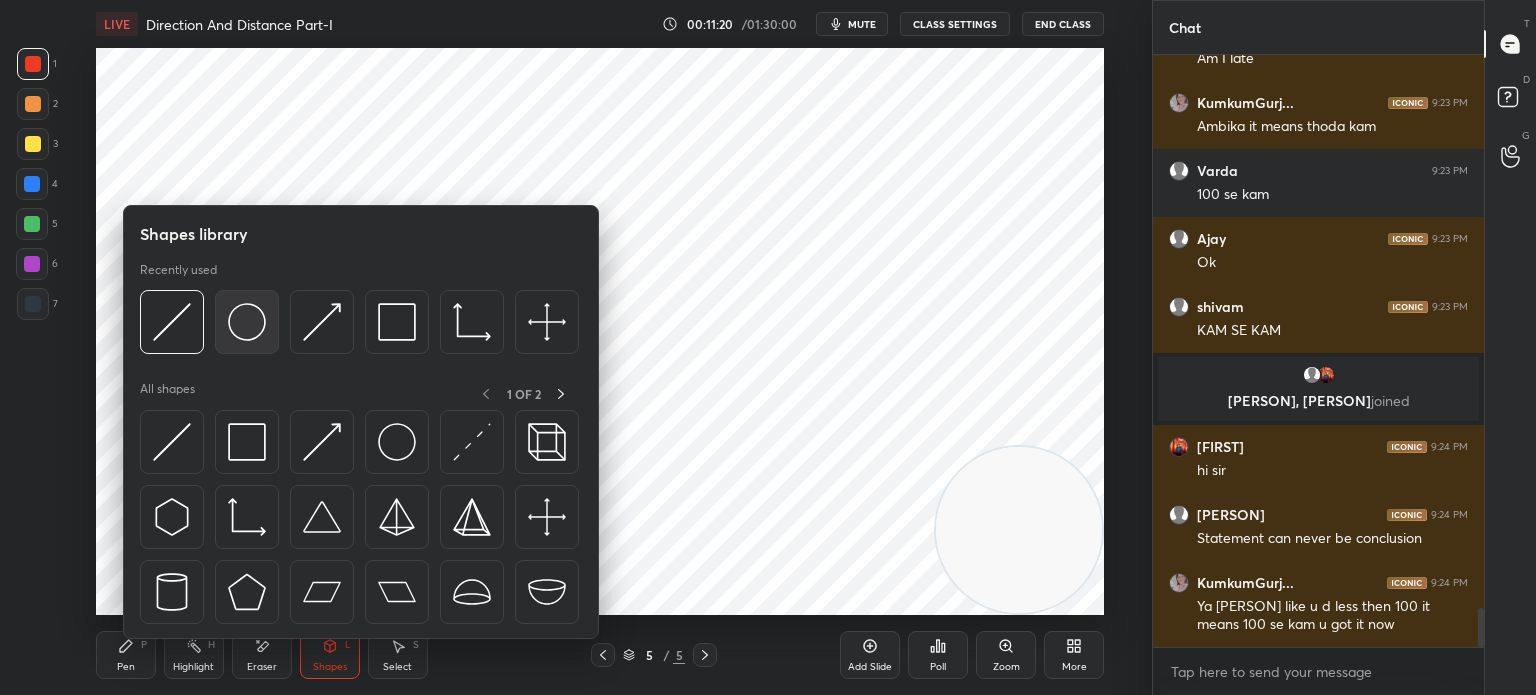 click at bounding box center [247, 322] 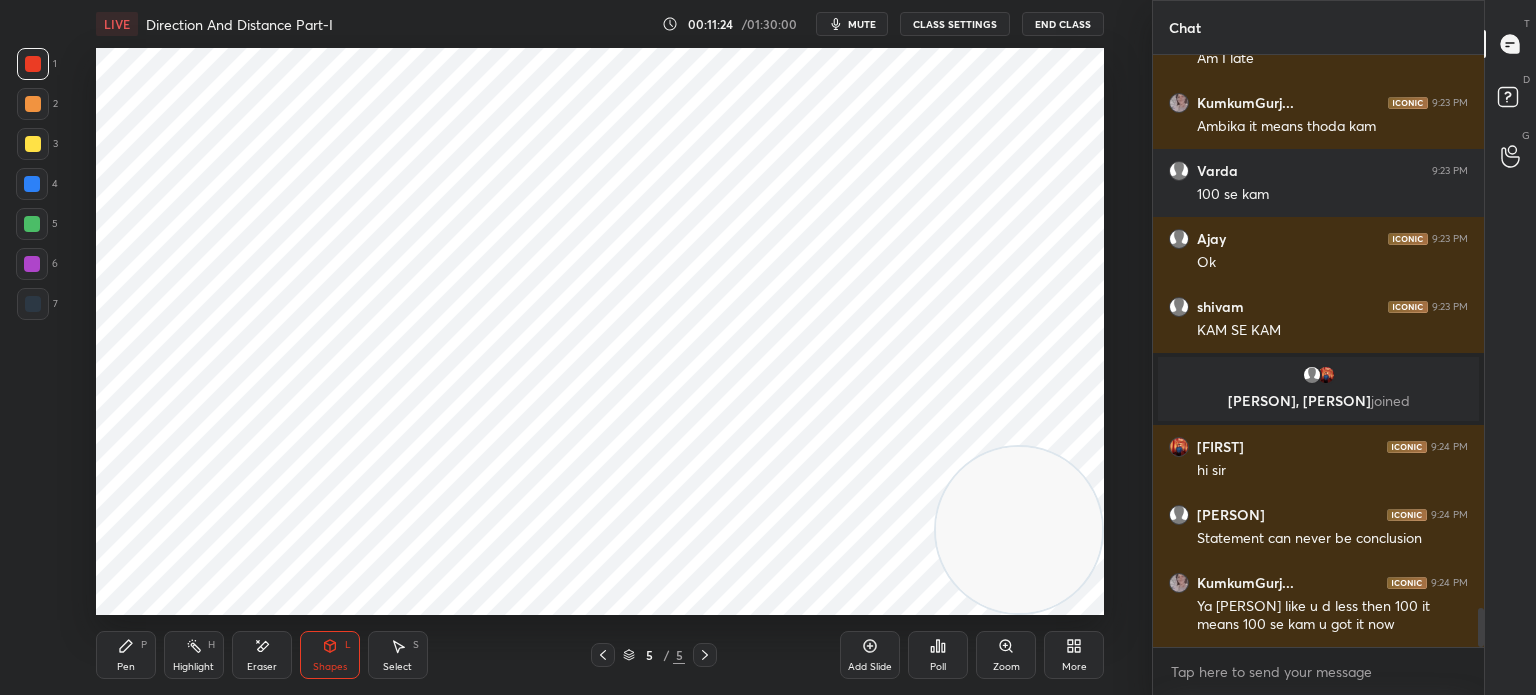 click on "Pen P" at bounding box center [126, 655] 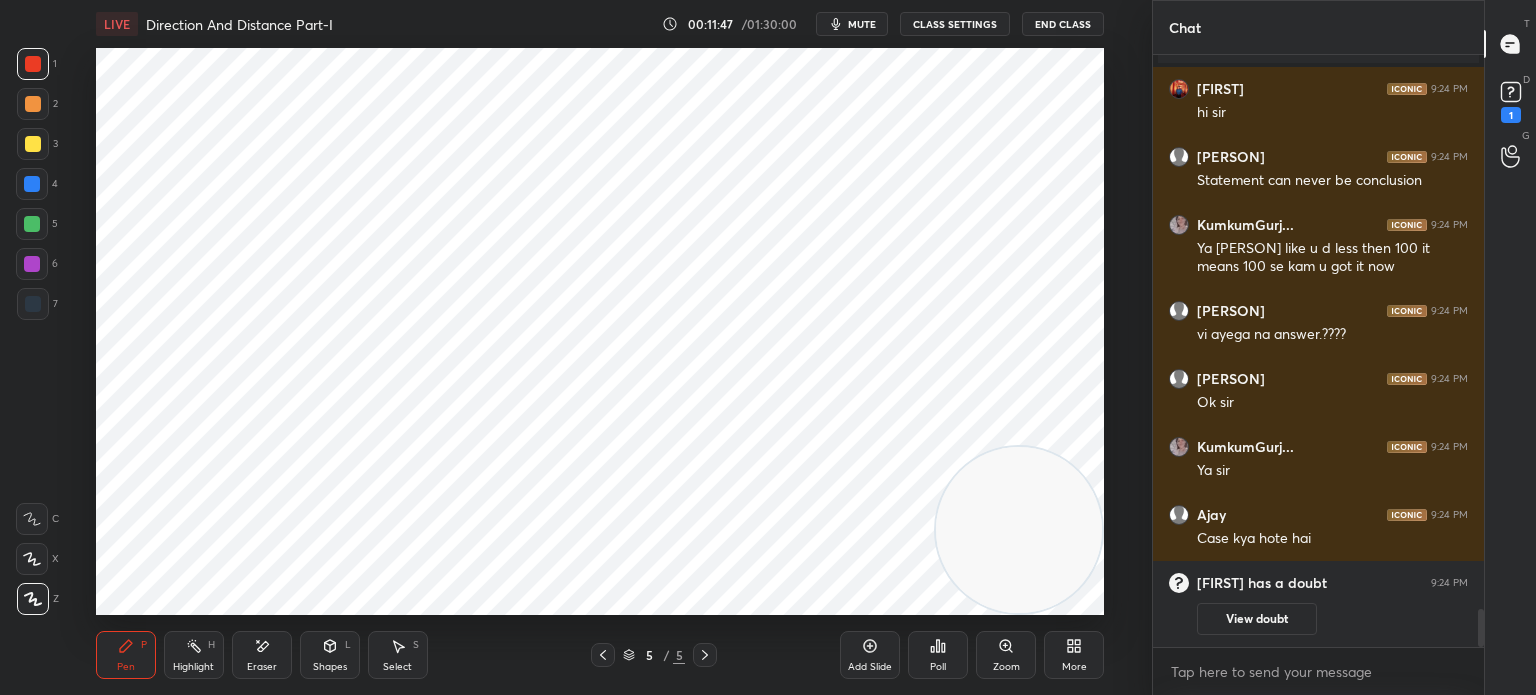 scroll, scrollTop: 8618, scrollLeft: 0, axis: vertical 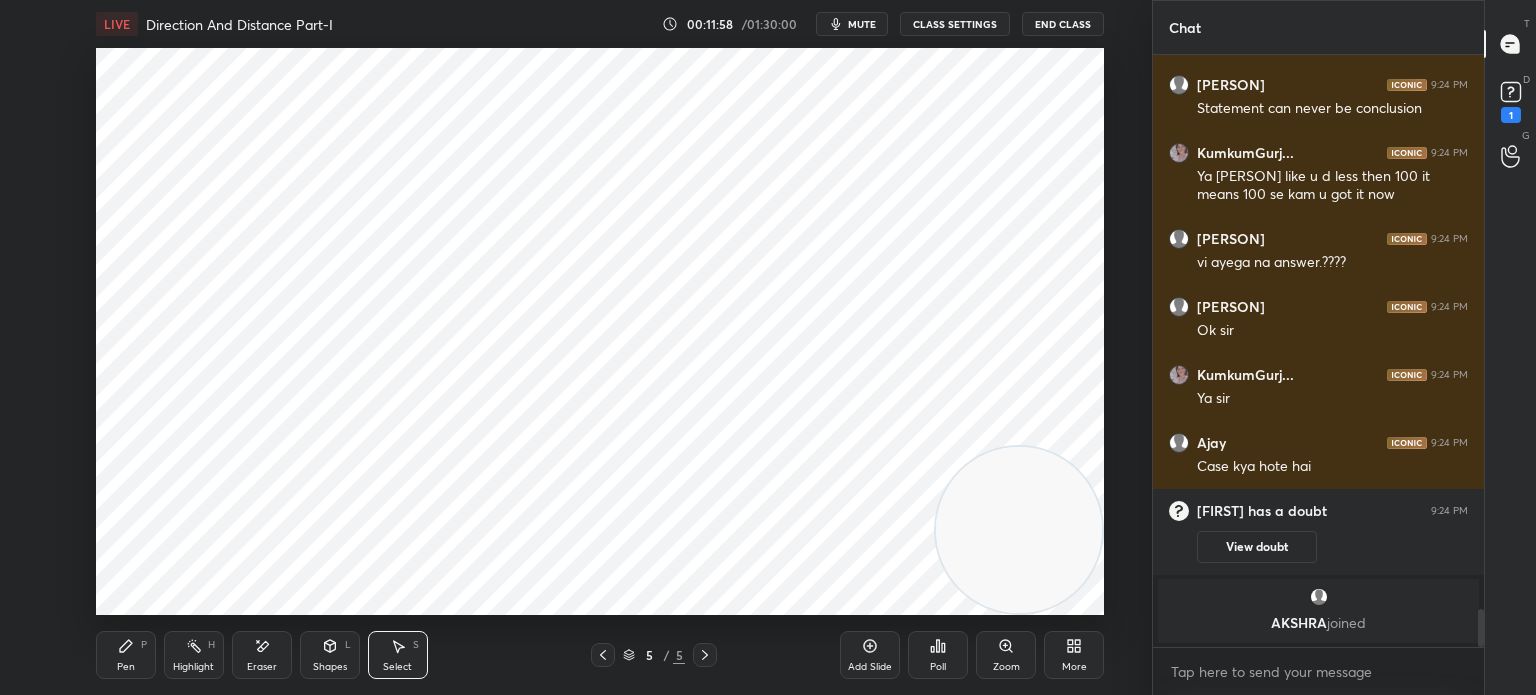 click on "Pen P" at bounding box center (126, 655) 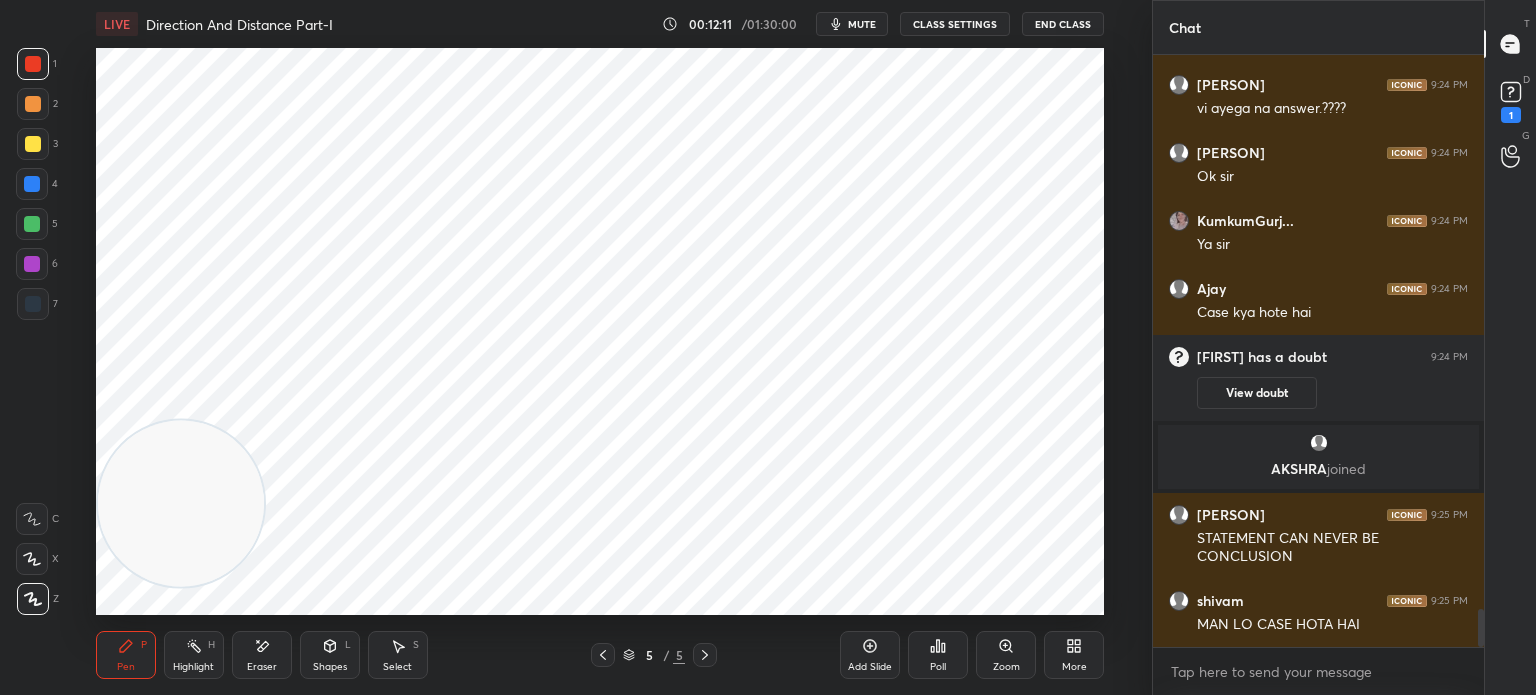 scroll, scrollTop: 8766, scrollLeft: 0, axis: vertical 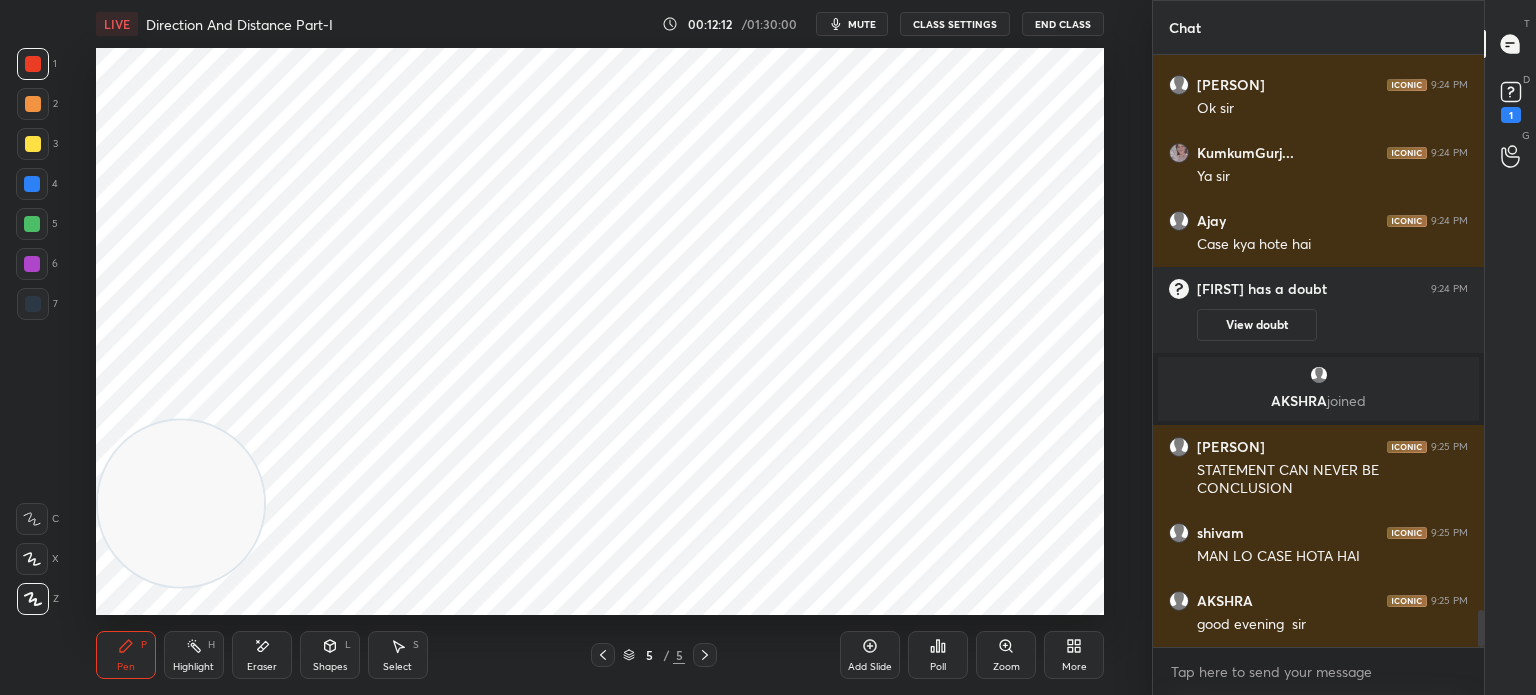 click on "Add Slide" at bounding box center [870, 655] 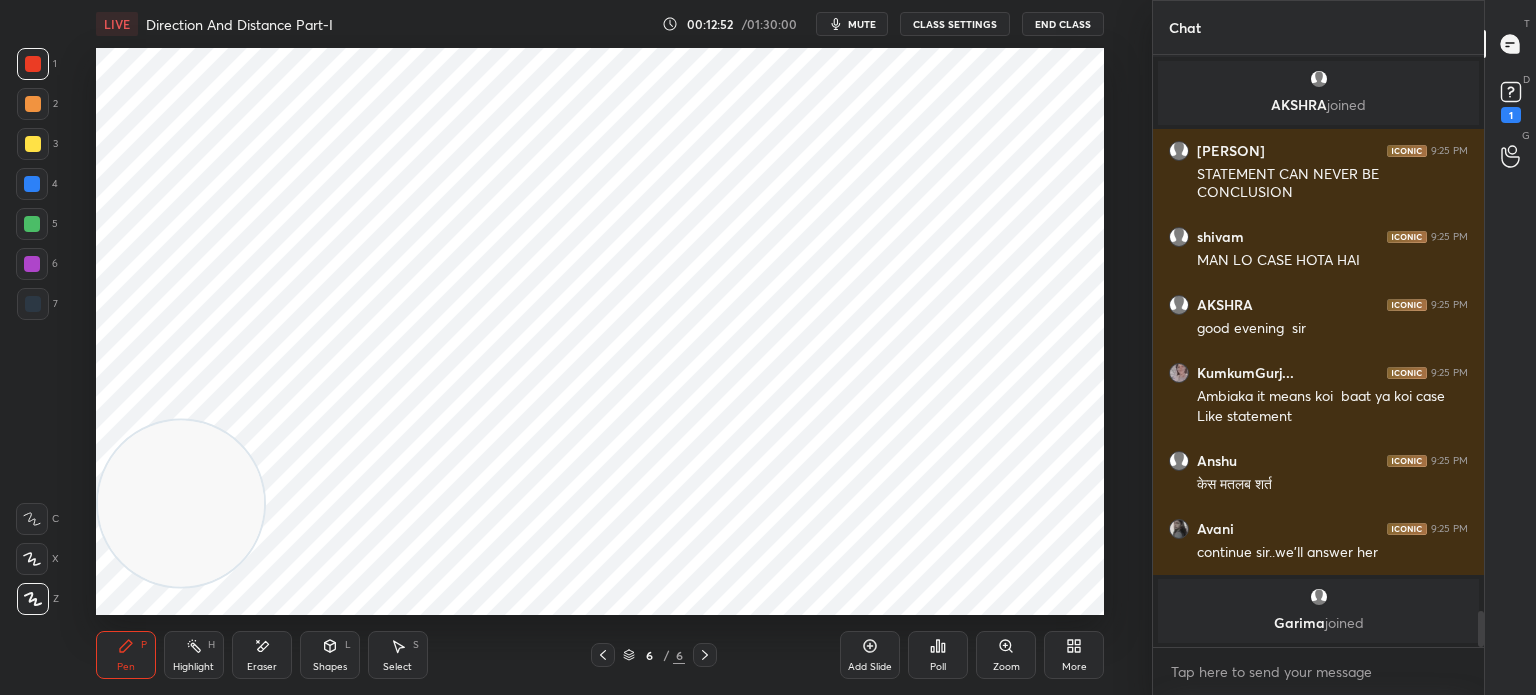 scroll, scrollTop: 9004, scrollLeft: 0, axis: vertical 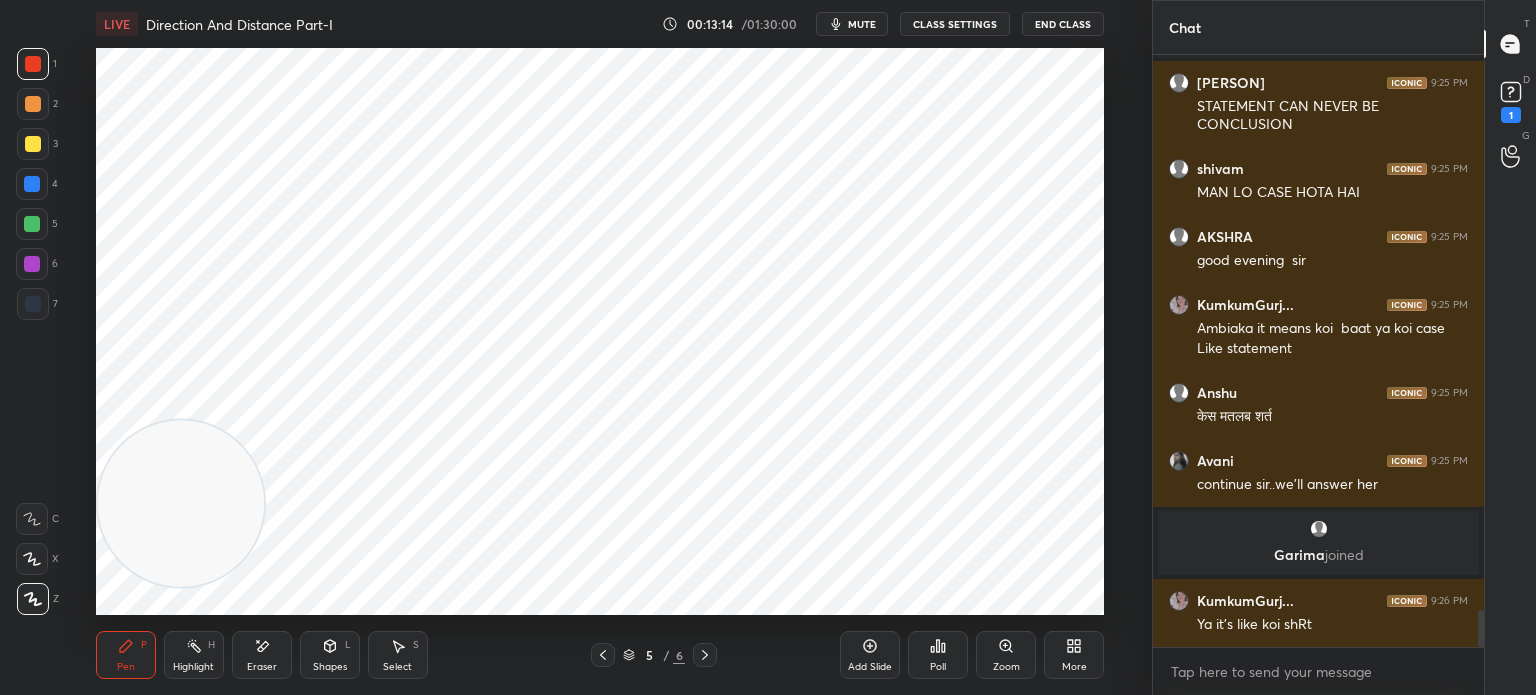 click on "Eraser" at bounding box center [262, 655] 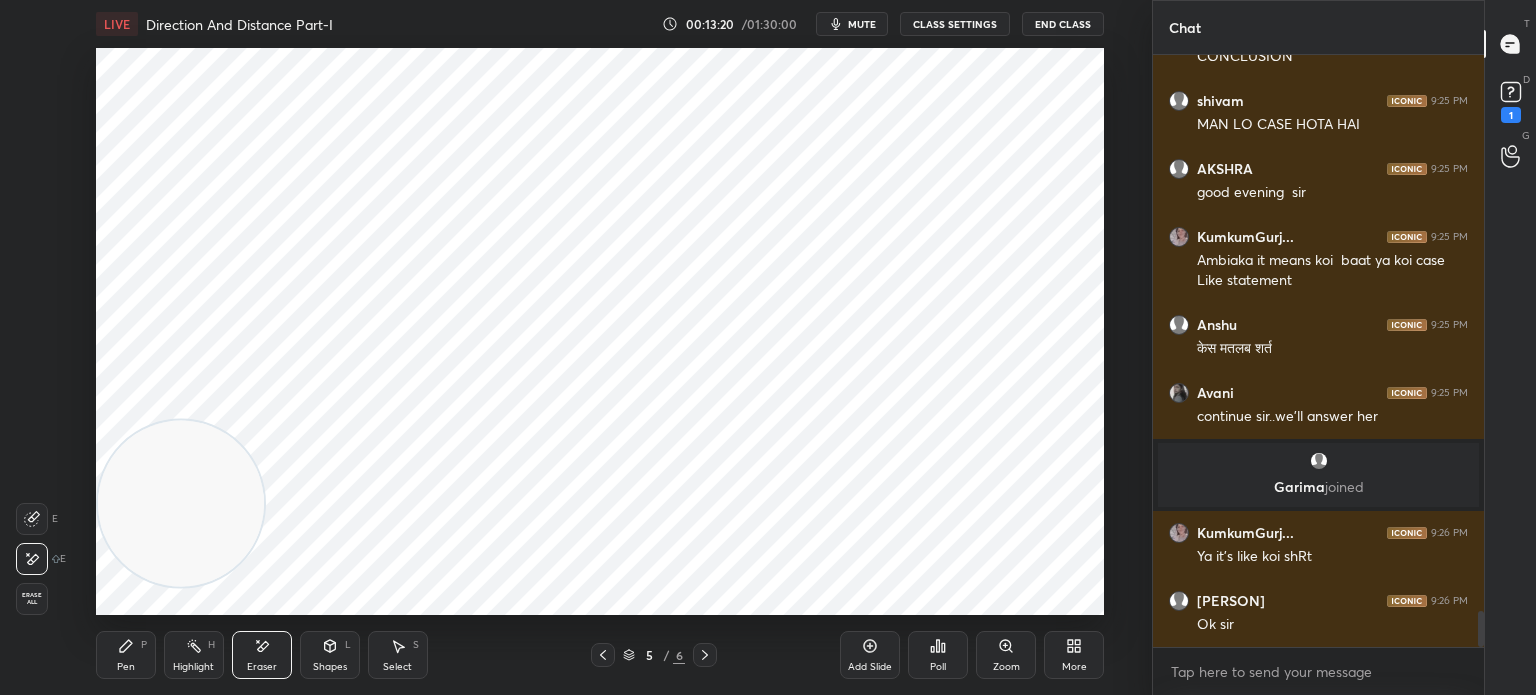 scroll, scrollTop: 9140, scrollLeft: 0, axis: vertical 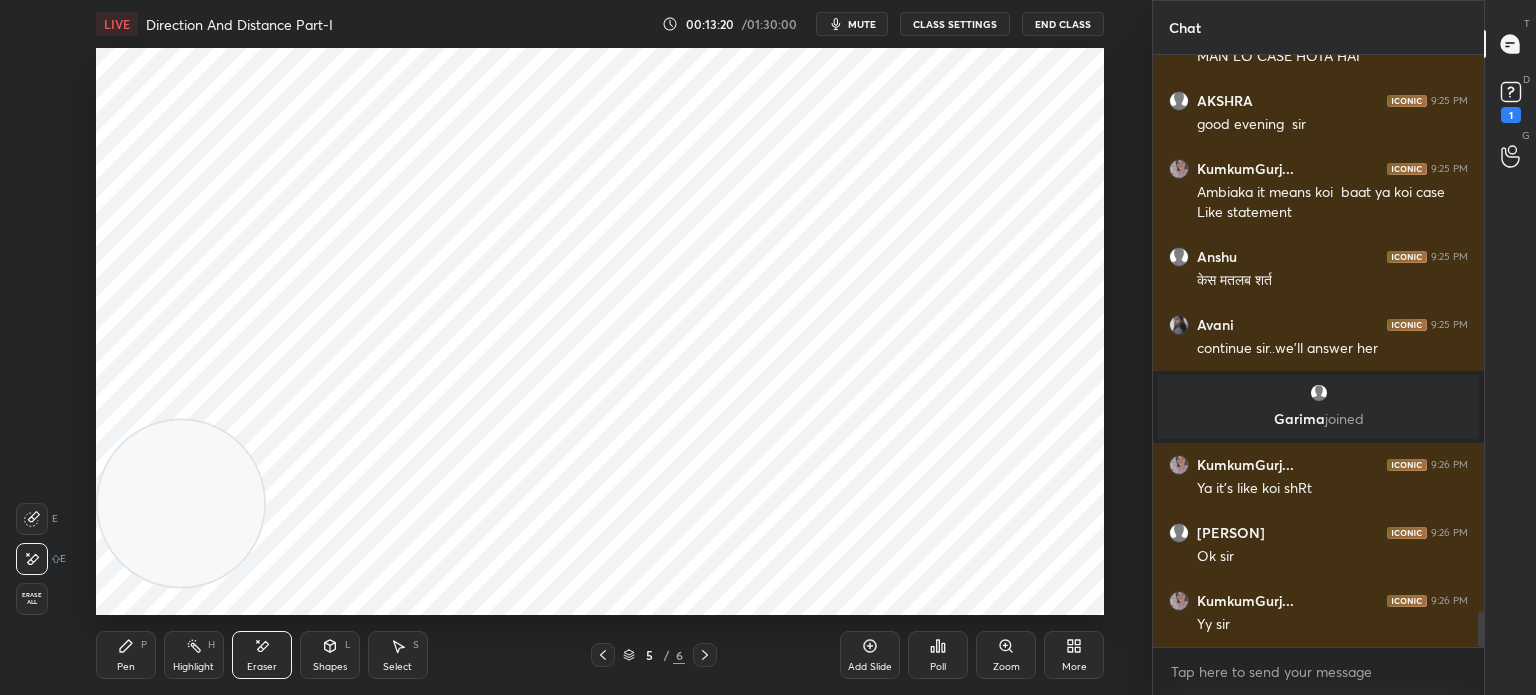 click on "Pen P" at bounding box center [126, 655] 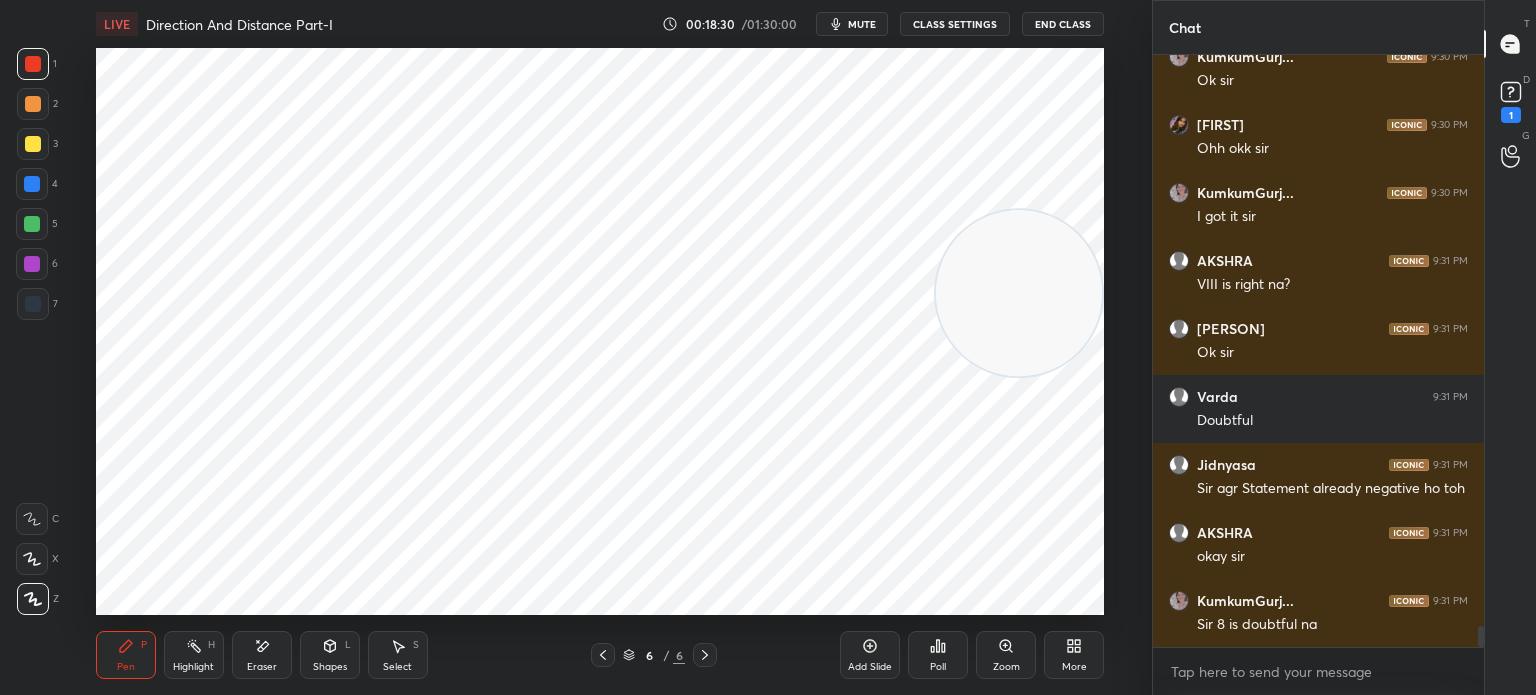 scroll, scrollTop: 15946, scrollLeft: 0, axis: vertical 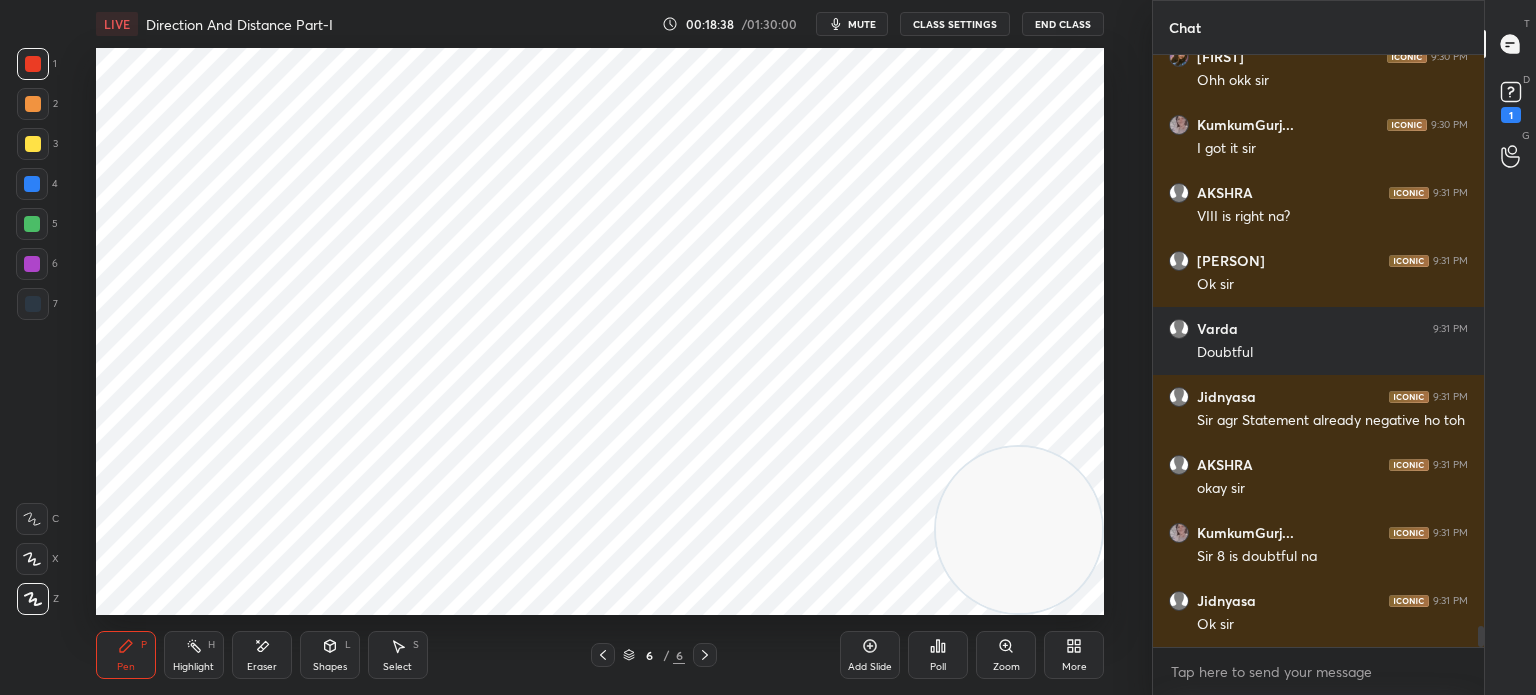 click on "Add Slide" at bounding box center [870, 655] 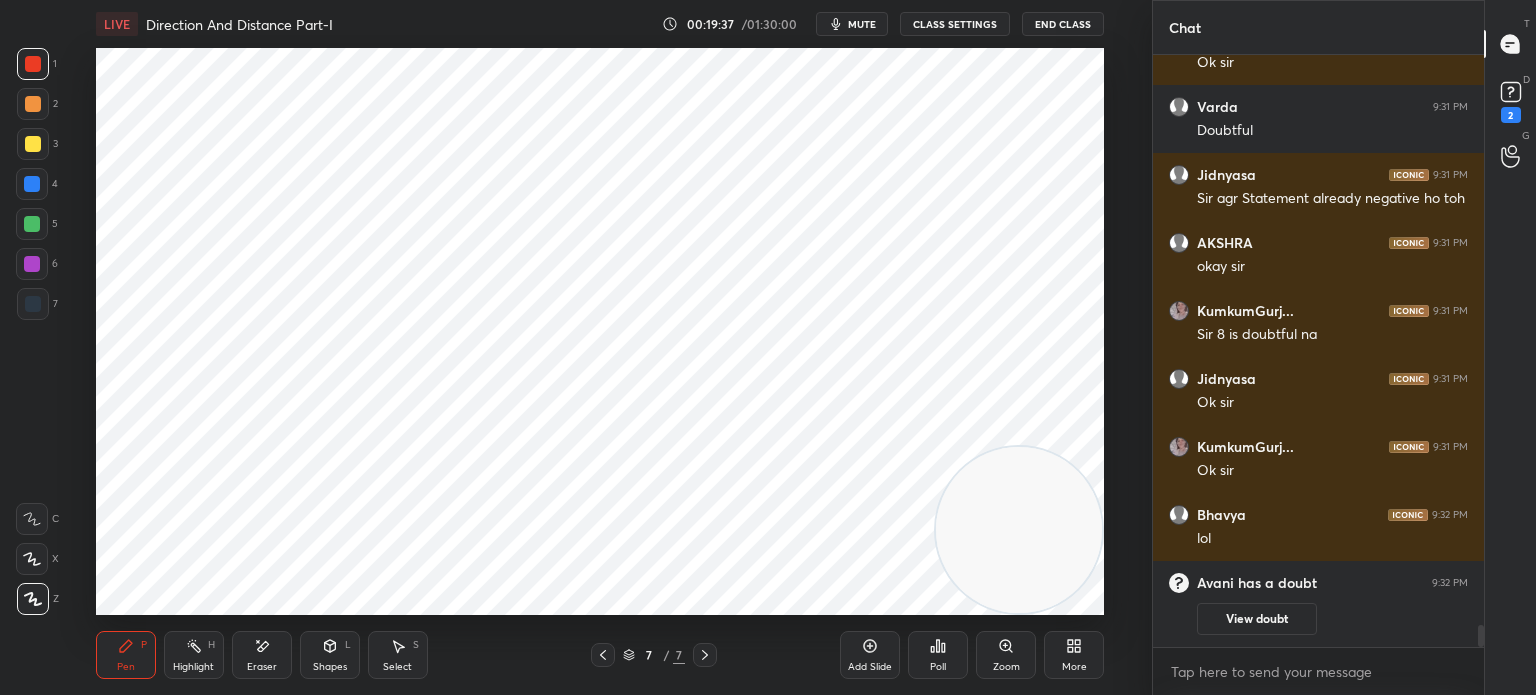 scroll, scrollTop: 15426, scrollLeft: 0, axis: vertical 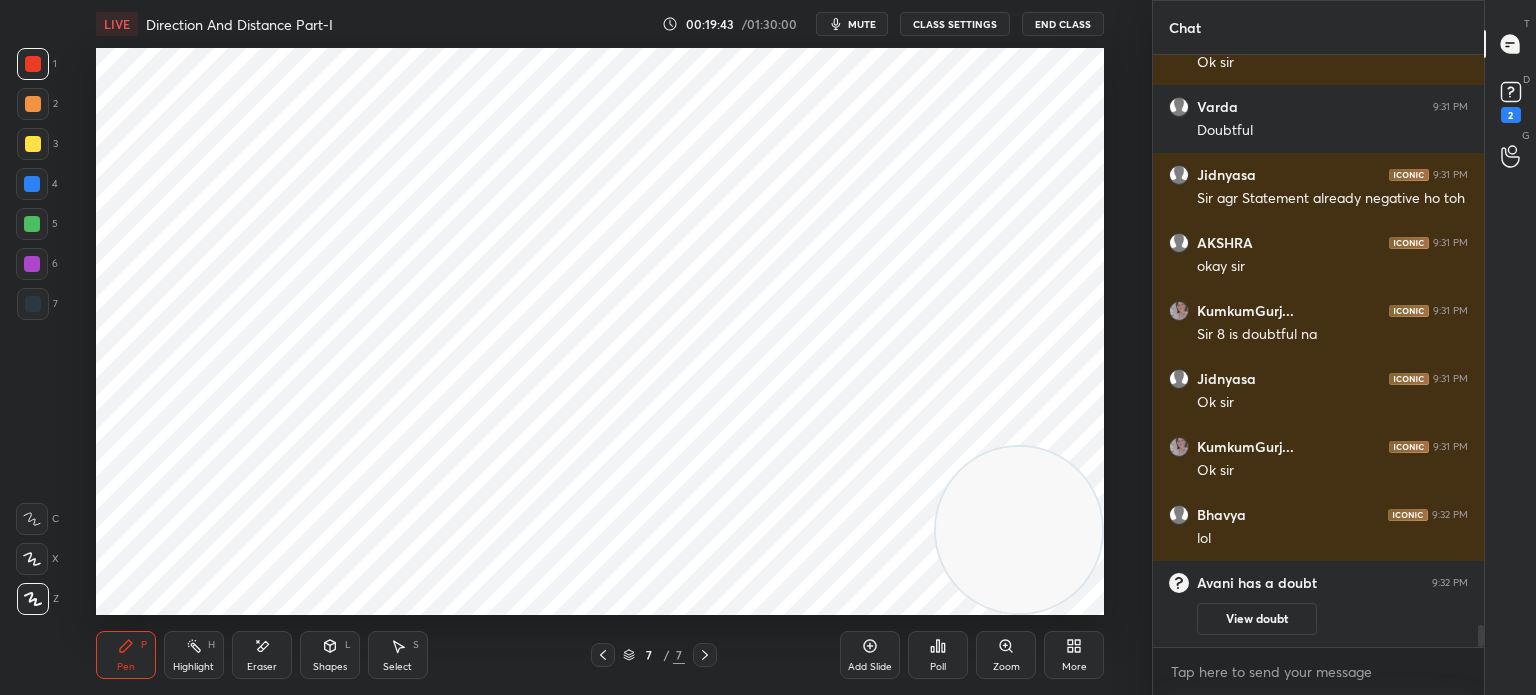 click on "View doubt" at bounding box center [1257, 619] 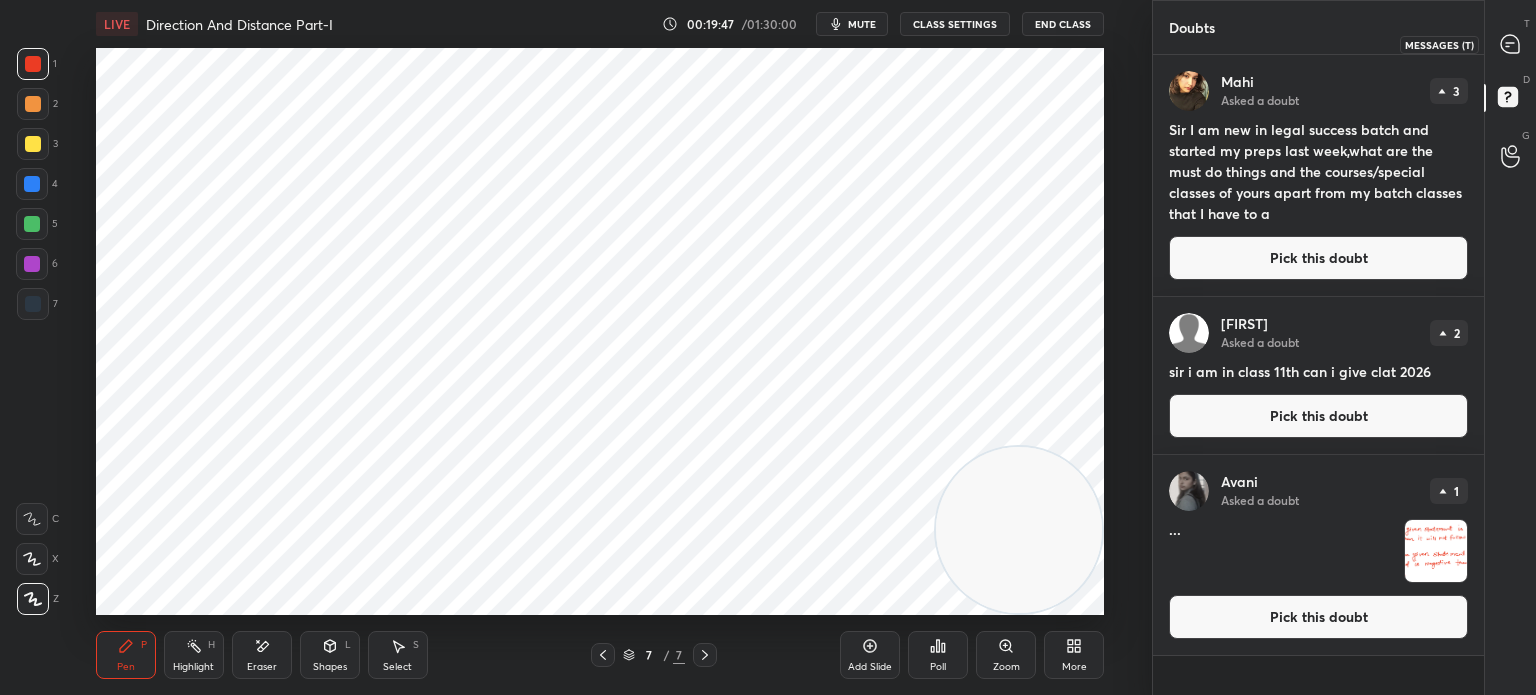 click 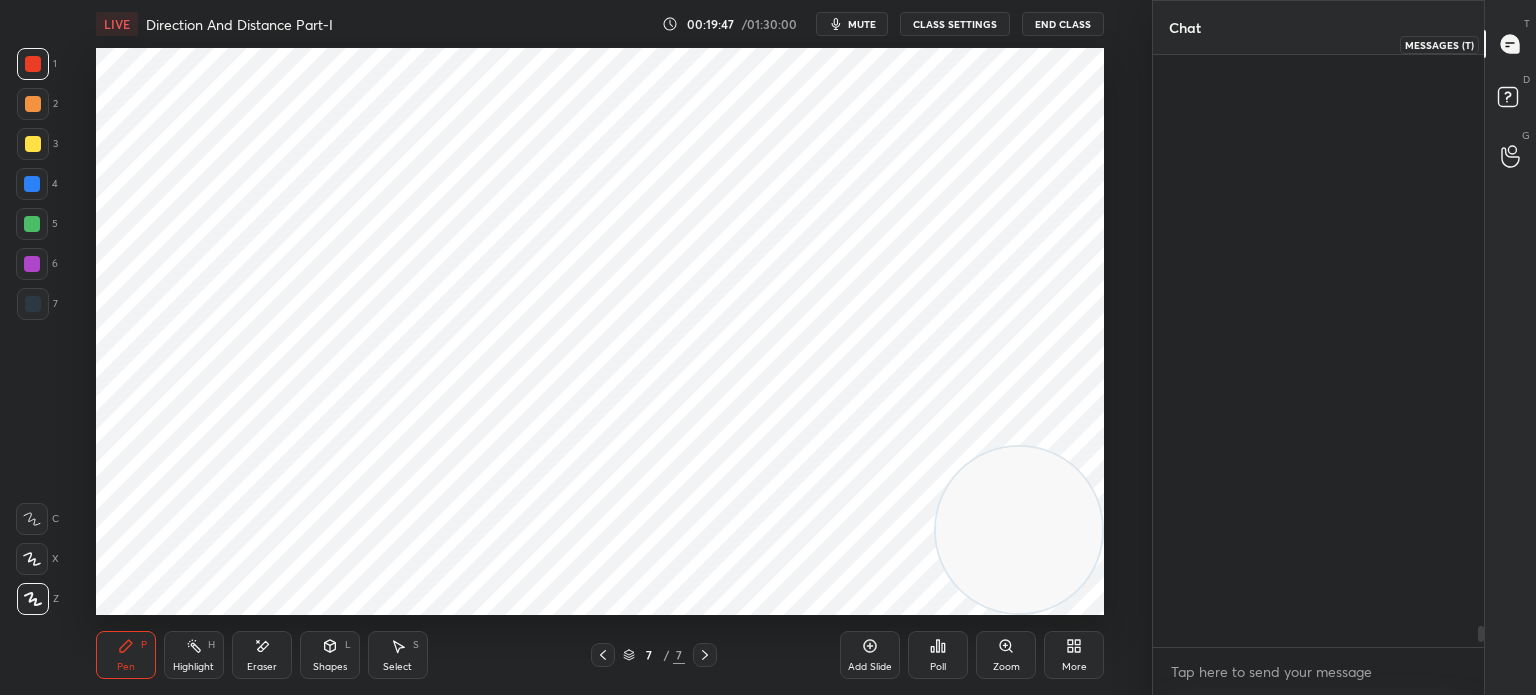 scroll, scrollTop: 15930, scrollLeft: 0, axis: vertical 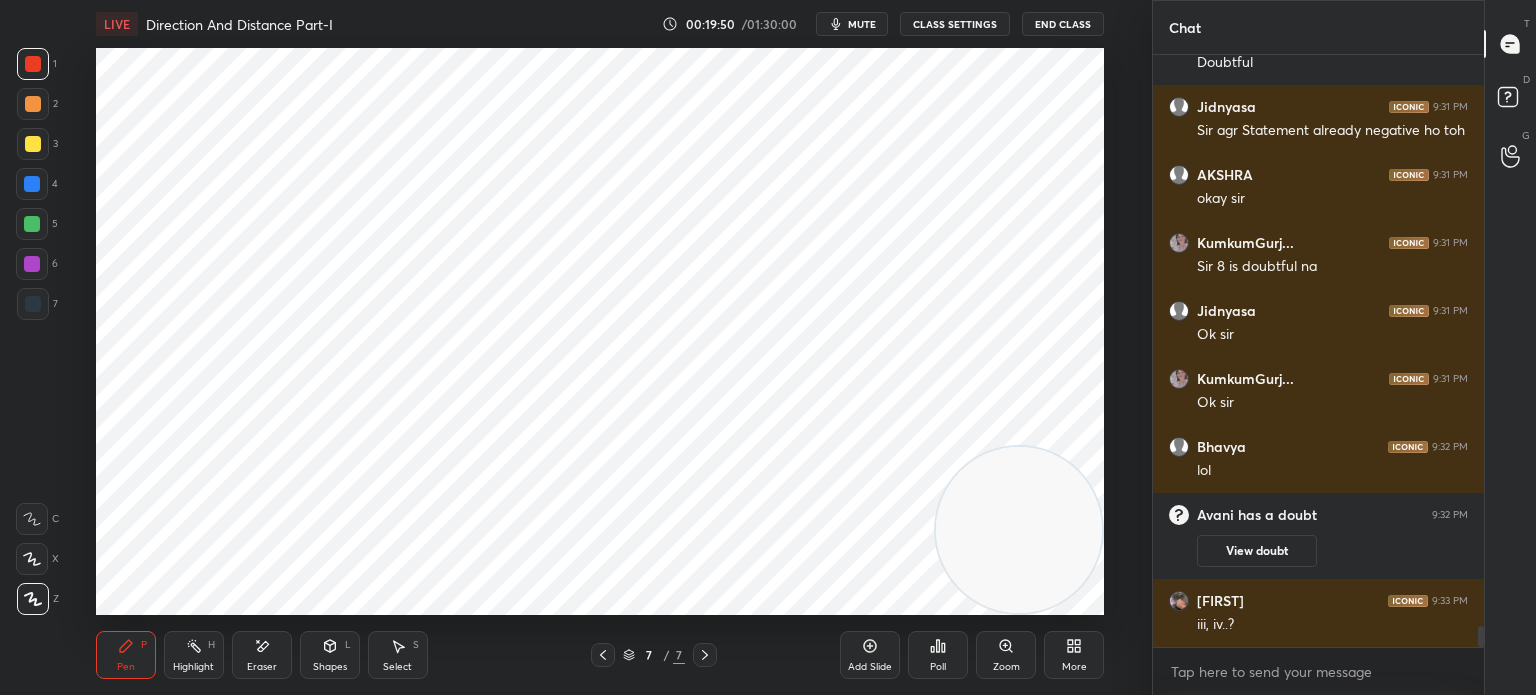 click on "Shapes" at bounding box center [330, 667] 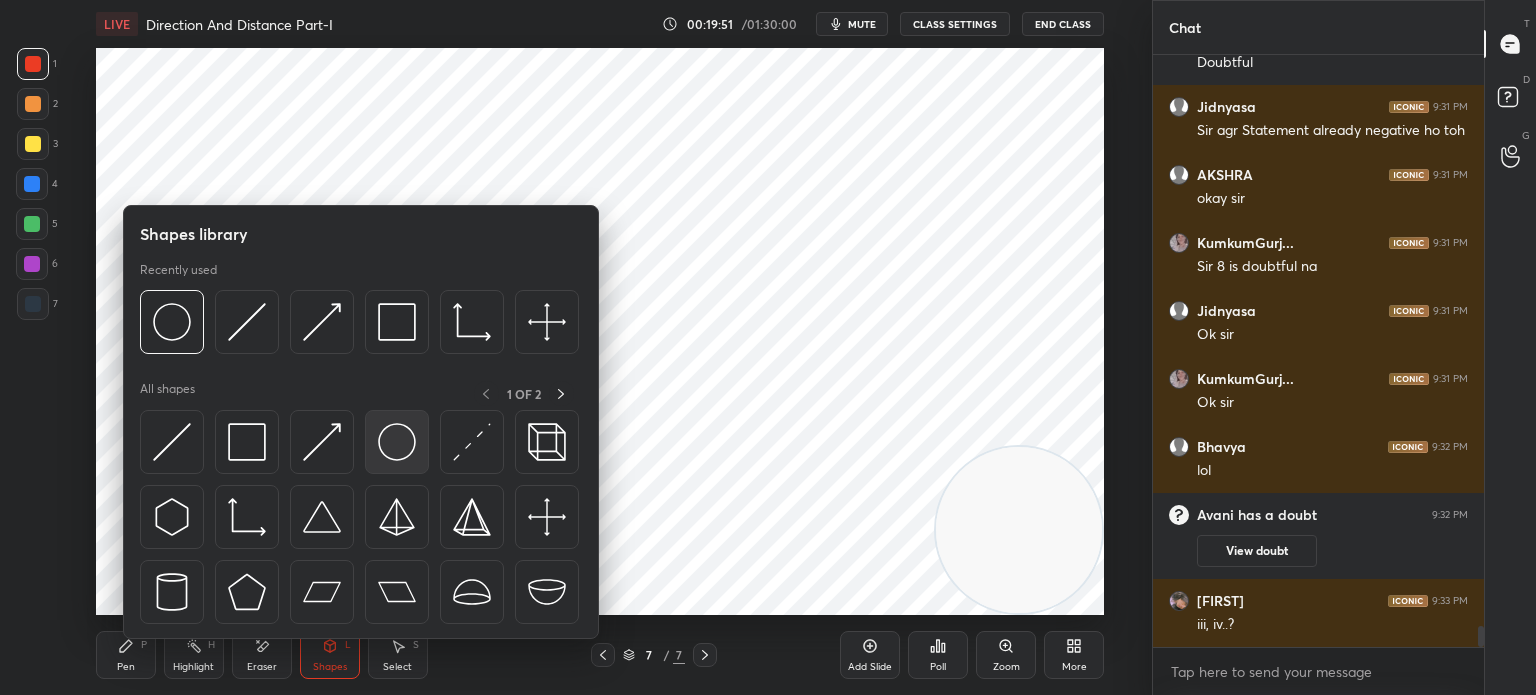 click at bounding box center [397, 442] 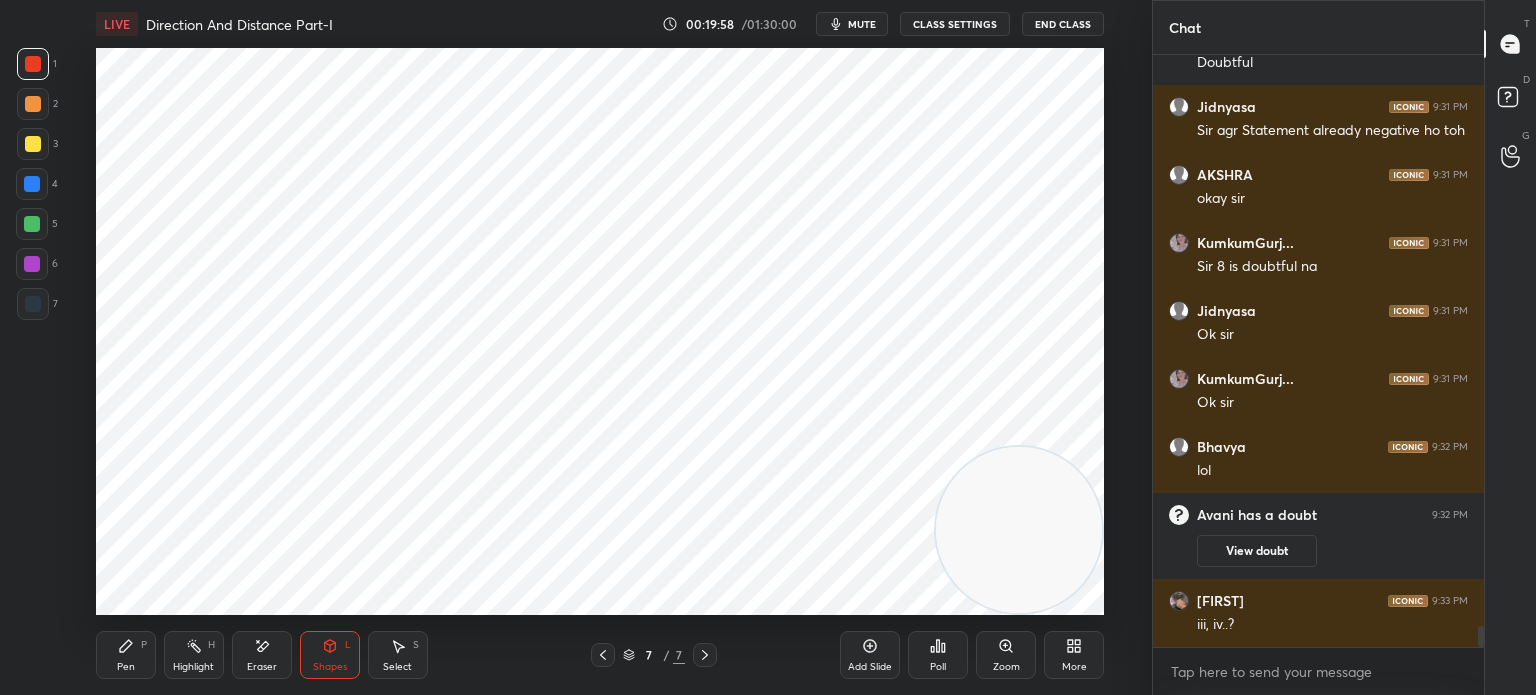 click at bounding box center [33, 304] 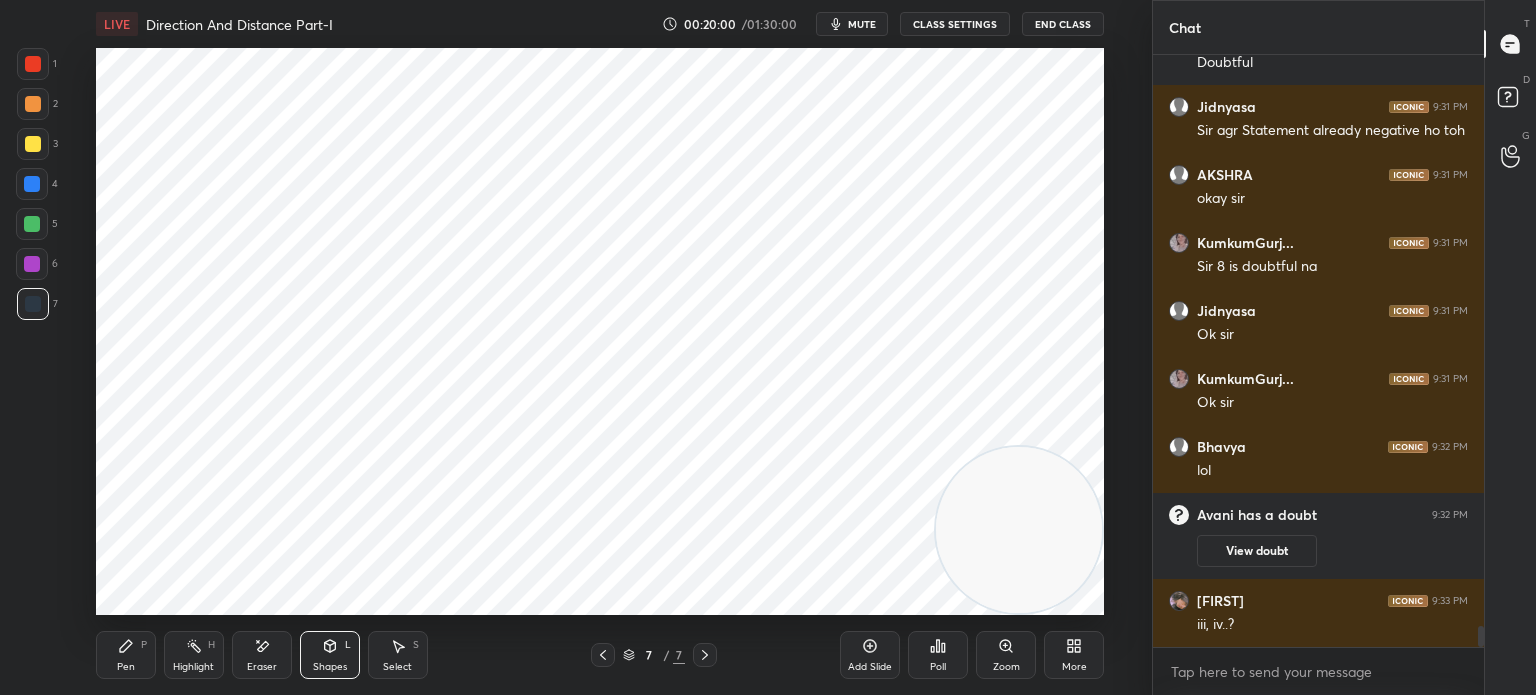 click on "Pen P" at bounding box center [126, 655] 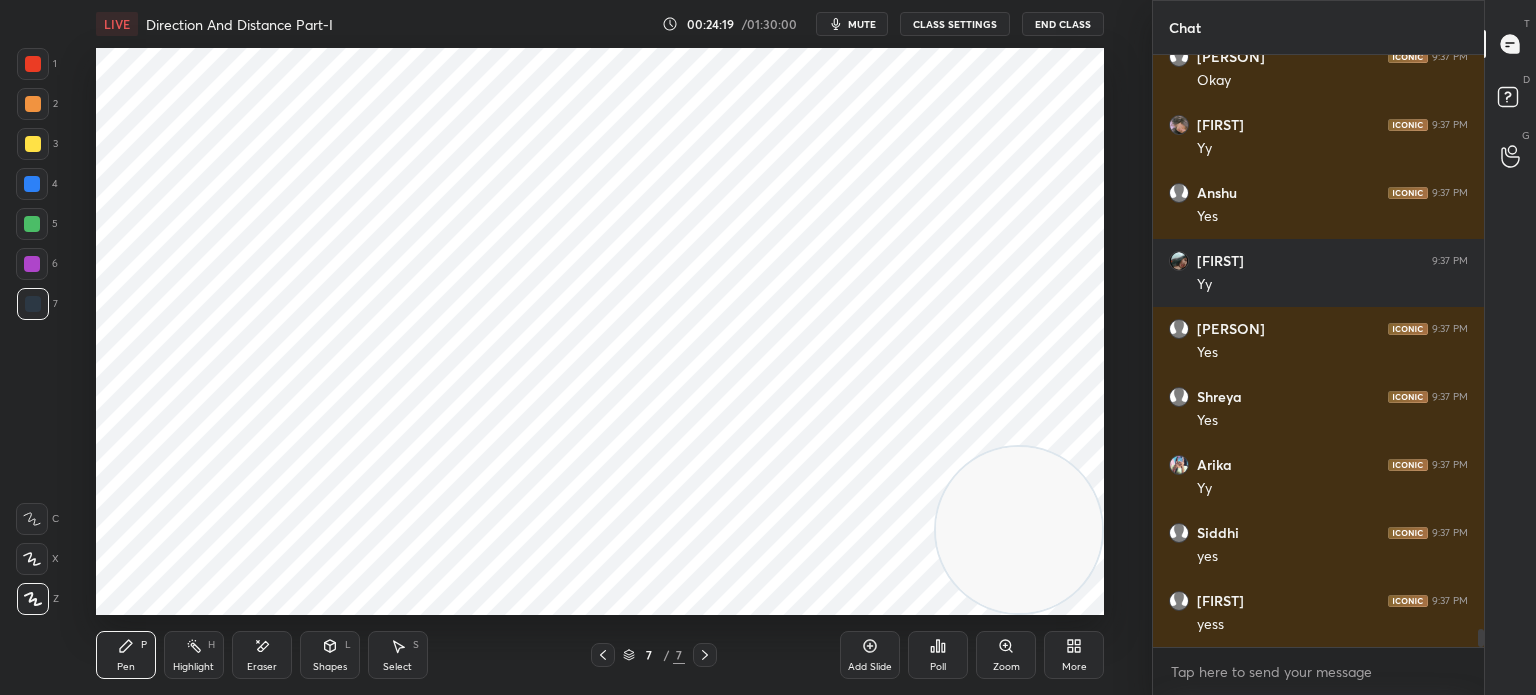 scroll, scrollTop: 19546, scrollLeft: 0, axis: vertical 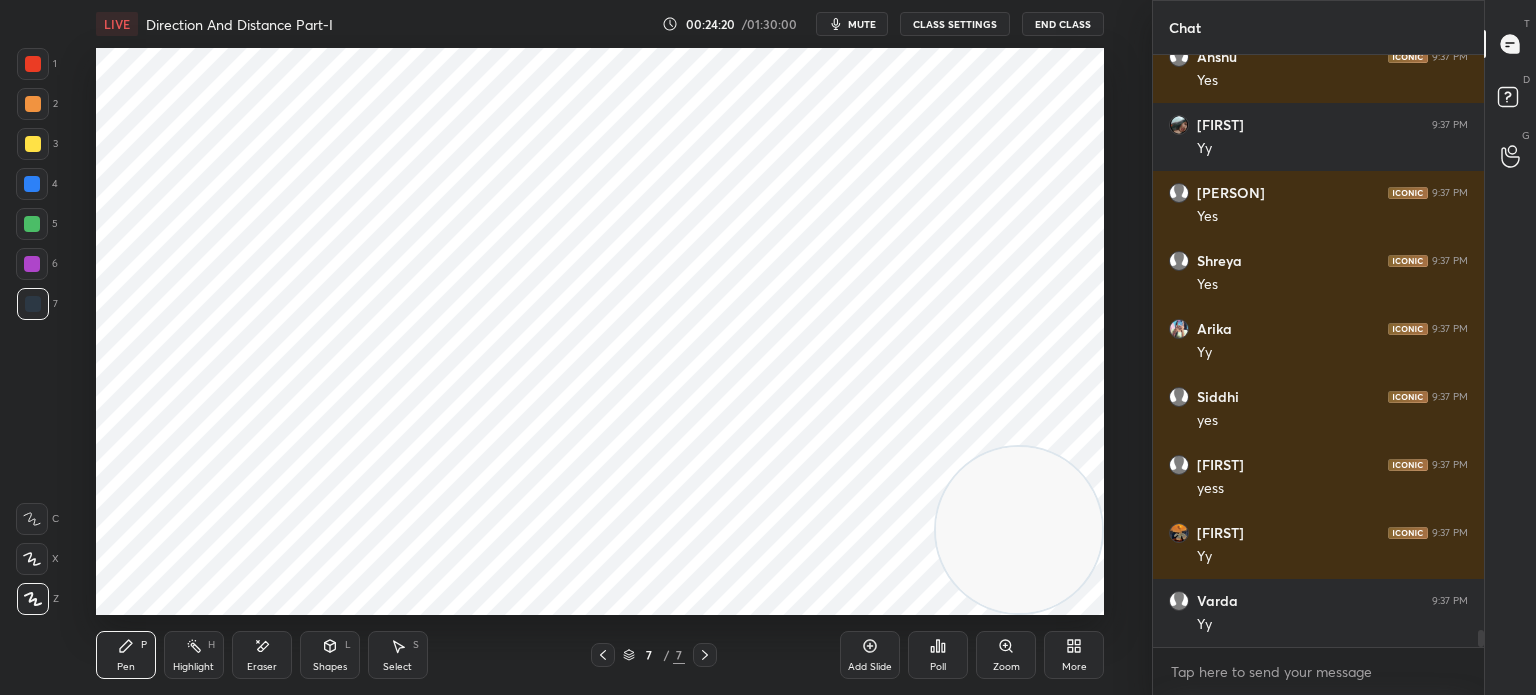 click 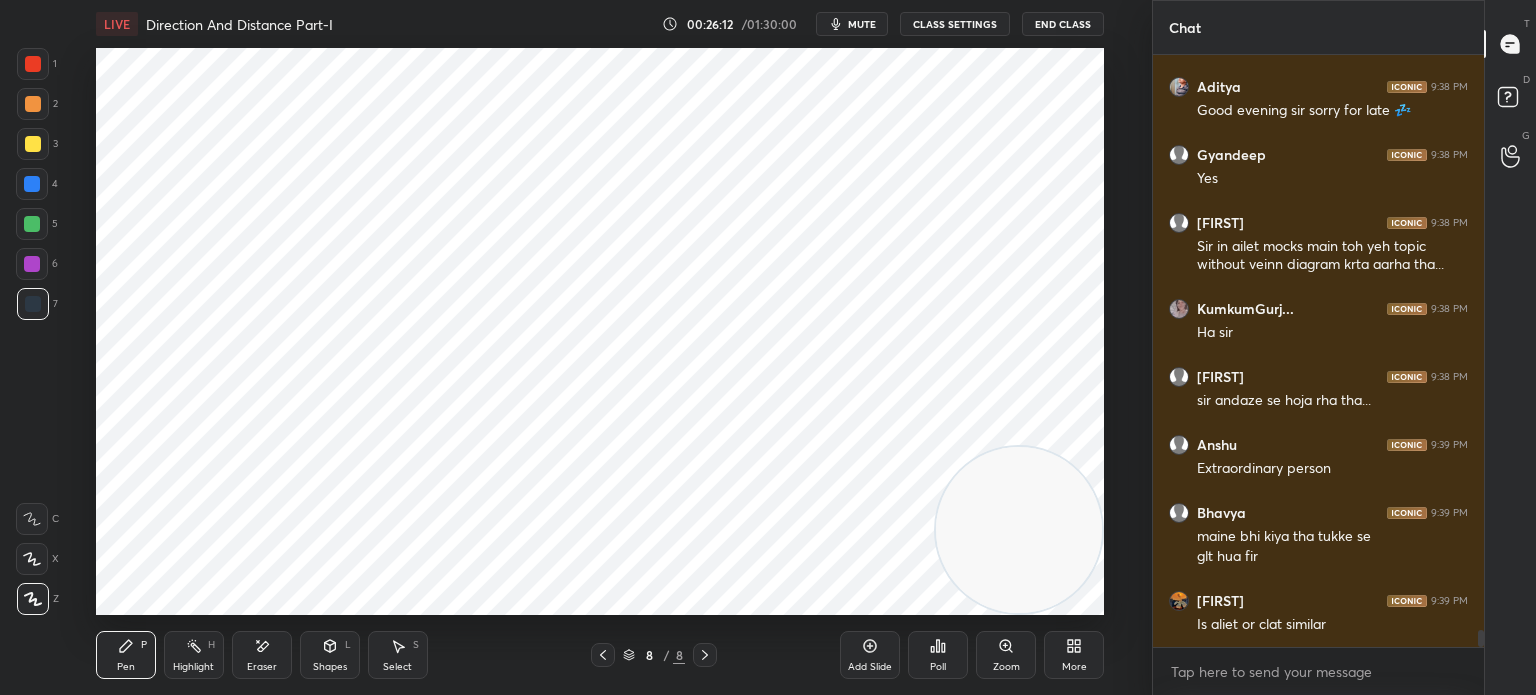 scroll, scrollTop: 20308, scrollLeft: 0, axis: vertical 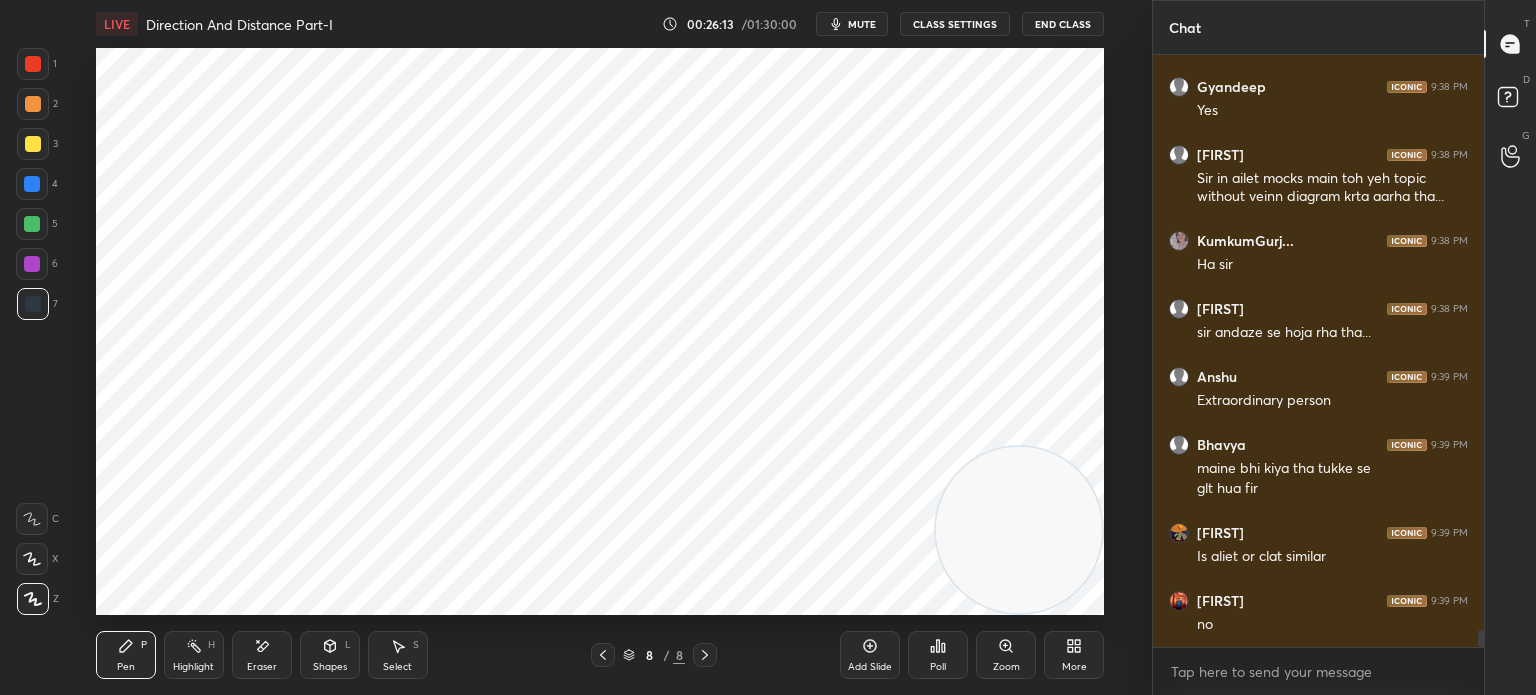 click on "Shapes L" at bounding box center [330, 655] 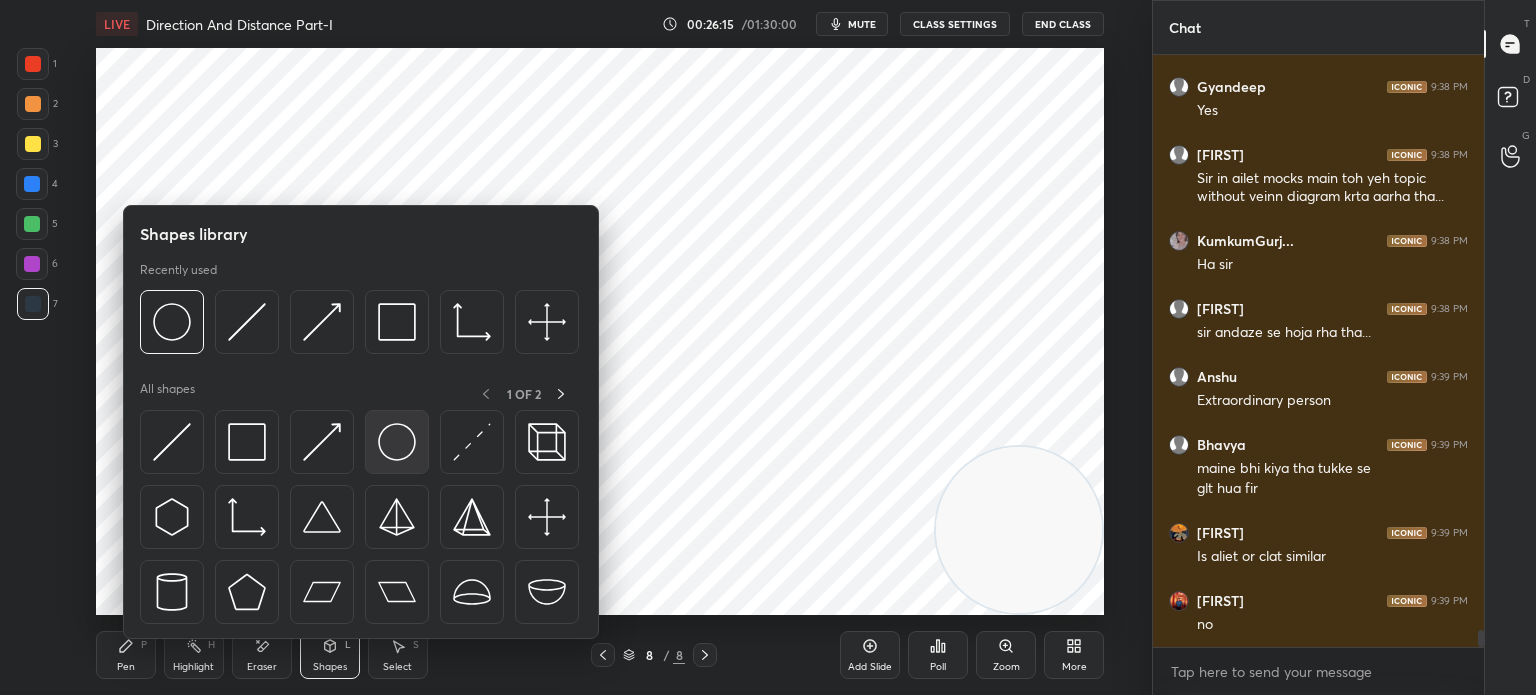 click at bounding box center [397, 442] 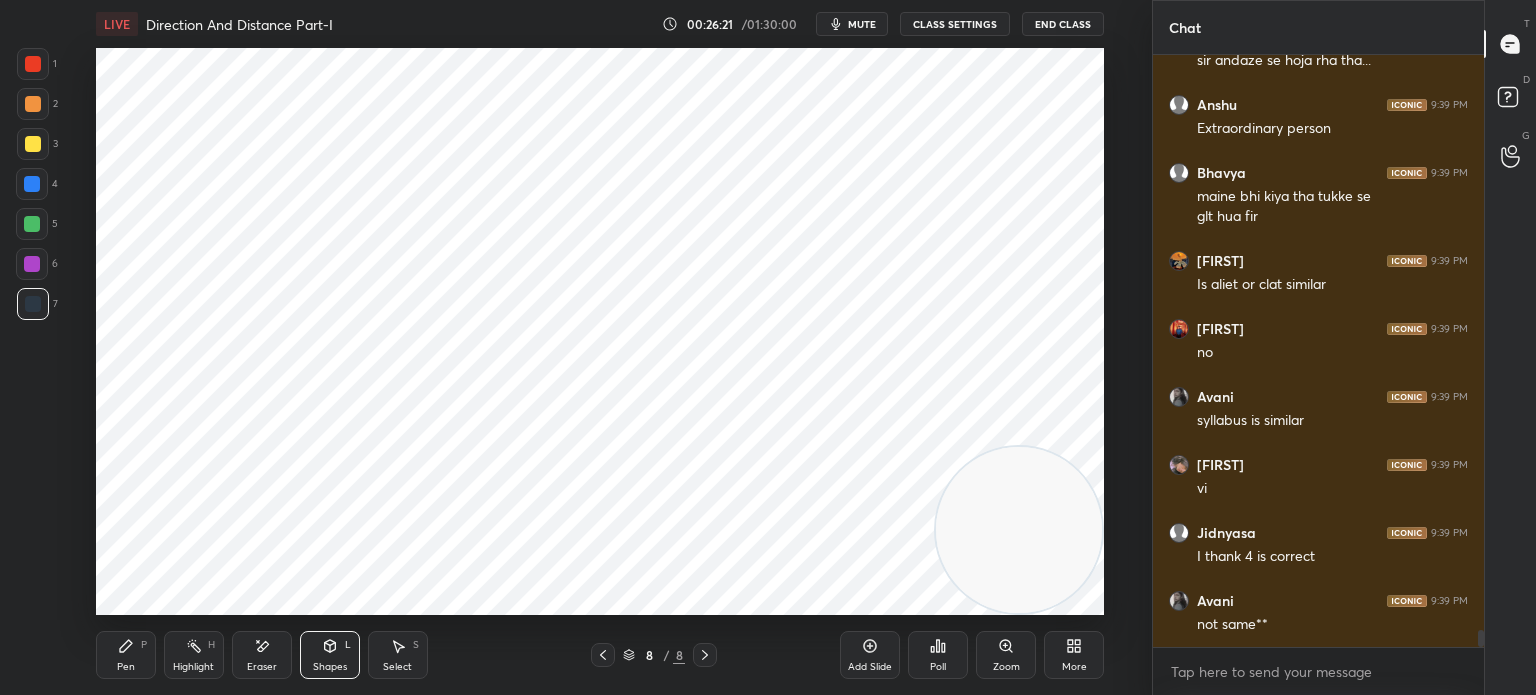 scroll, scrollTop: 20648, scrollLeft: 0, axis: vertical 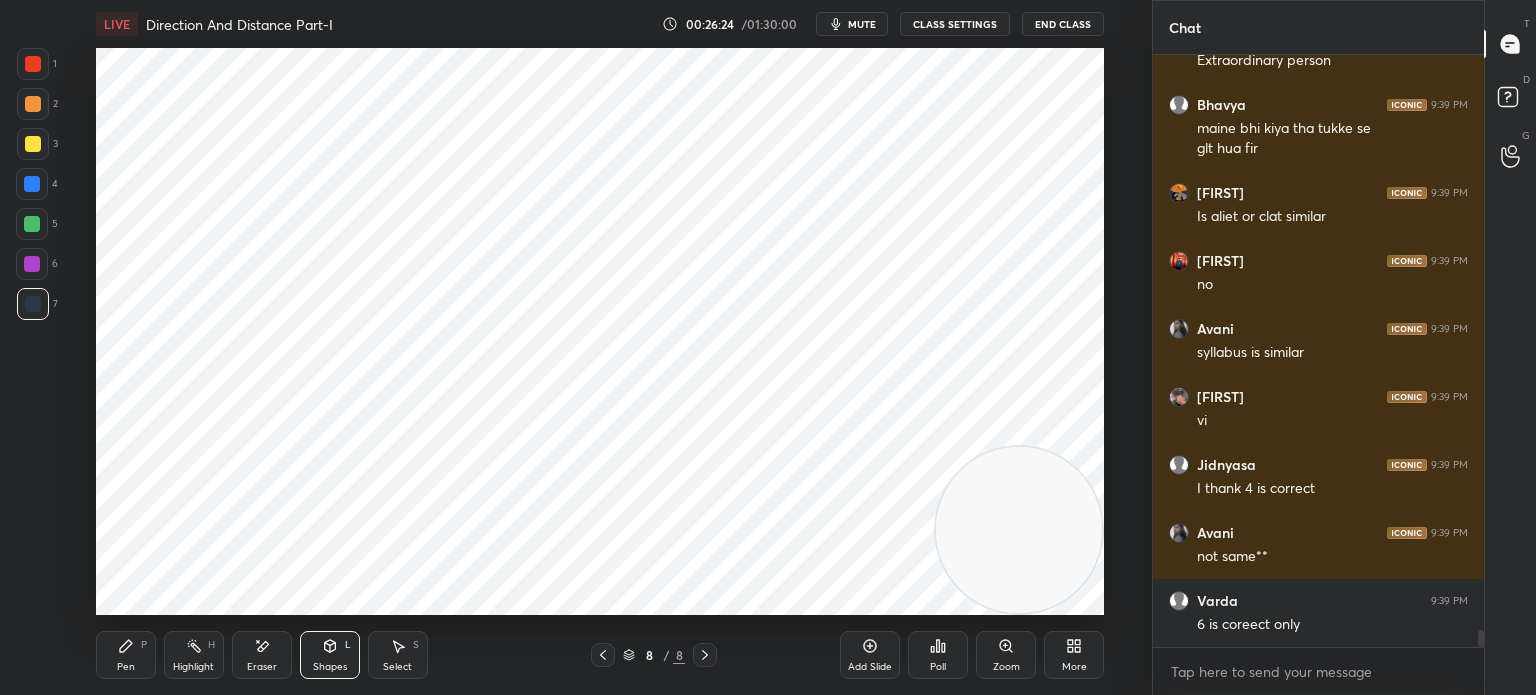 click on "Add Slide" at bounding box center (870, 667) 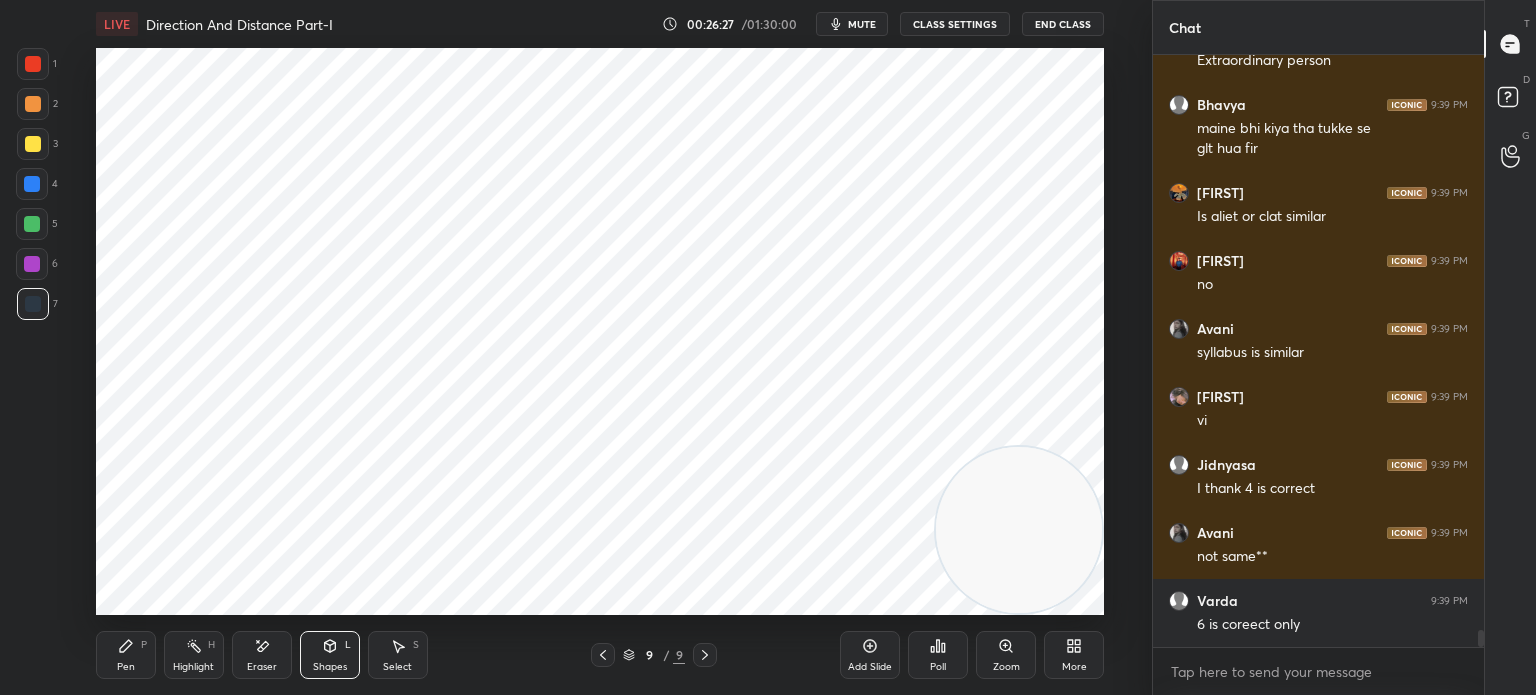 scroll, scrollTop: 20716, scrollLeft: 0, axis: vertical 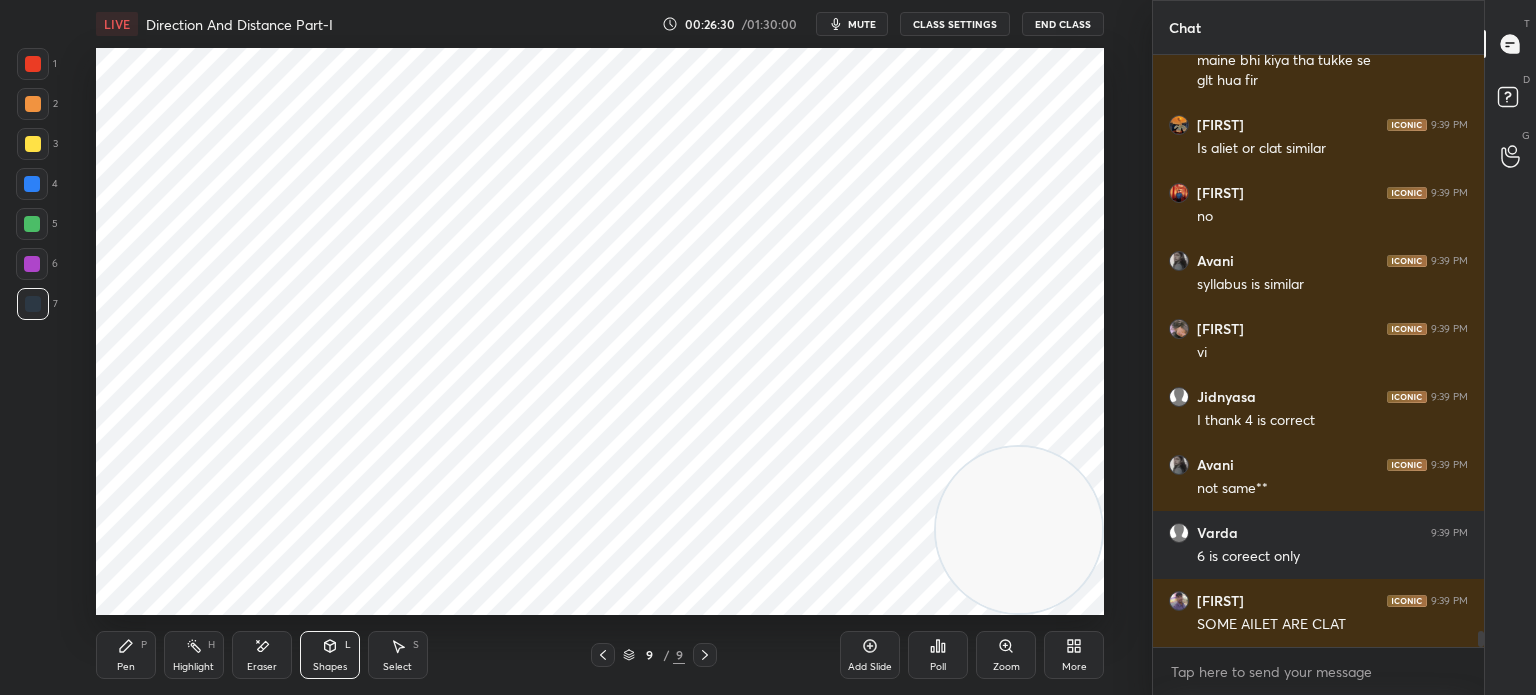 click 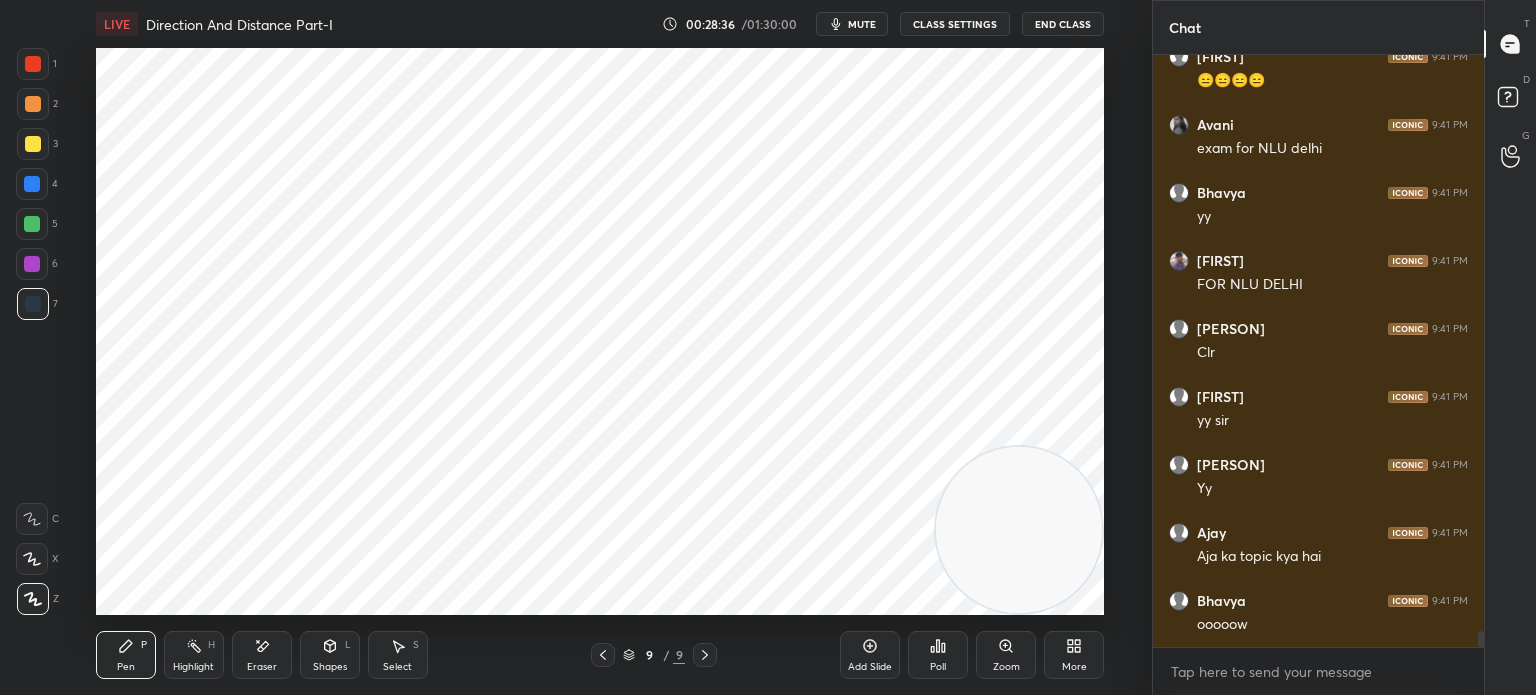 scroll, scrollTop: 21348, scrollLeft: 0, axis: vertical 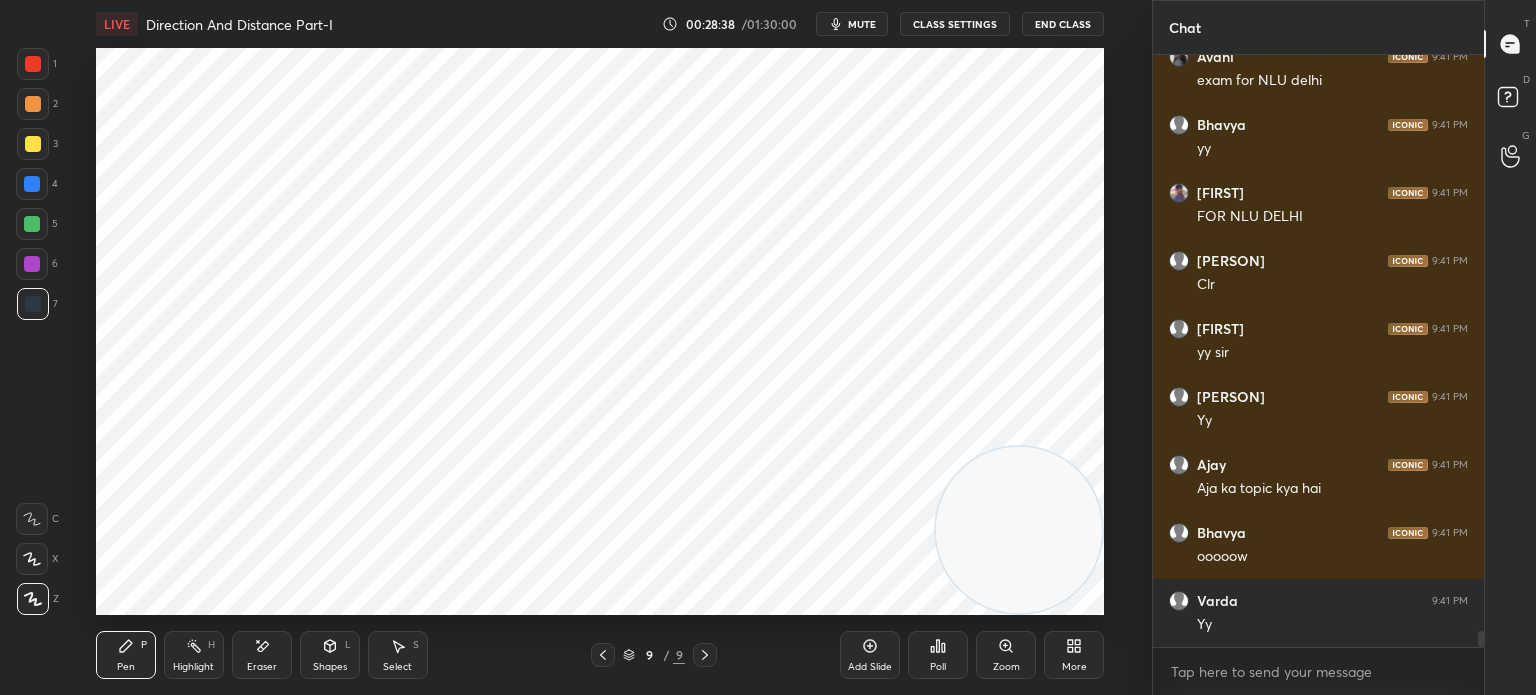 click on "Eraser" at bounding box center [262, 655] 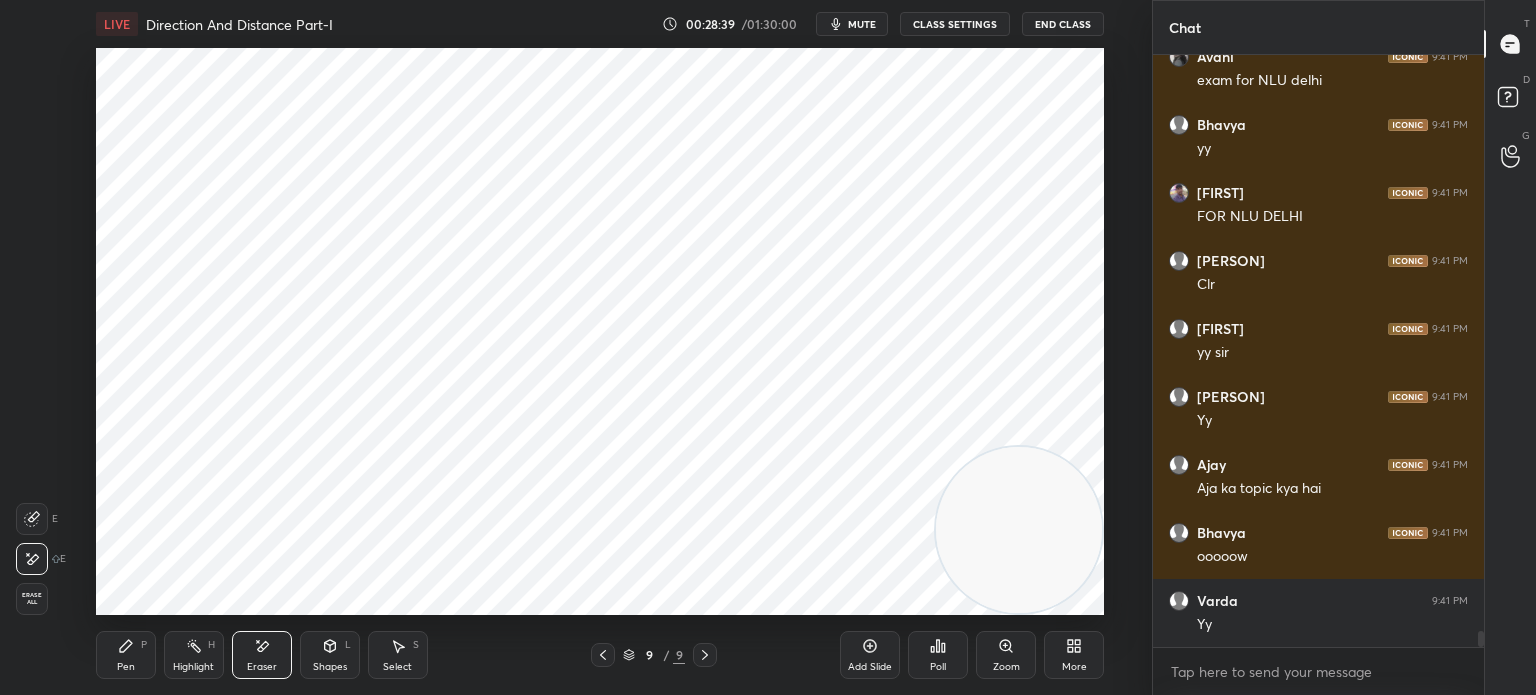 scroll, scrollTop: 21416, scrollLeft: 0, axis: vertical 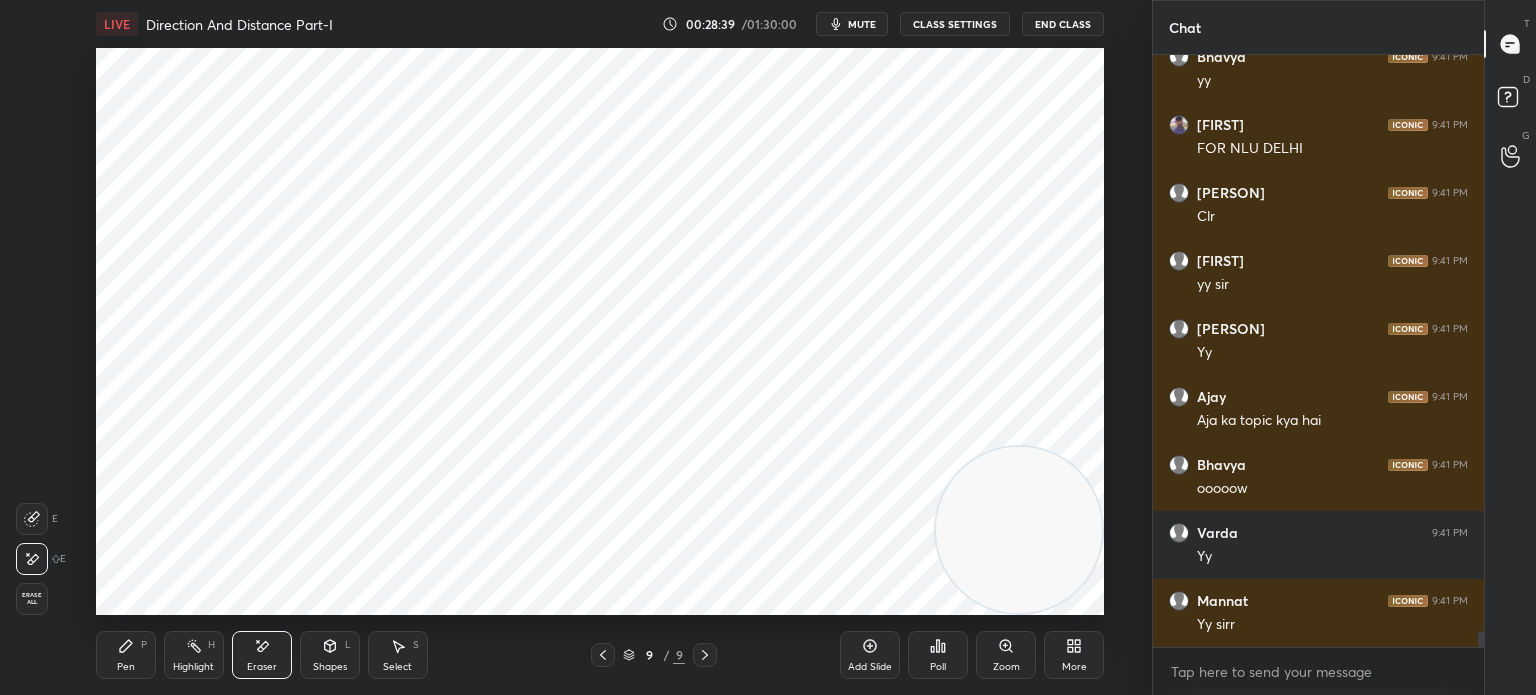 click on "Erase all" at bounding box center [32, 599] 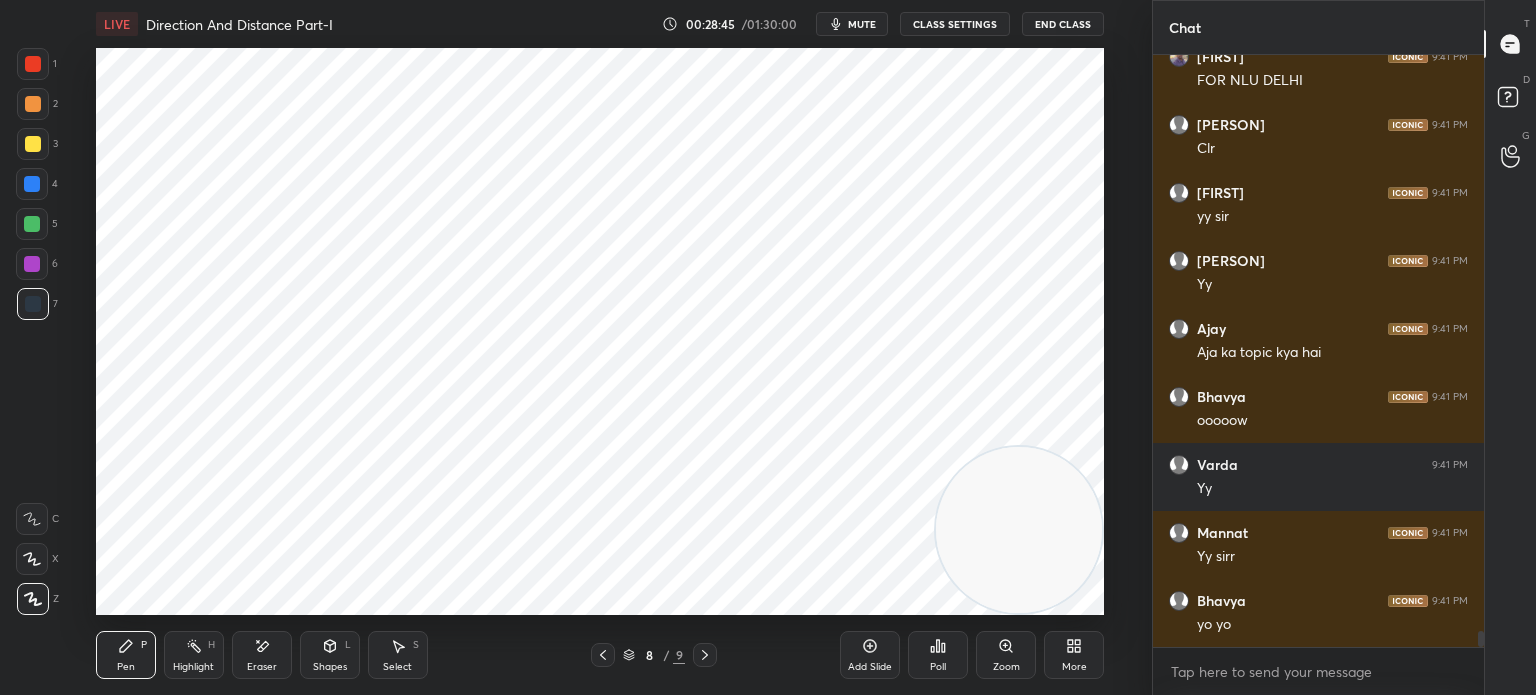 scroll, scrollTop: 21552, scrollLeft: 0, axis: vertical 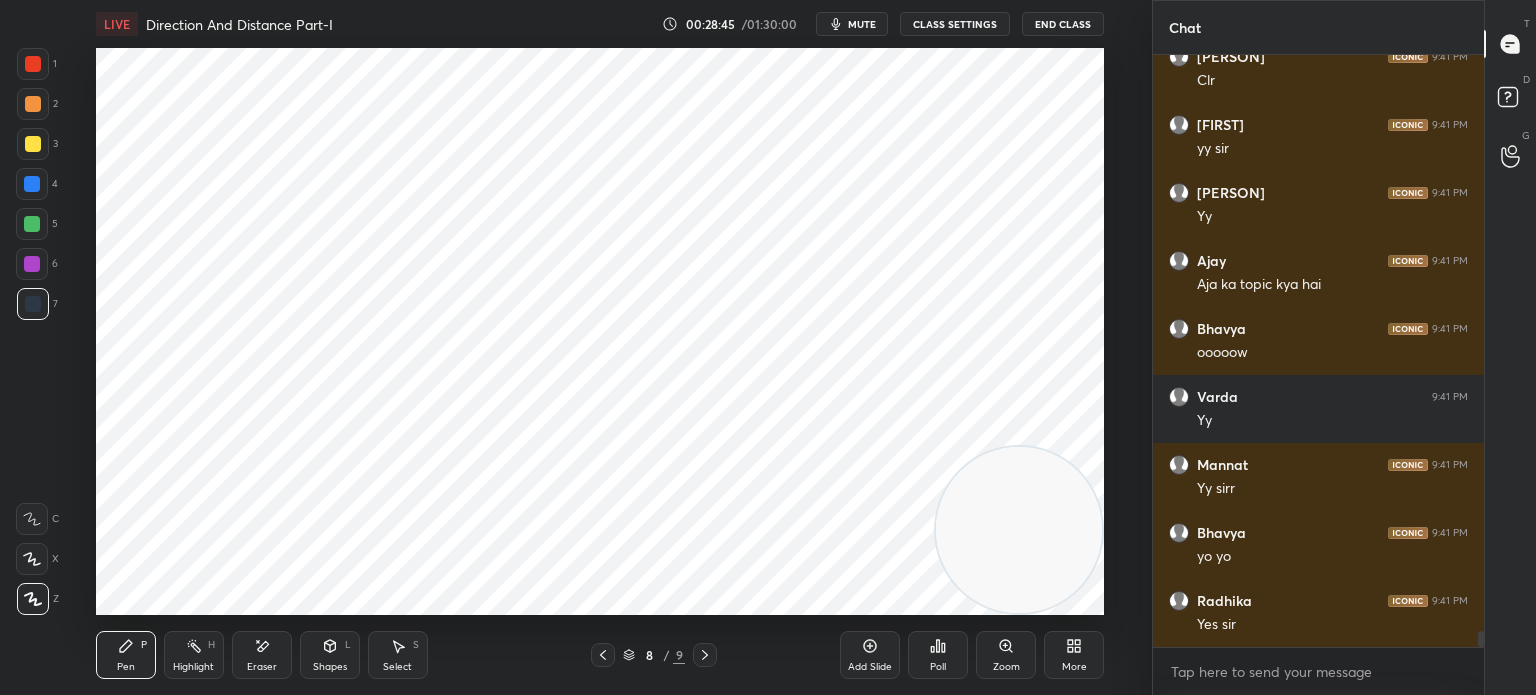 click at bounding box center [33, 64] 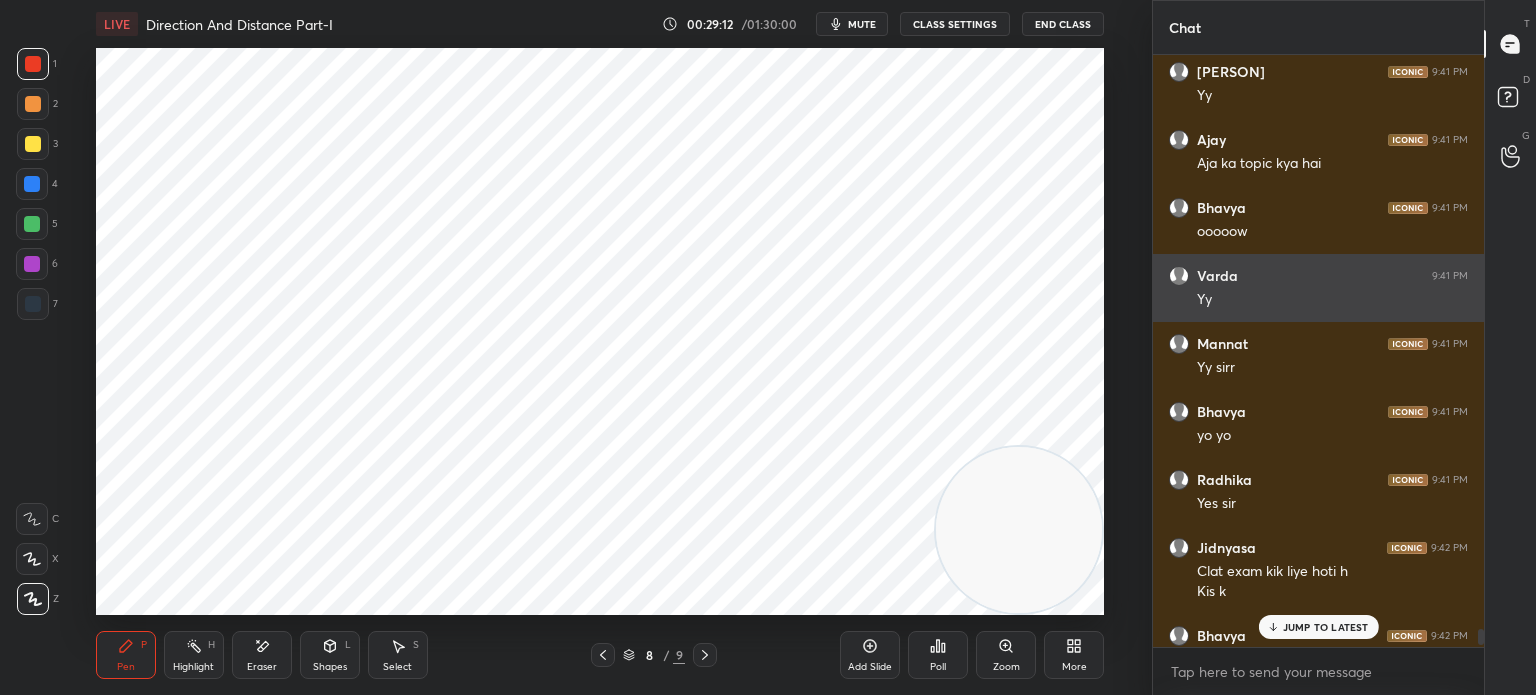 scroll, scrollTop: 21646, scrollLeft: 0, axis: vertical 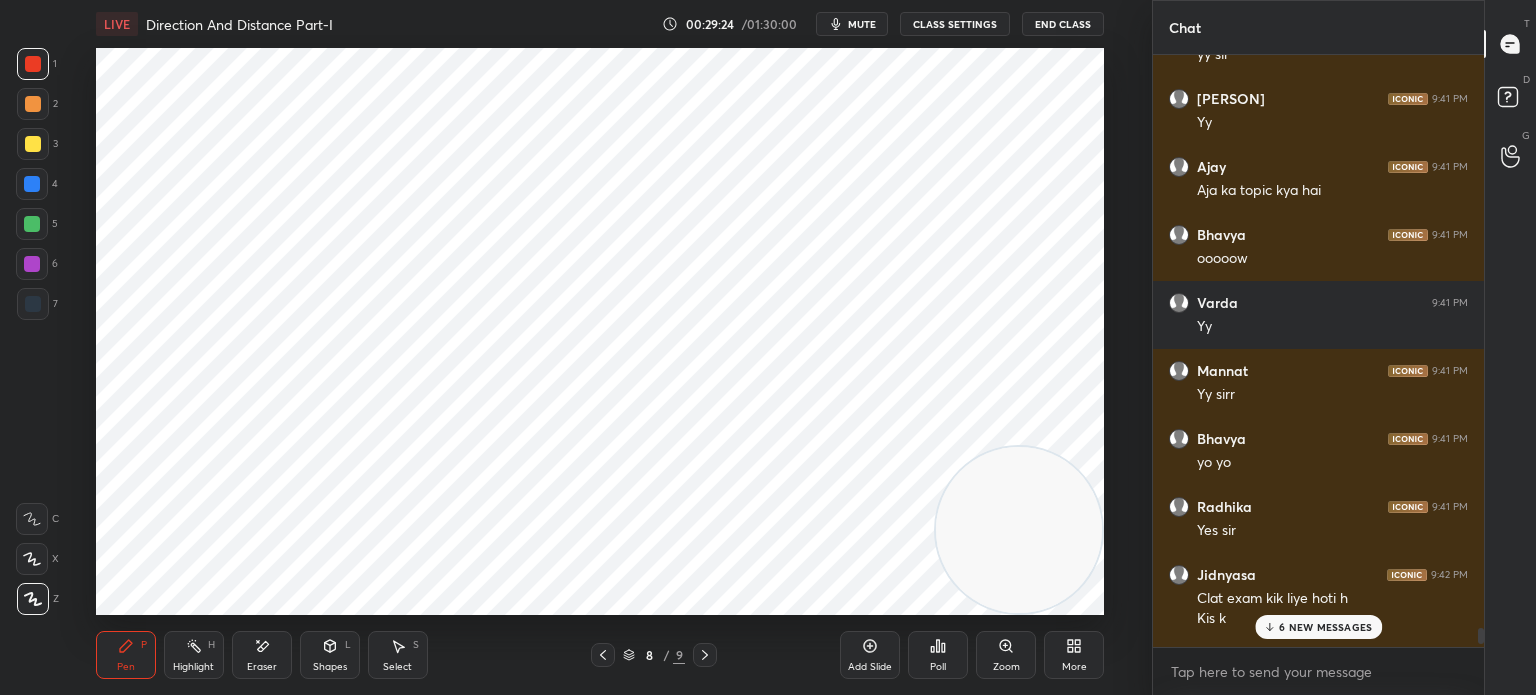 click on "Eraser" at bounding box center [262, 667] 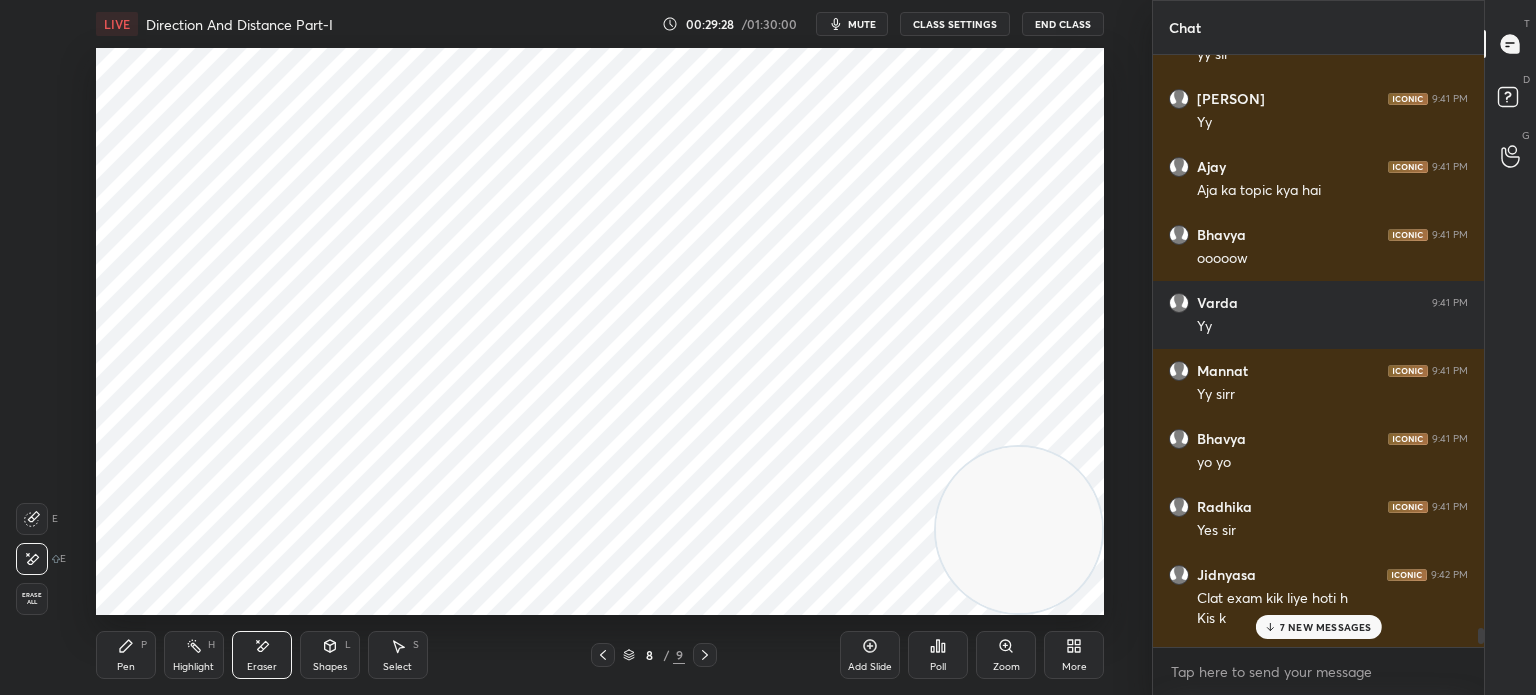 click on "Pen" at bounding box center [126, 667] 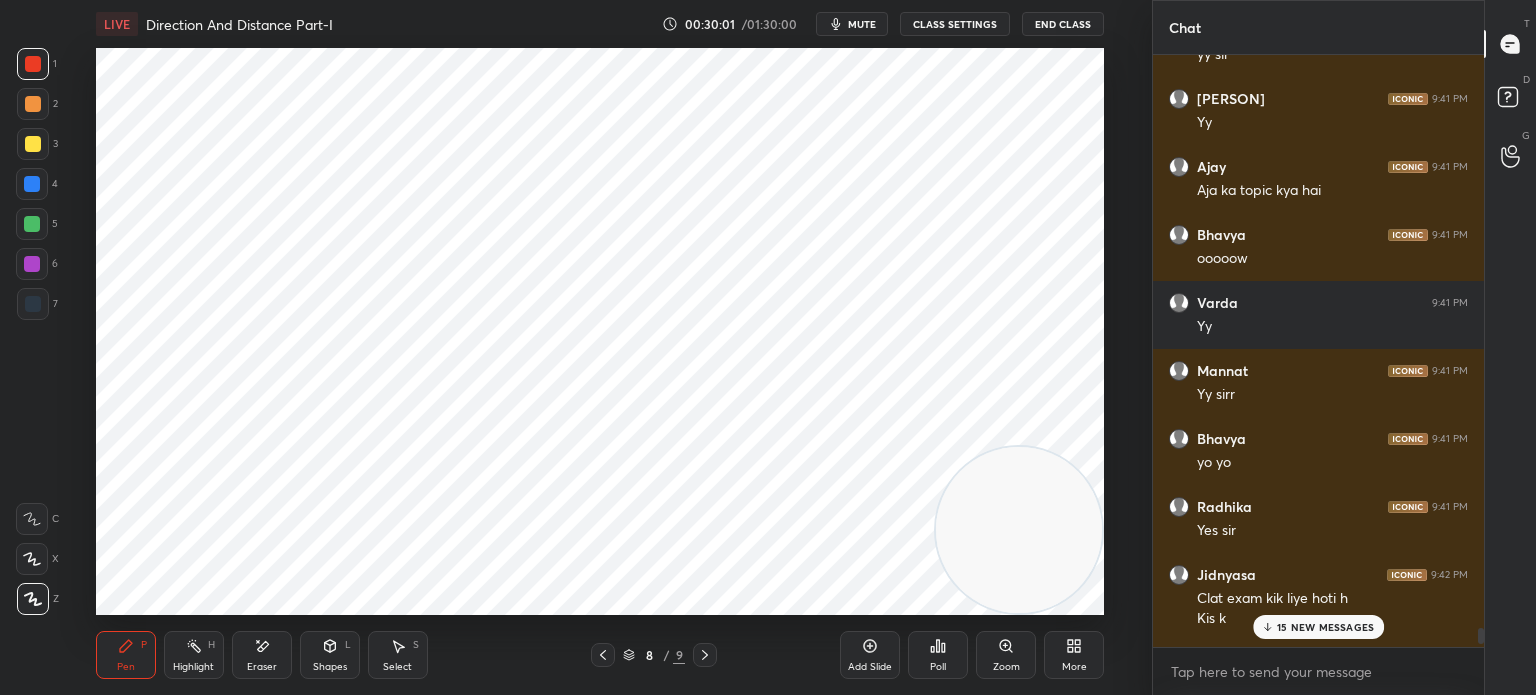 click on "15 NEW MESSAGES" at bounding box center [1325, 627] 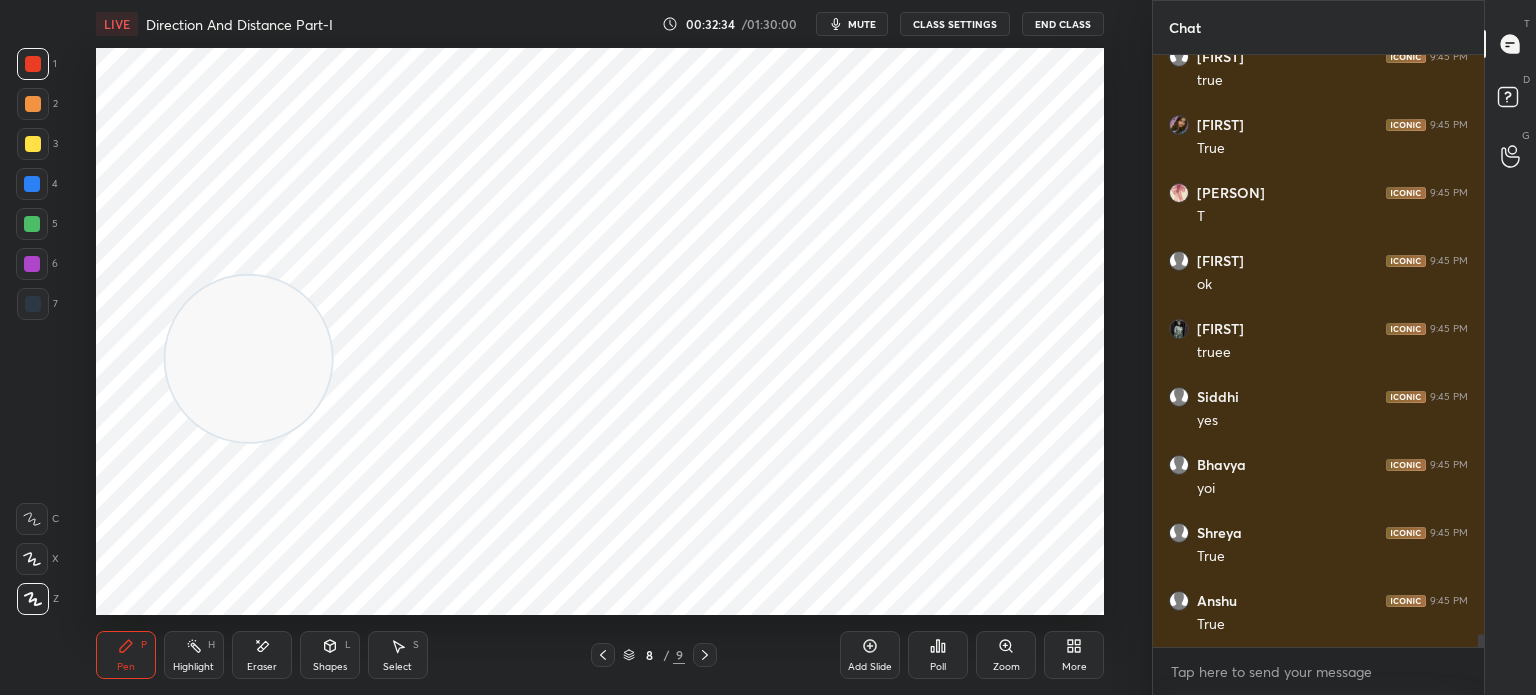 scroll, scrollTop: 26782, scrollLeft: 0, axis: vertical 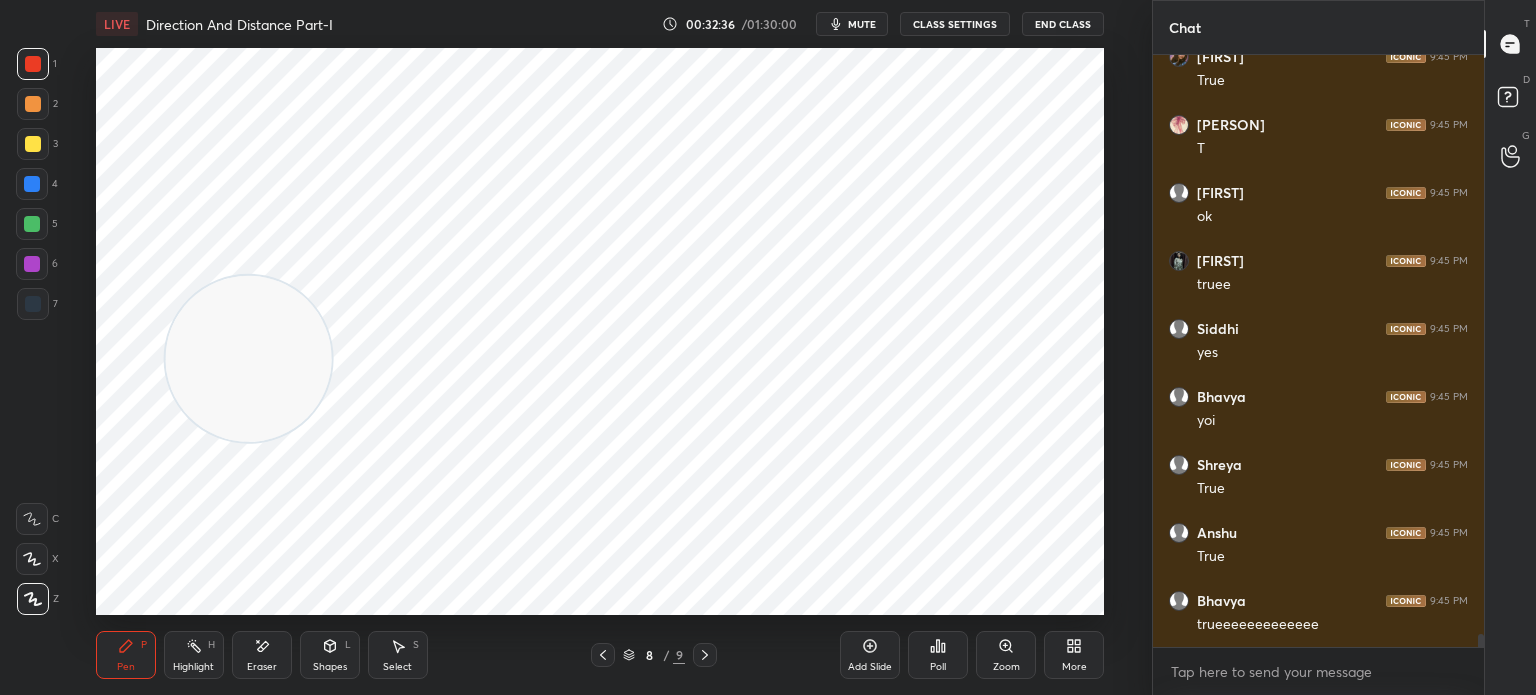 click on "Add Slide" at bounding box center [870, 655] 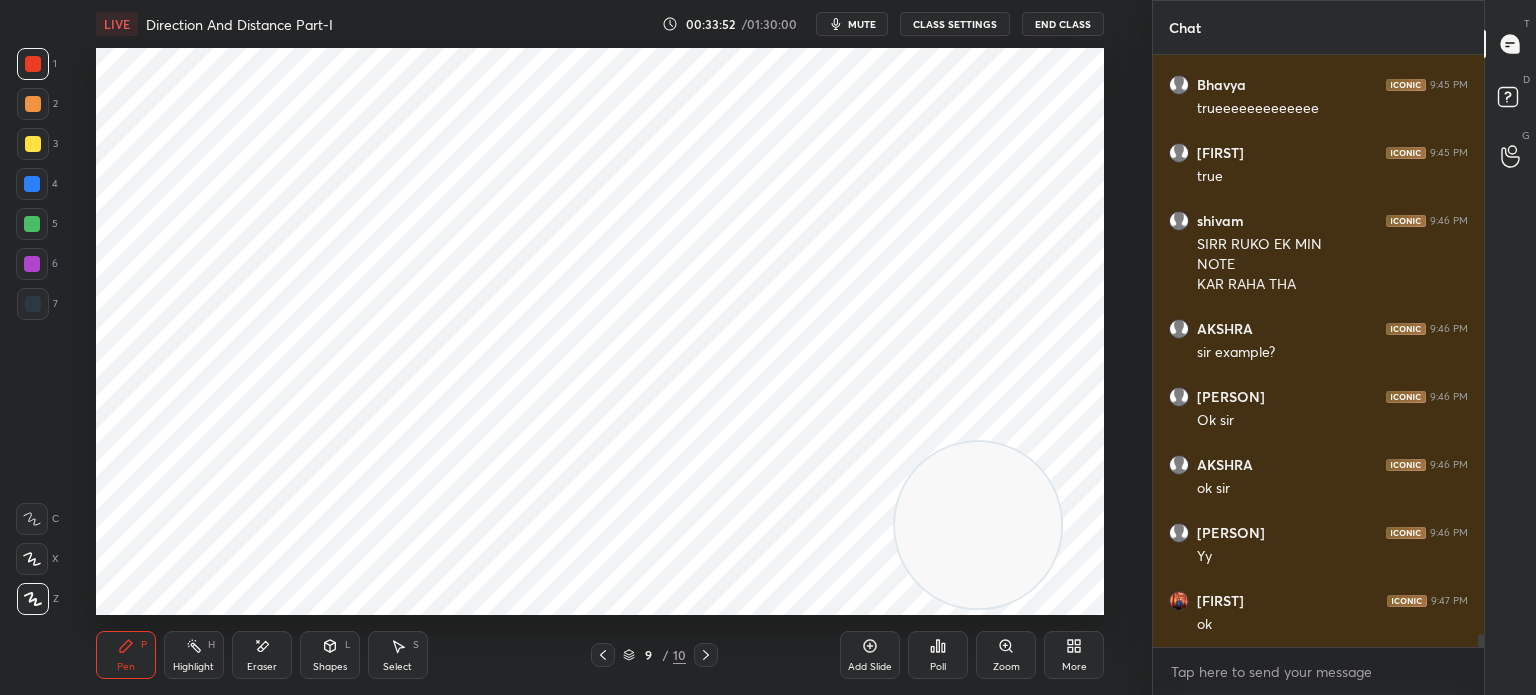 scroll, scrollTop: 27366, scrollLeft: 0, axis: vertical 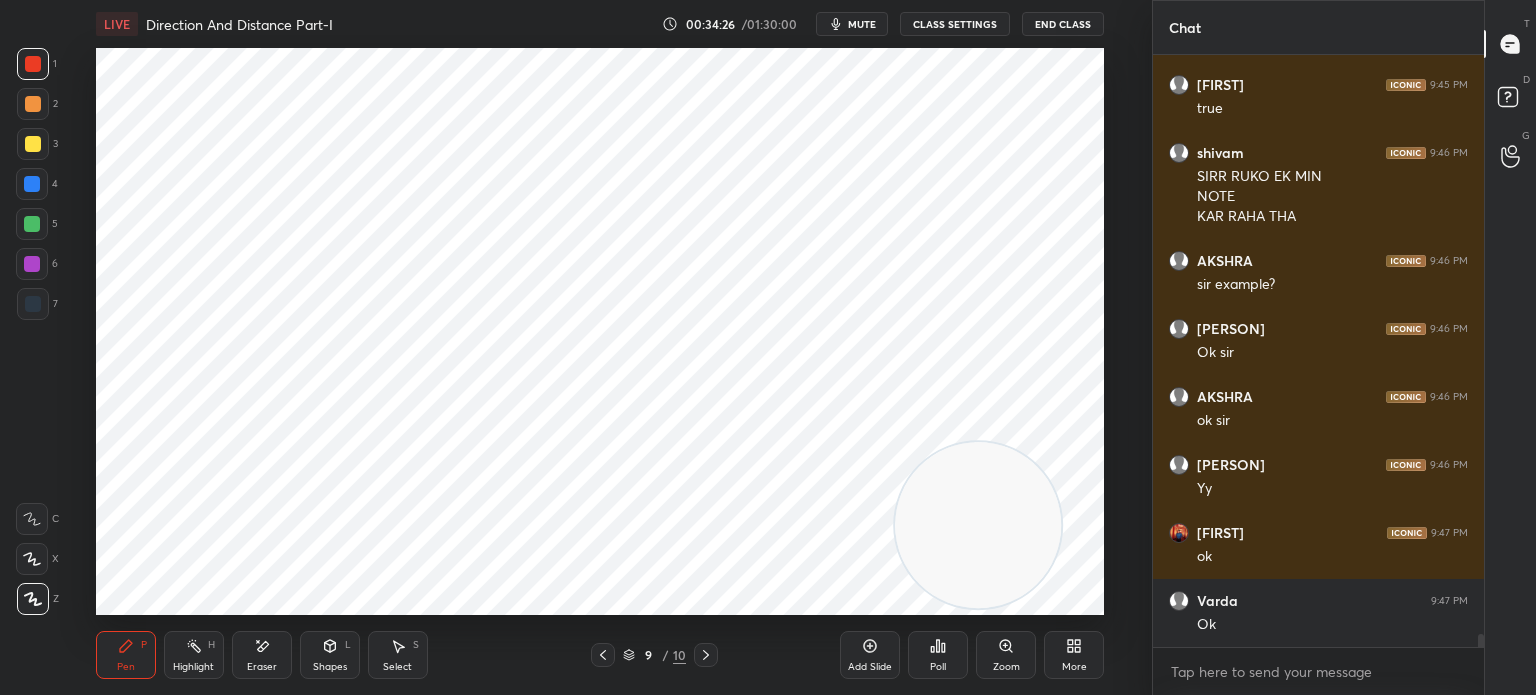 click on "Shapes" at bounding box center (330, 667) 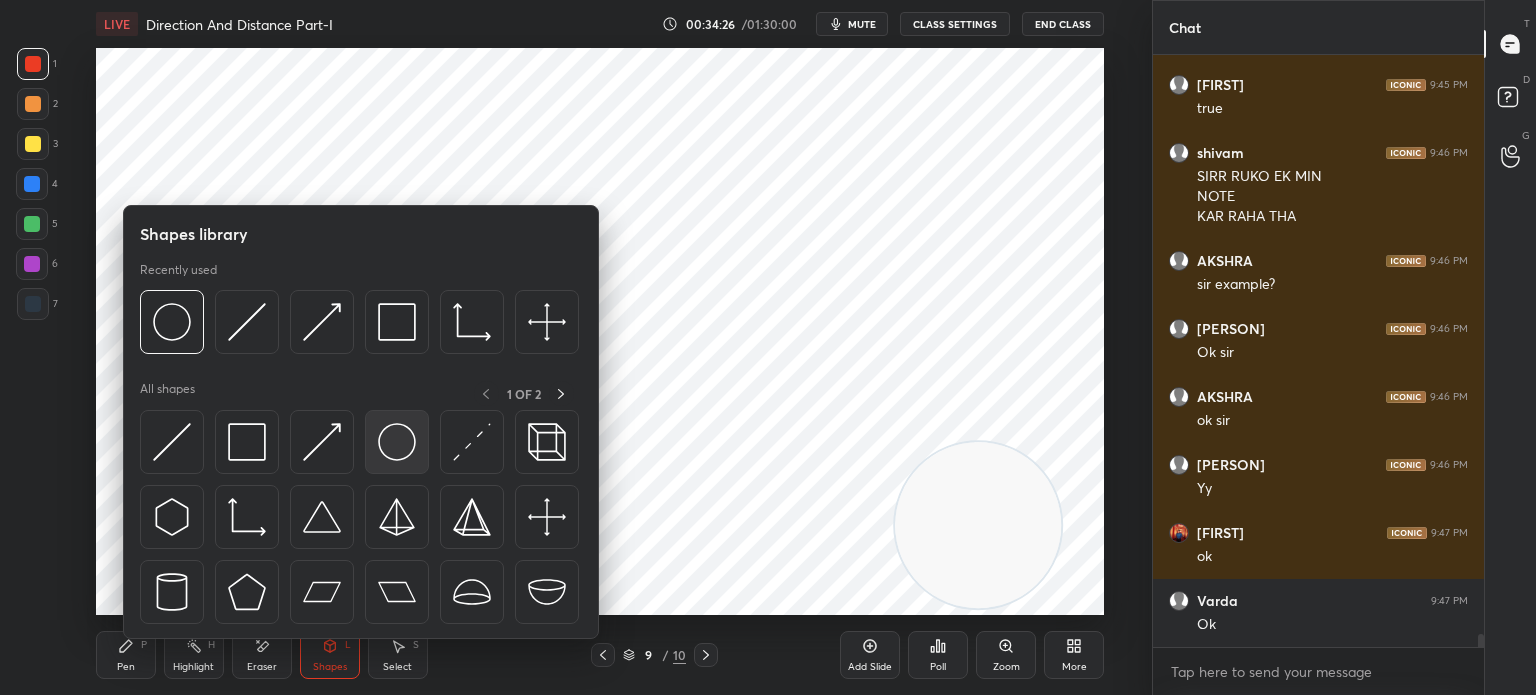 click at bounding box center (397, 442) 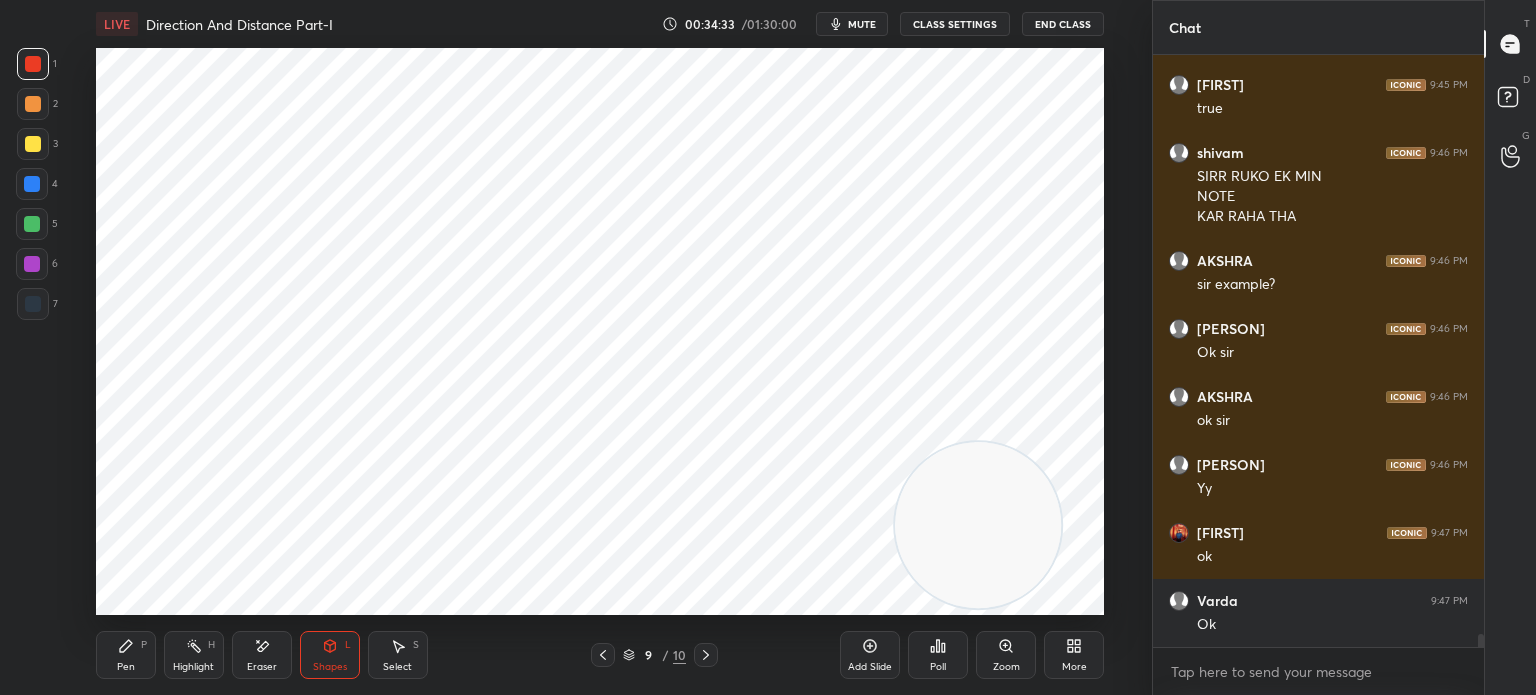 click 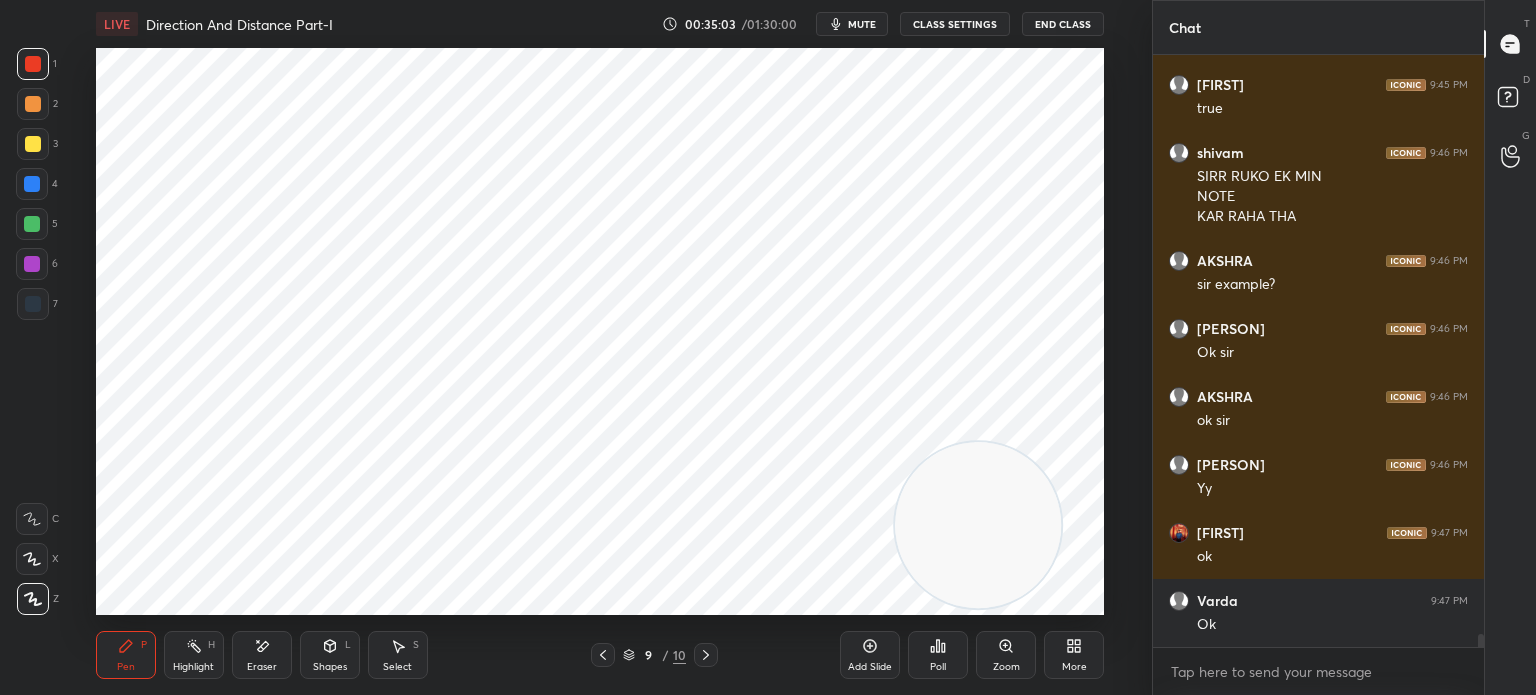 scroll, scrollTop: 27488, scrollLeft: 0, axis: vertical 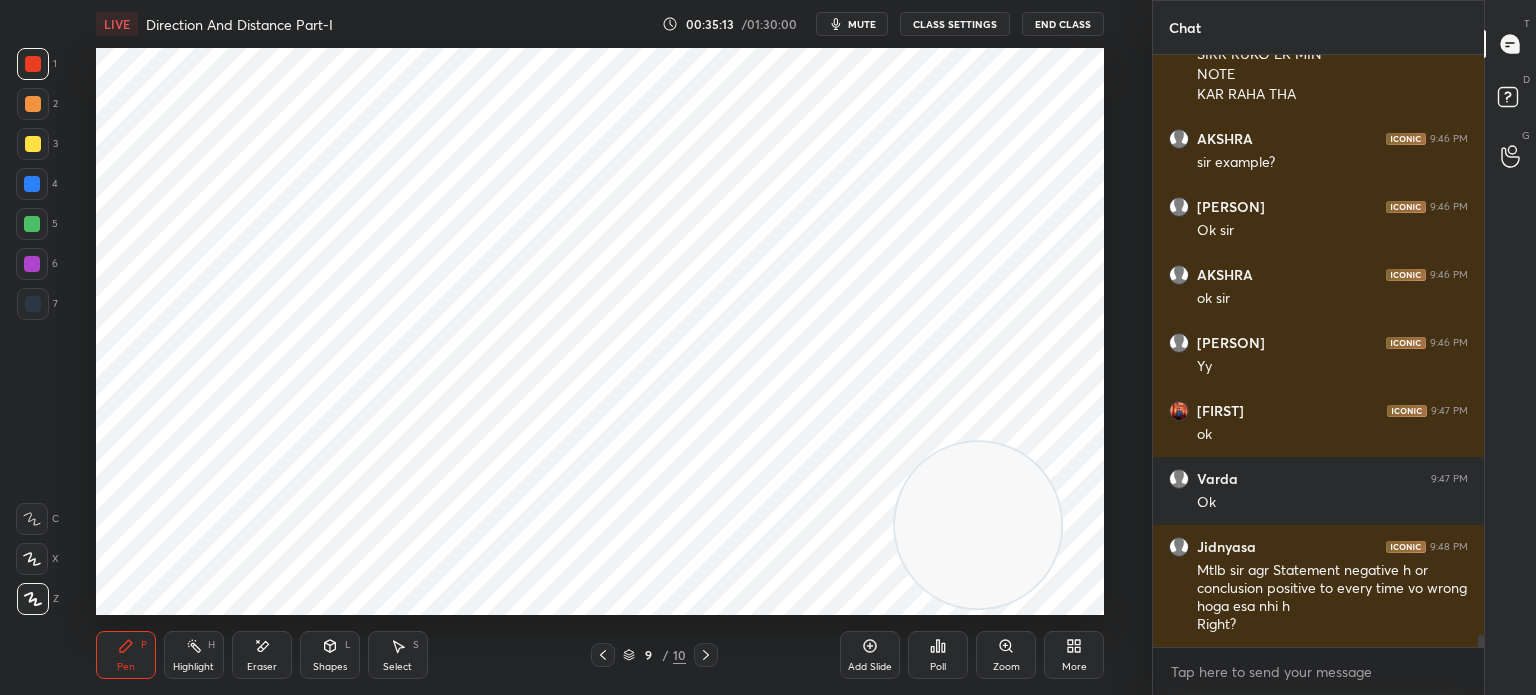 click at bounding box center [33, 304] 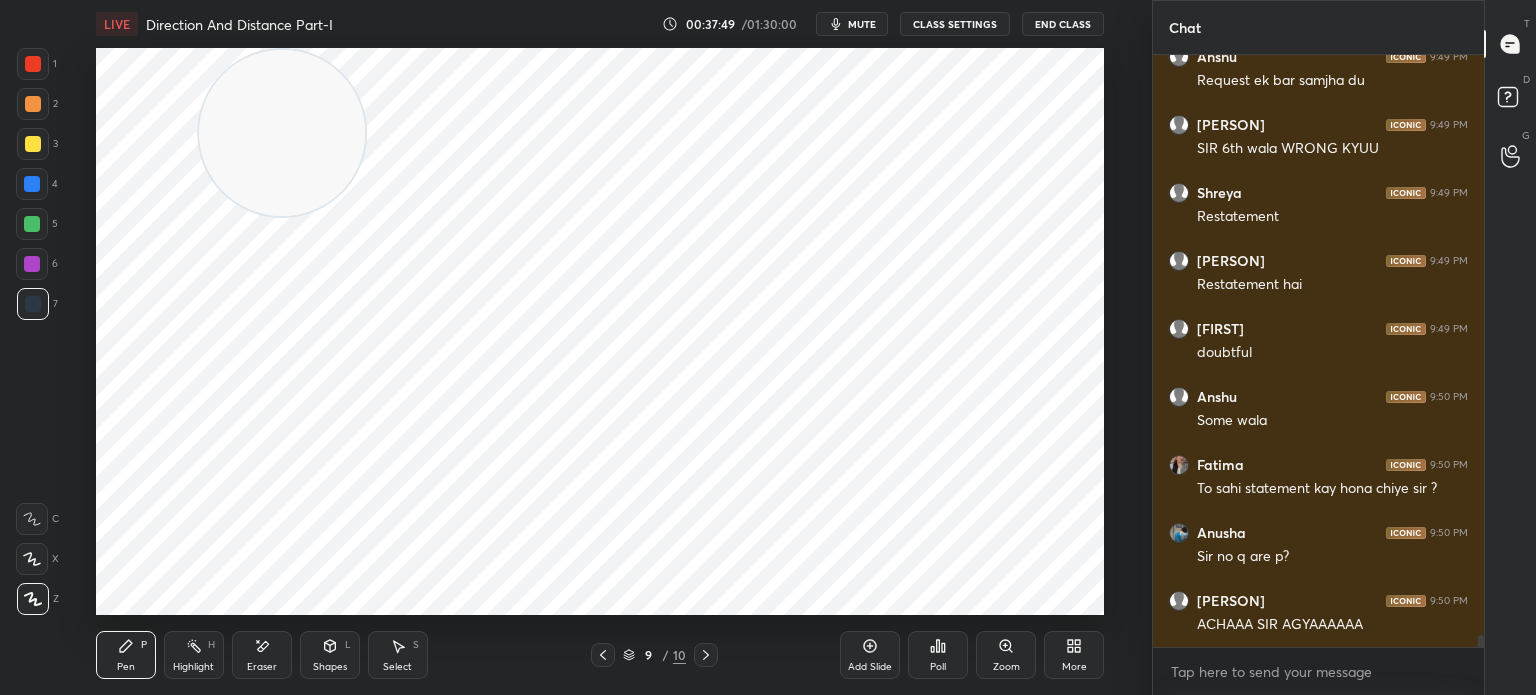 scroll, scrollTop: 29820, scrollLeft: 0, axis: vertical 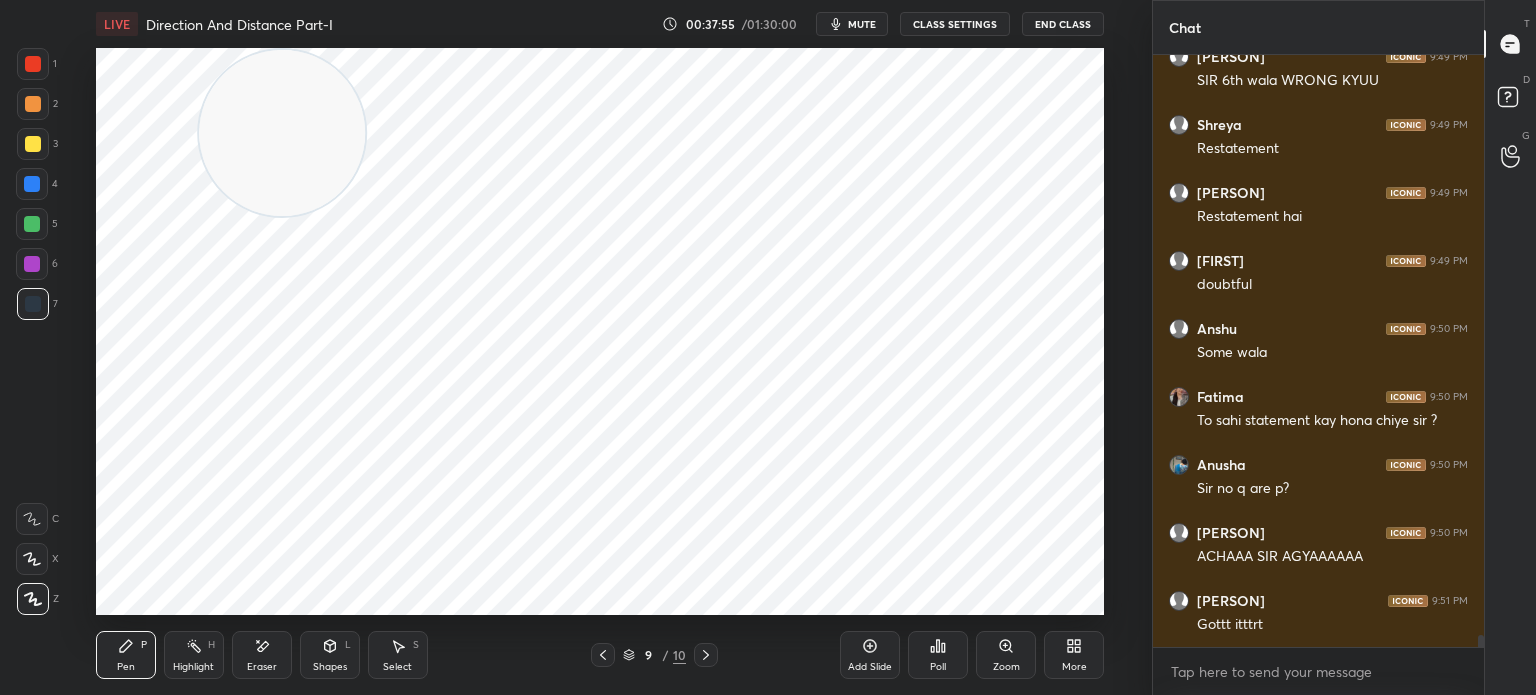 click on "Eraser" at bounding box center [262, 655] 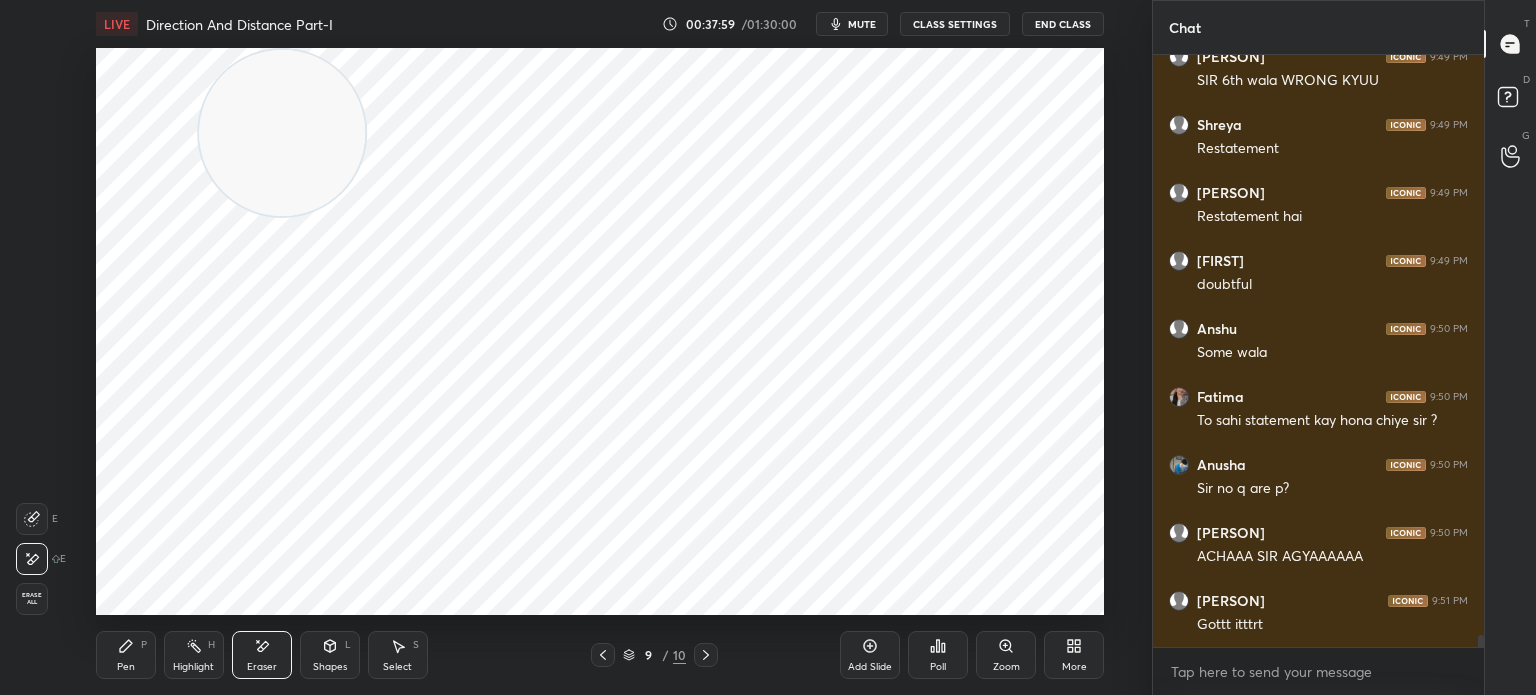 click on "Pen P" at bounding box center (126, 655) 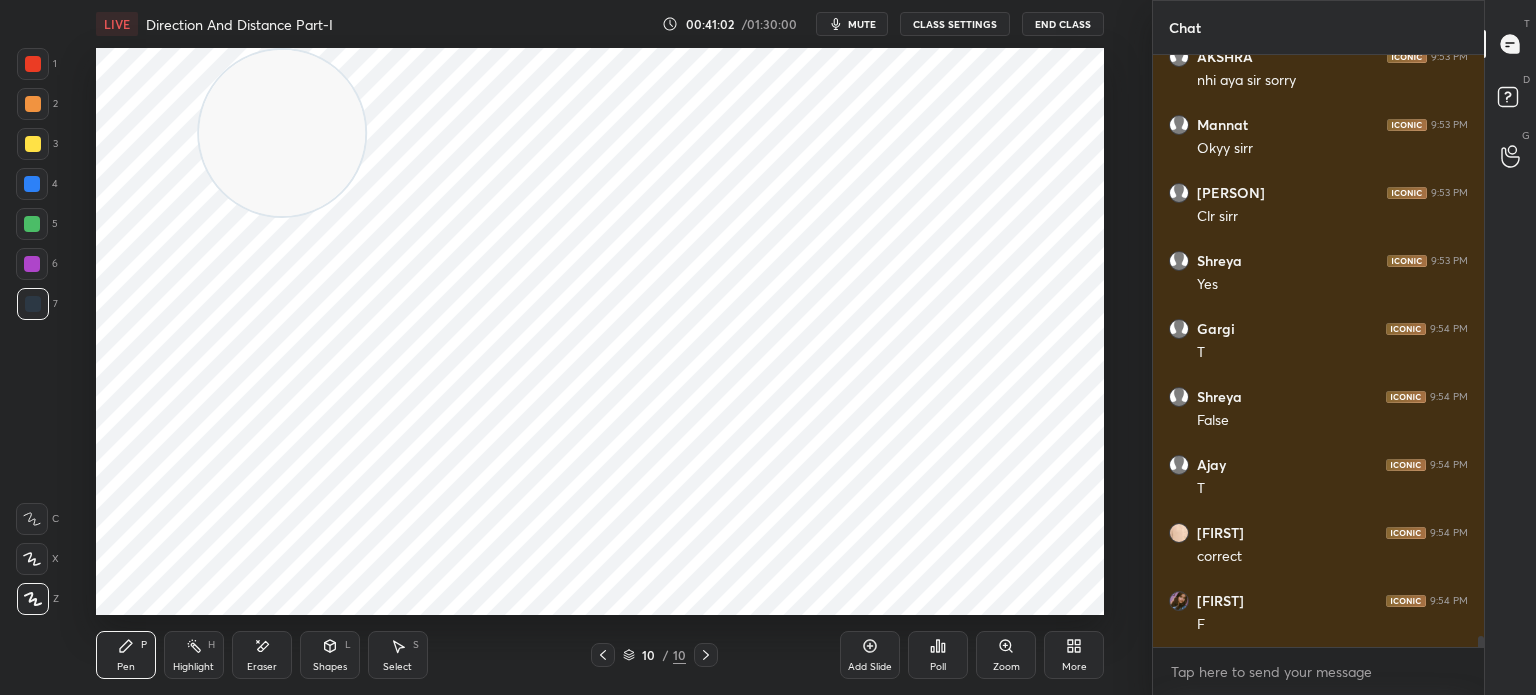 scroll, scrollTop: 31070, scrollLeft: 0, axis: vertical 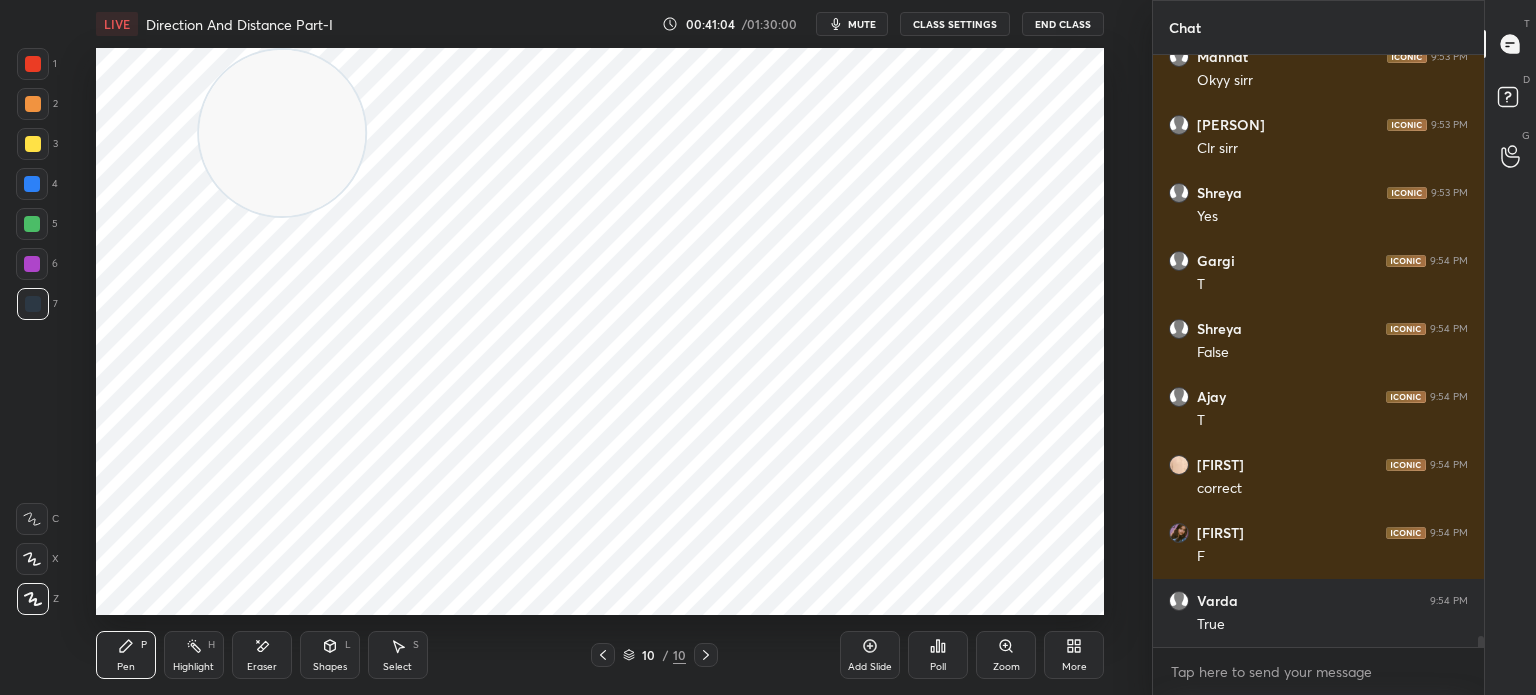 click on "Eraser" at bounding box center [262, 667] 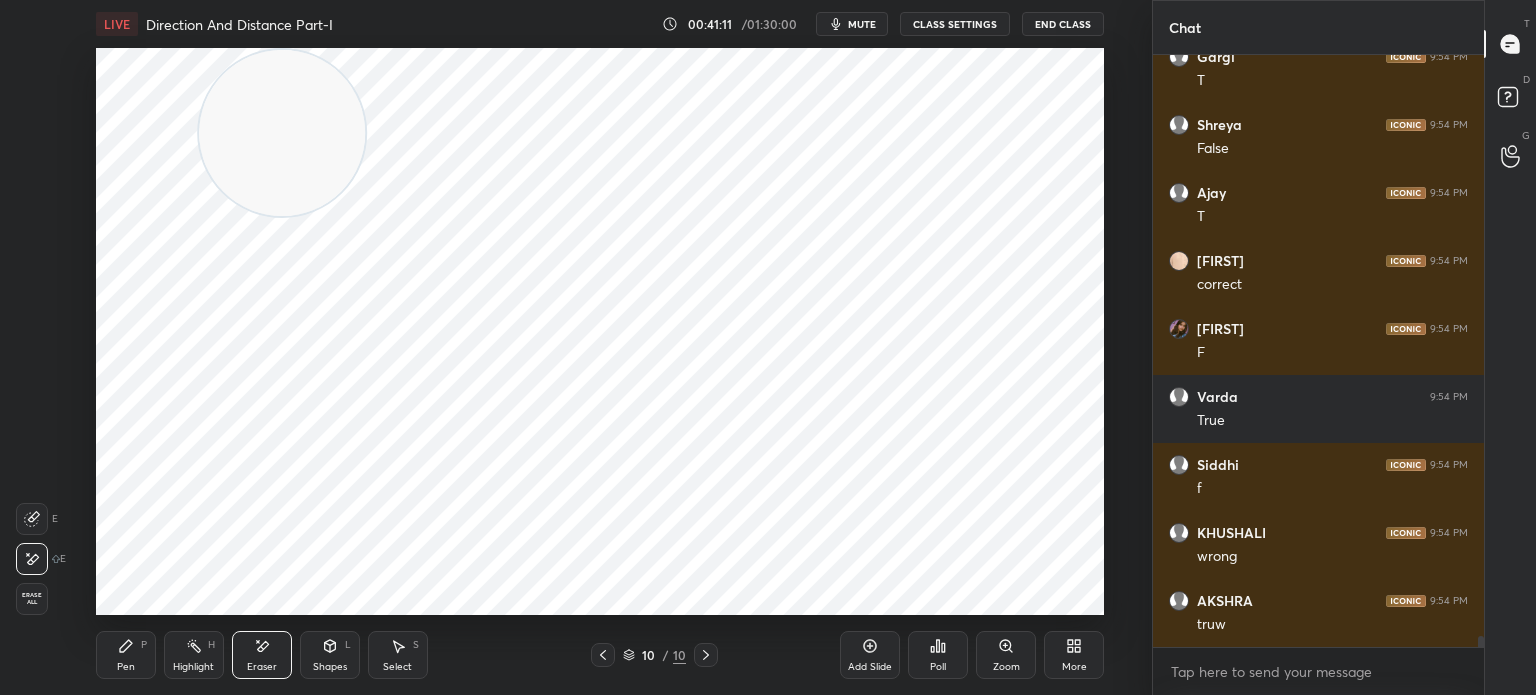 scroll, scrollTop: 31342, scrollLeft: 0, axis: vertical 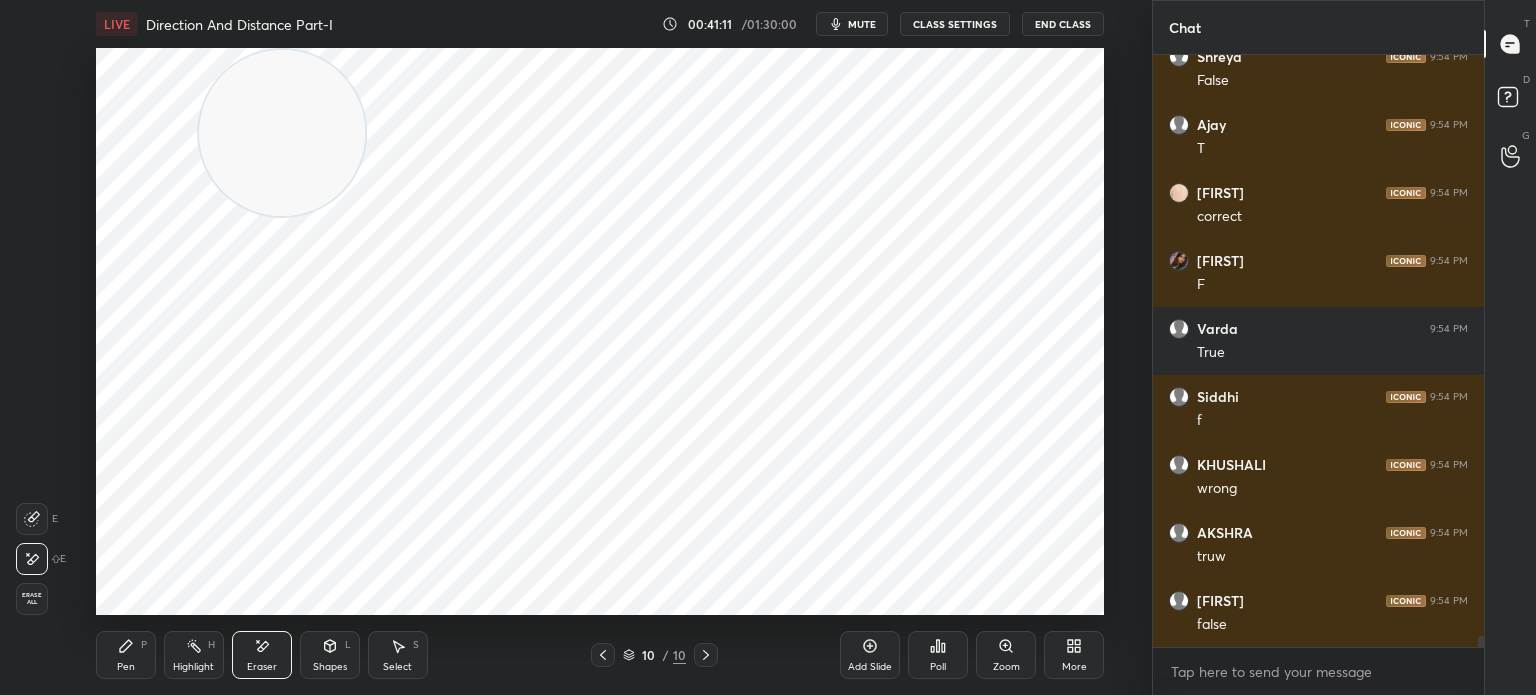 click on "Pen P" at bounding box center (126, 655) 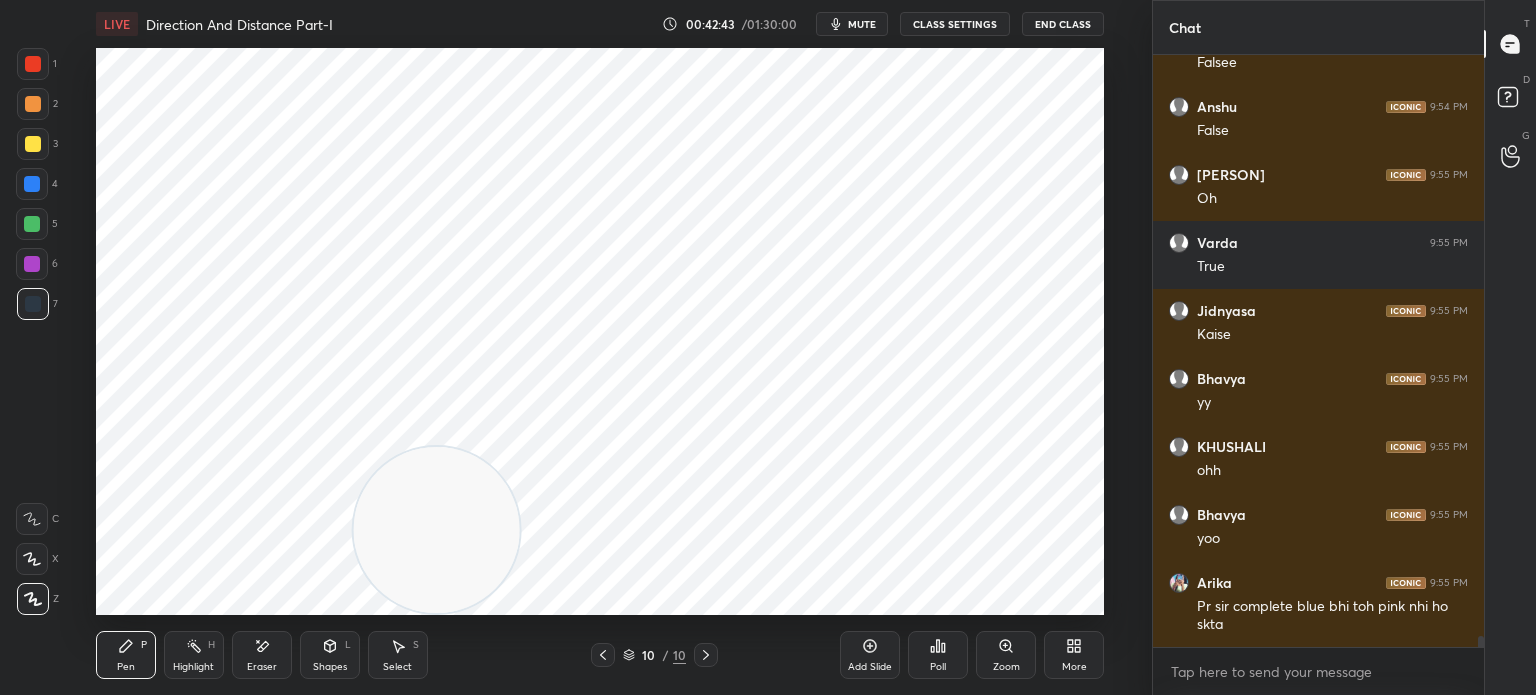 scroll, scrollTop: 32740, scrollLeft: 0, axis: vertical 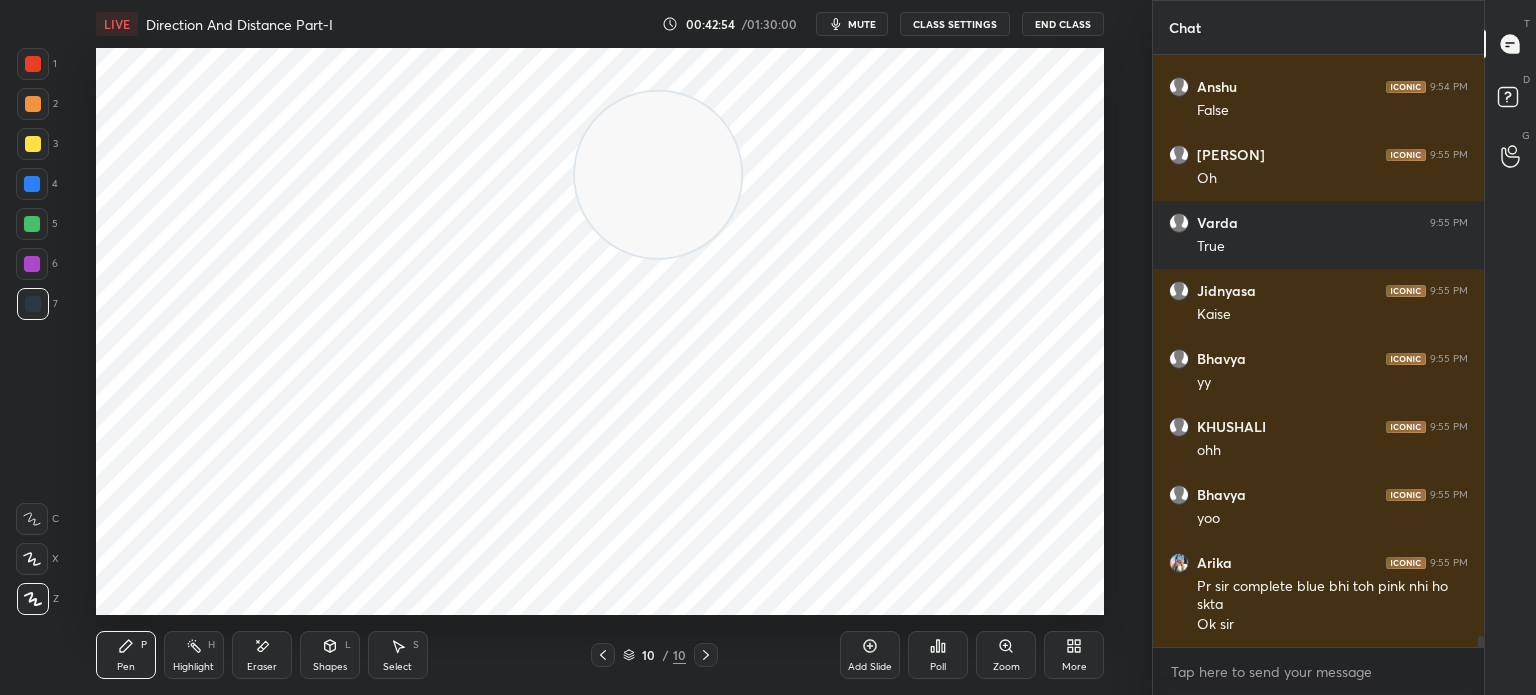click on "Eraser" at bounding box center (262, 667) 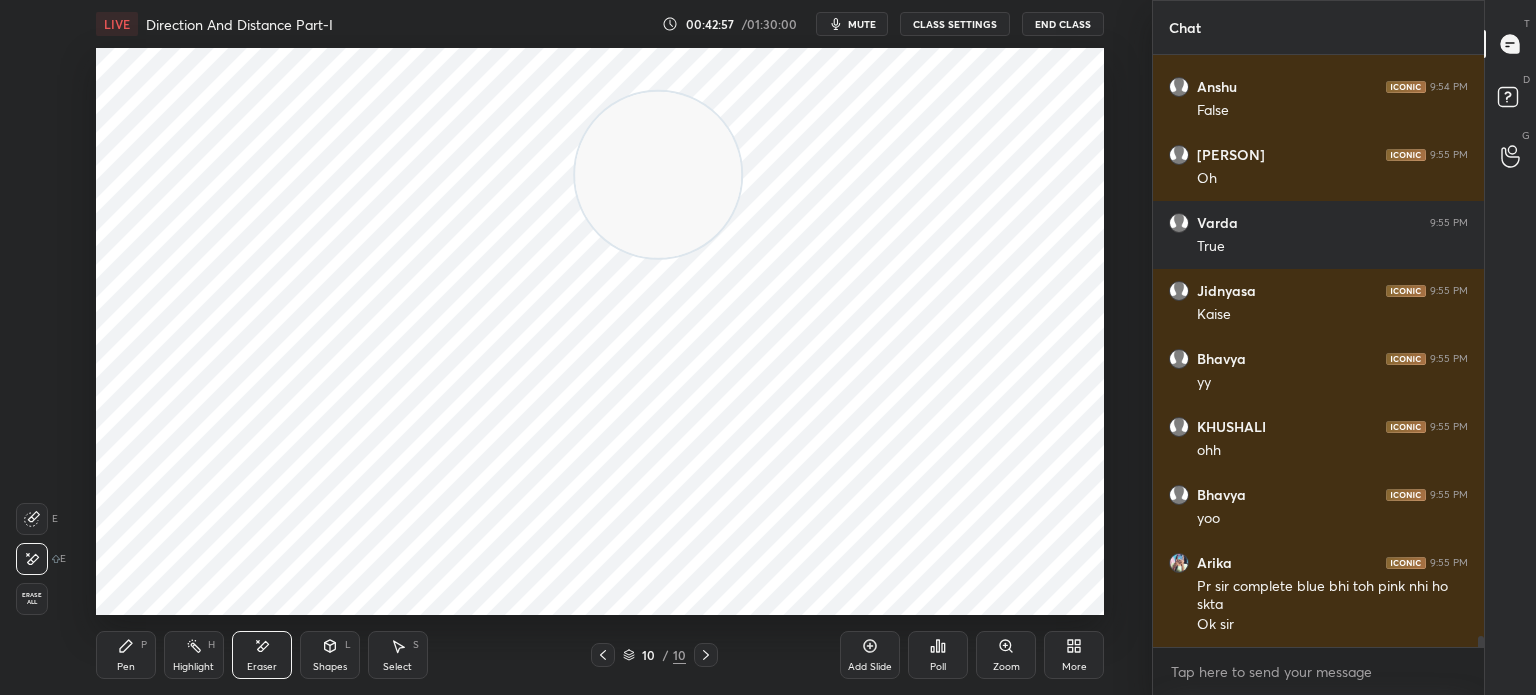 click on "Pen" at bounding box center [126, 667] 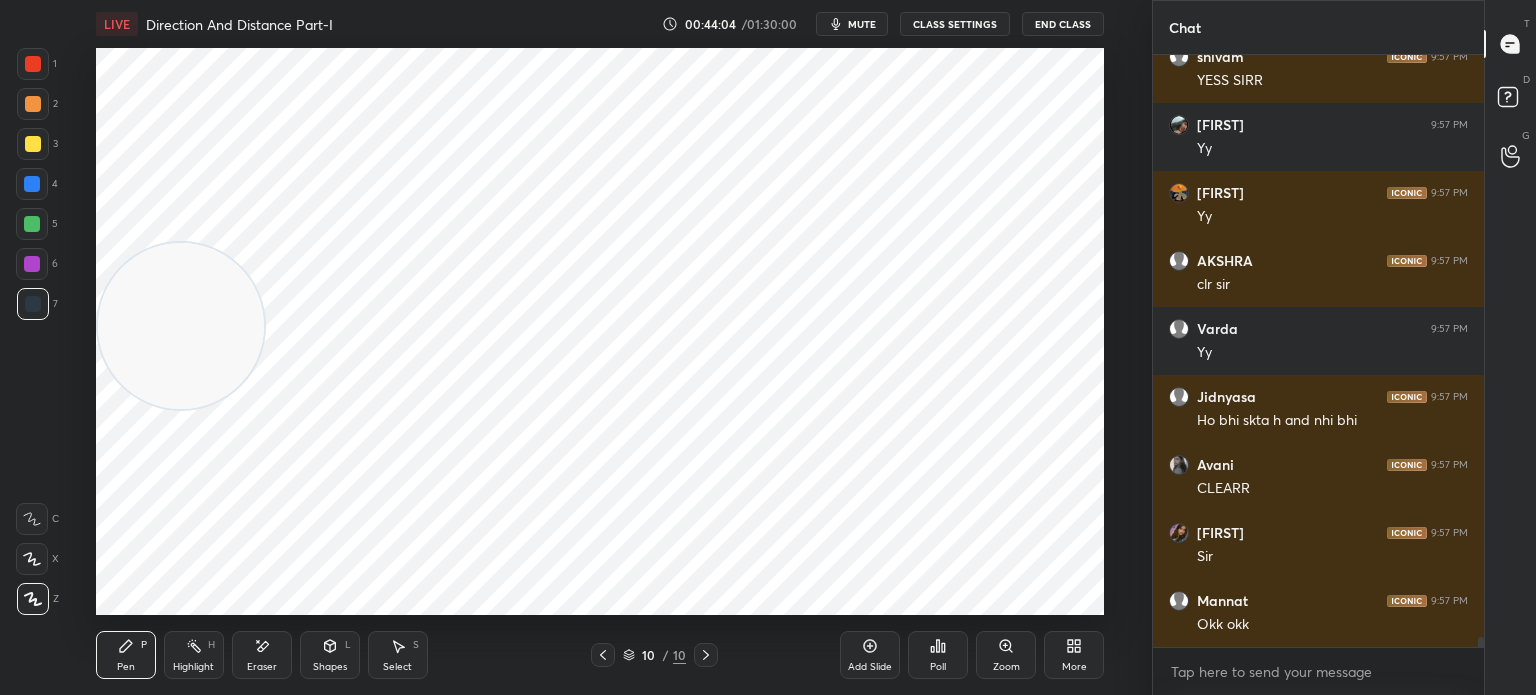 scroll, scrollTop: 35188, scrollLeft: 0, axis: vertical 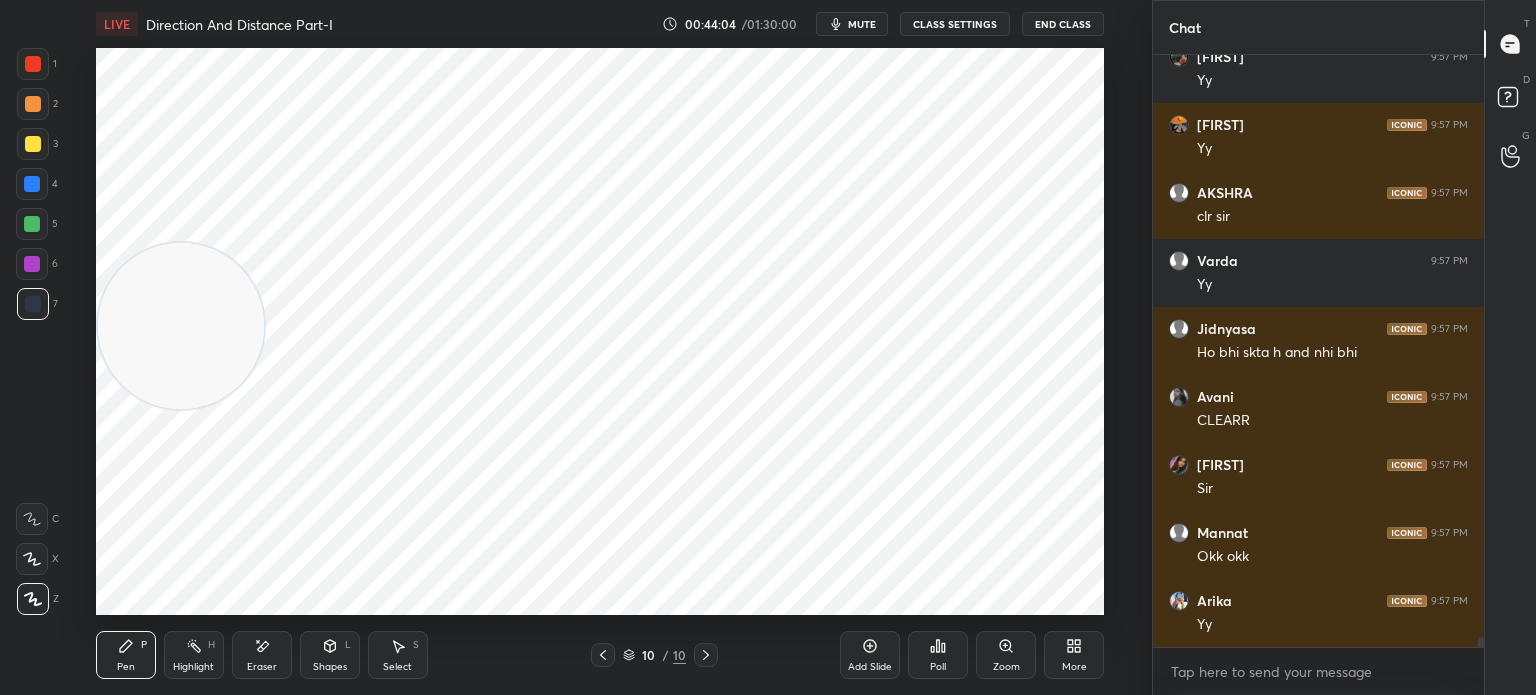 click on "Add Slide" at bounding box center (870, 655) 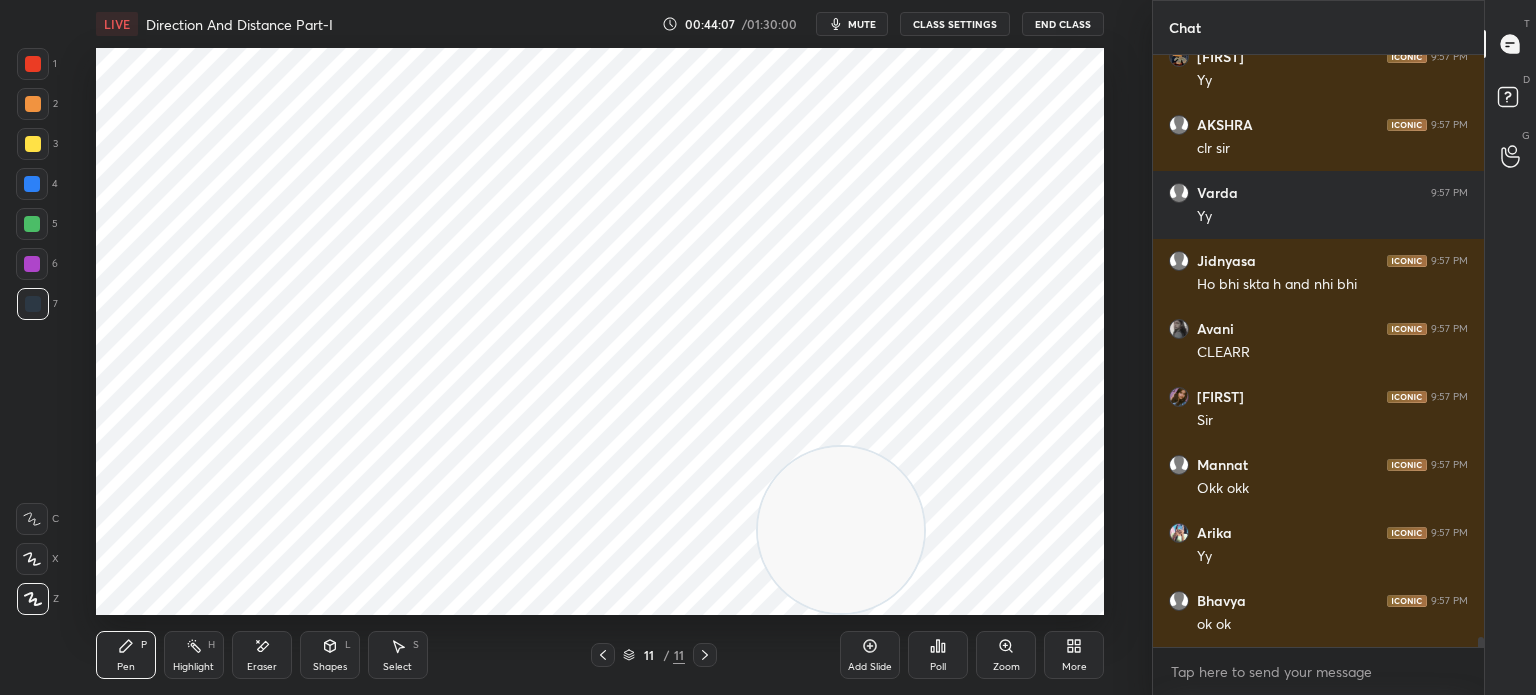 scroll, scrollTop: 35324, scrollLeft: 0, axis: vertical 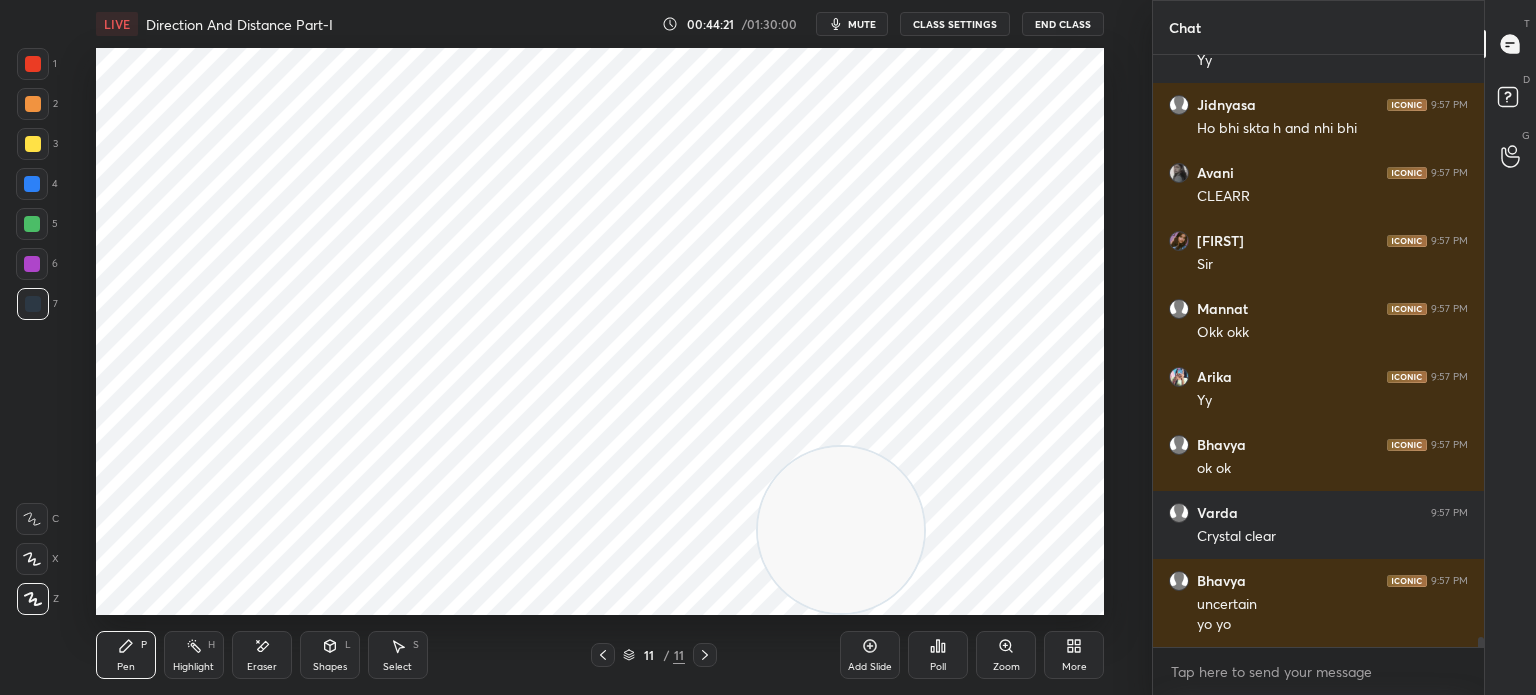 click on "Eraser" at bounding box center (262, 667) 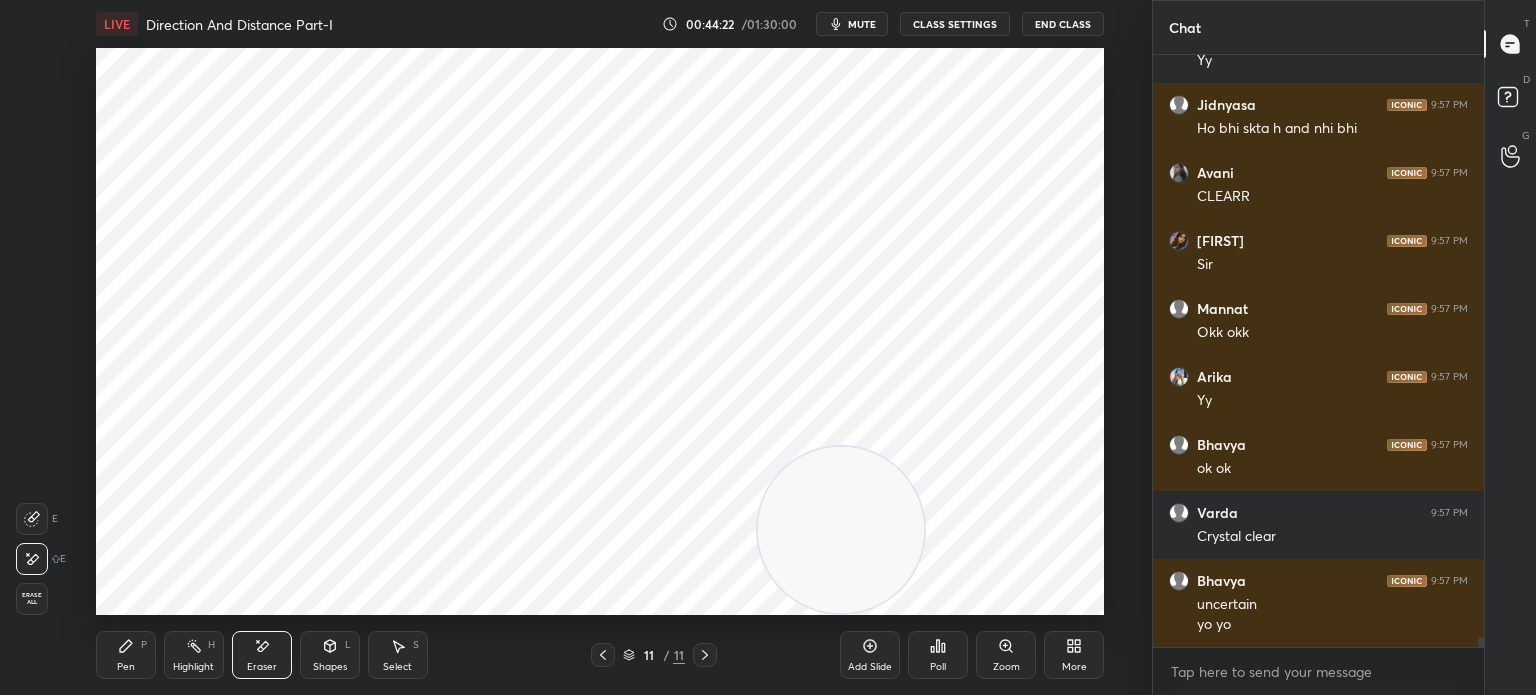 click on "Erase all" at bounding box center [32, 599] 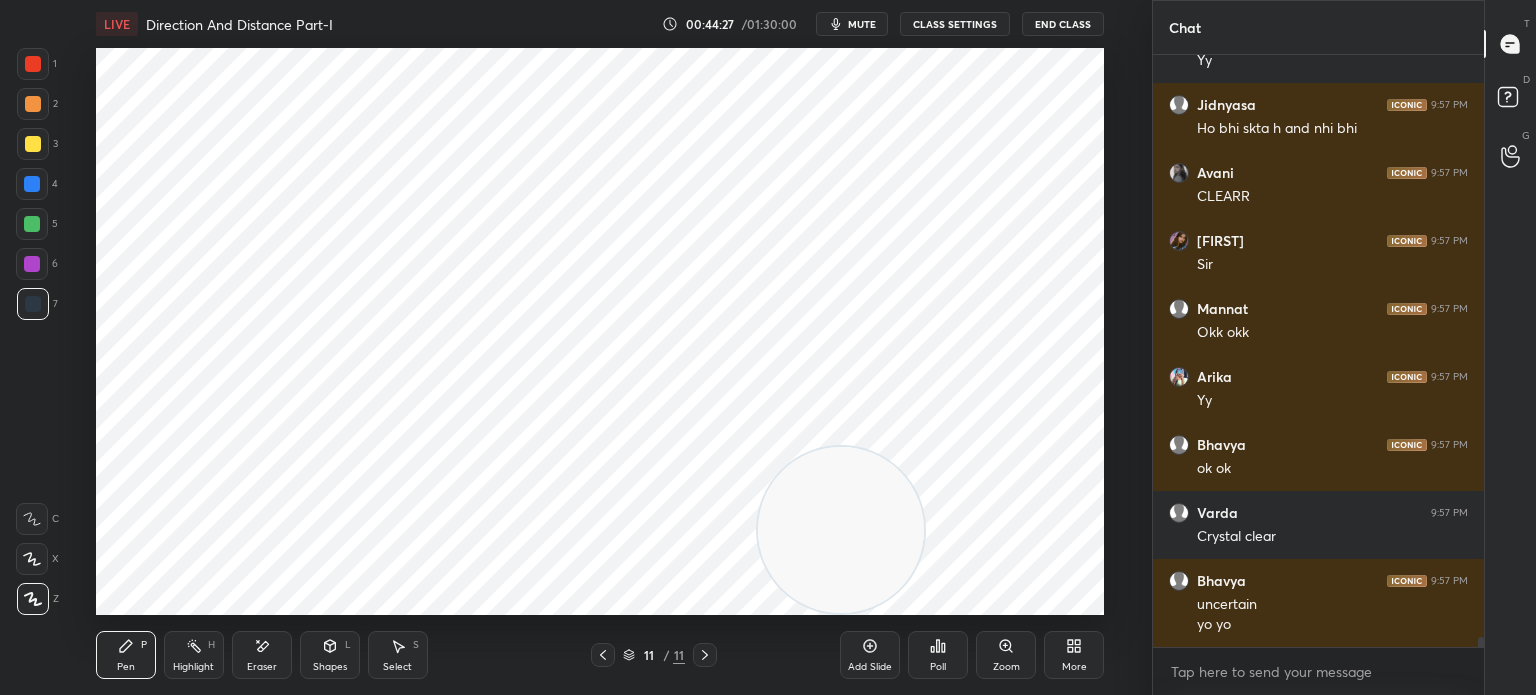 click at bounding box center [33, 64] 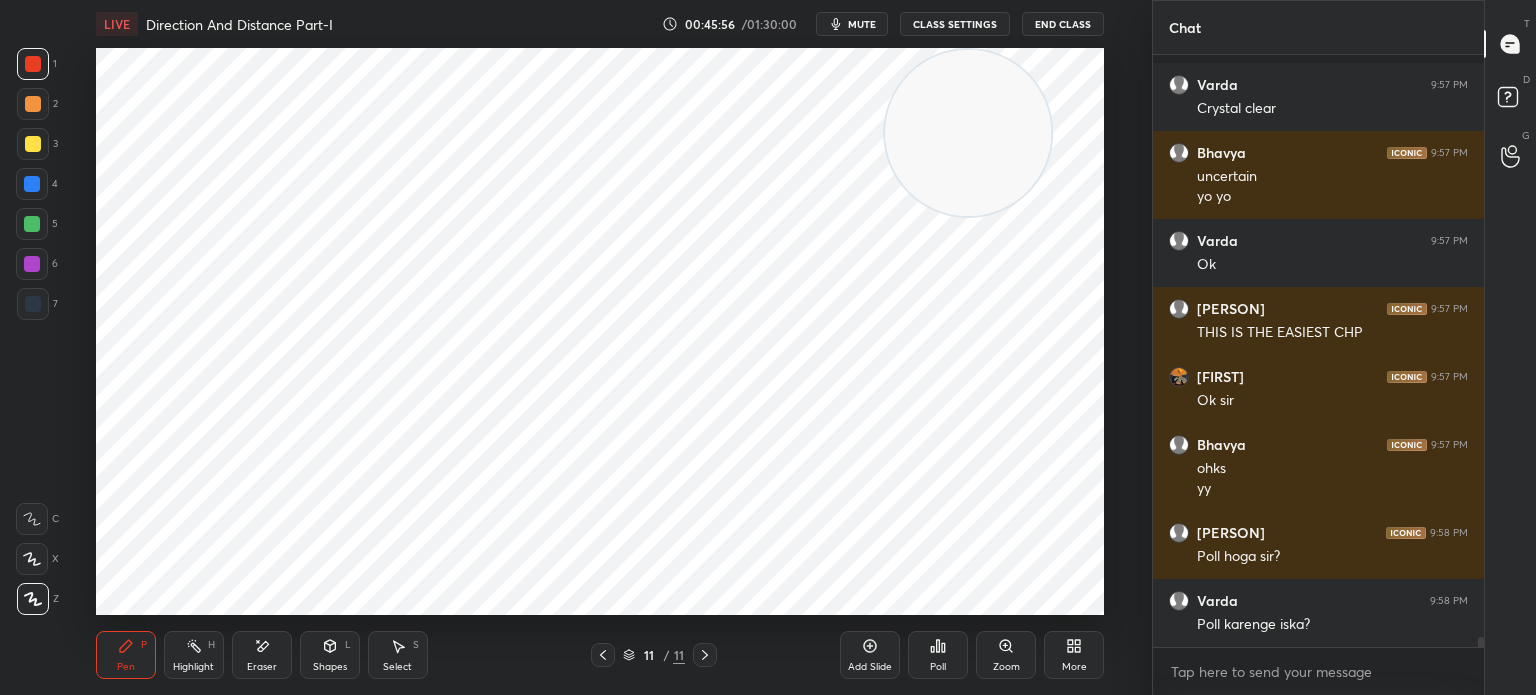 scroll, scrollTop: 35926, scrollLeft: 0, axis: vertical 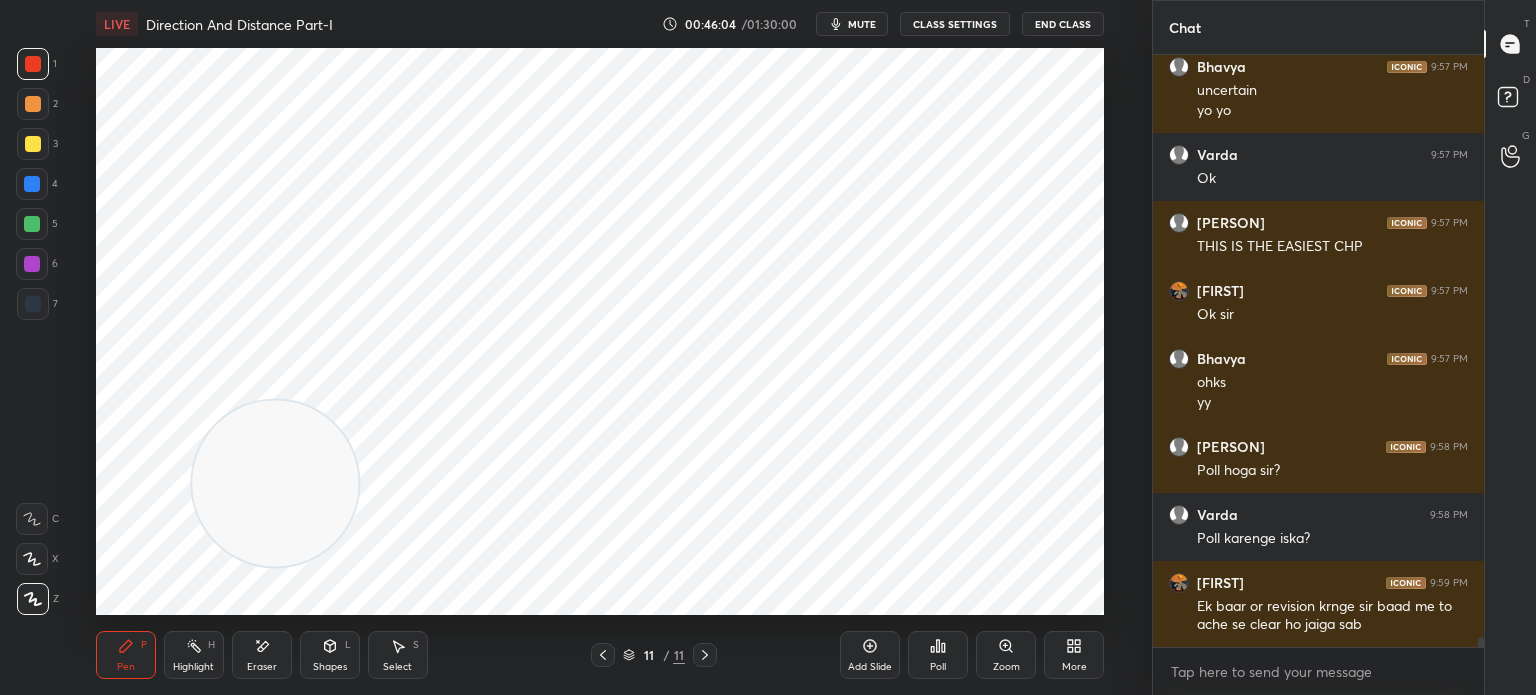 click on "Shapes L" at bounding box center (330, 655) 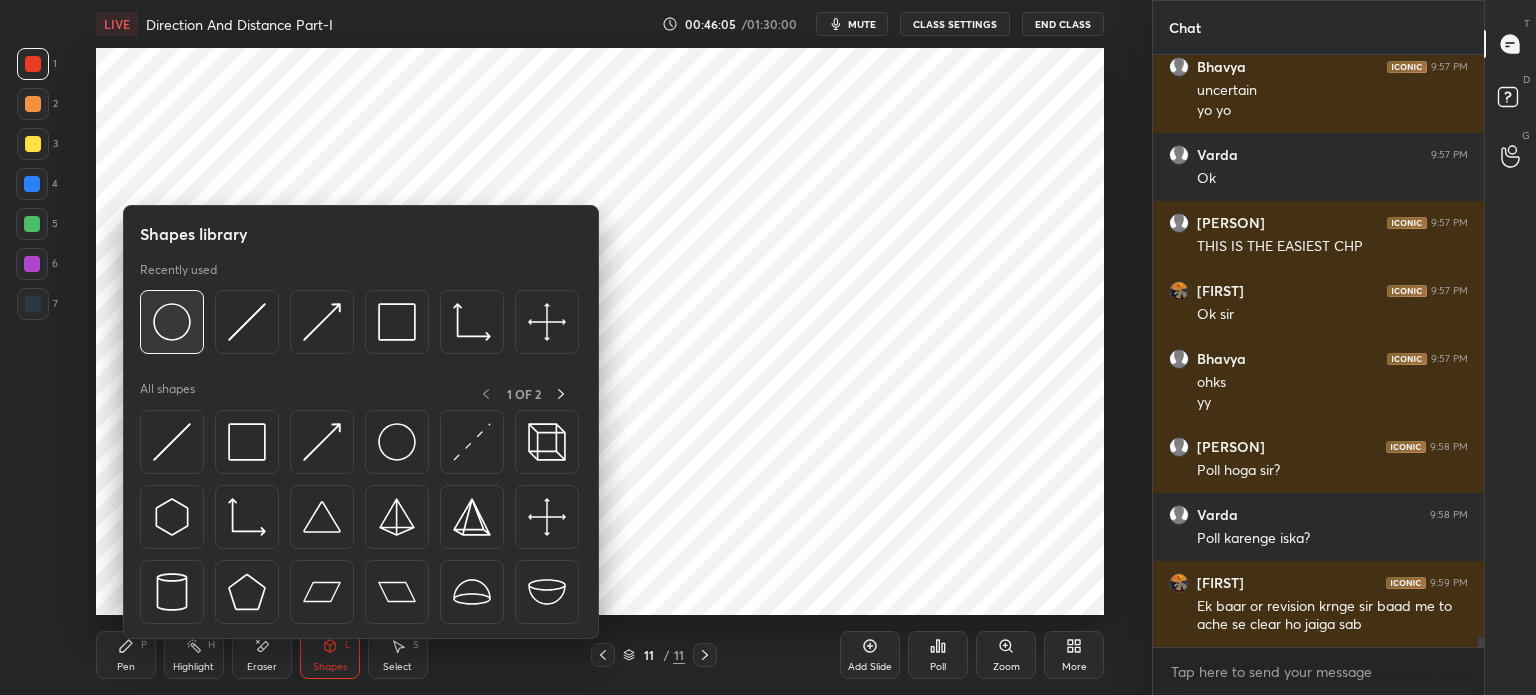 click at bounding box center [172, 322] 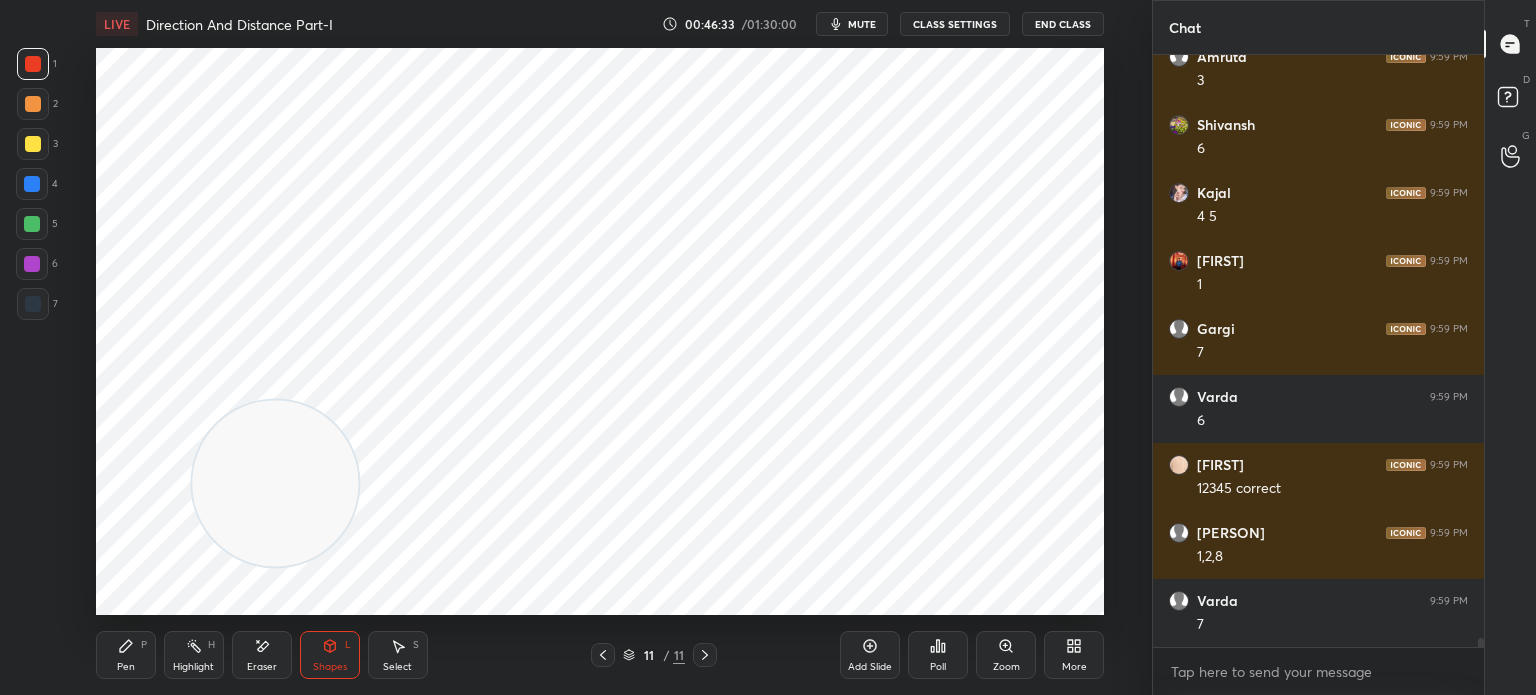 scroll, scrollTop: 36810, scrollLeft: 0, axis: vertical 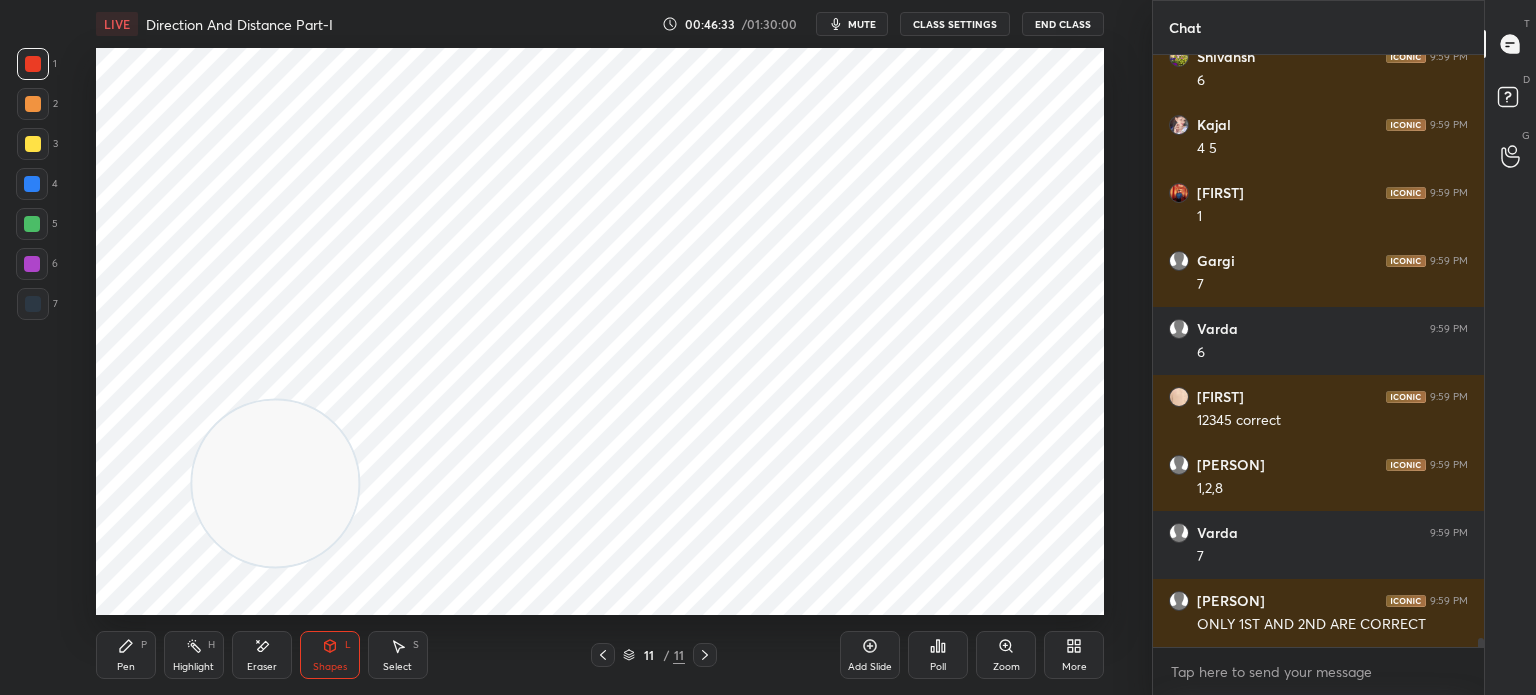 click on "Pen P" at bounding box center [126, 655] 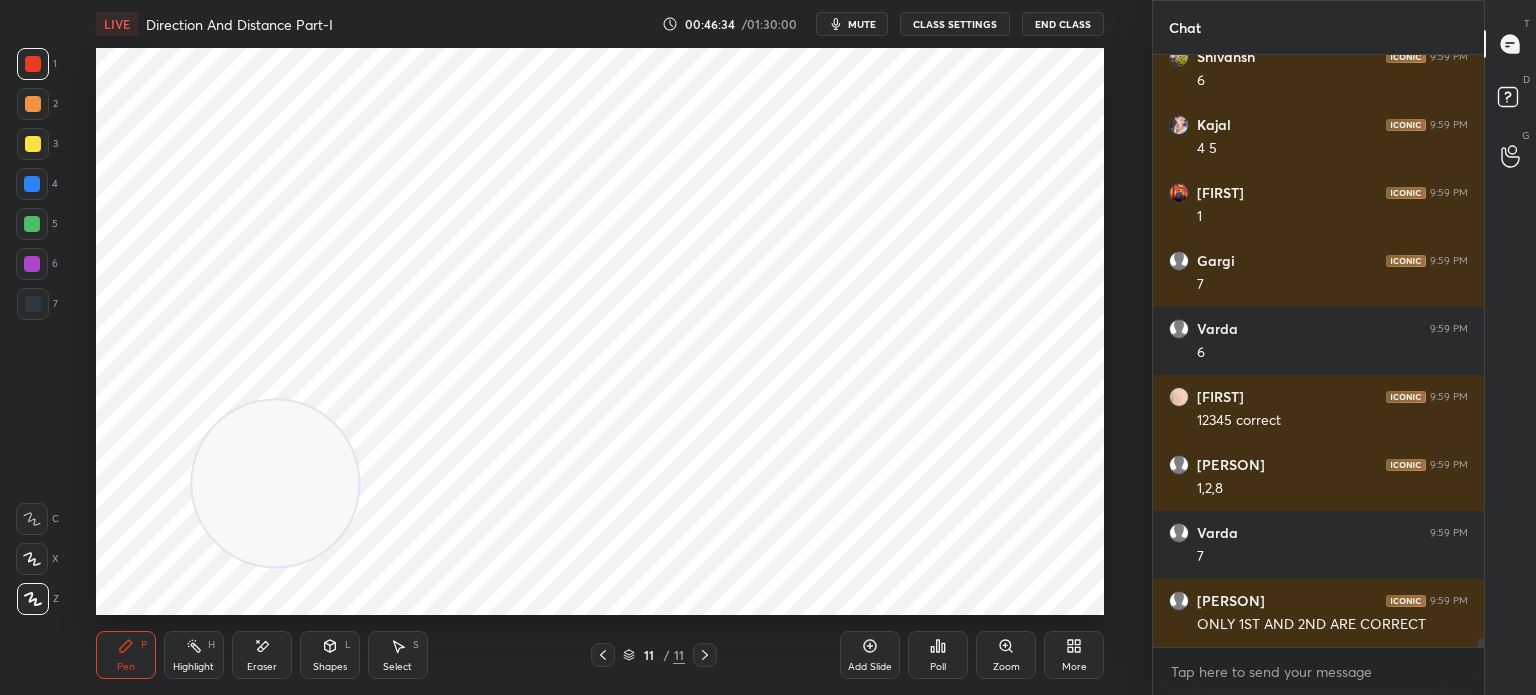 click at bounding box center (33, 304) 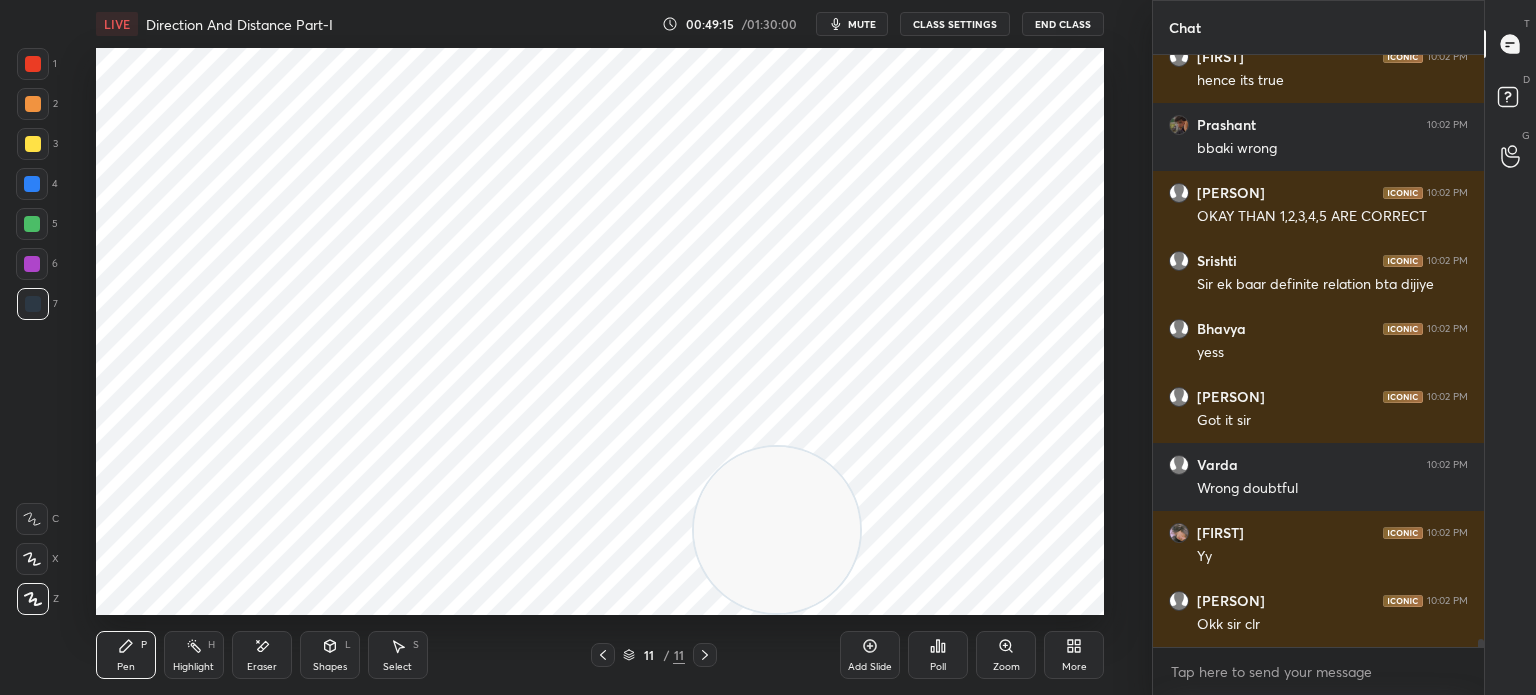 scroll, scrollTop: 41718, scrollLeft: 0, axis: vertical 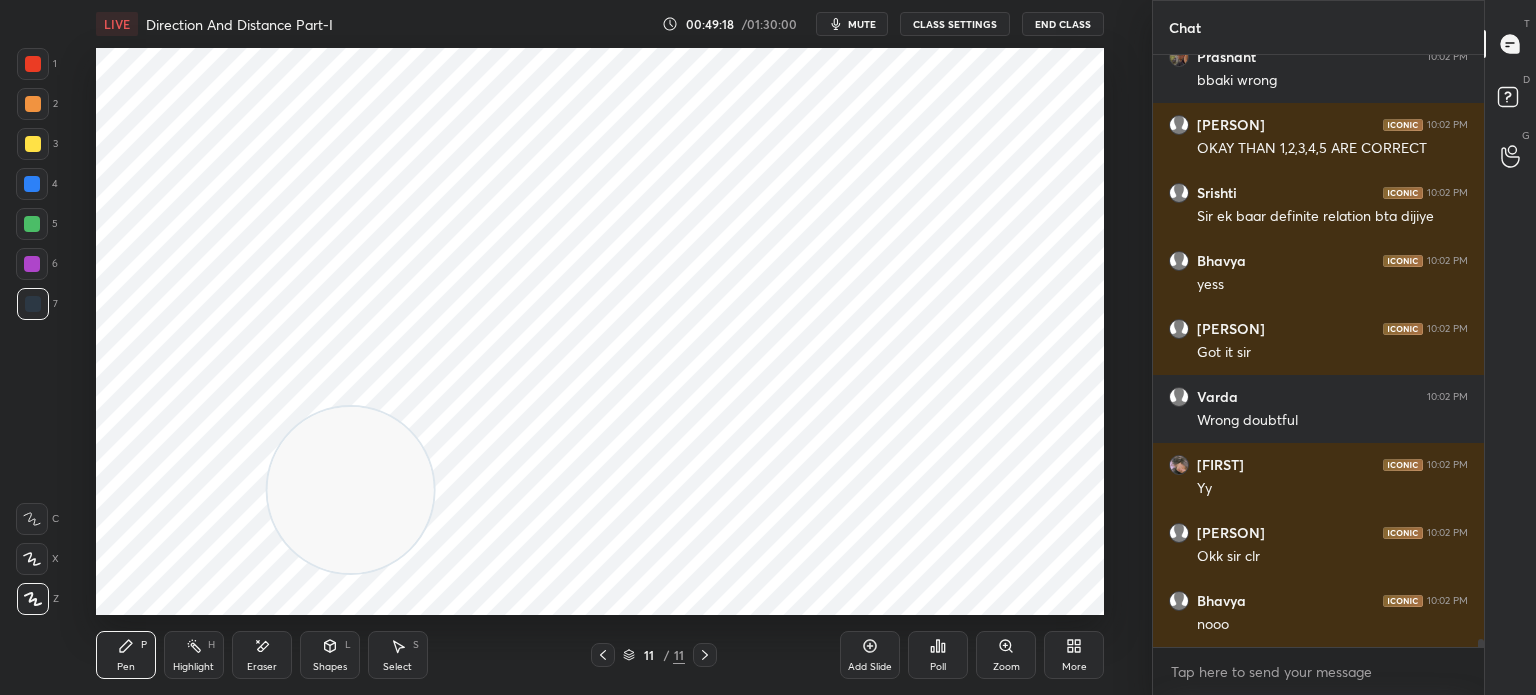 click on "Add Slide" at bounding box center [870, 655] 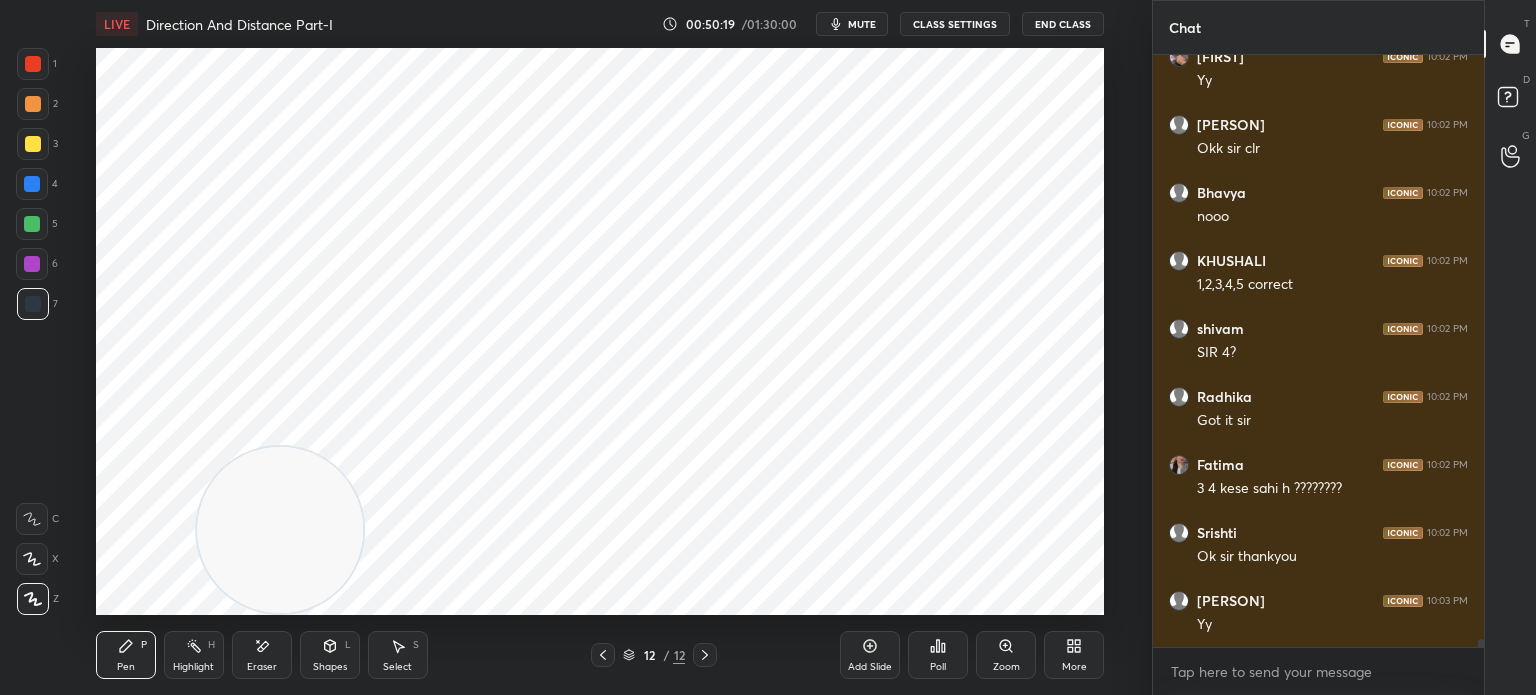 scroll, scrollTop: 42194, scrollLeft: 0, axis: vertical 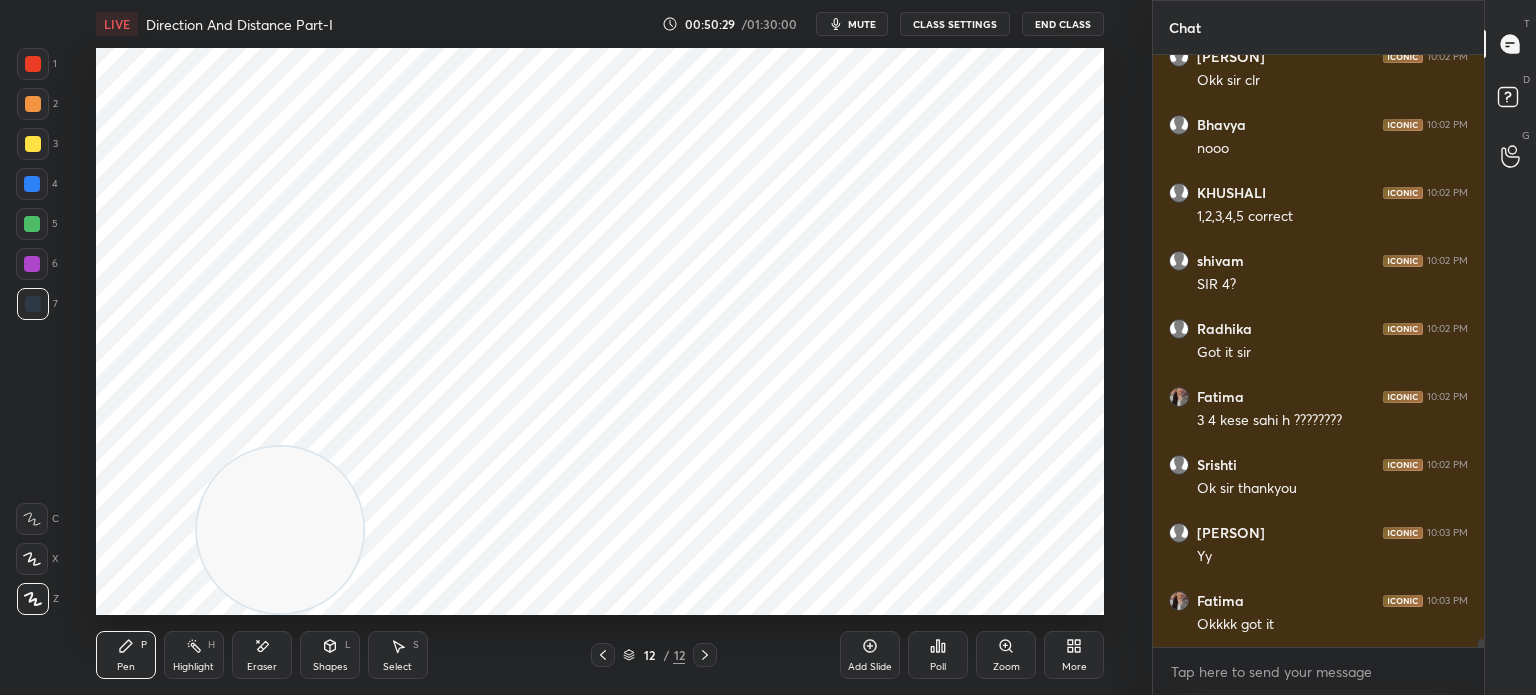 click on "Add Slide" at bounding box center (870, 667) 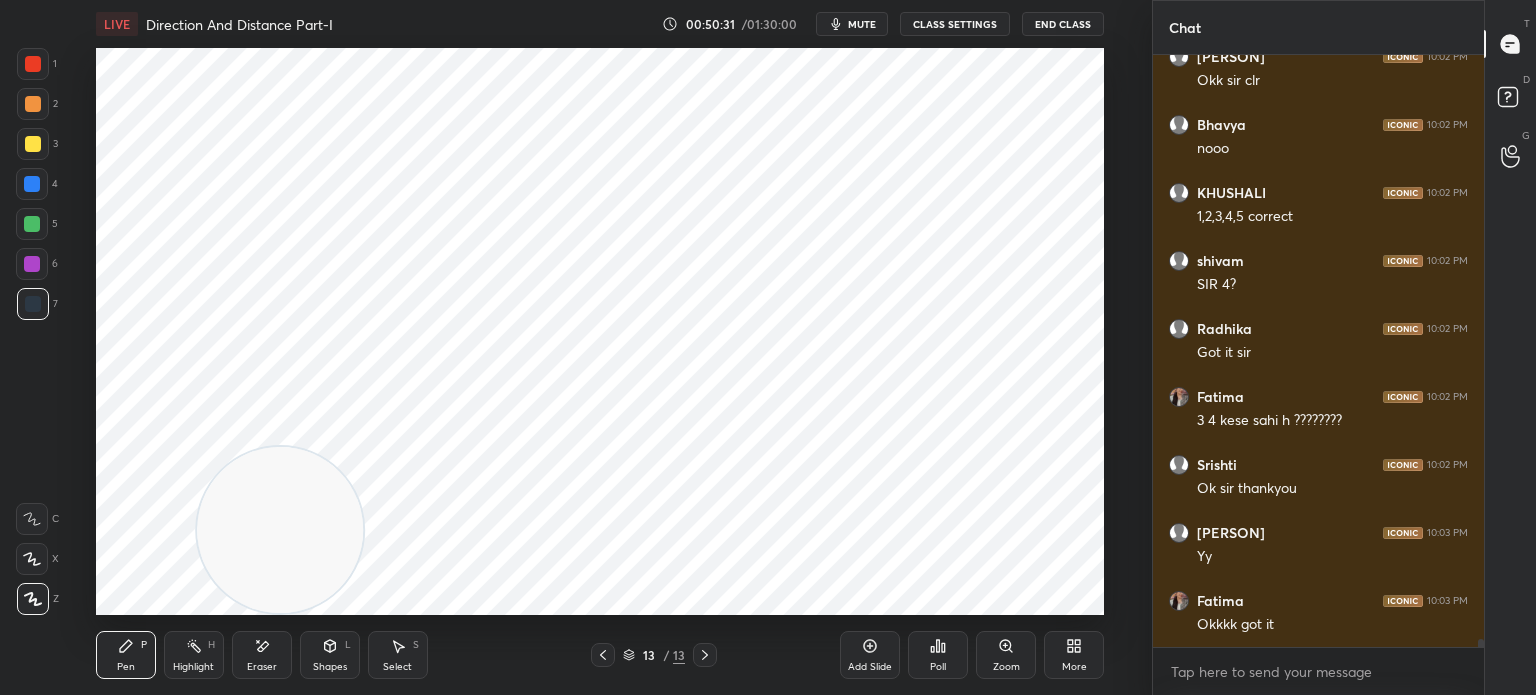 click at bounding box center [33, 64] 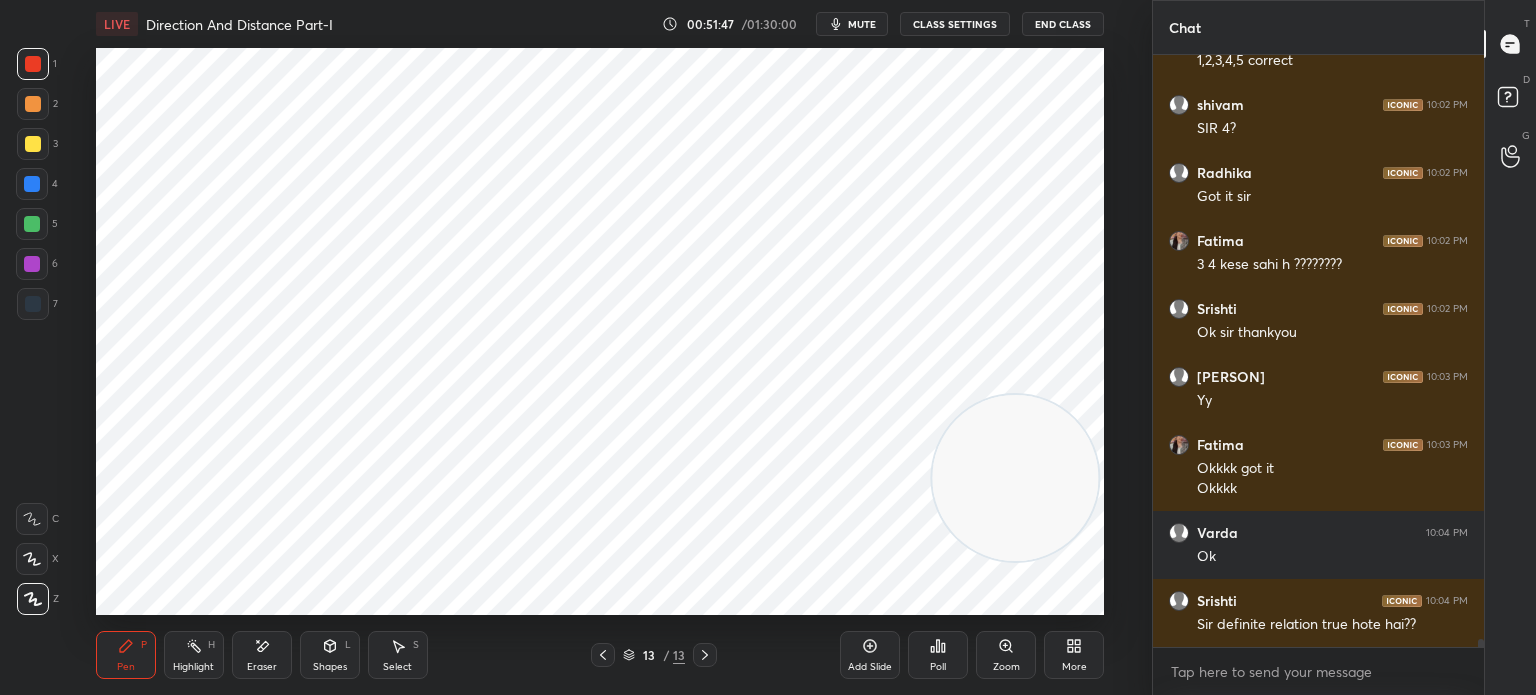 scroll, scrollTop: 42418, scrollLeft: 0, axis: vertical 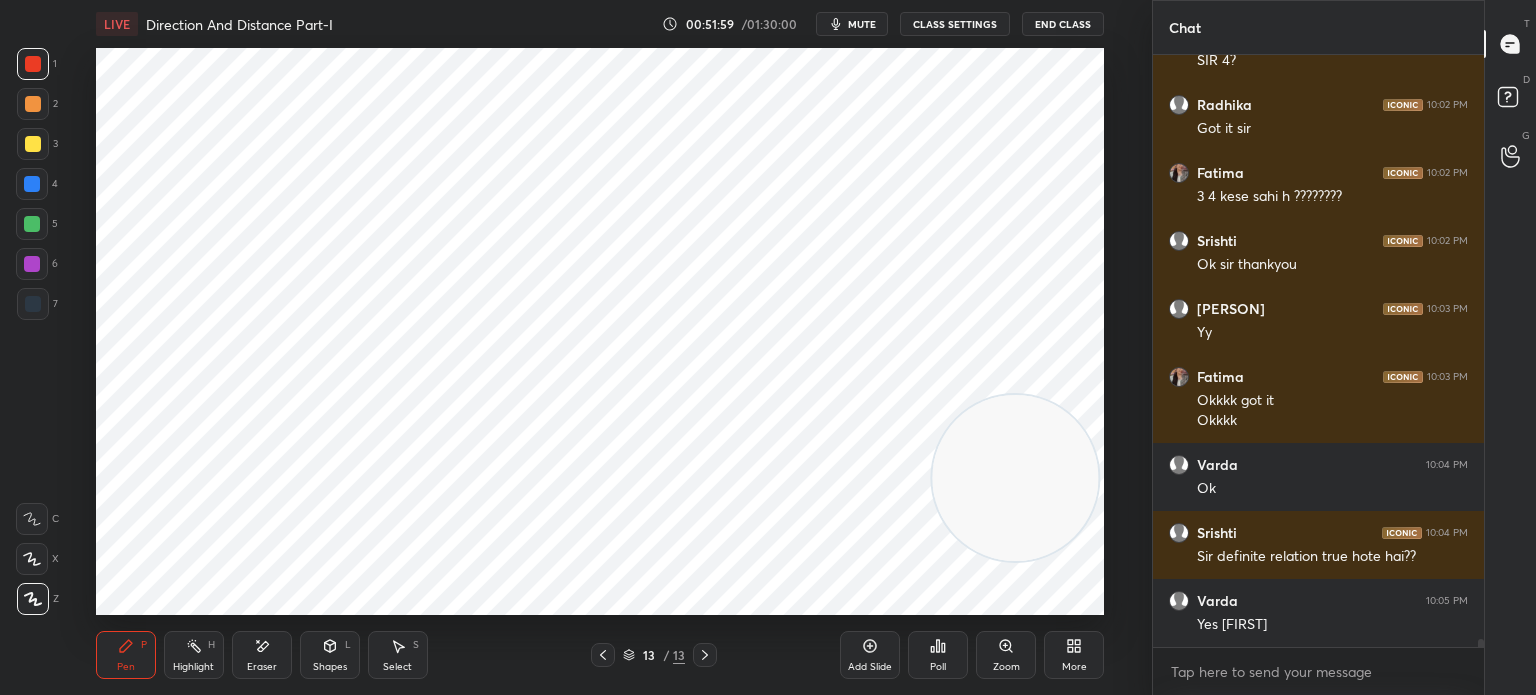 click on "Eraser" at bounding box center (262, 655) 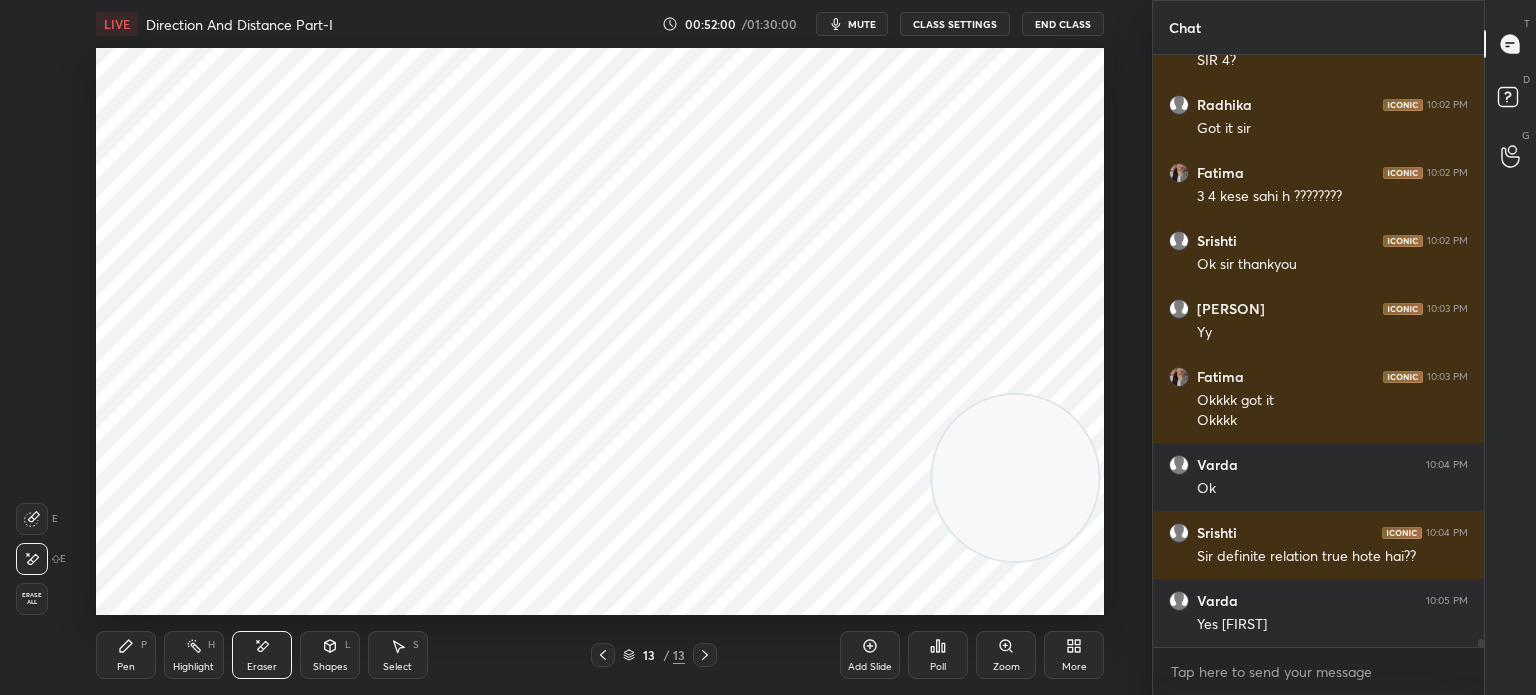 click on "Pen P" at bounding box center (126, 655) 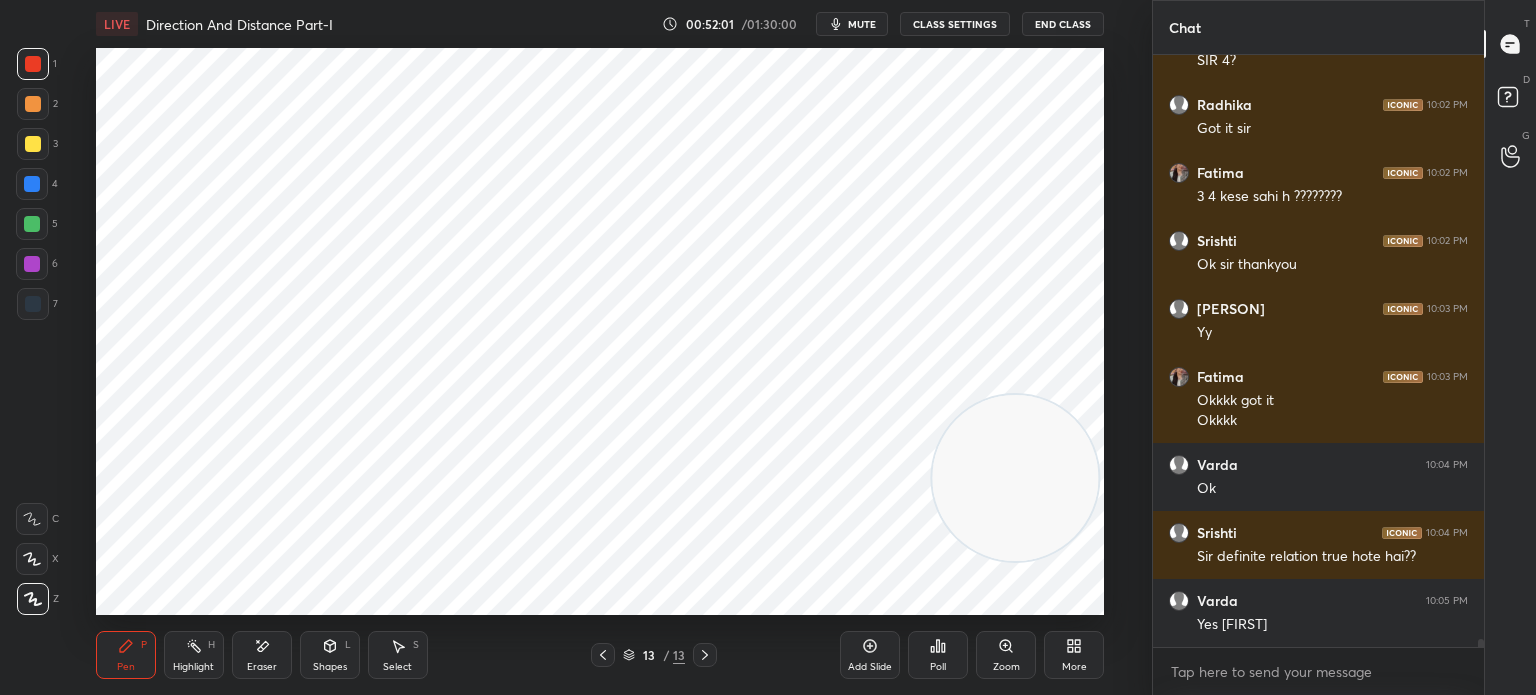 scroll, scrollTop: 42486, scrollLeft: 0, axis: vertical 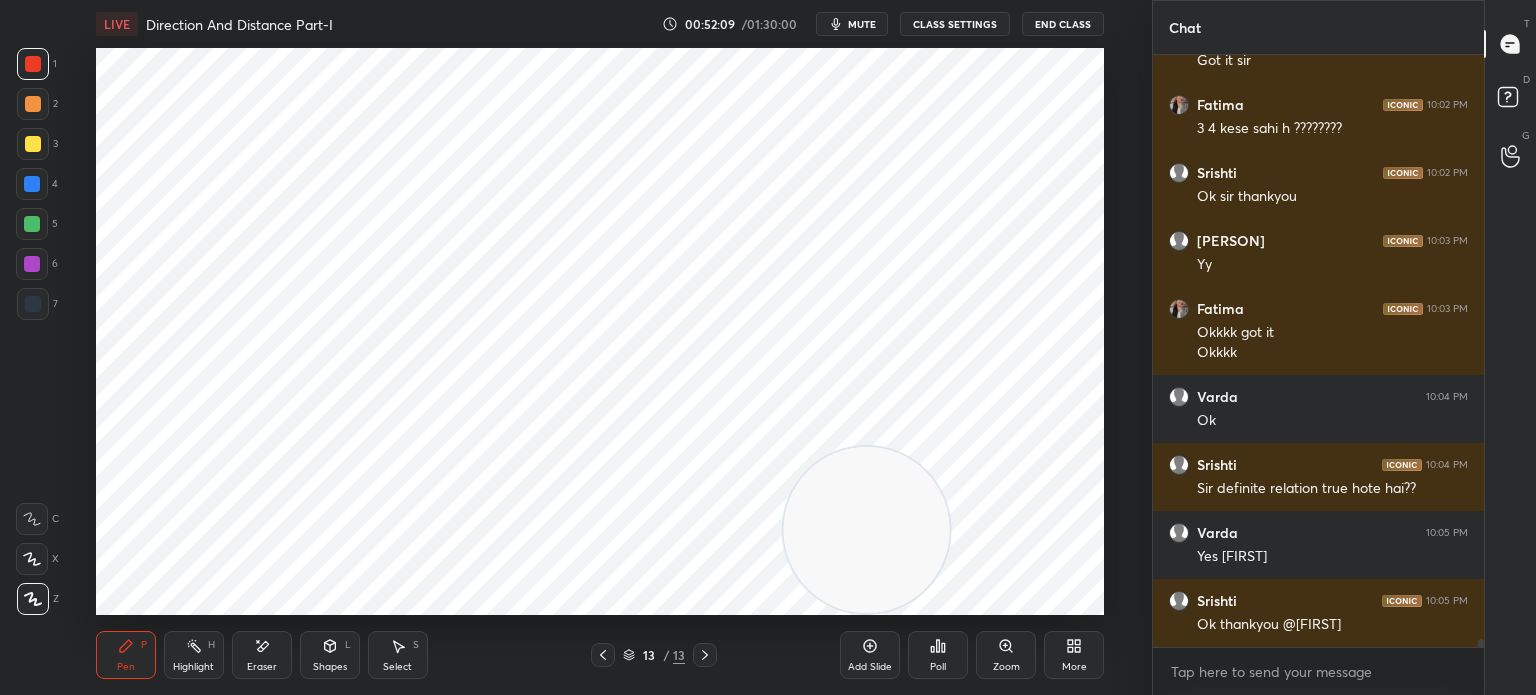 click at bounding box center (33, 304) 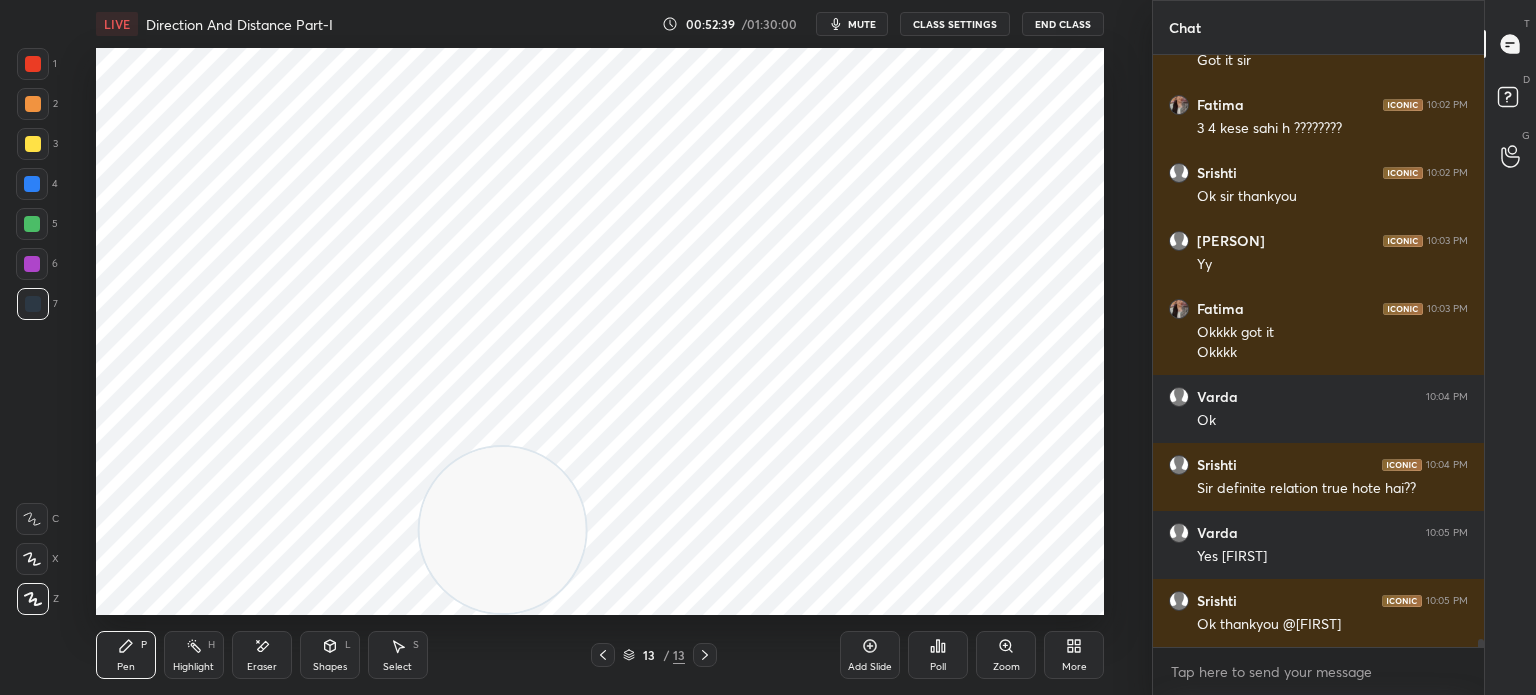 scroll, scrollTop: 42554, scrollLeft: 0, axis: vertical 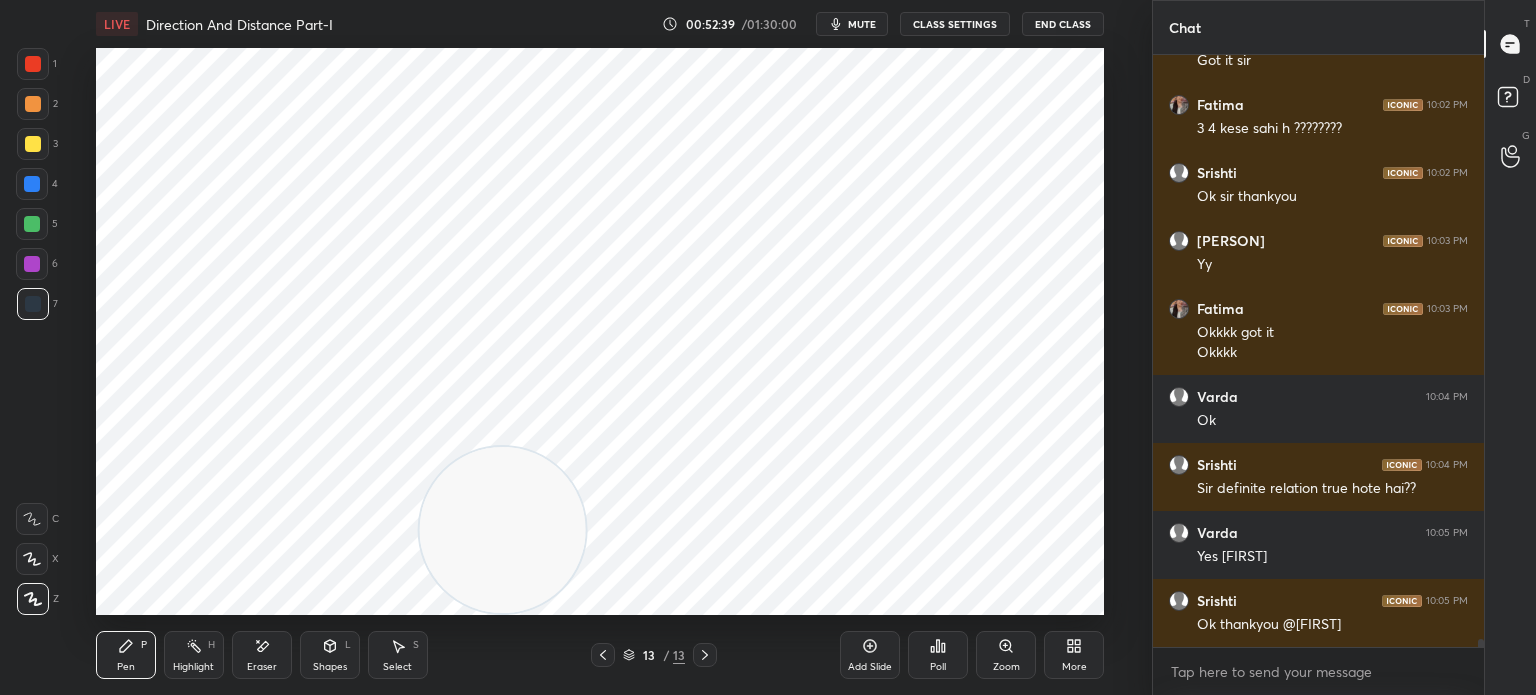 click on "Poll" at bounding box center (938, 655) 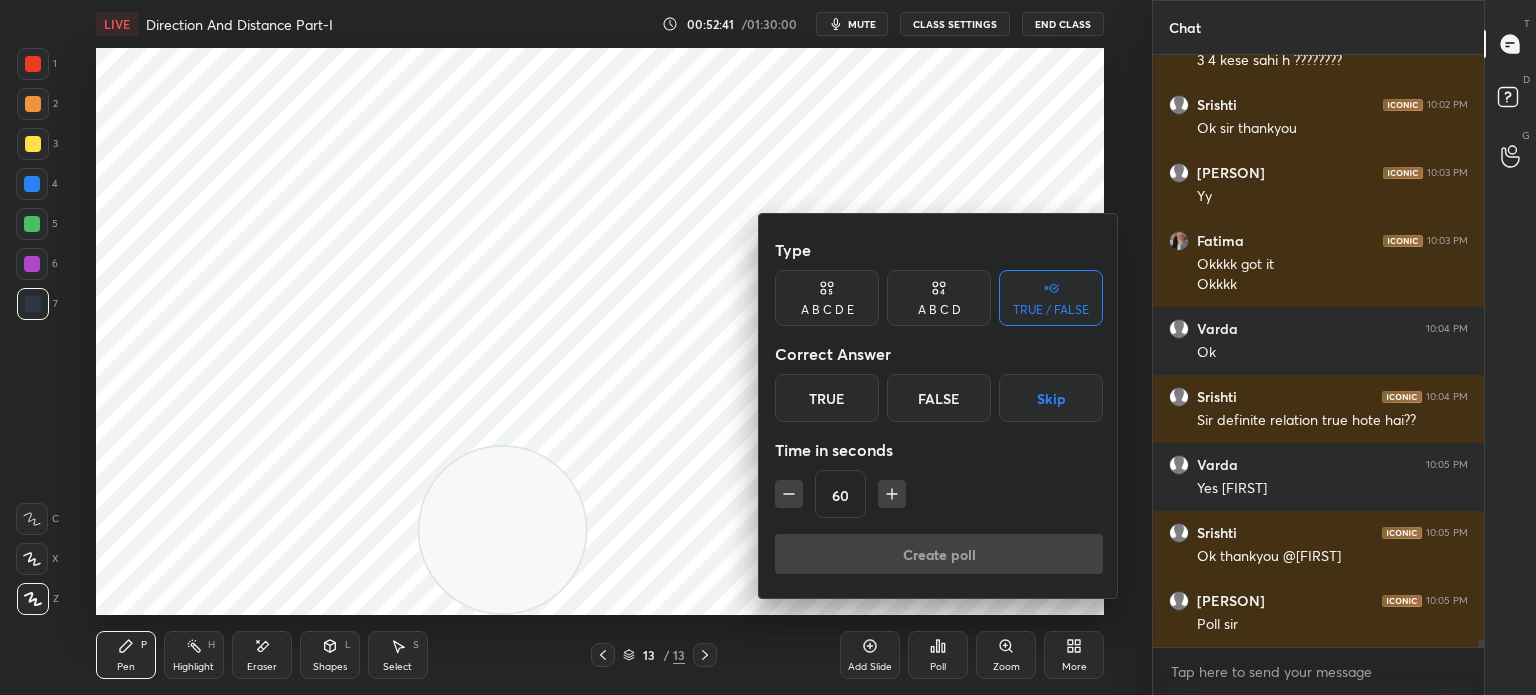 click on "A B C D" at bounding box center (939, 310) 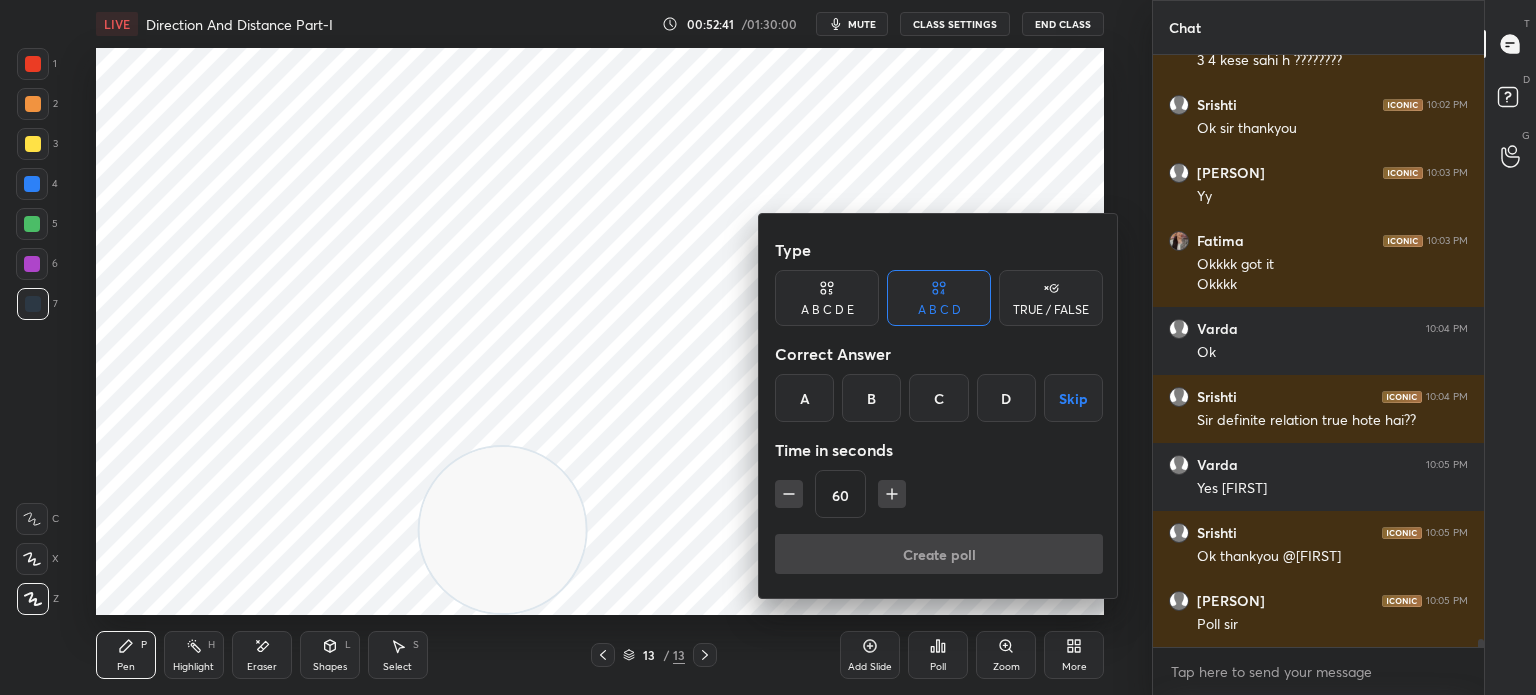 click on "D" at bounding box center [1006, 398] 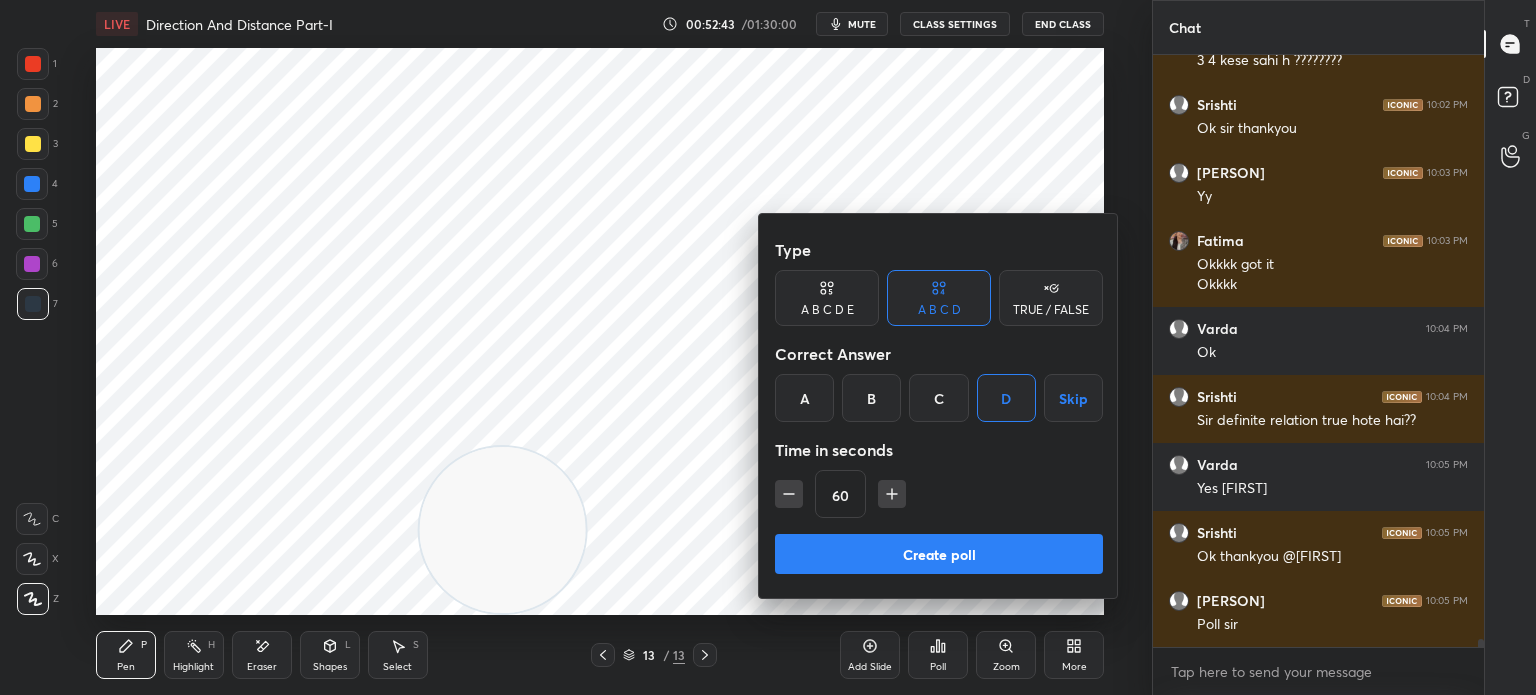 click on "Create poll" at bounding box center (939, 554) 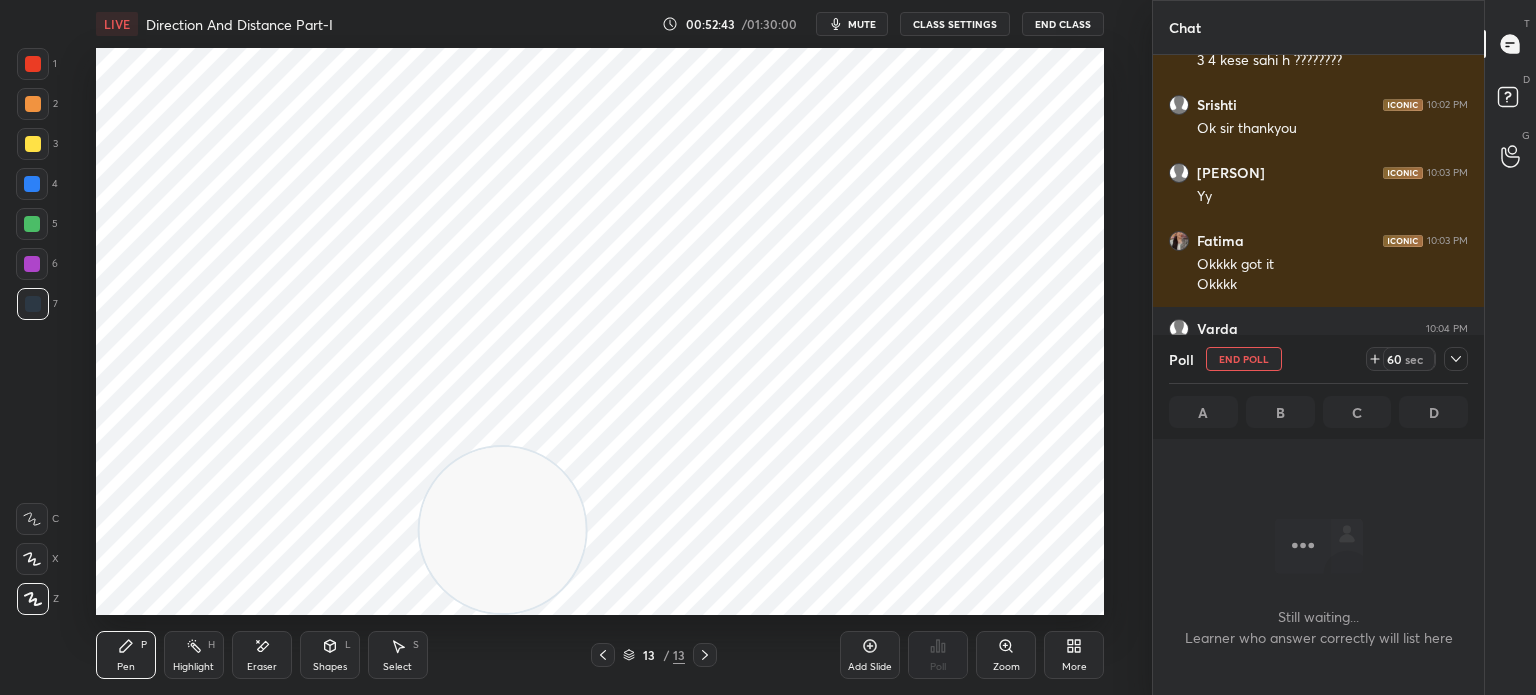 scroll, scrollTop: 502, scrollLeft: 325, axis: both 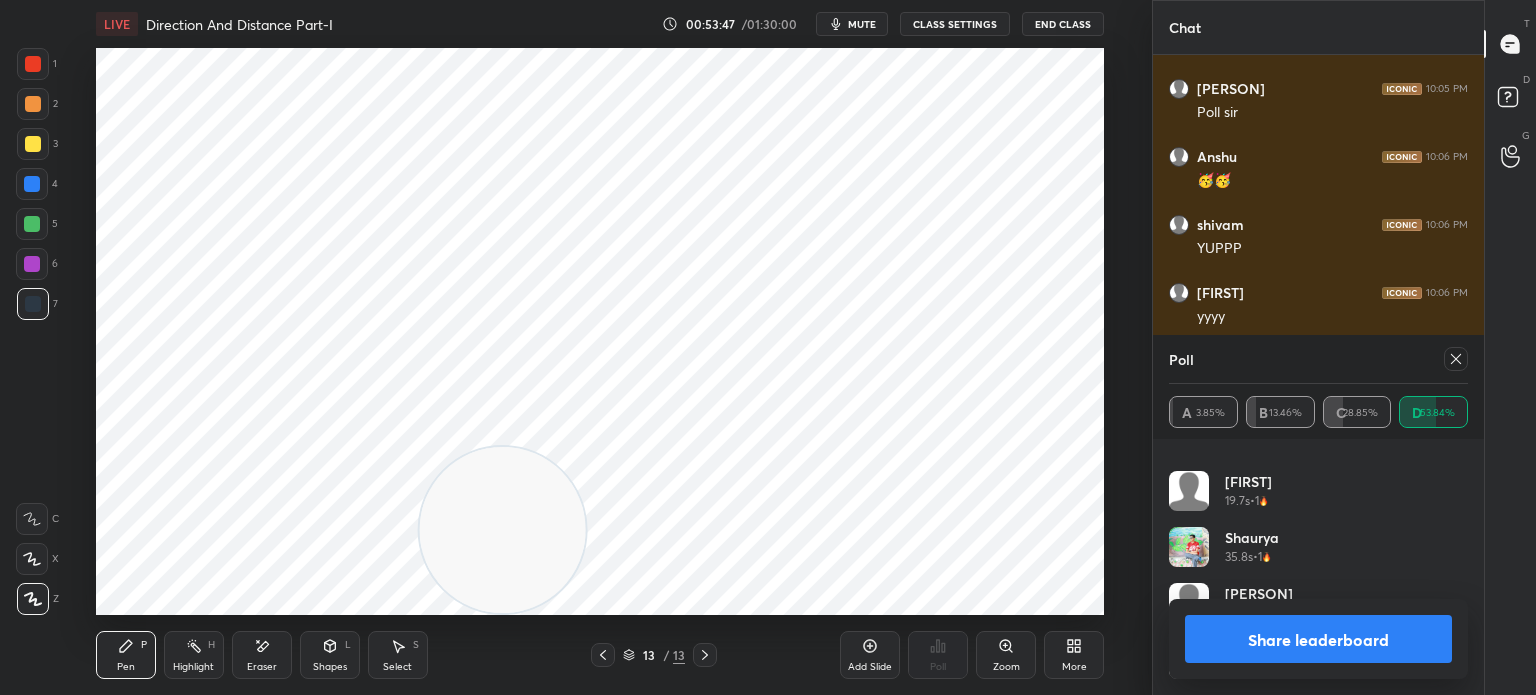 click 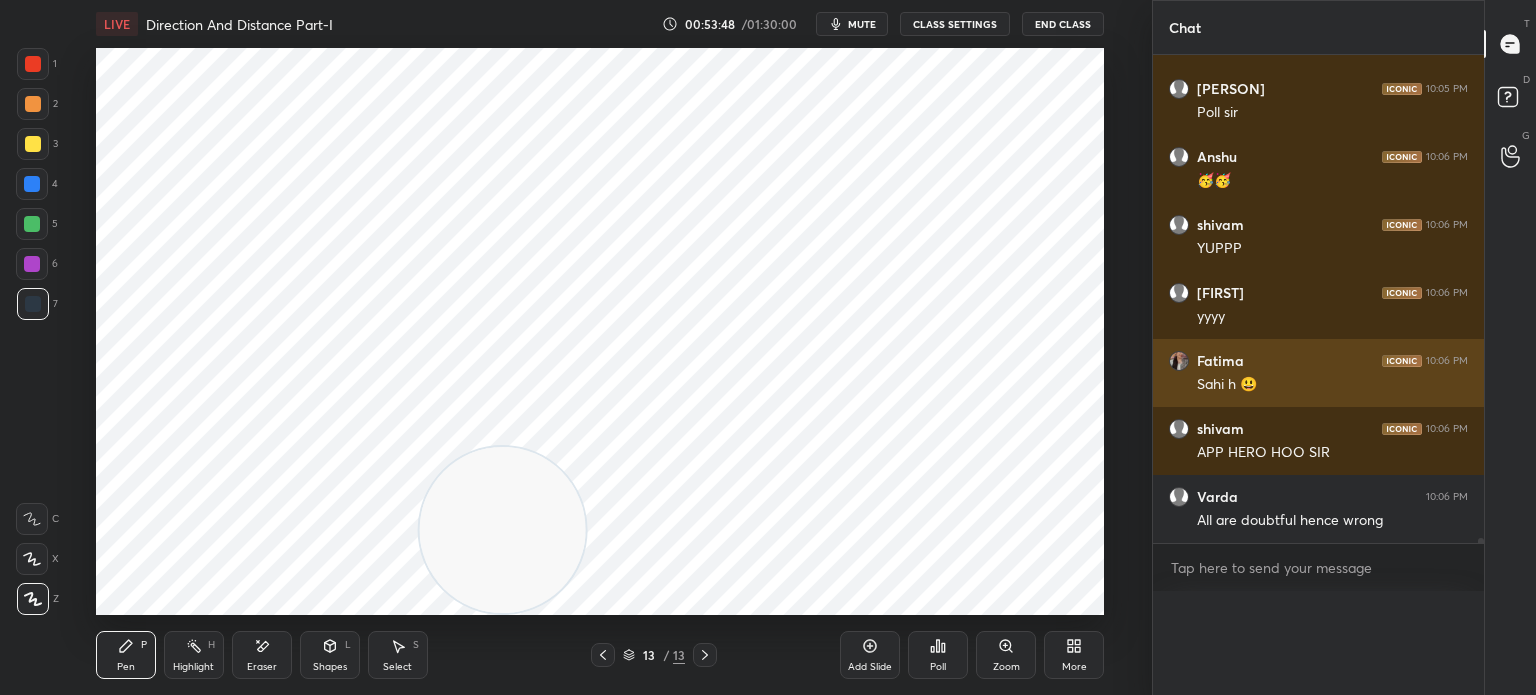 scroll, scrollTop: 6, scrollLeft: 6, axis: both 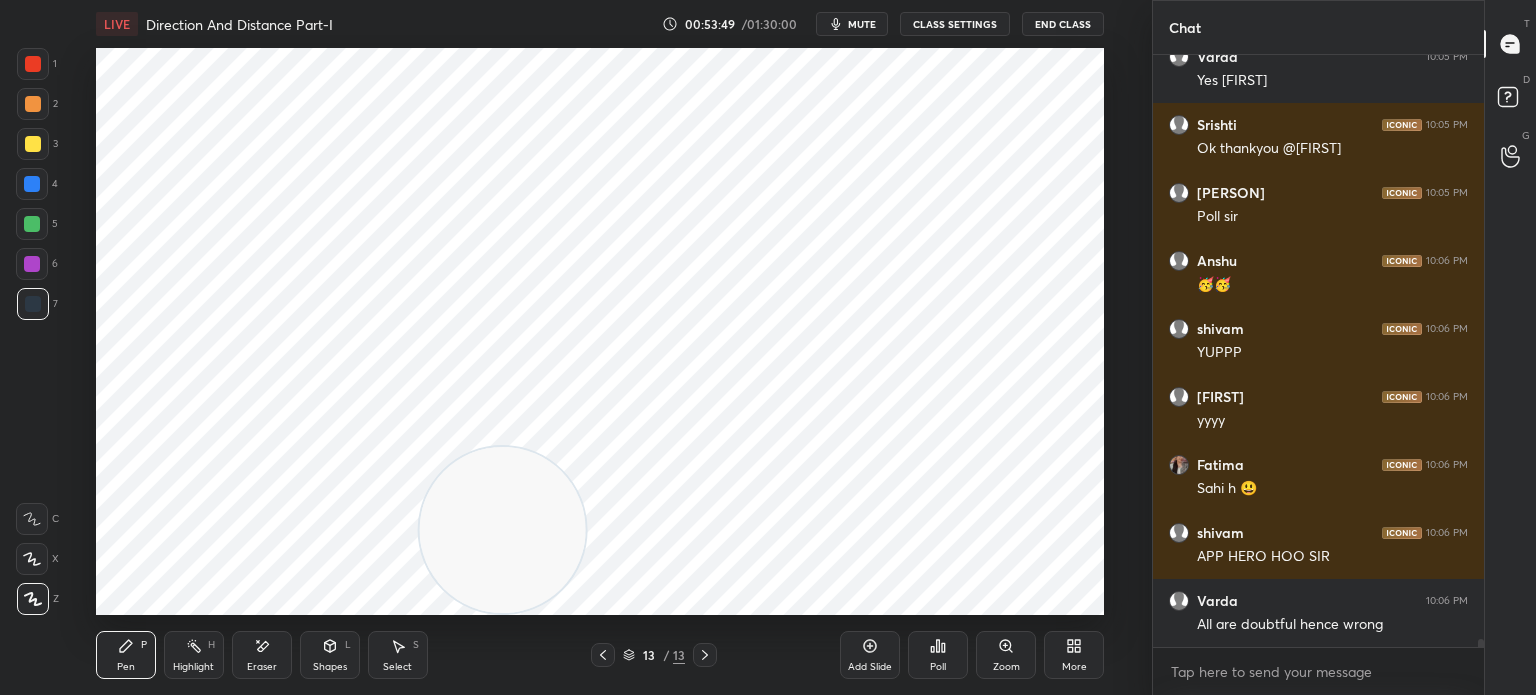 click on "Eraser" at bounding box center [262, 655] 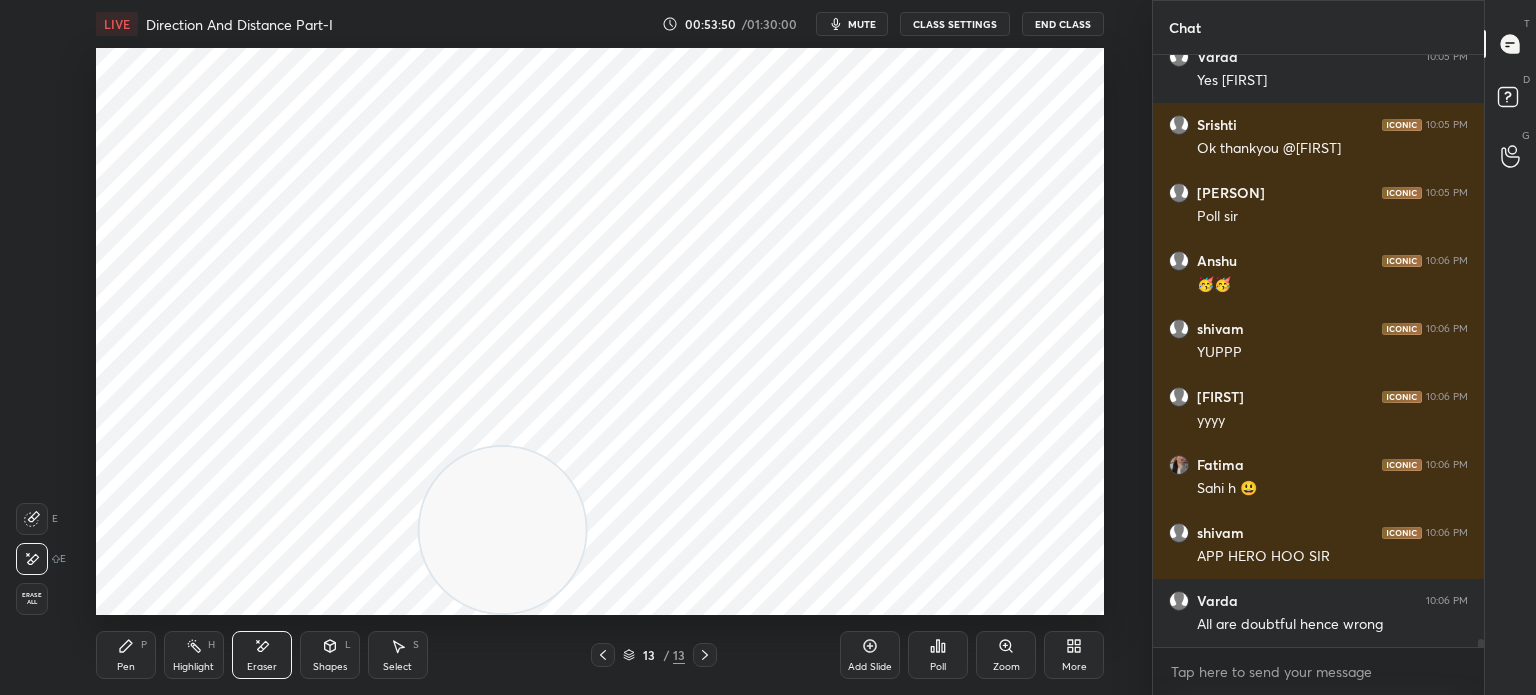 click 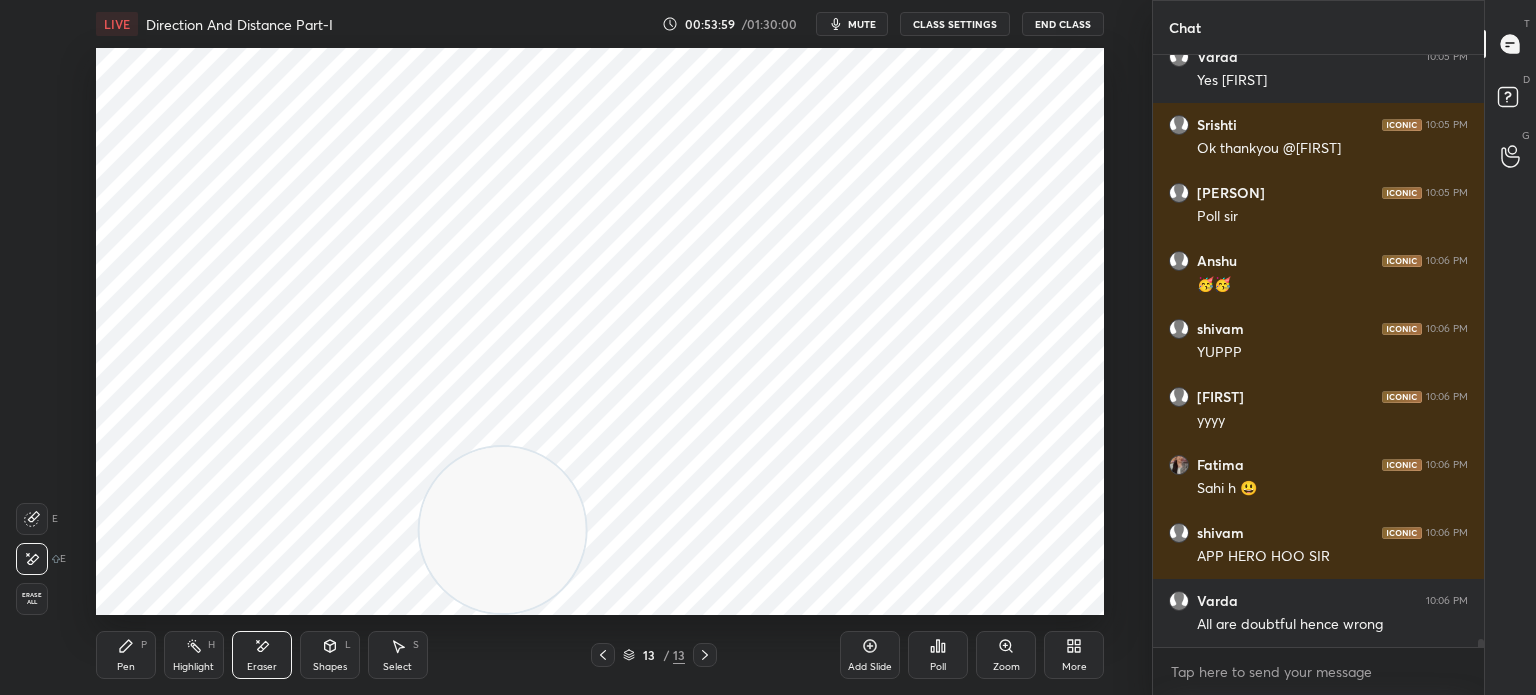 click on "Pen P" at bounding box center [126, 655] 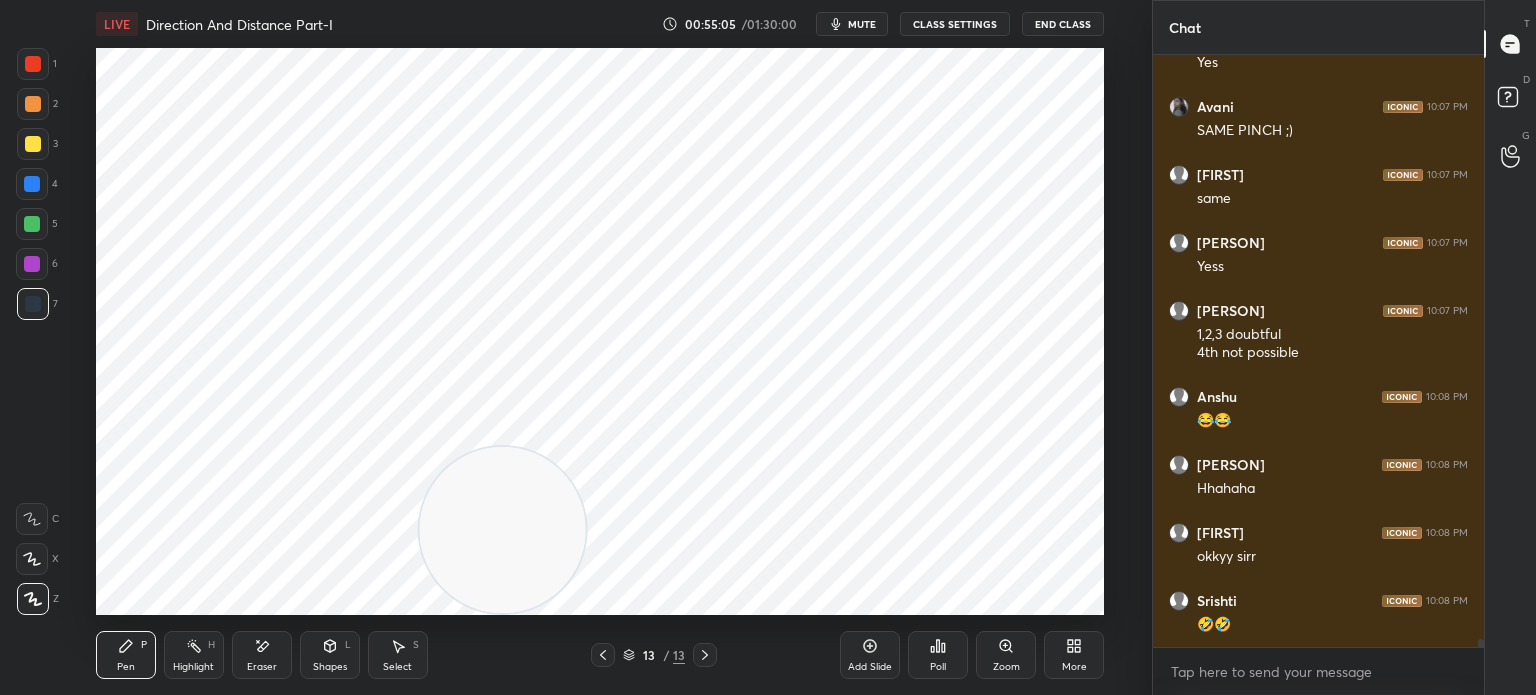 scroll, scrollTop: 44748, scrollLeft: 0, axis: vertical 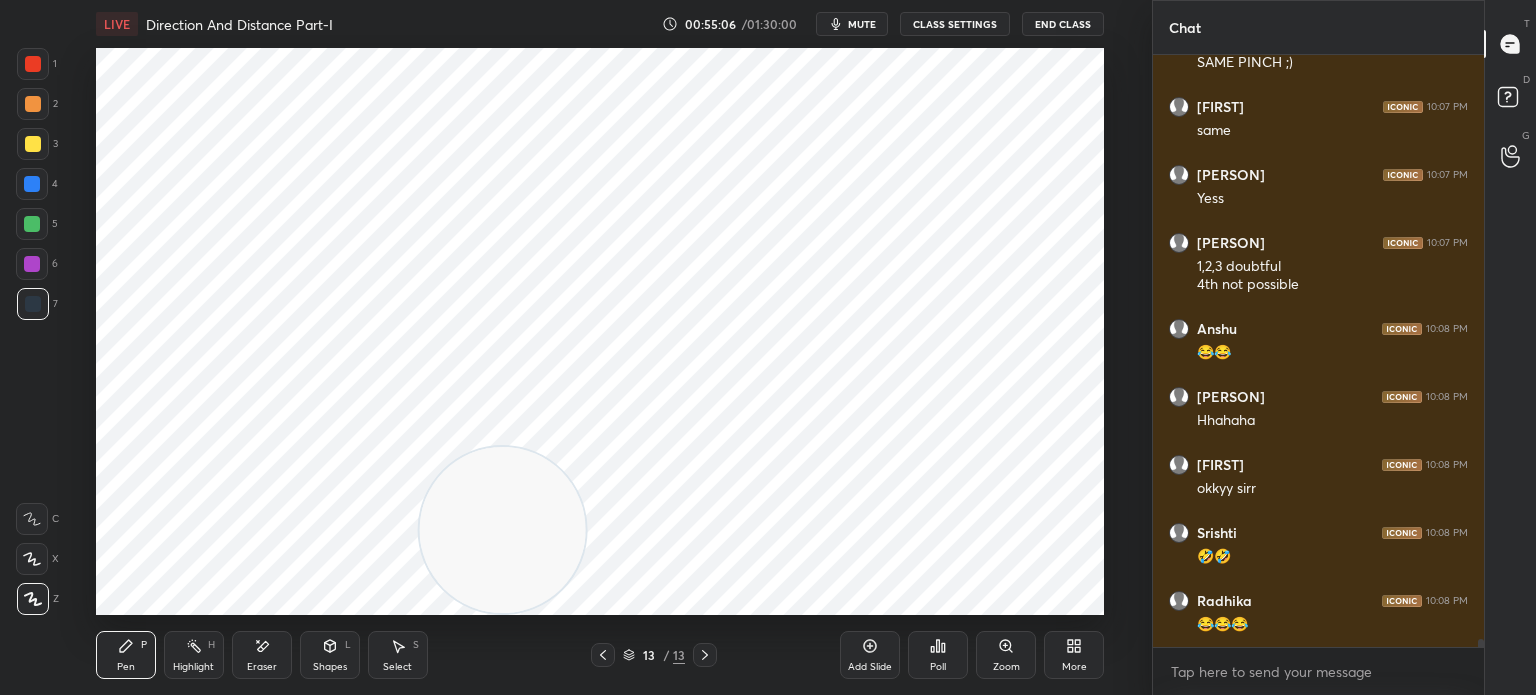 click at bounding box center (33, 64) 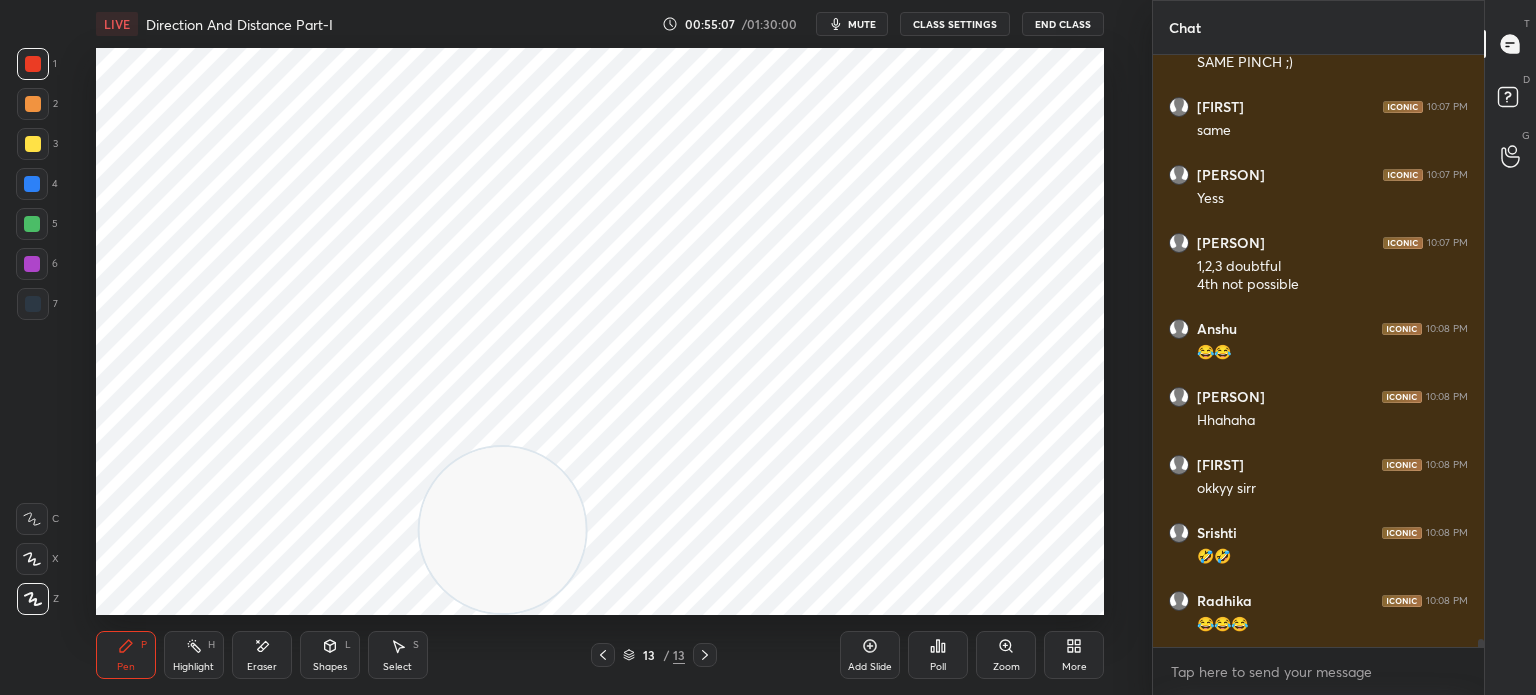 scroll, scrollTop: 44816, scrollLeft: 0, axis: vertical 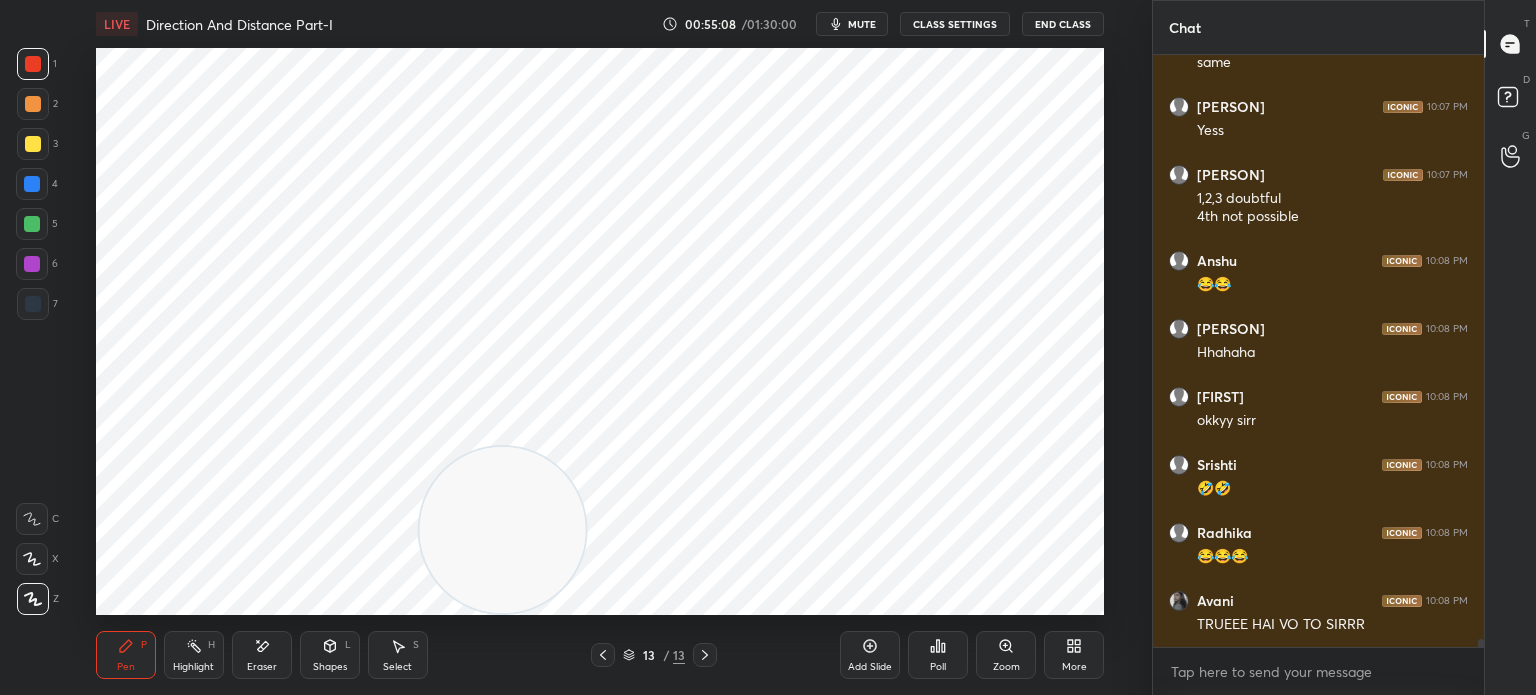 click at bounding box center [33, 304] 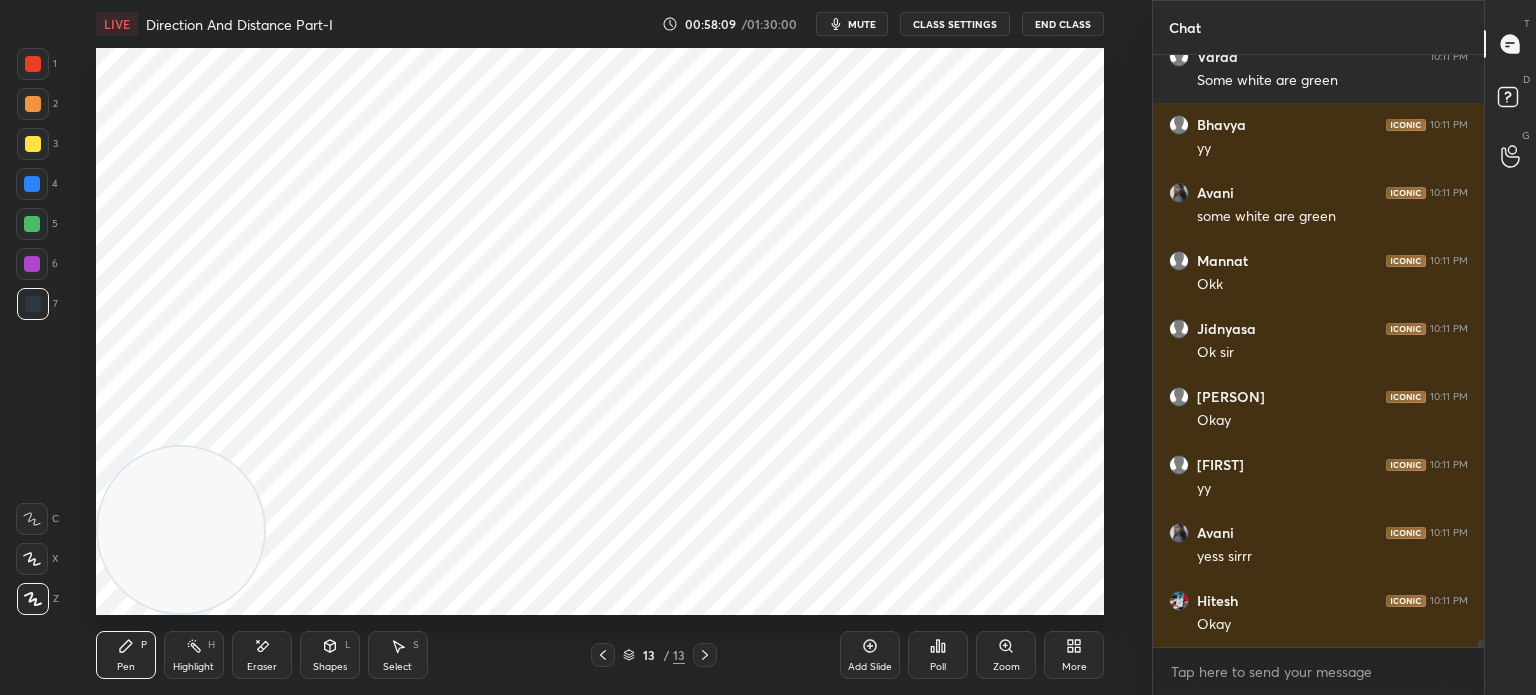 scroll, scrollTop: 48252, scrollLeft: 0, axis: vertical 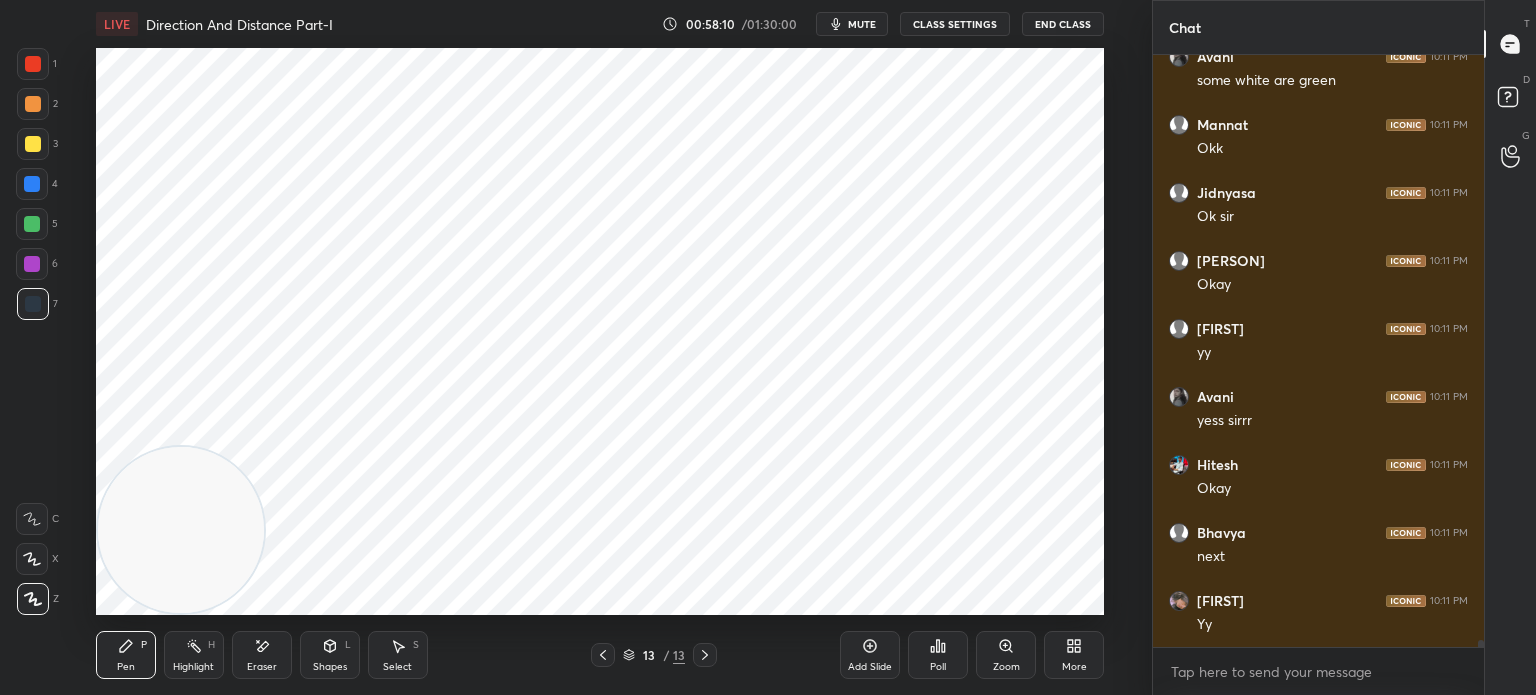 click on "Add Slide" at bounding box center [870, 667] 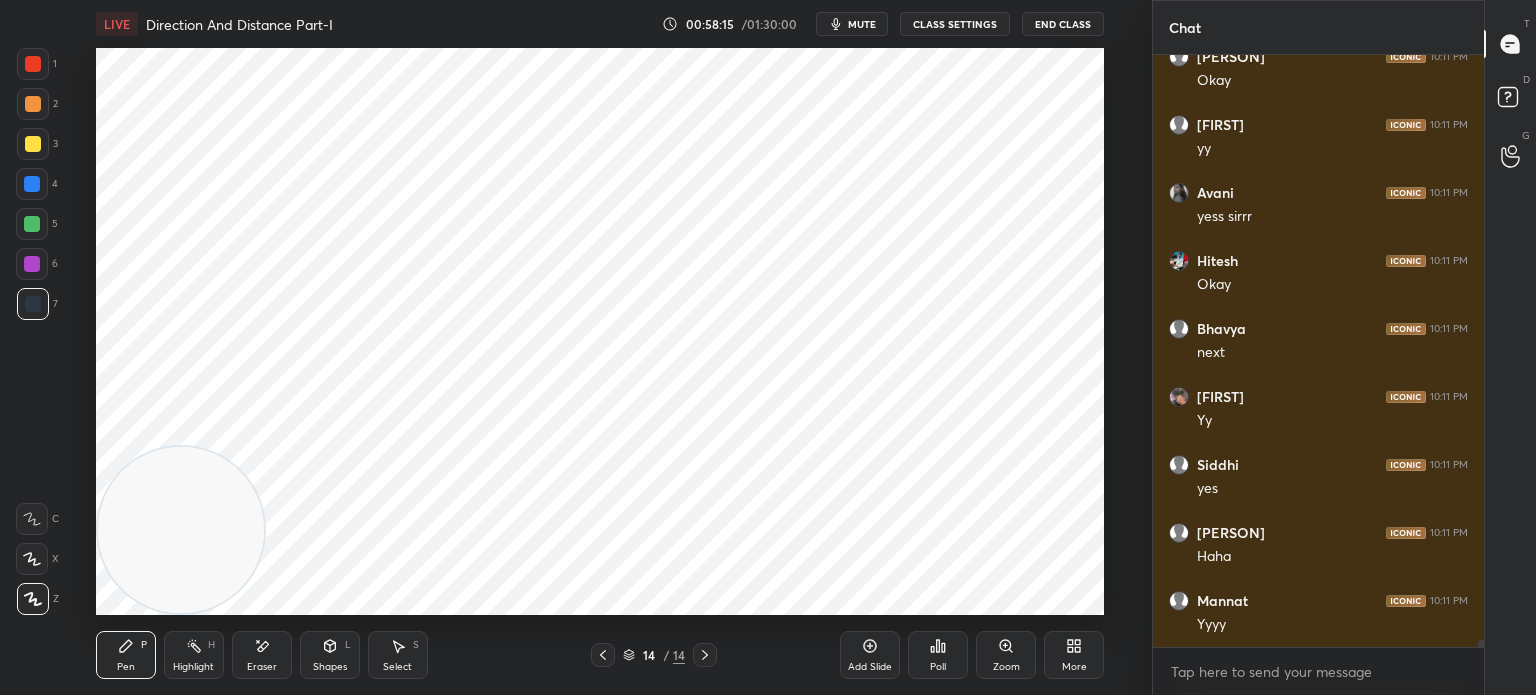 scroll, scrollTop: 48524, scrollLeft: 0, axis: vertical 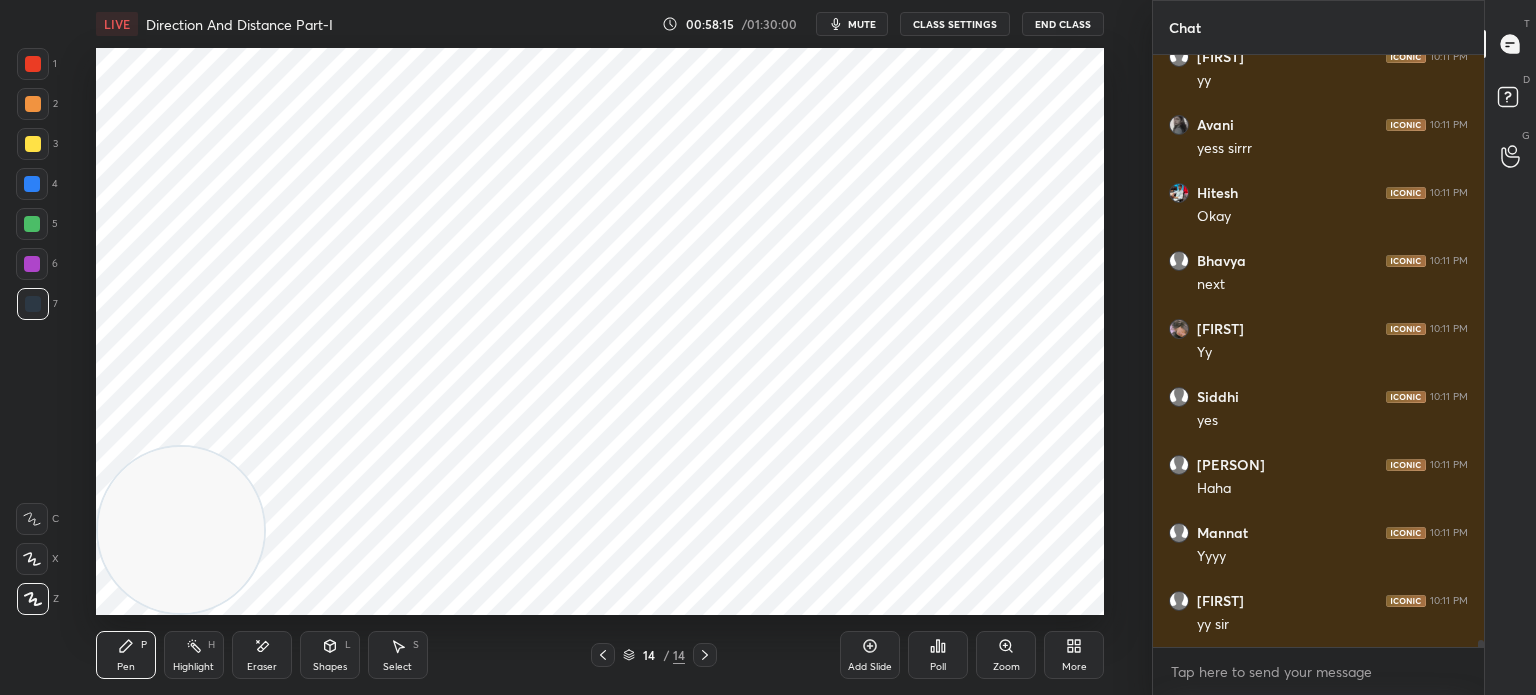 click at bounding box center [33, 144] 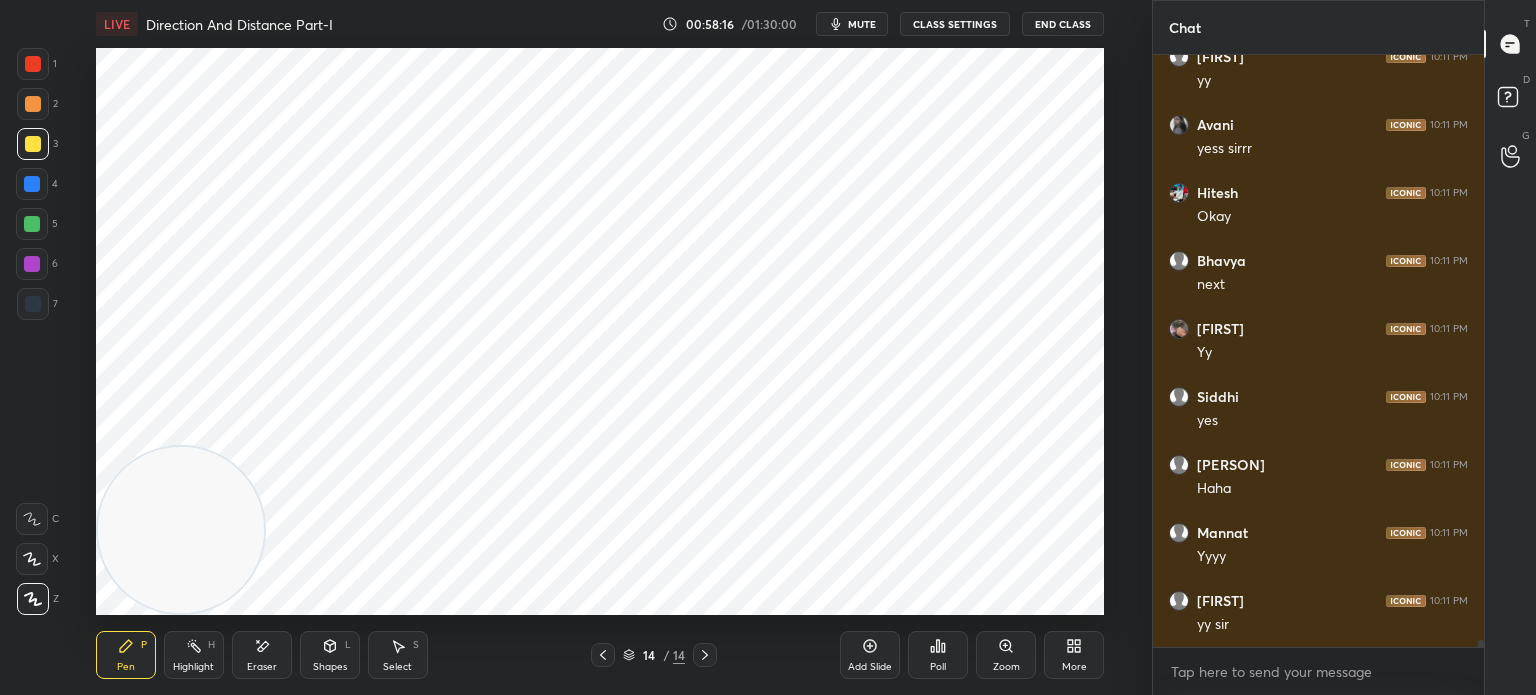 scroll, scrollTop: 48592, scrollLeft: 0, axis: vertical 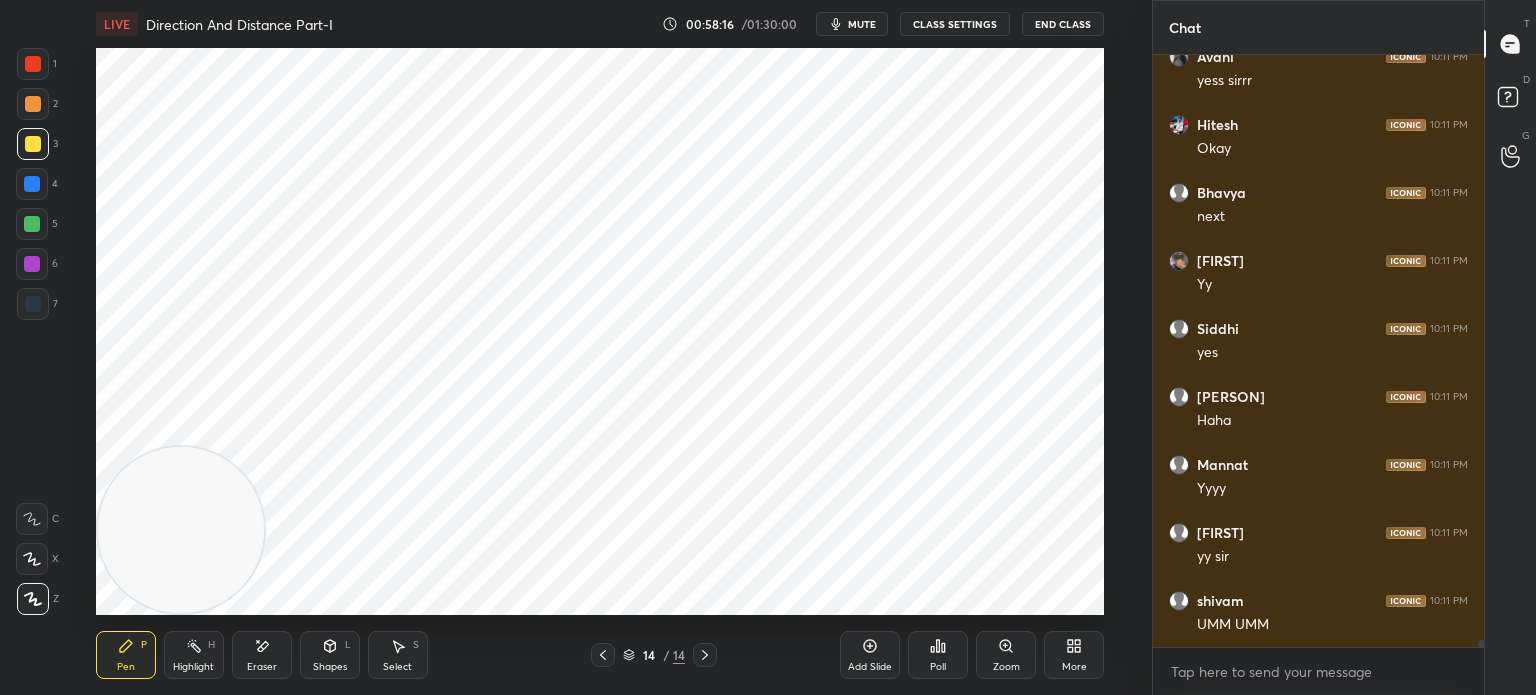 click at bounding box center (33, 64) 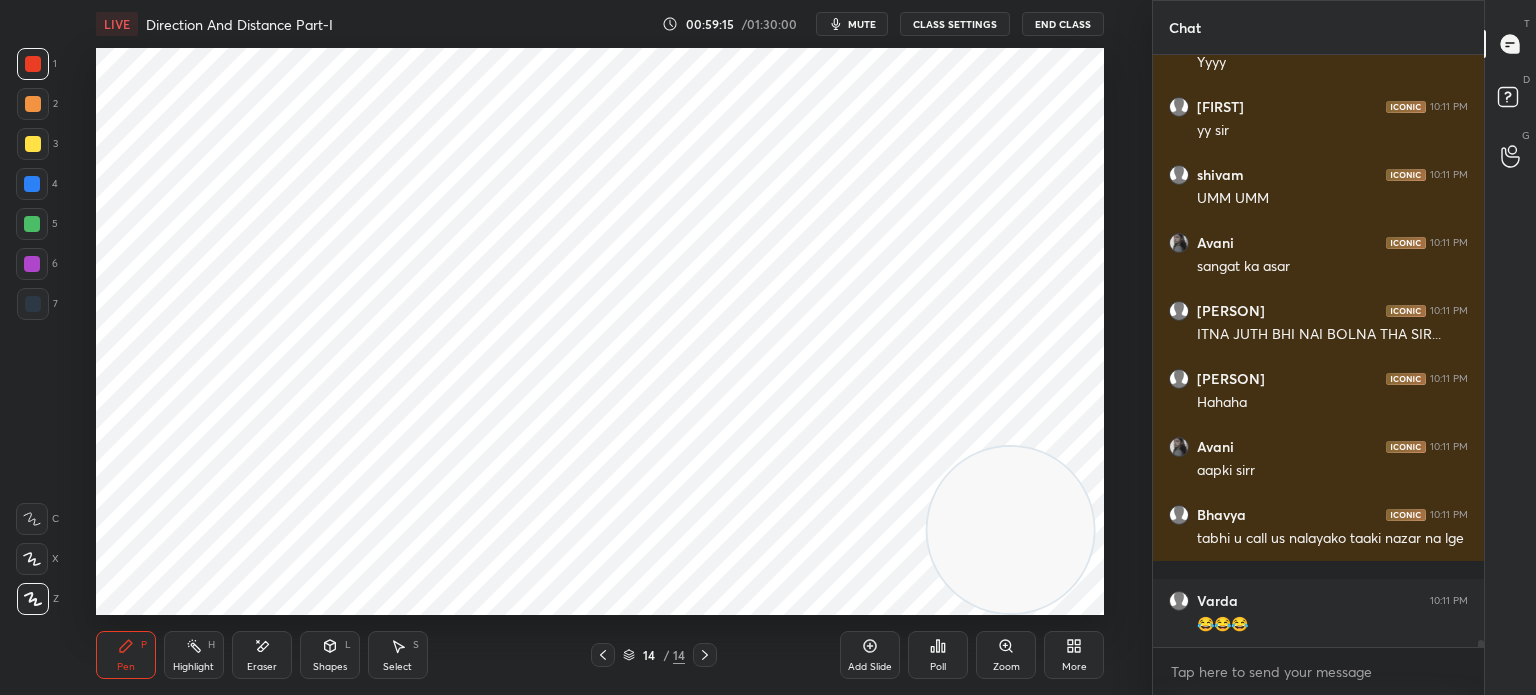 scroll, scrollTop: 49086, scrollLeft: 0, axis: vertical 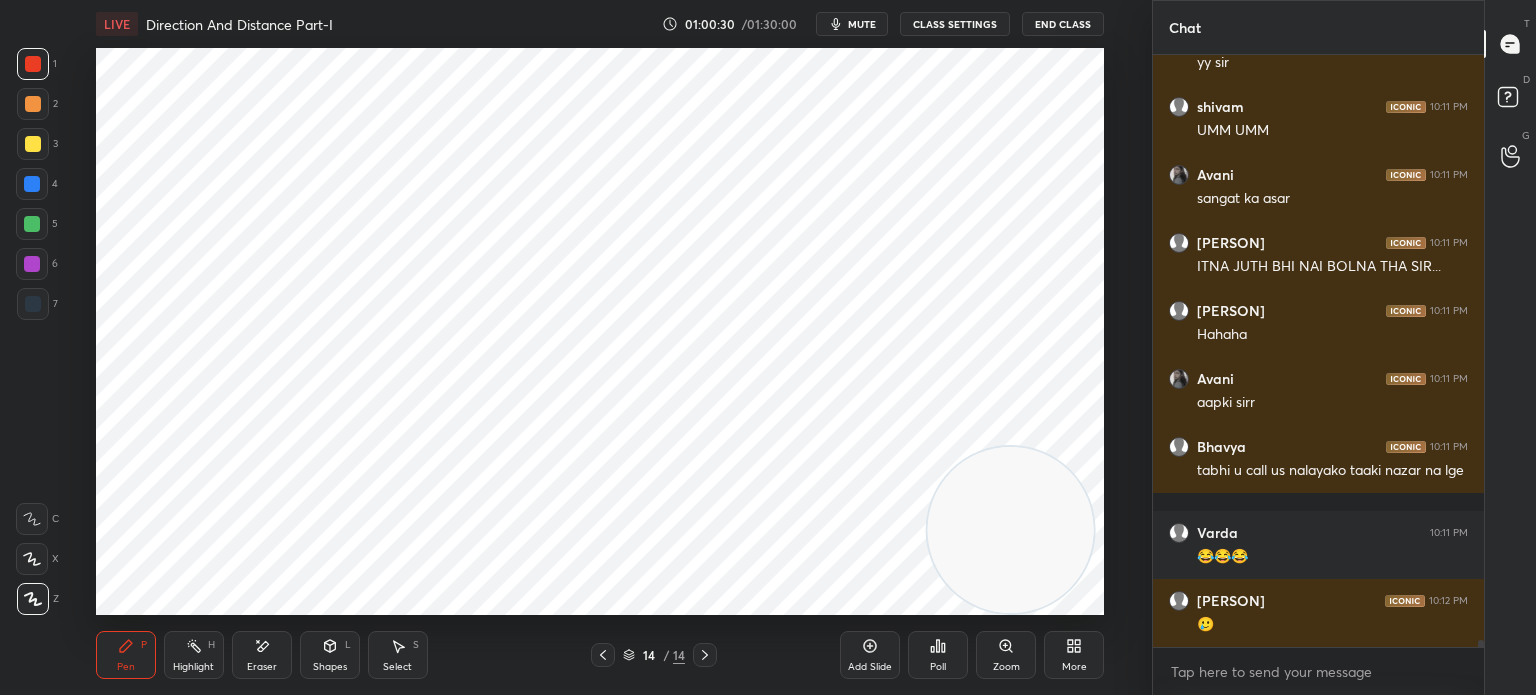 click at bounding box center (33, 304) 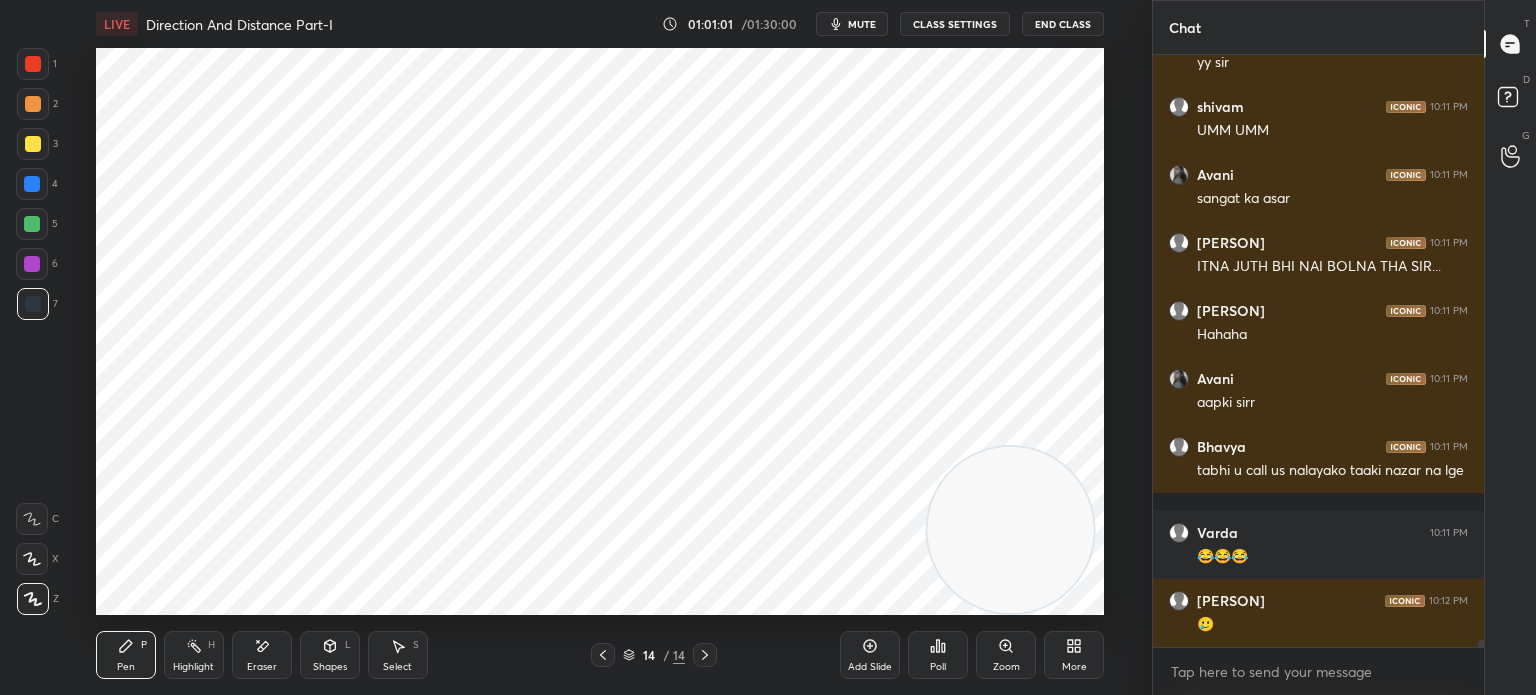 scroll, scrollTop: 49154, scrollLeft: 0, axis: vertical 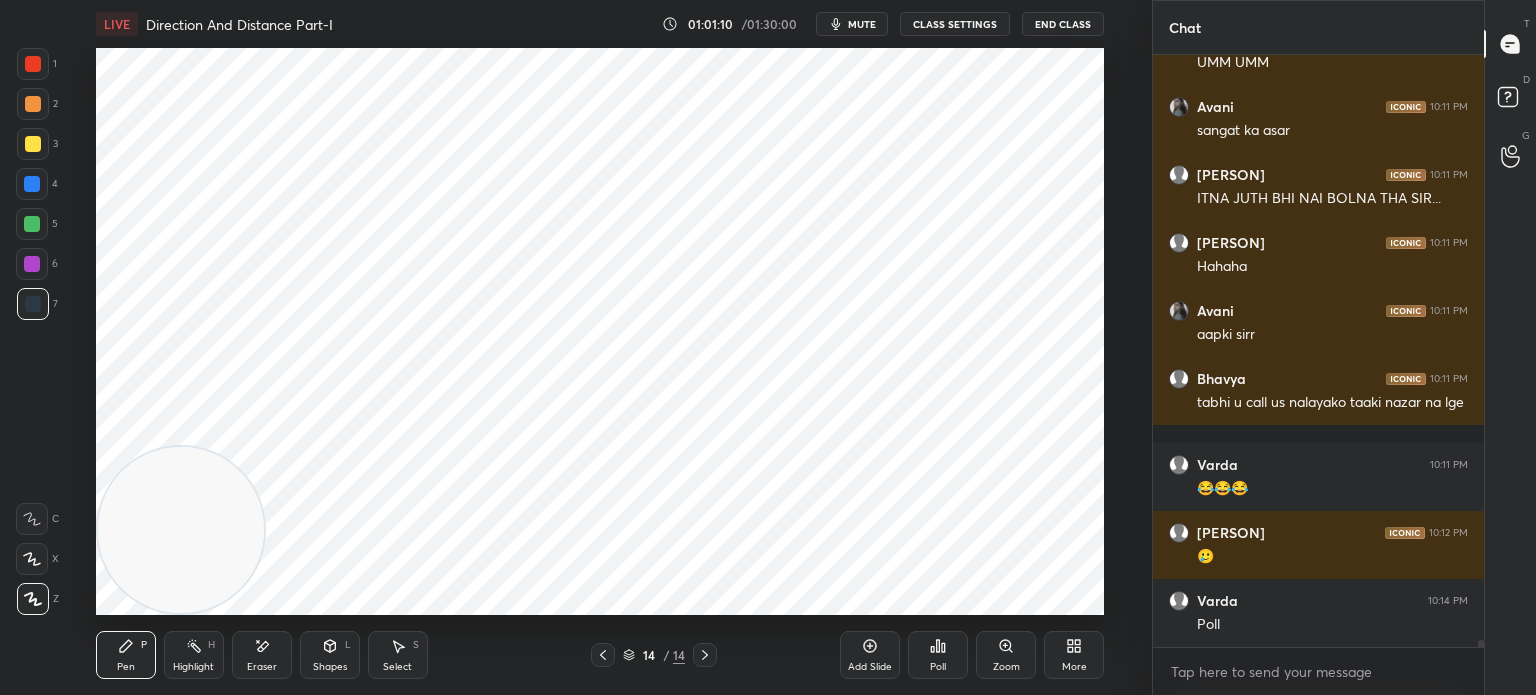 click on "Poll" at bounding box center (938, 667) 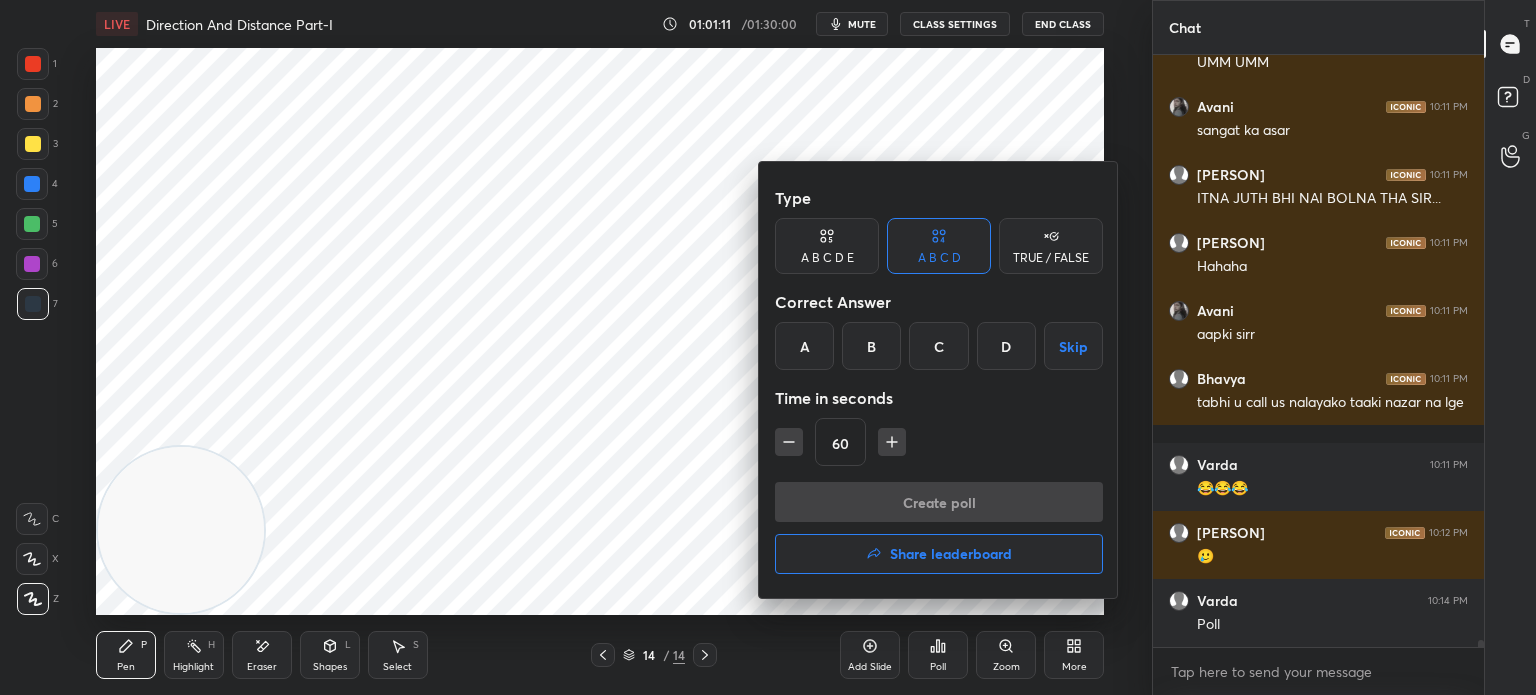 click on "A" at bounding box center (804, 346) 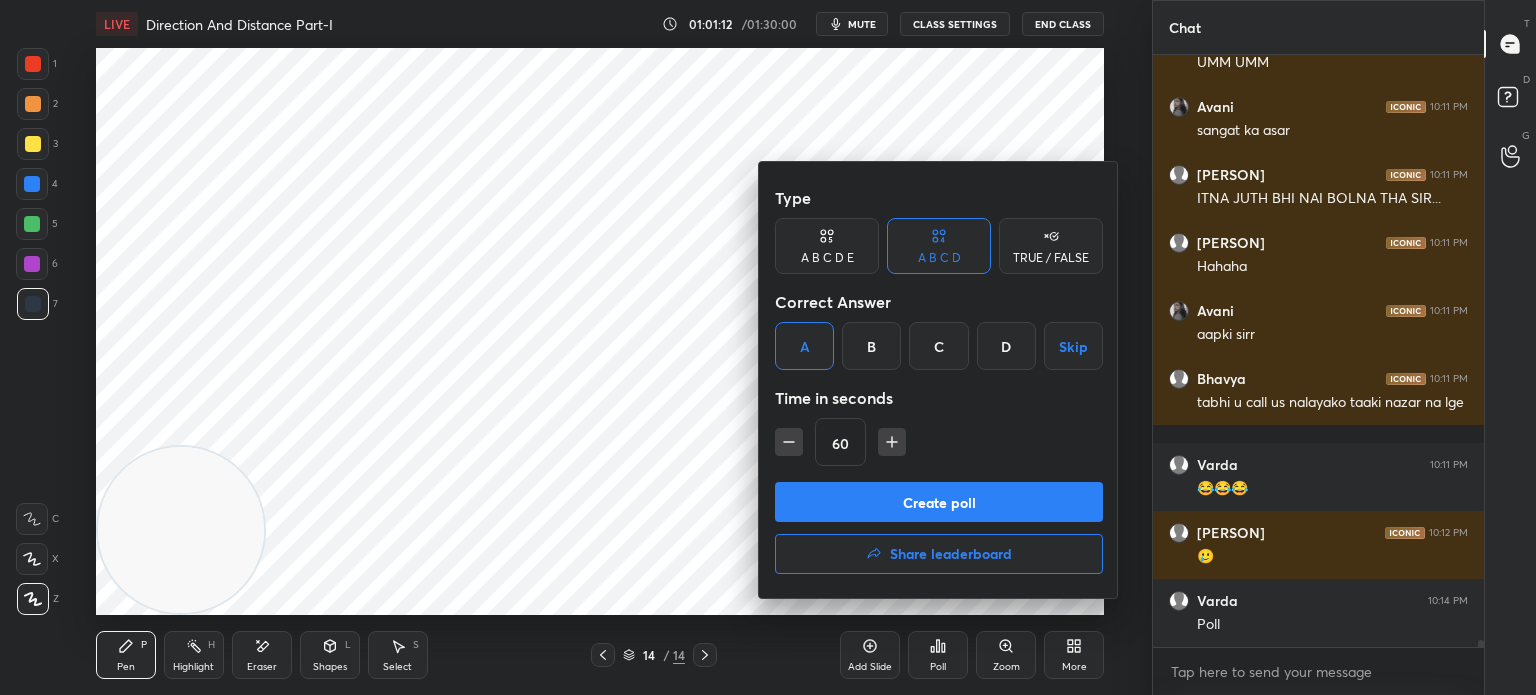 click on "Create poll" at bounding box center [939, 502] 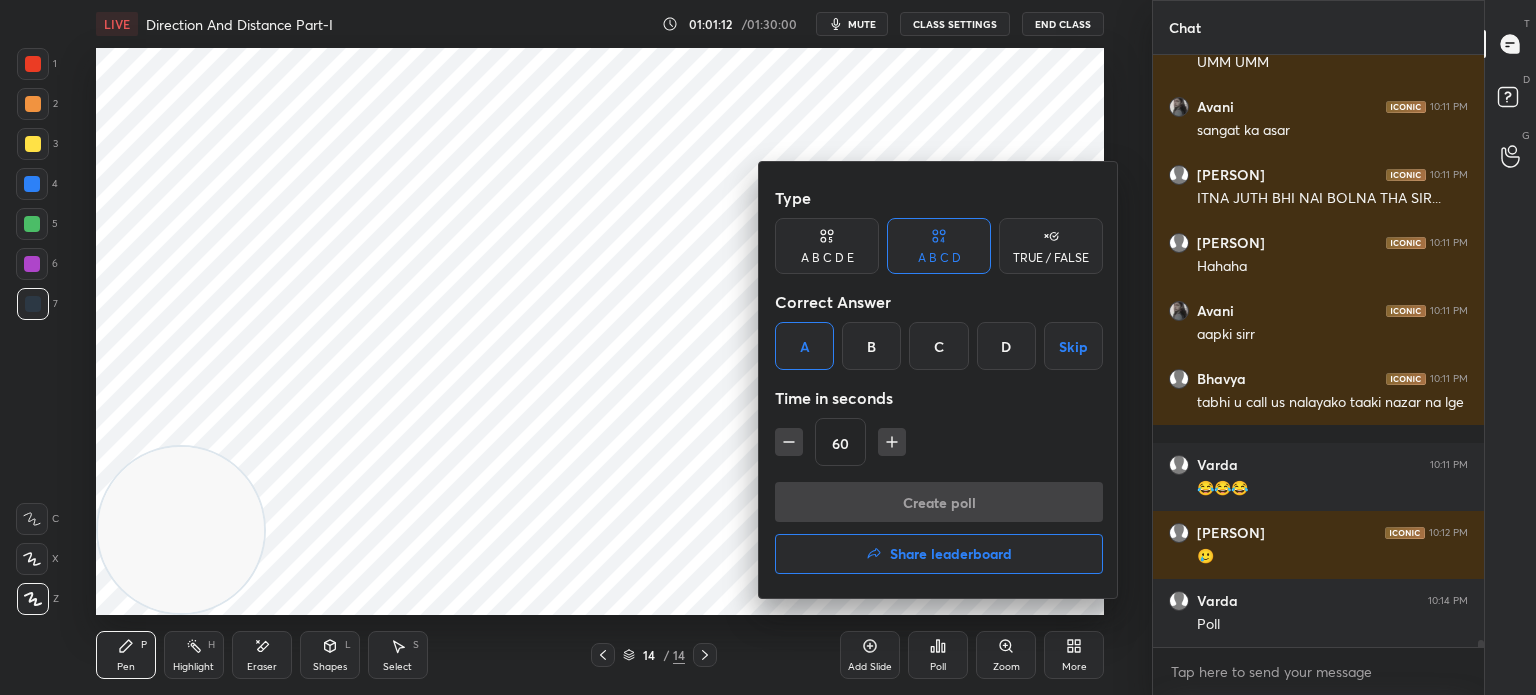 scroll, scrollTop: 6, scrollLeft: 6, axis: both 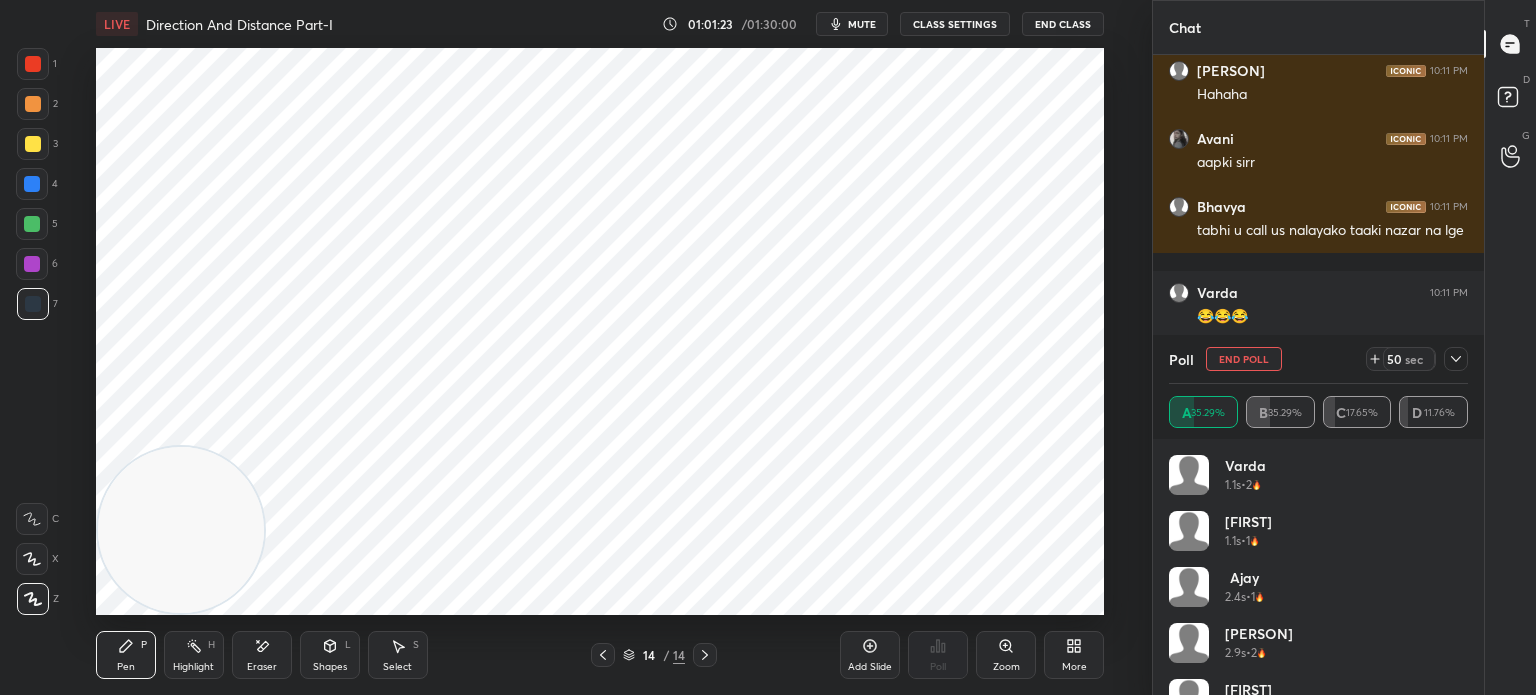 click 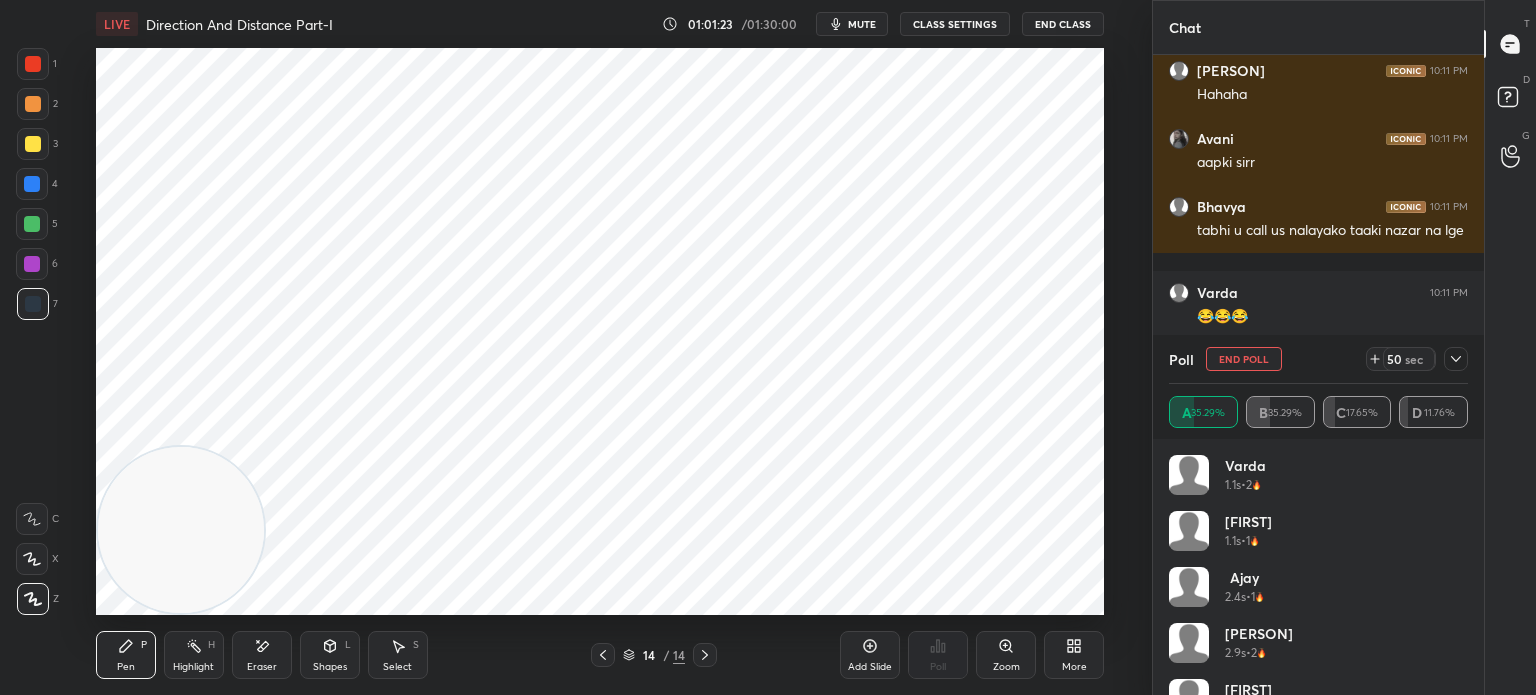 scroll, scrollTop: 70, scrollLeft: 293, axis: both 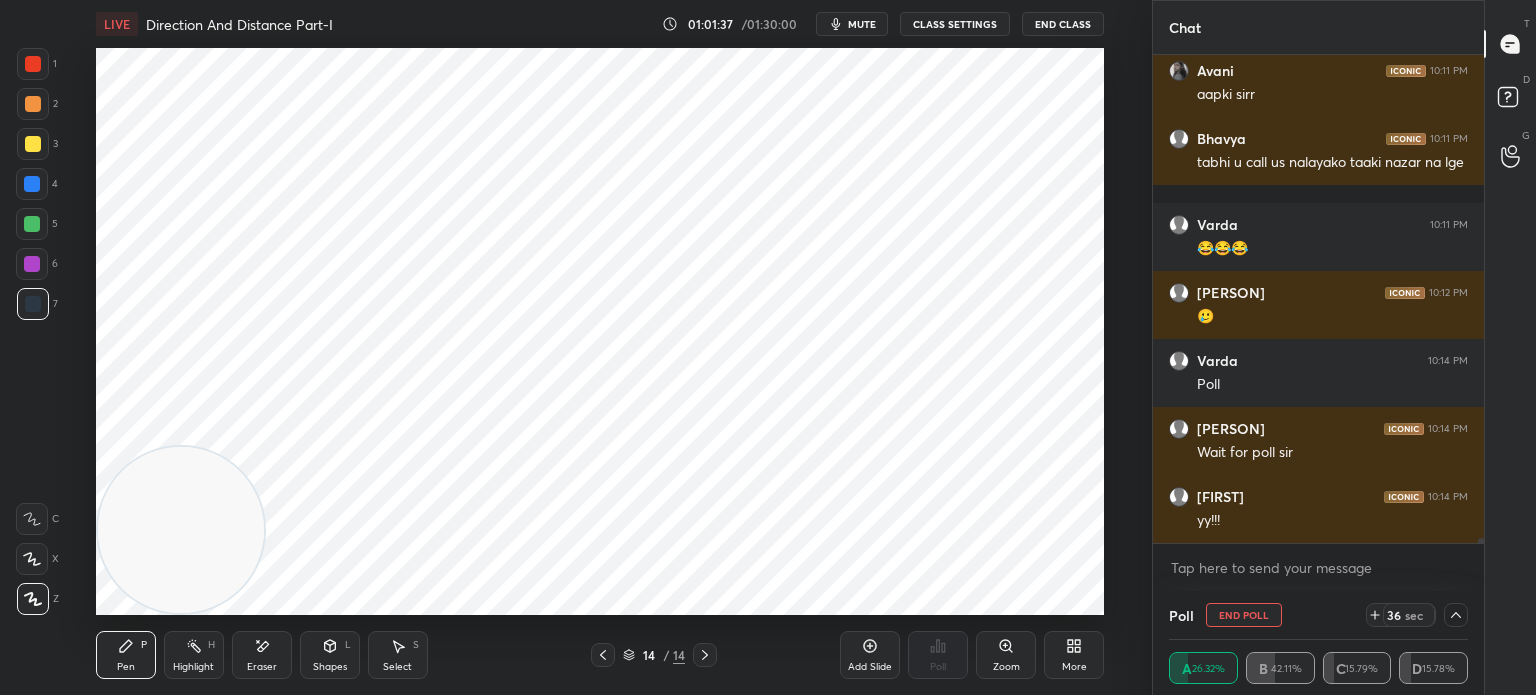 click 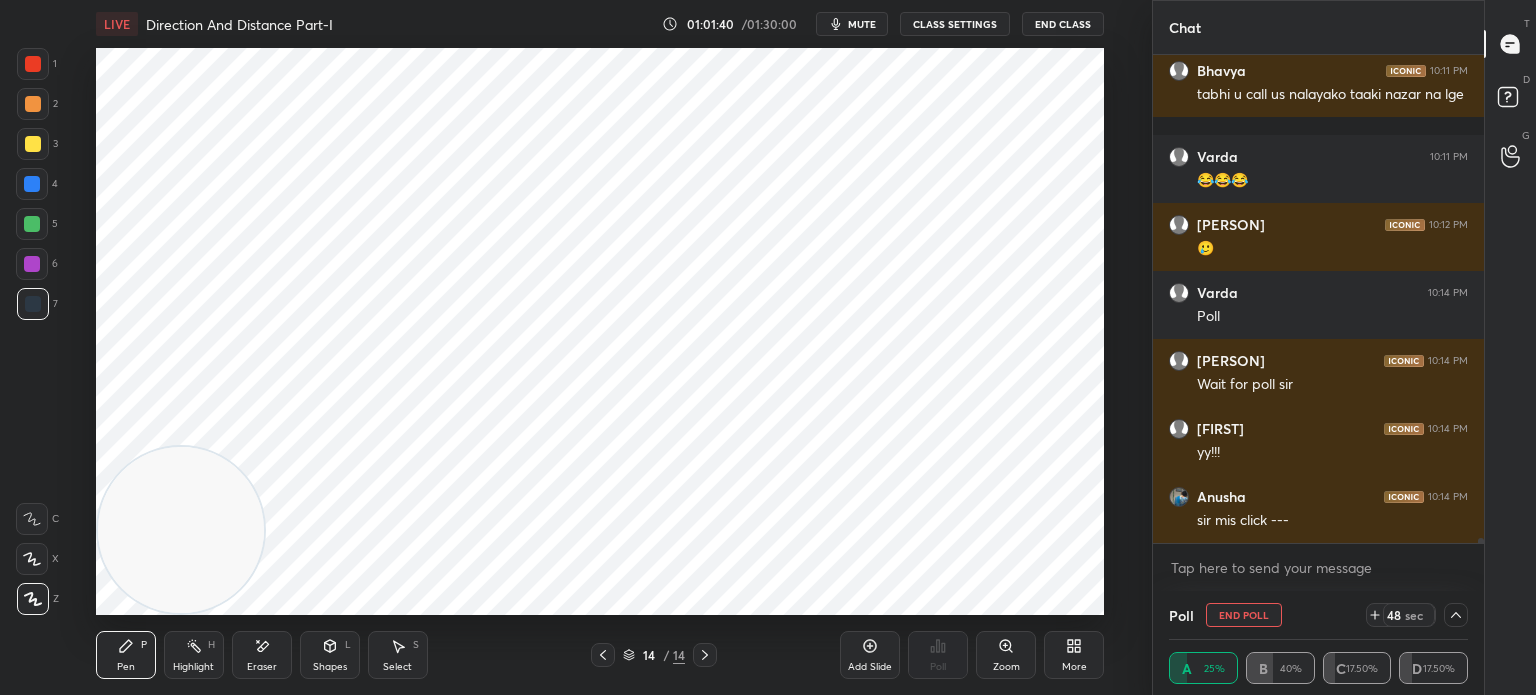 scroll, scrollTop: 49530, scrollLeft: 0, axis: vertical 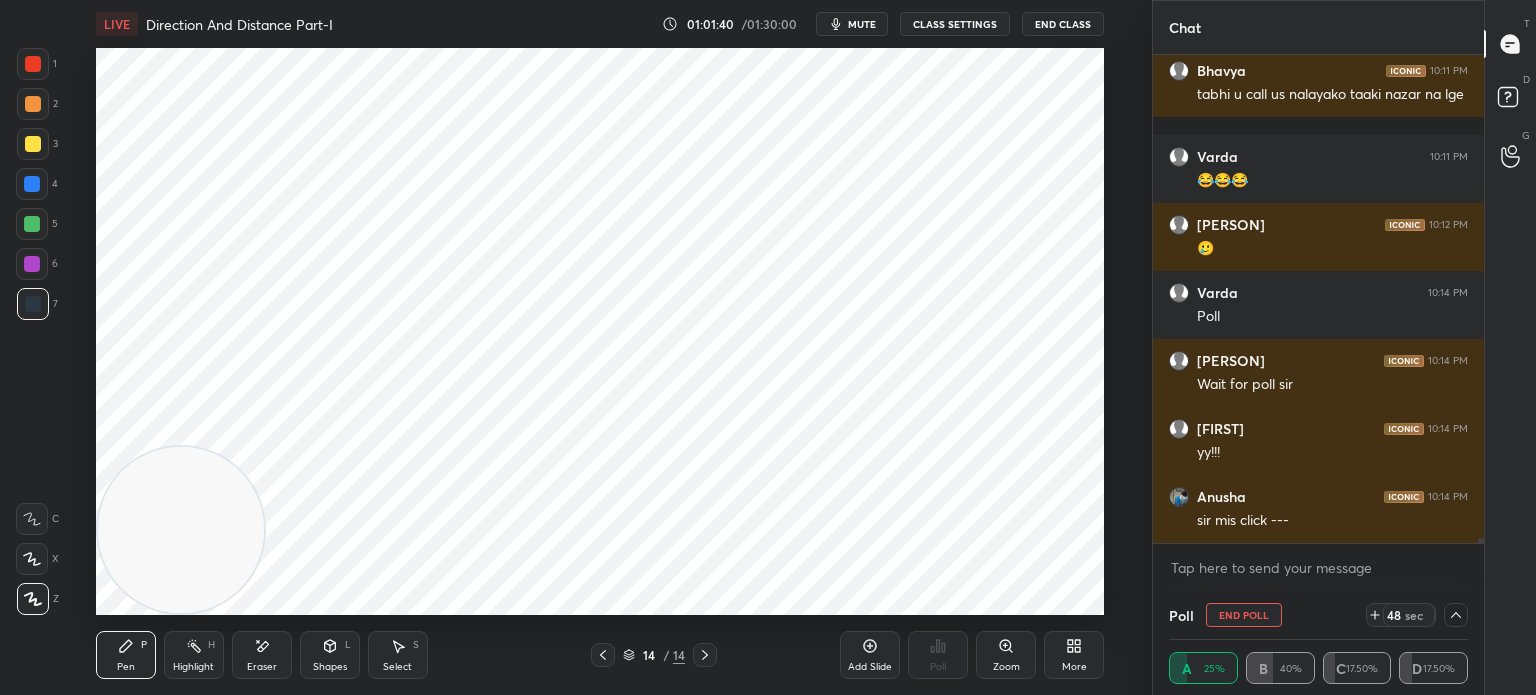 click 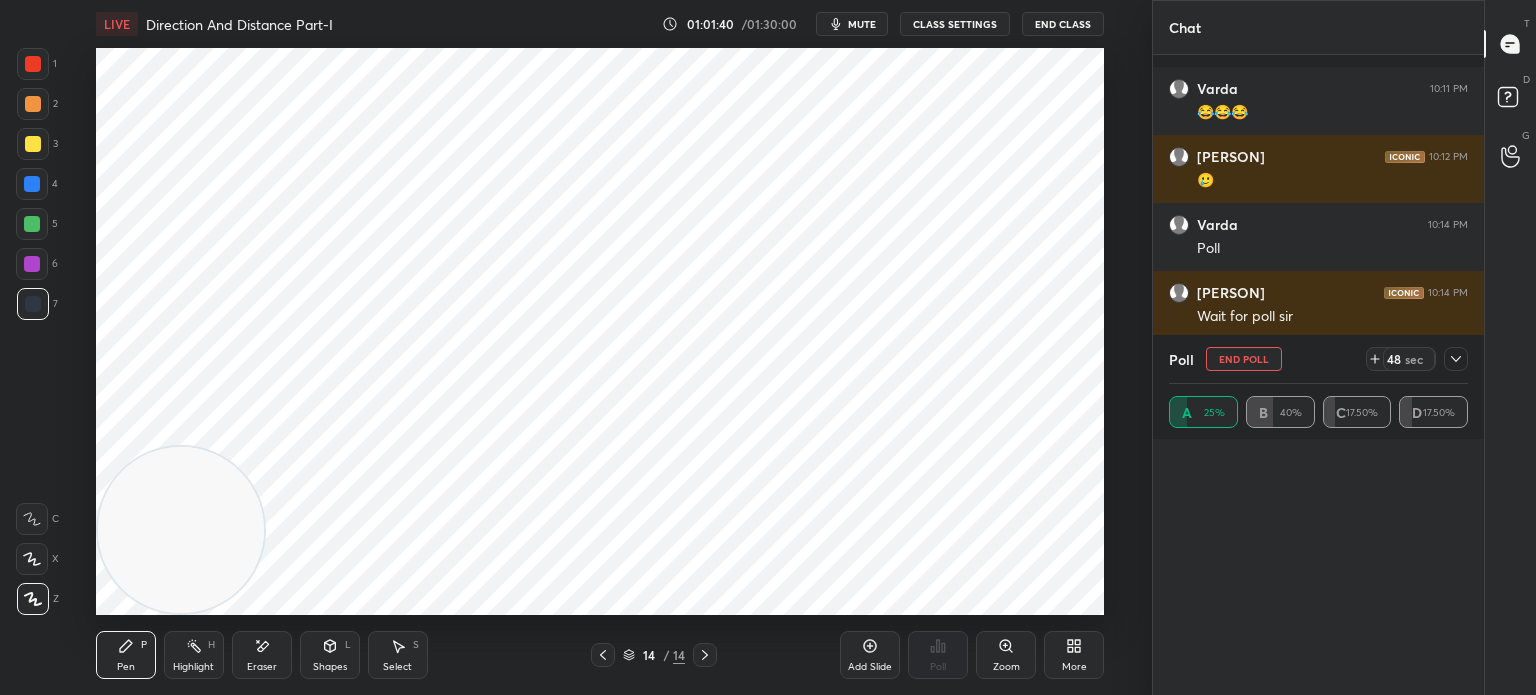 scroll, scrollTop: 0, scrollLeft: 0, axis: both 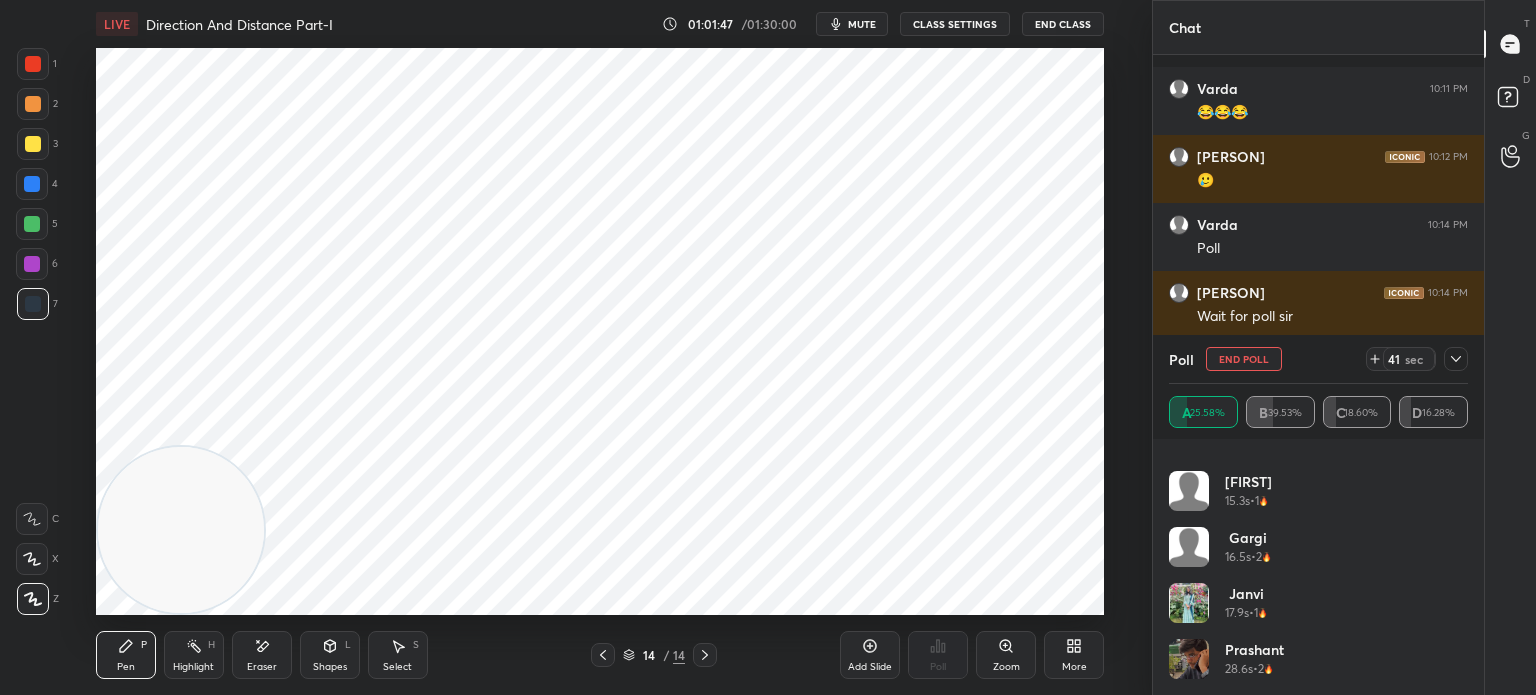 click 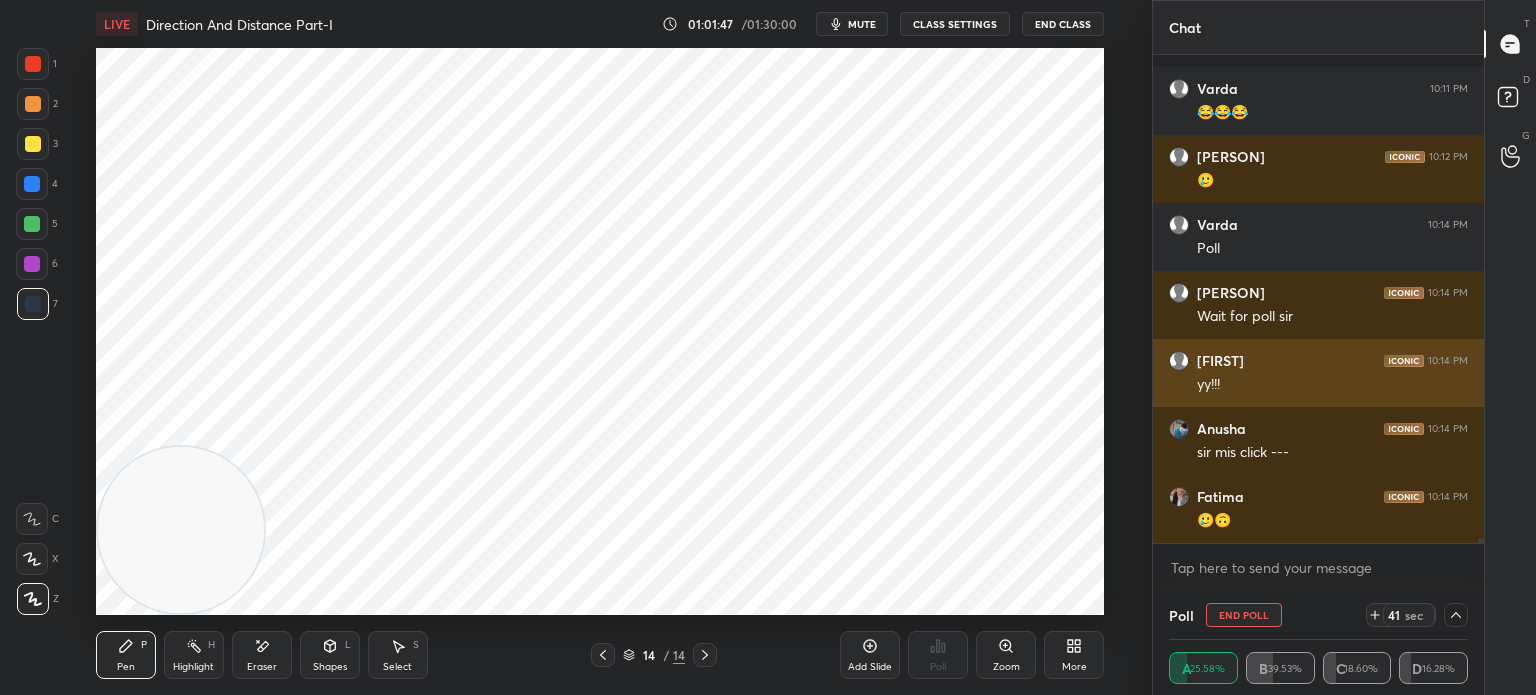scroll, scrollTop: 175, scrollLeft: 293, axis: both 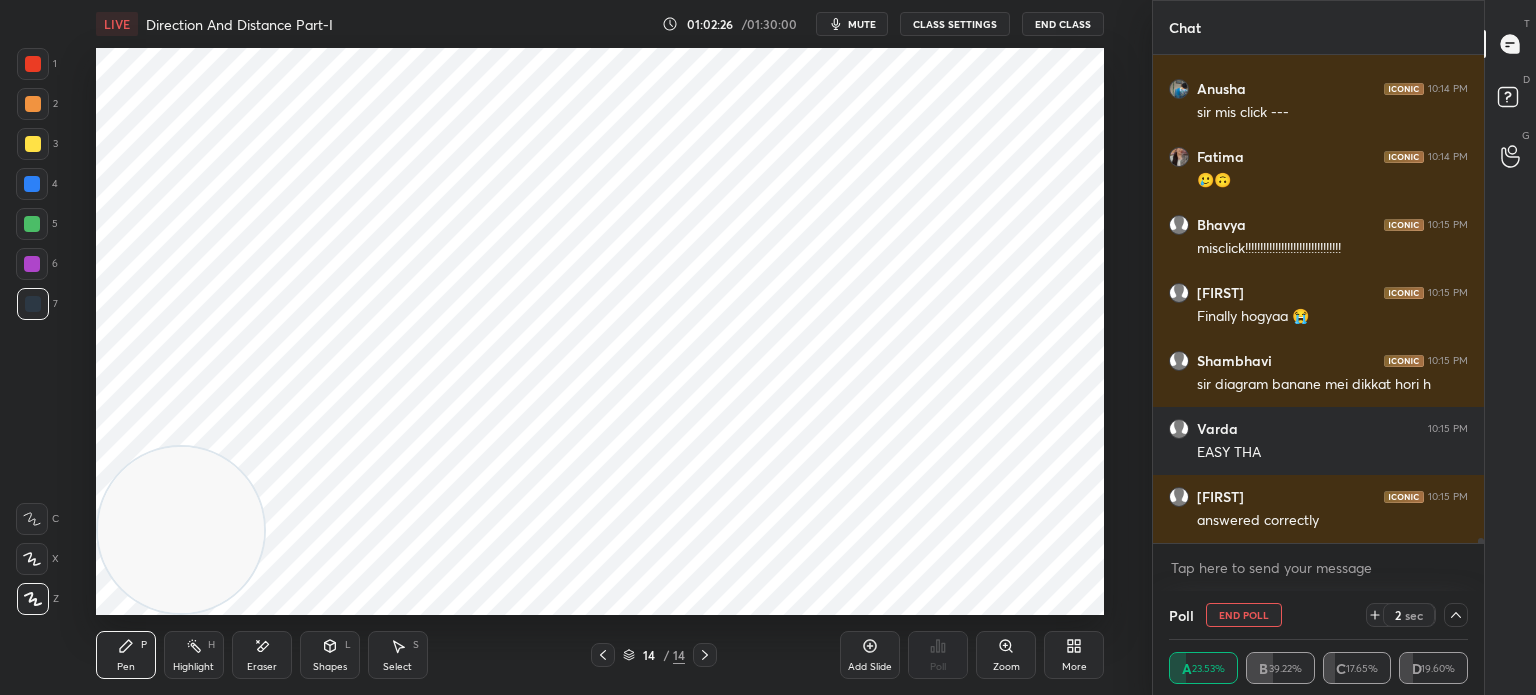 click 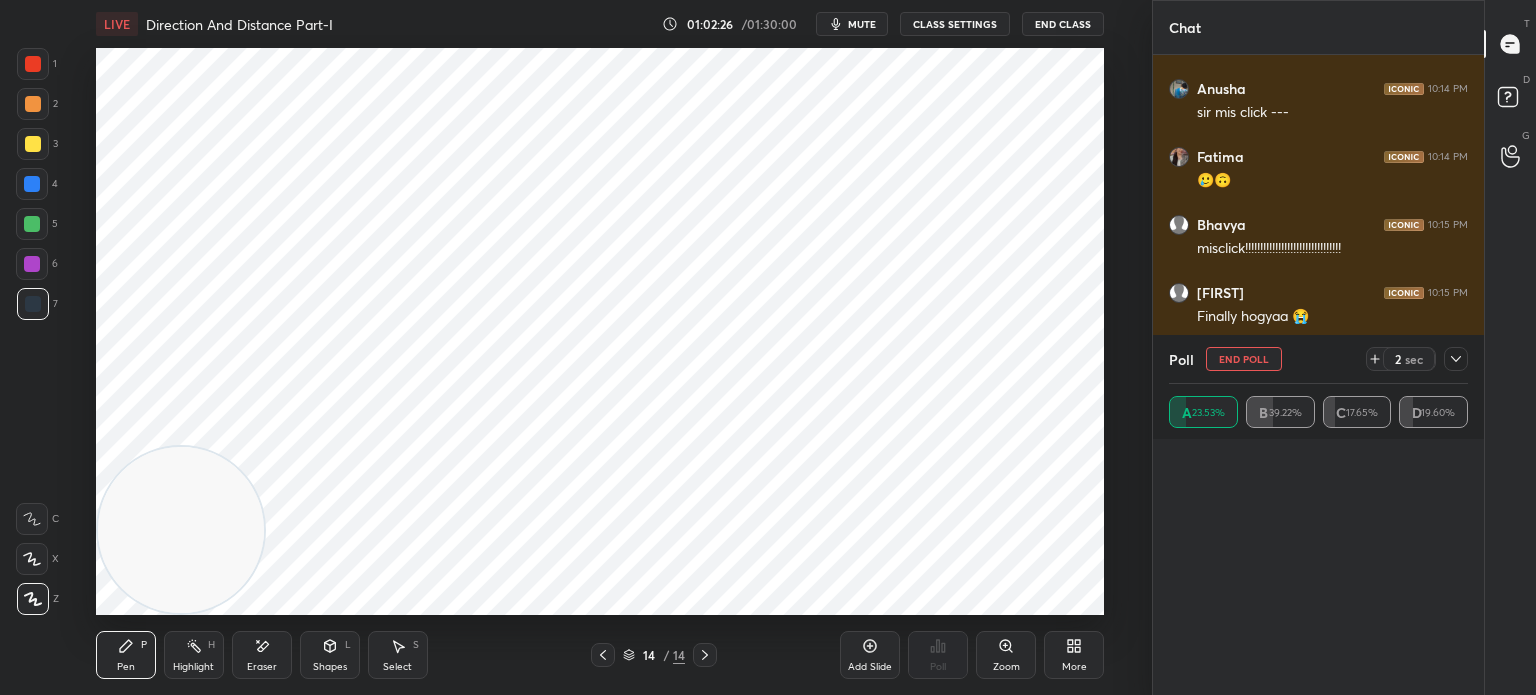 scroll, scrollTop: 0, scrollLeft: 0, axis: both 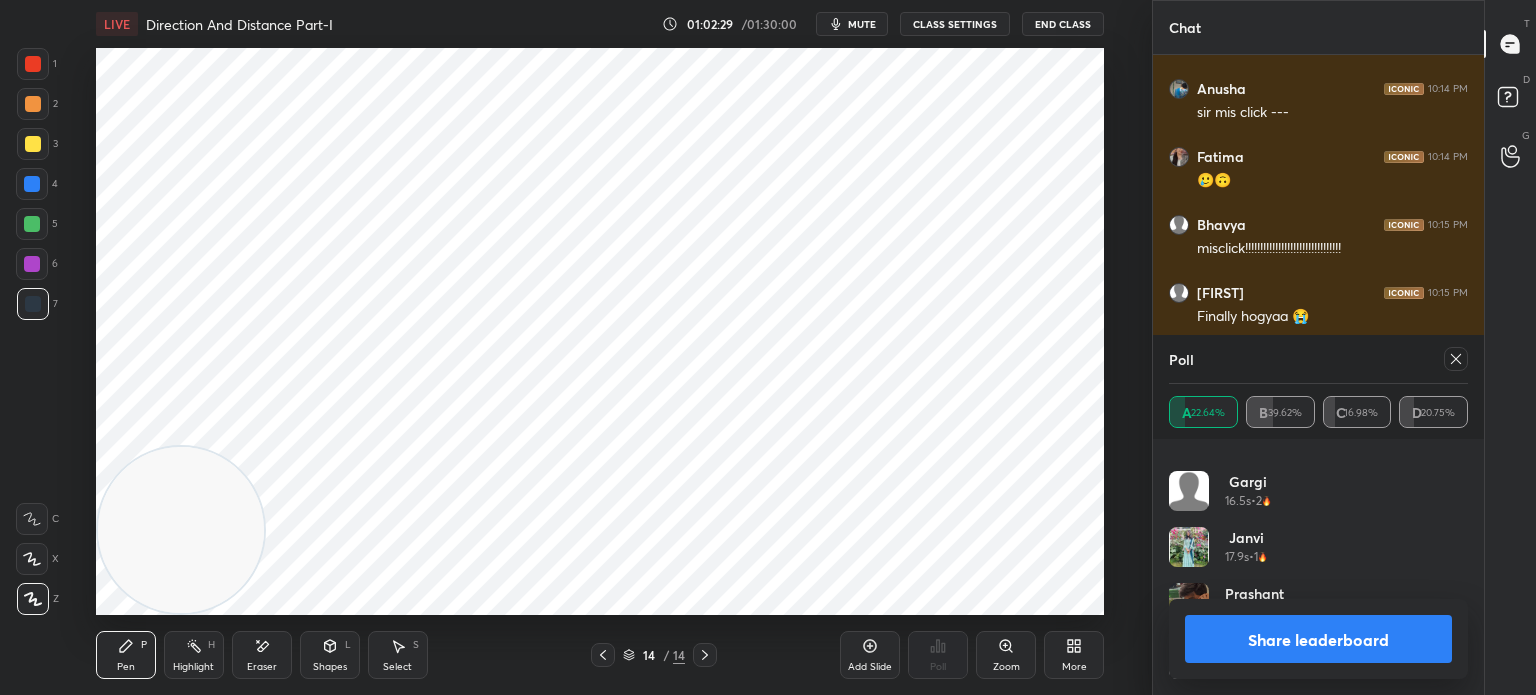 click 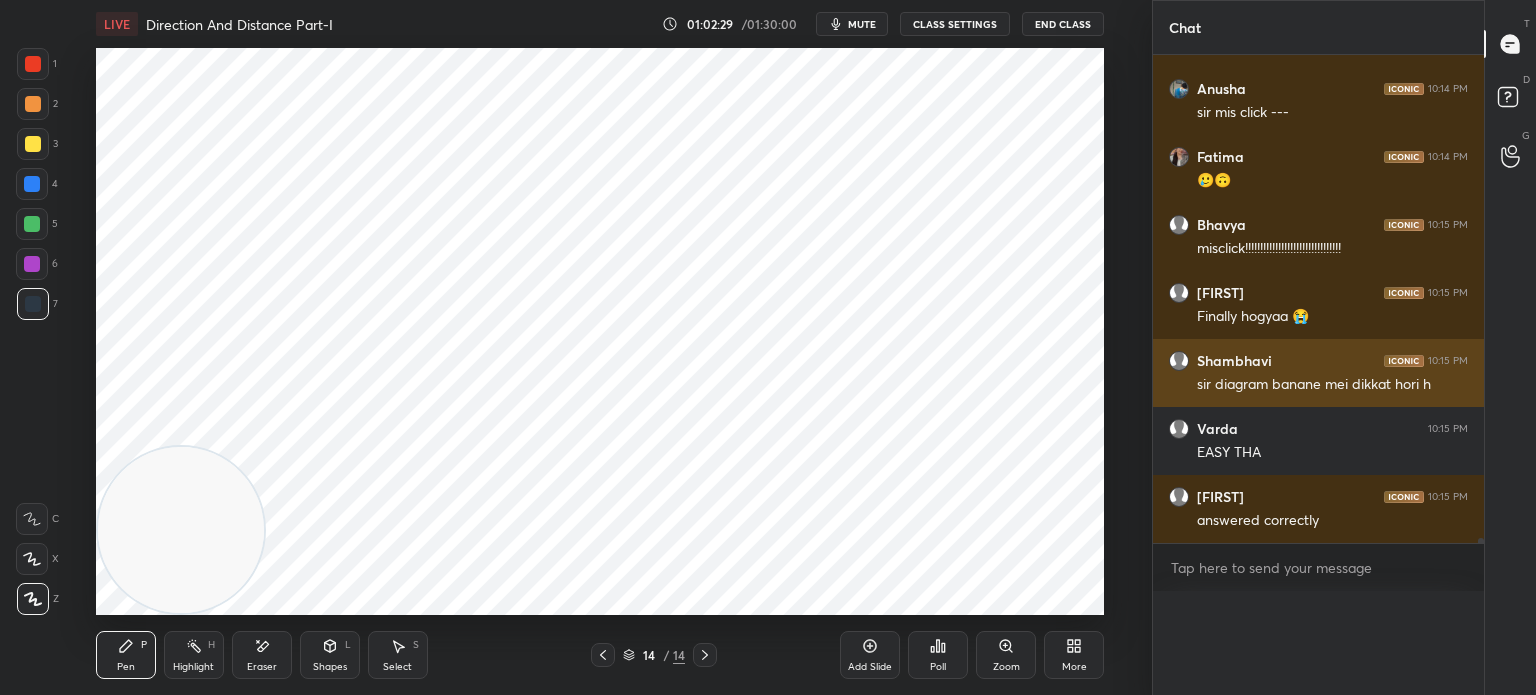 scroll, scrollTop: 151, scrollLeft: 293, axis: both 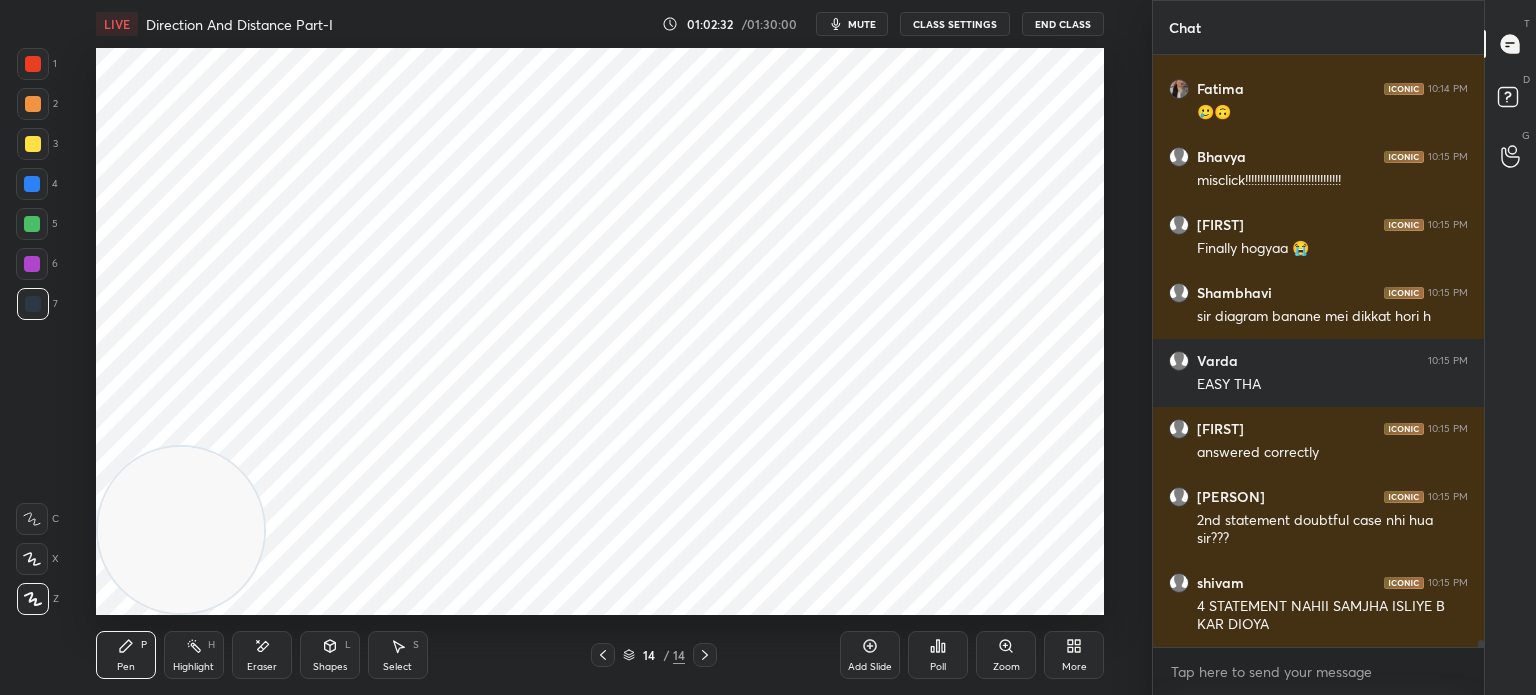 click on "Eraser" at bounding box center (262, 667) 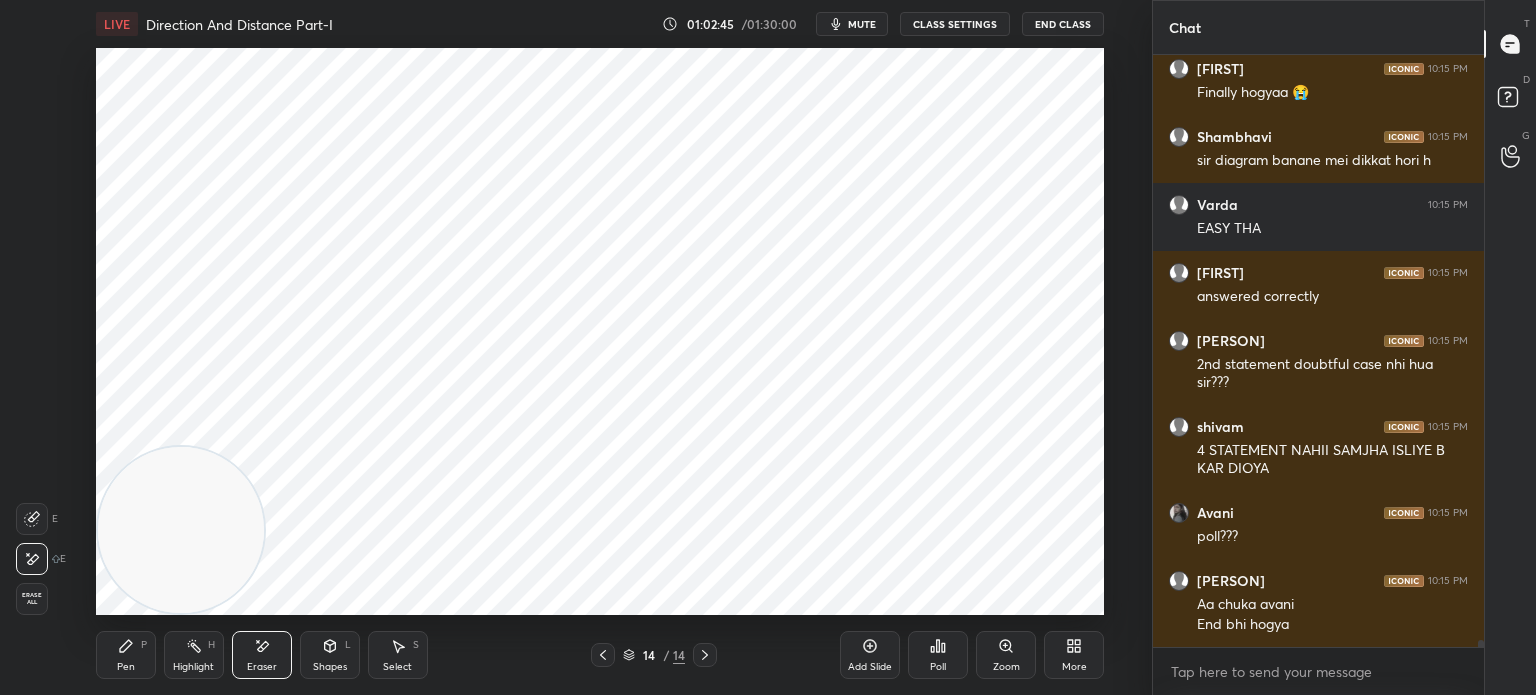 click on "Pen P" at bounding box center [126, 655] 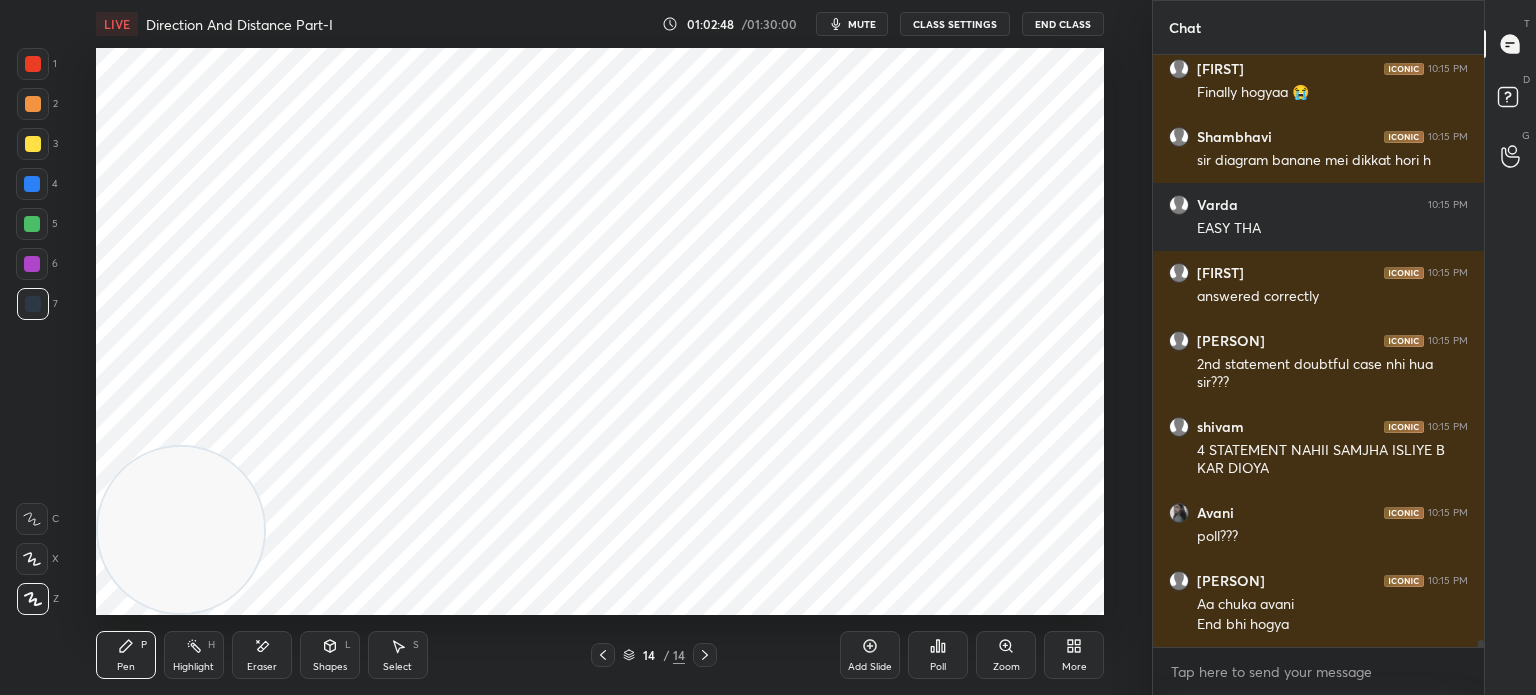 click at bounding box center (33, 304) 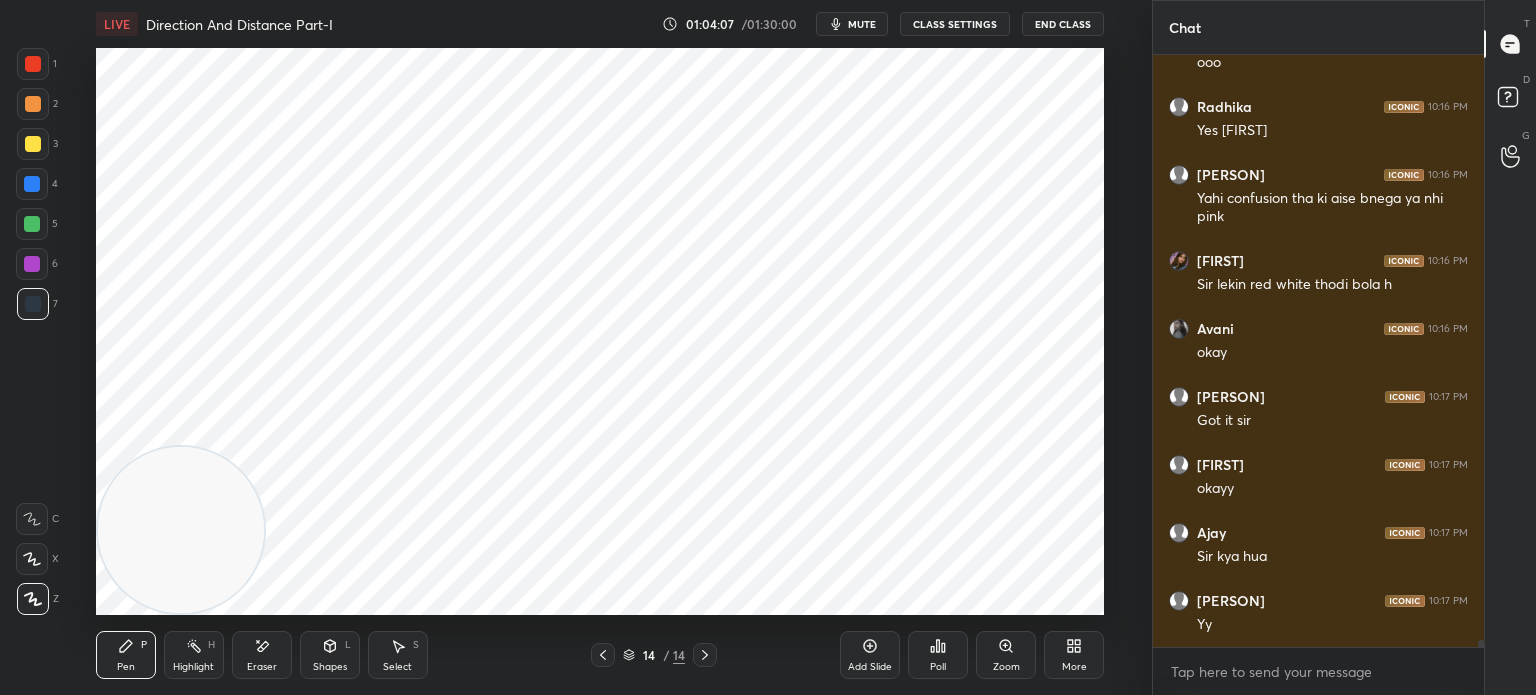 scroll, scrollTop: 51508, scrollLeft: 0, axis: vertical 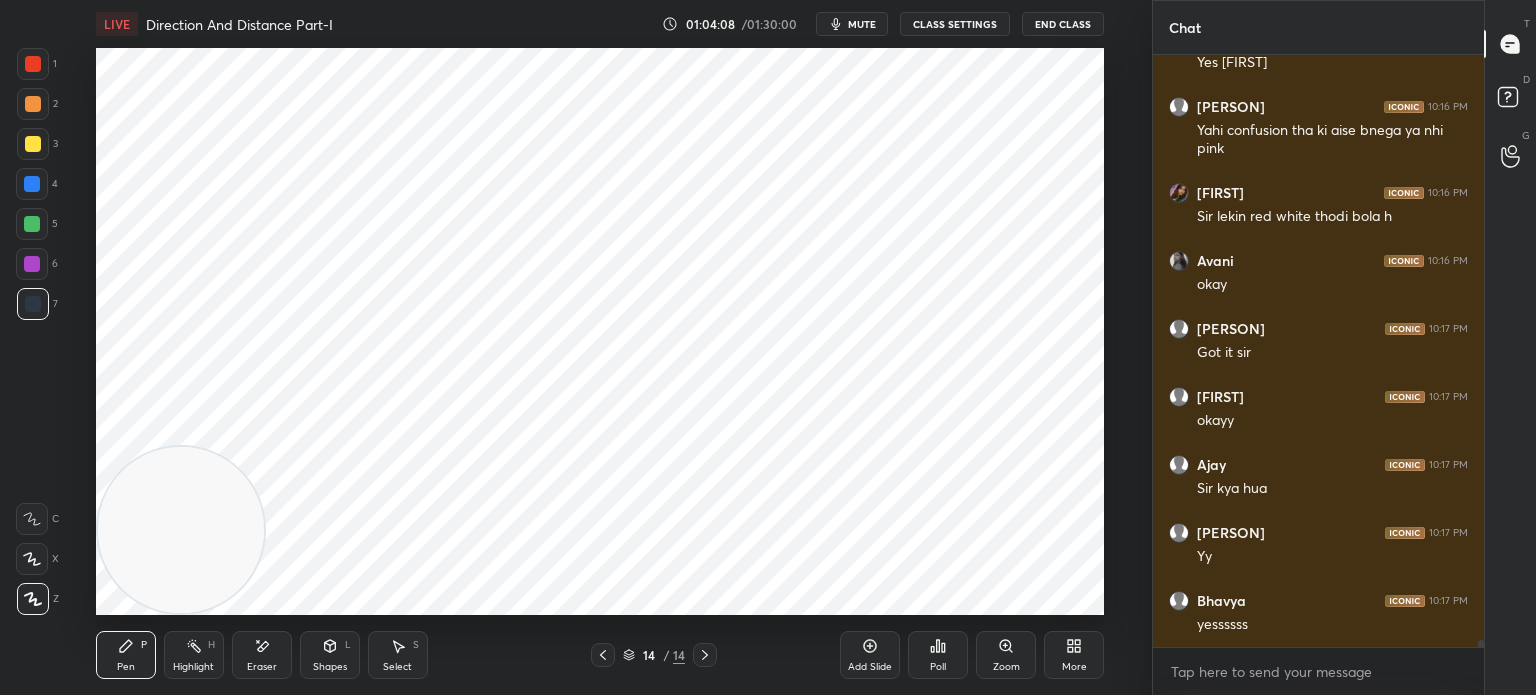 click on "Eraser" at bounding box center (262, 655) 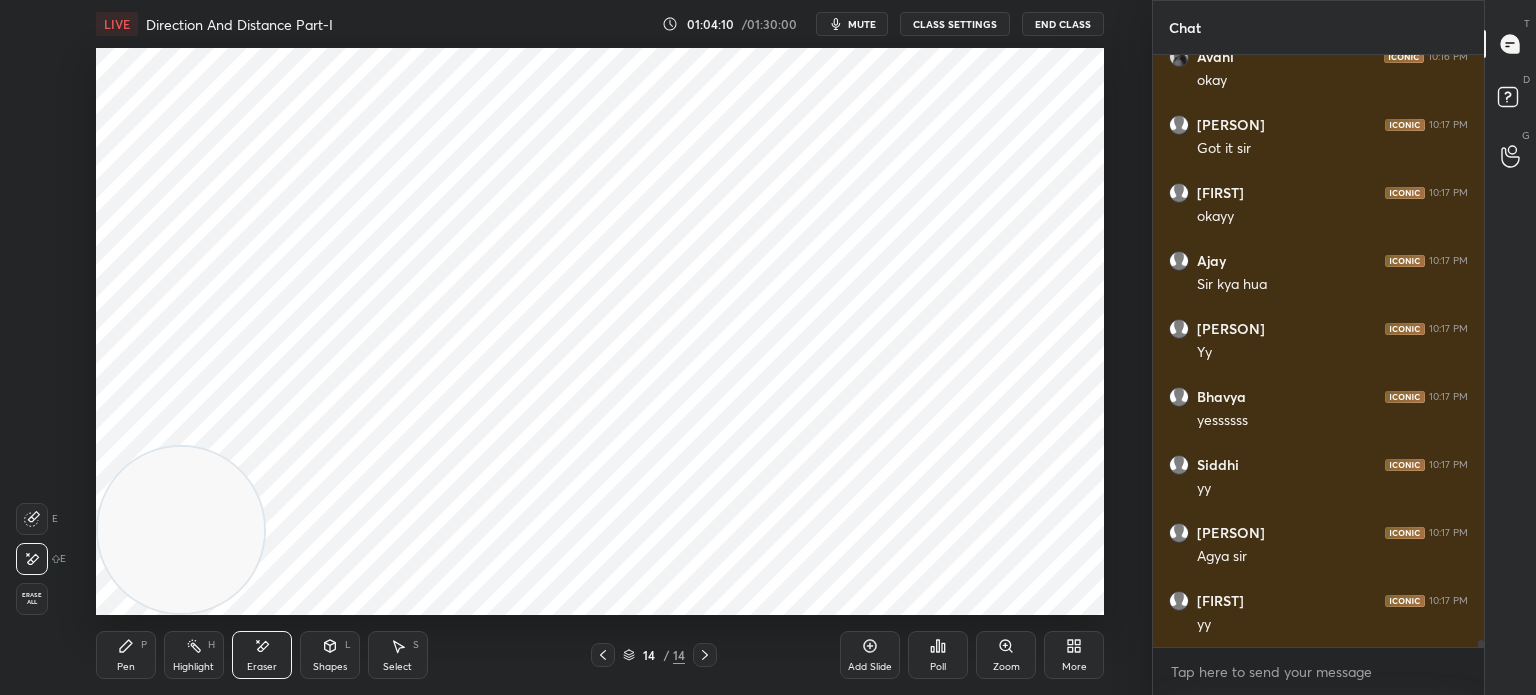 scroll, scrollTop: 51780, scrollLeft: 0, axis: vertical 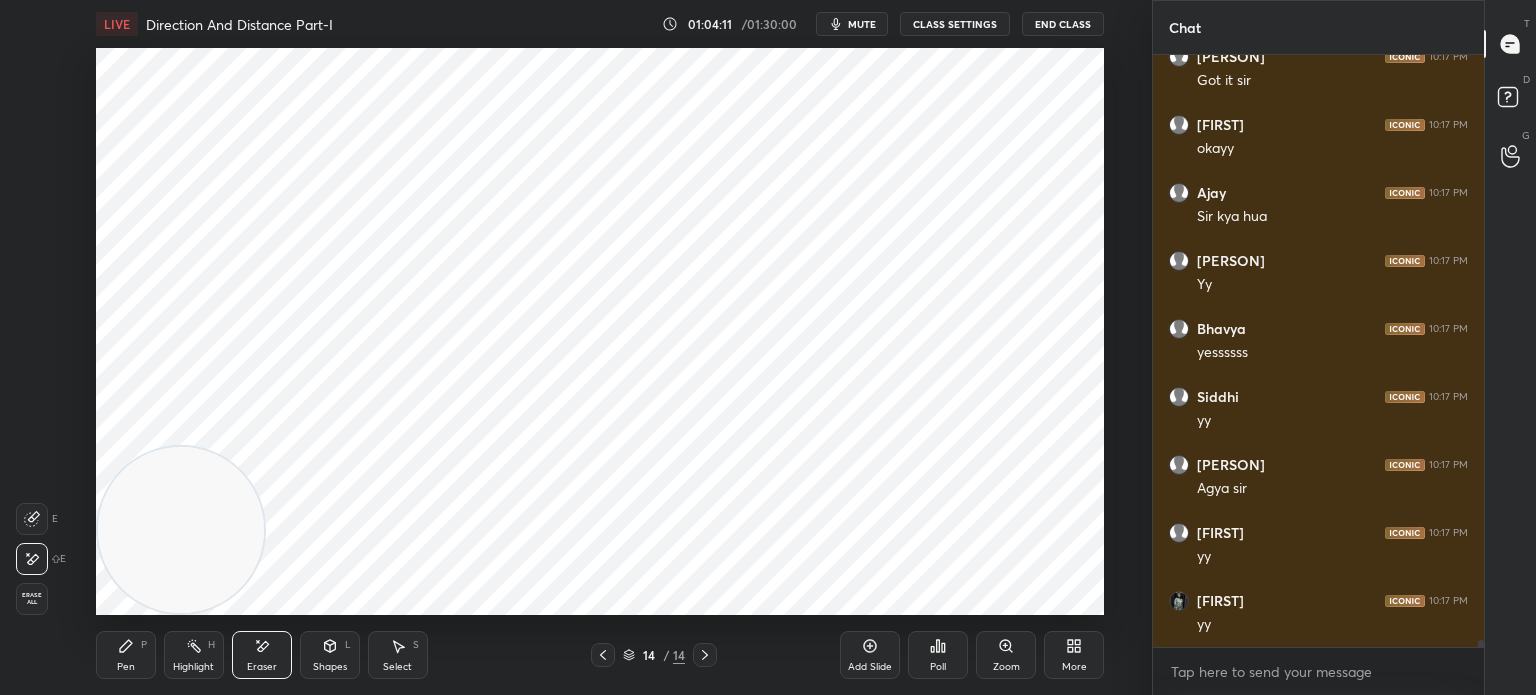 click on "Pen P" at bounding box center (126, 655) 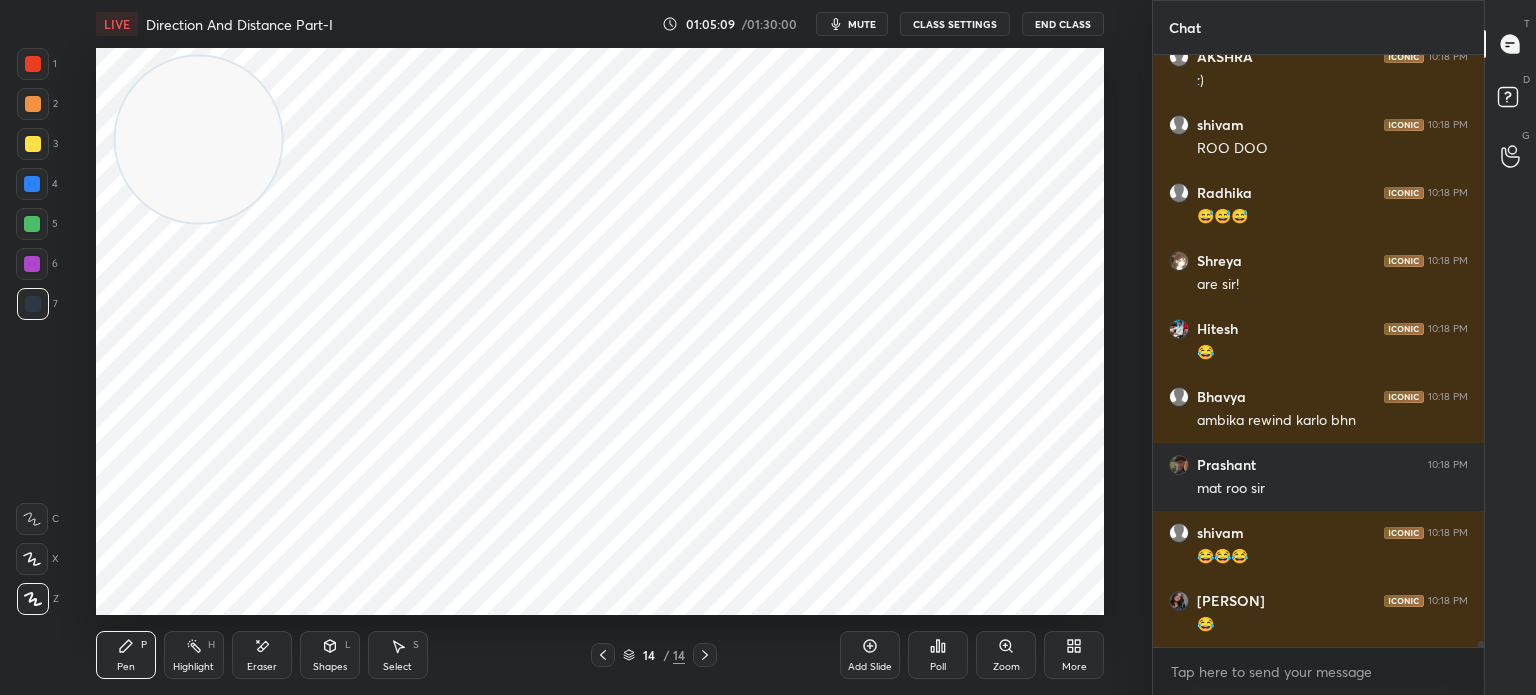 scroll, scrollTop: 53820, scrollLeft: 0, axis: vertical 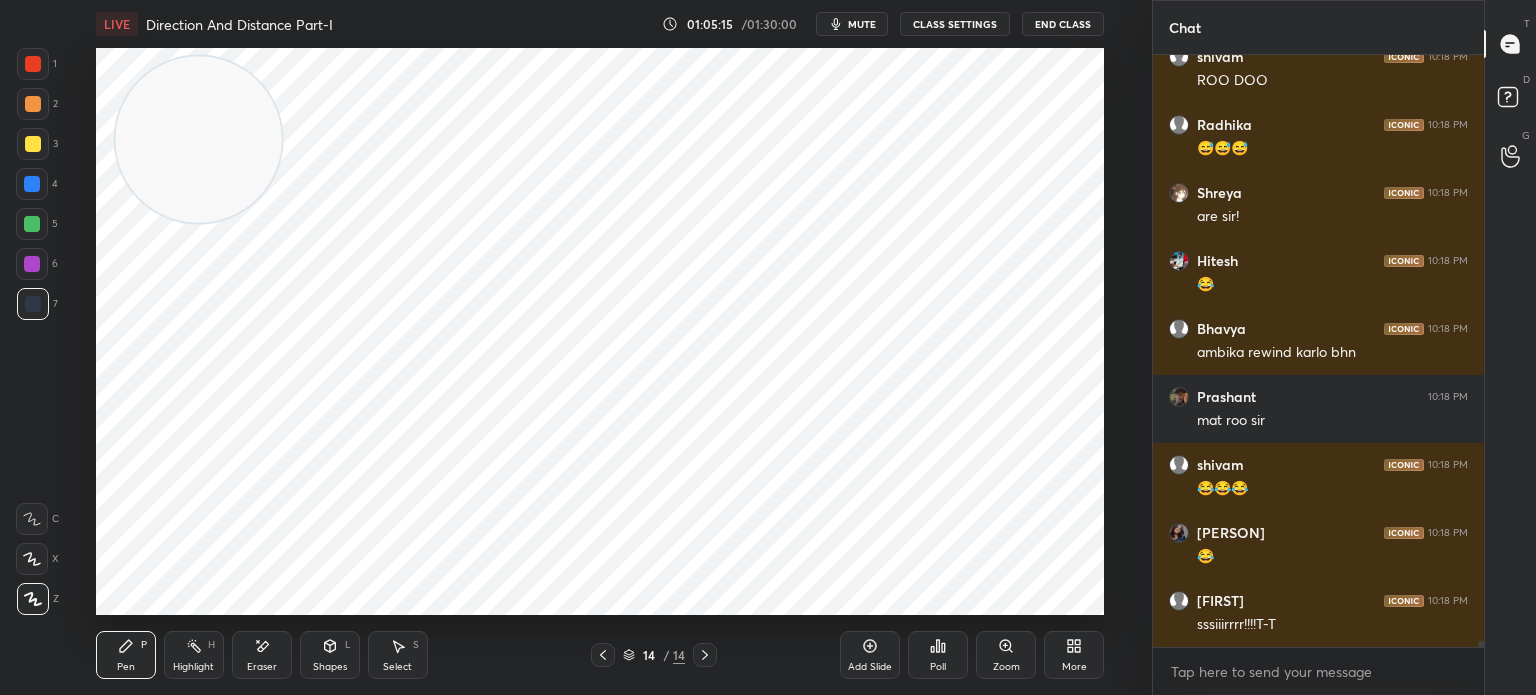 click on "Eraser" at bounding box center (262, 667) 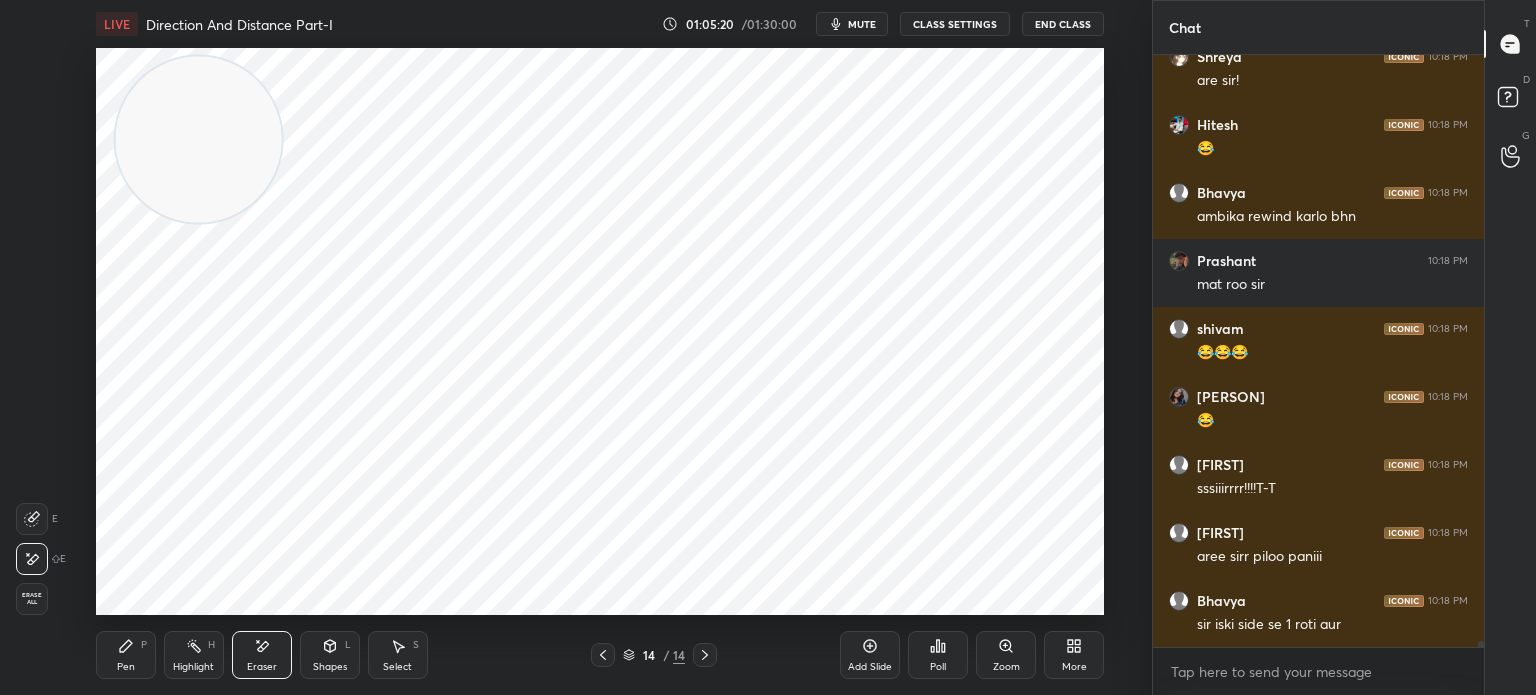 scroll, scrollTop: 54024, scrollLeft: 0, axis: vertical 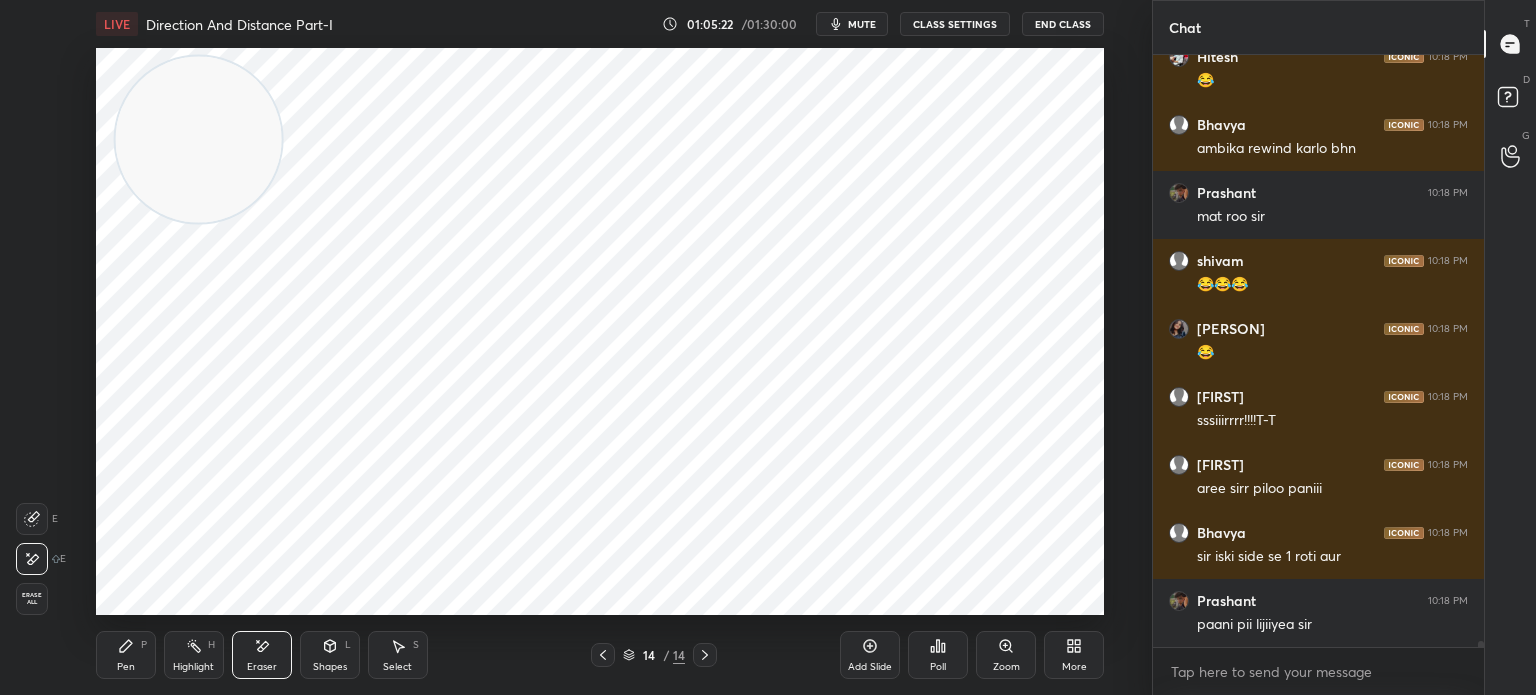 click on "Pen P" at bounding box center (126, 655) 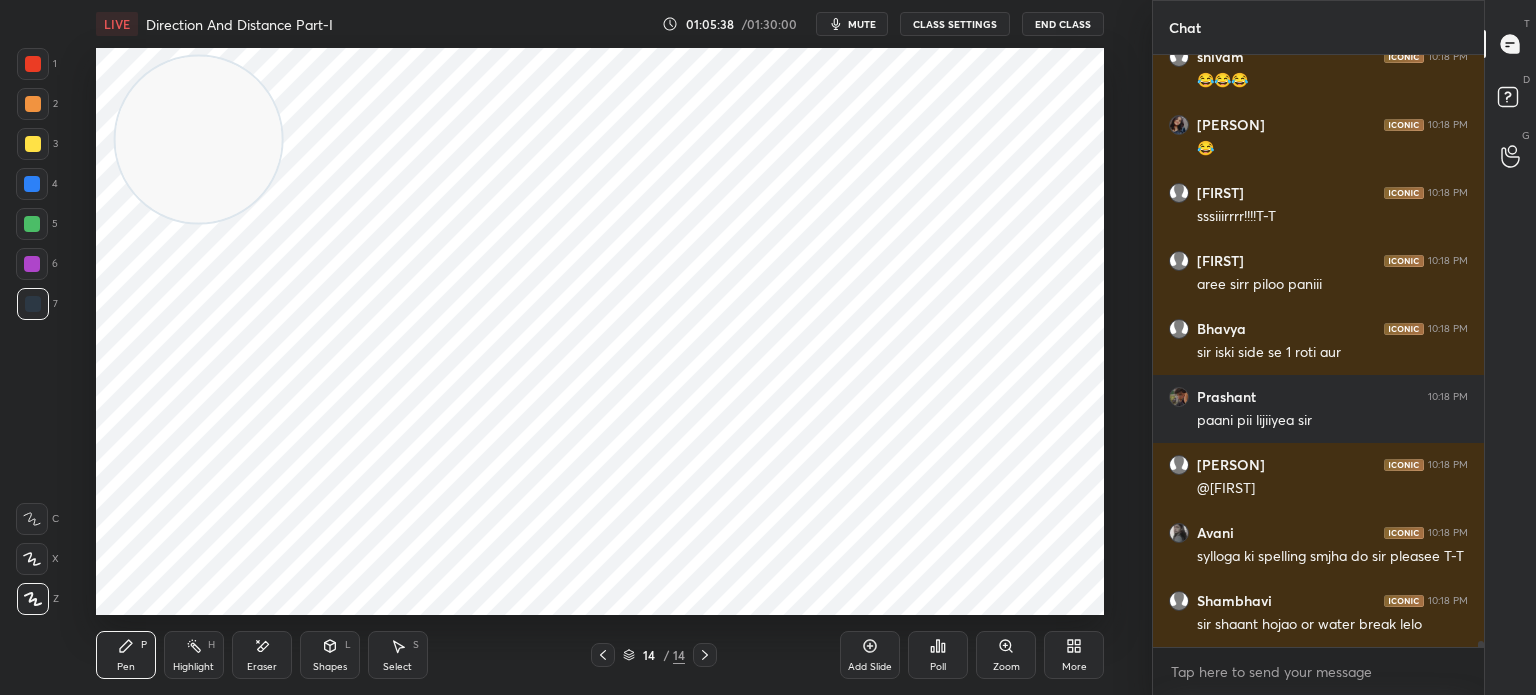 scroll, scrollTop: 54296, scrollLeft: 0, axis: vertical 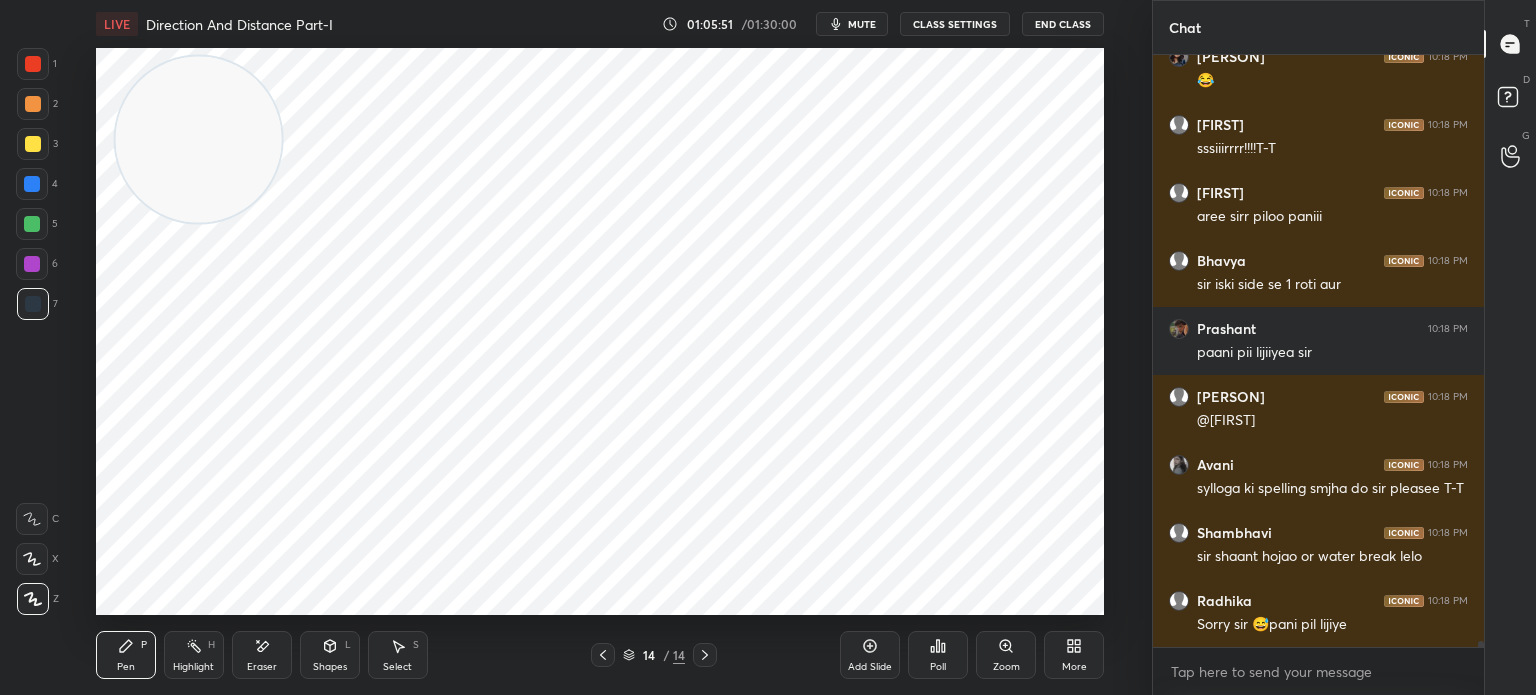 click on "Add Slide" at bounding box center [870, 667] 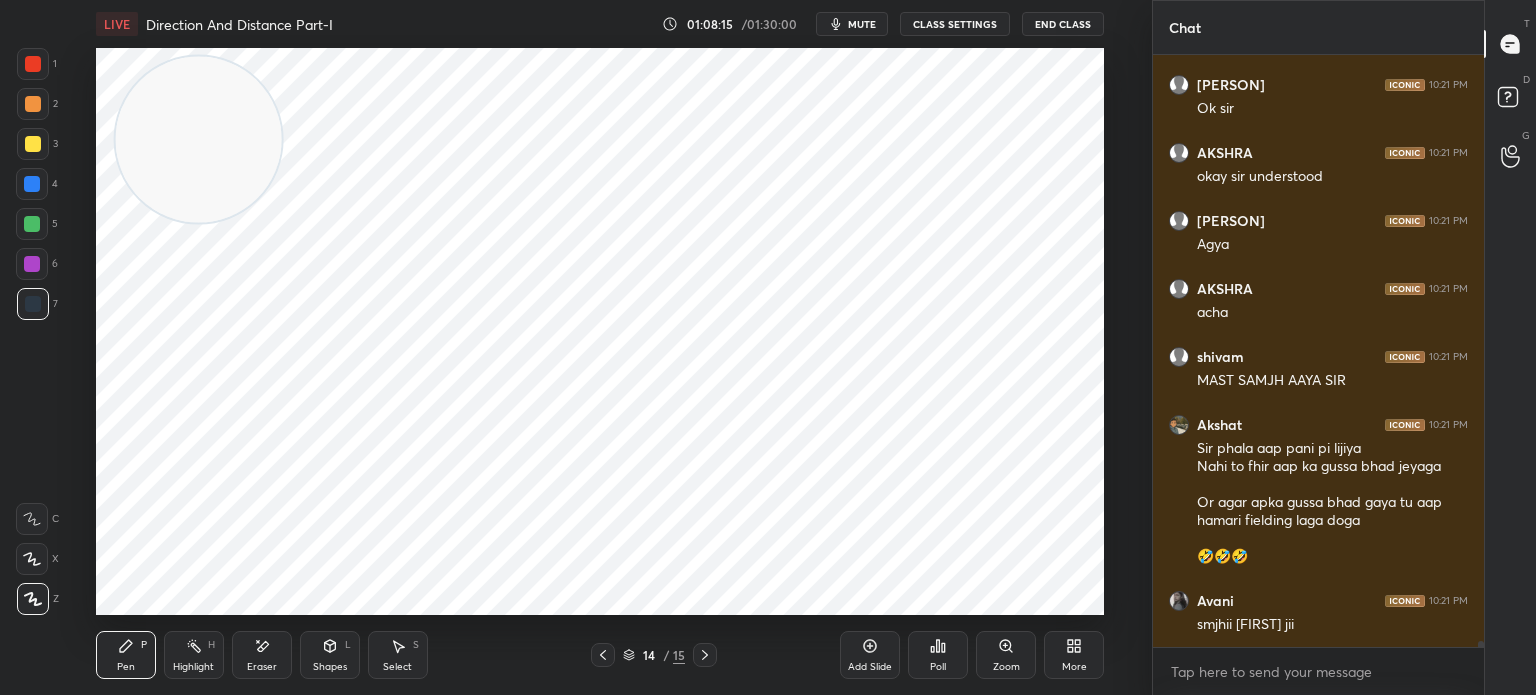 scroll, scrollTop: 56362, scrollLeft: 0, axis: vertical 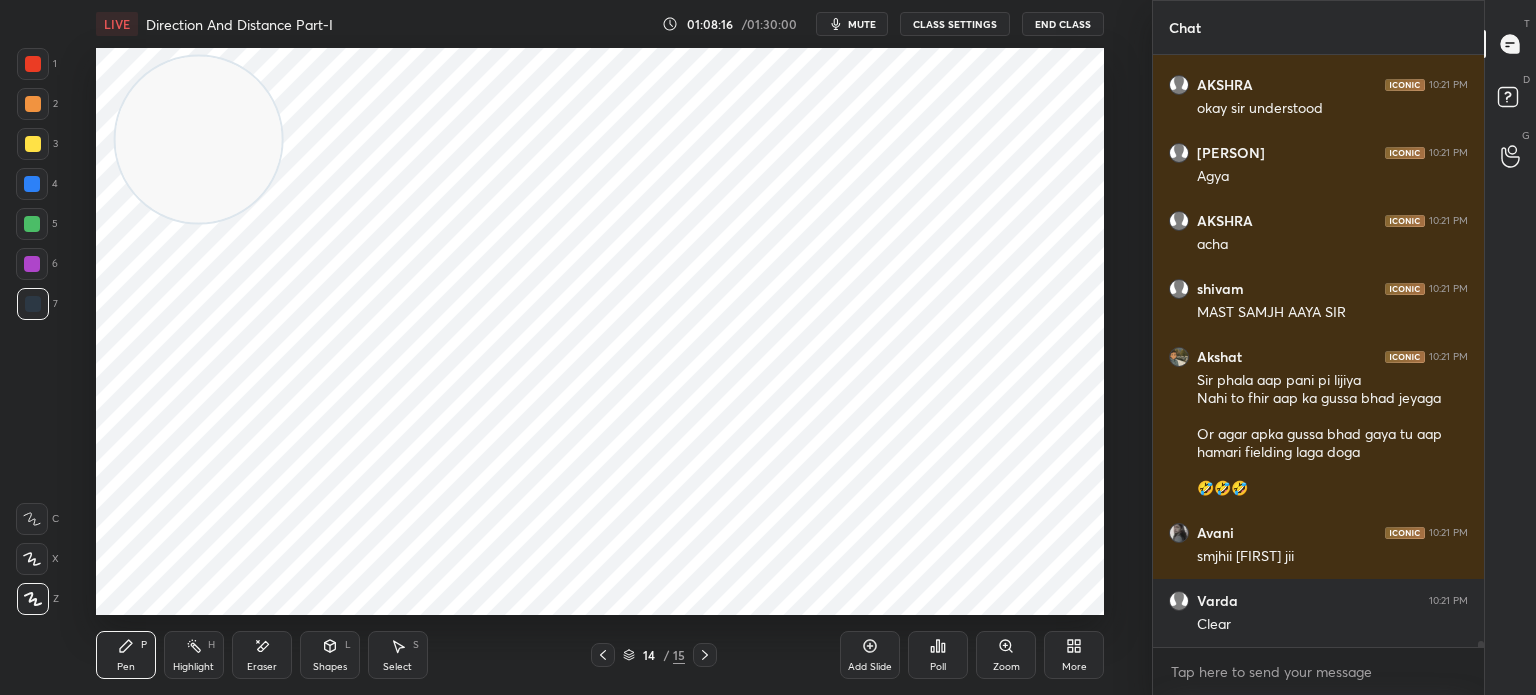 click on "Add Slide" at bounding box center [870, 655] 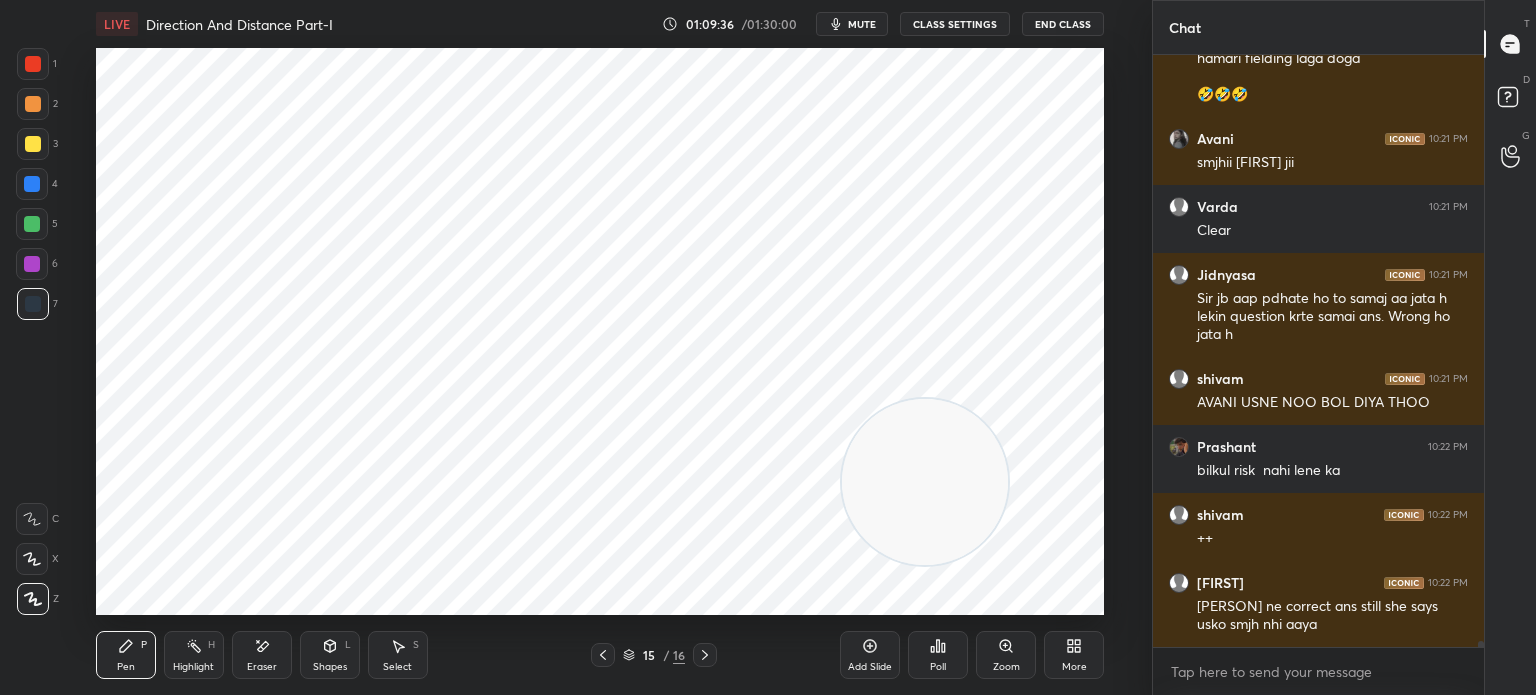 scroll, scrollTop: 56824, scrollLeft: 0, axis: vertical 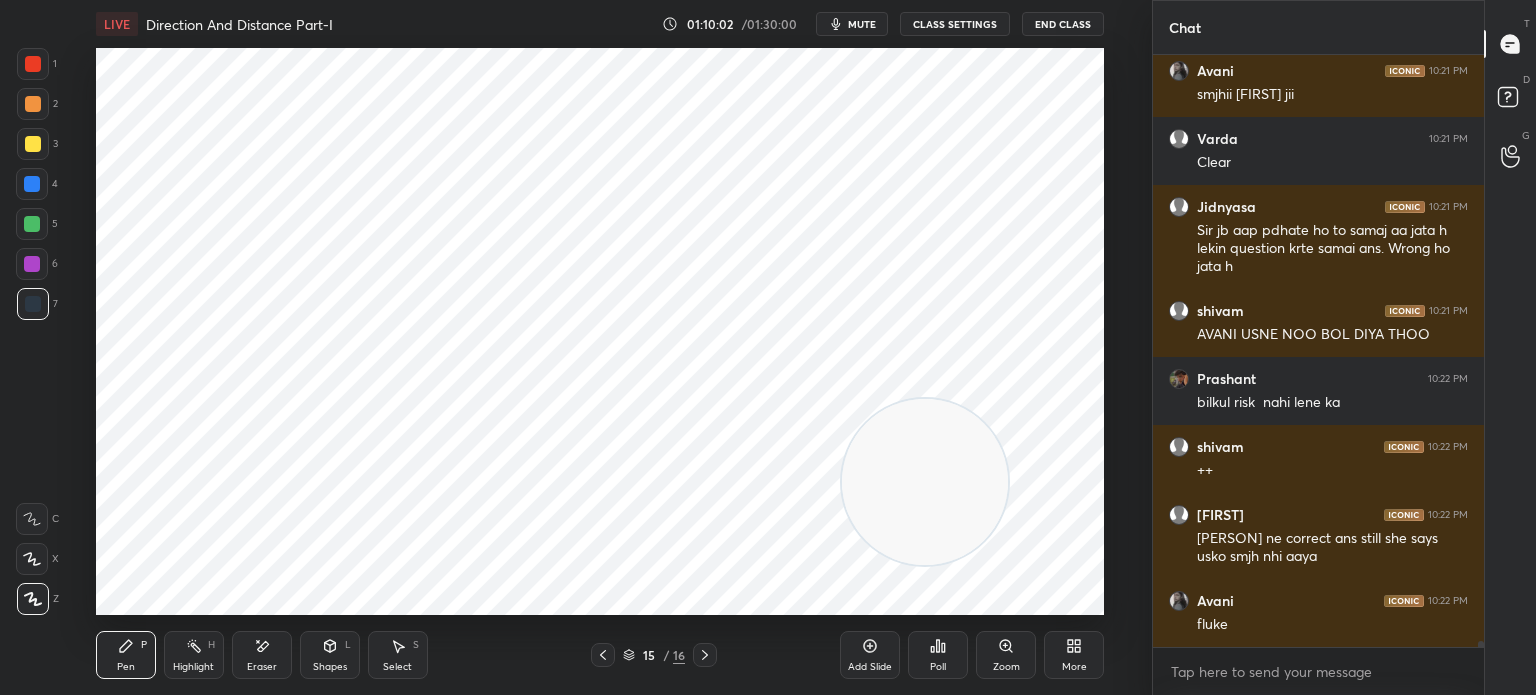 click on "Poll" at bounding box center [938, 667] 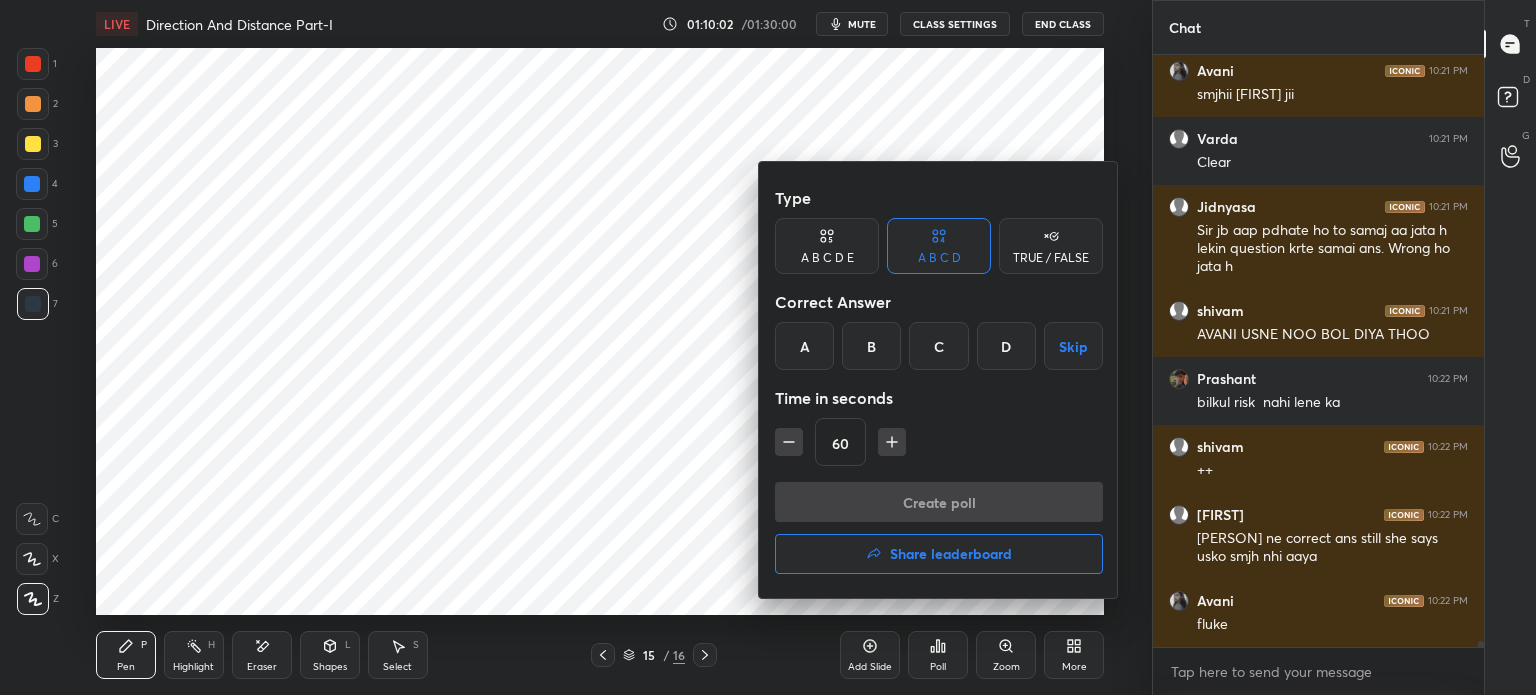scroll, scrollTop: 56892, scrollLeft: 0, axis: vertical 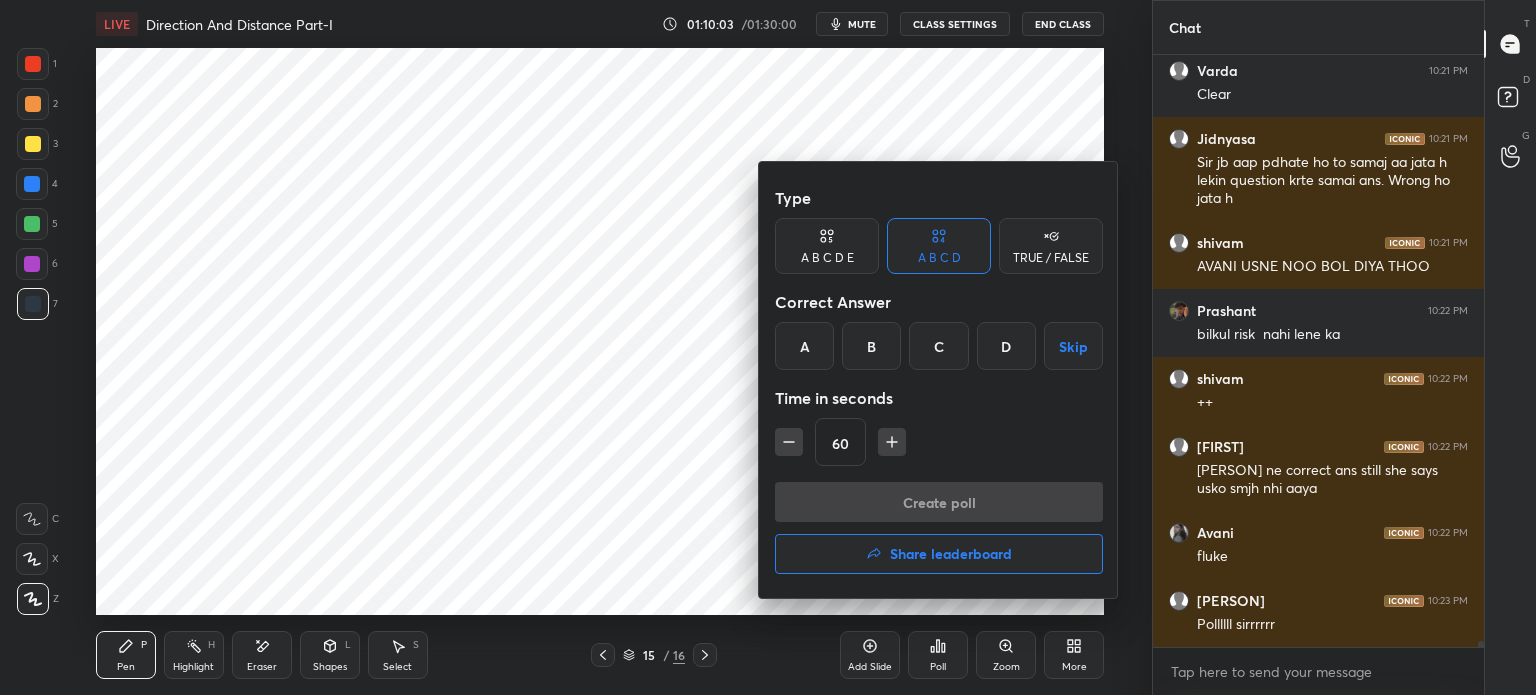 click on "D" at bounding box center [1006, 346] 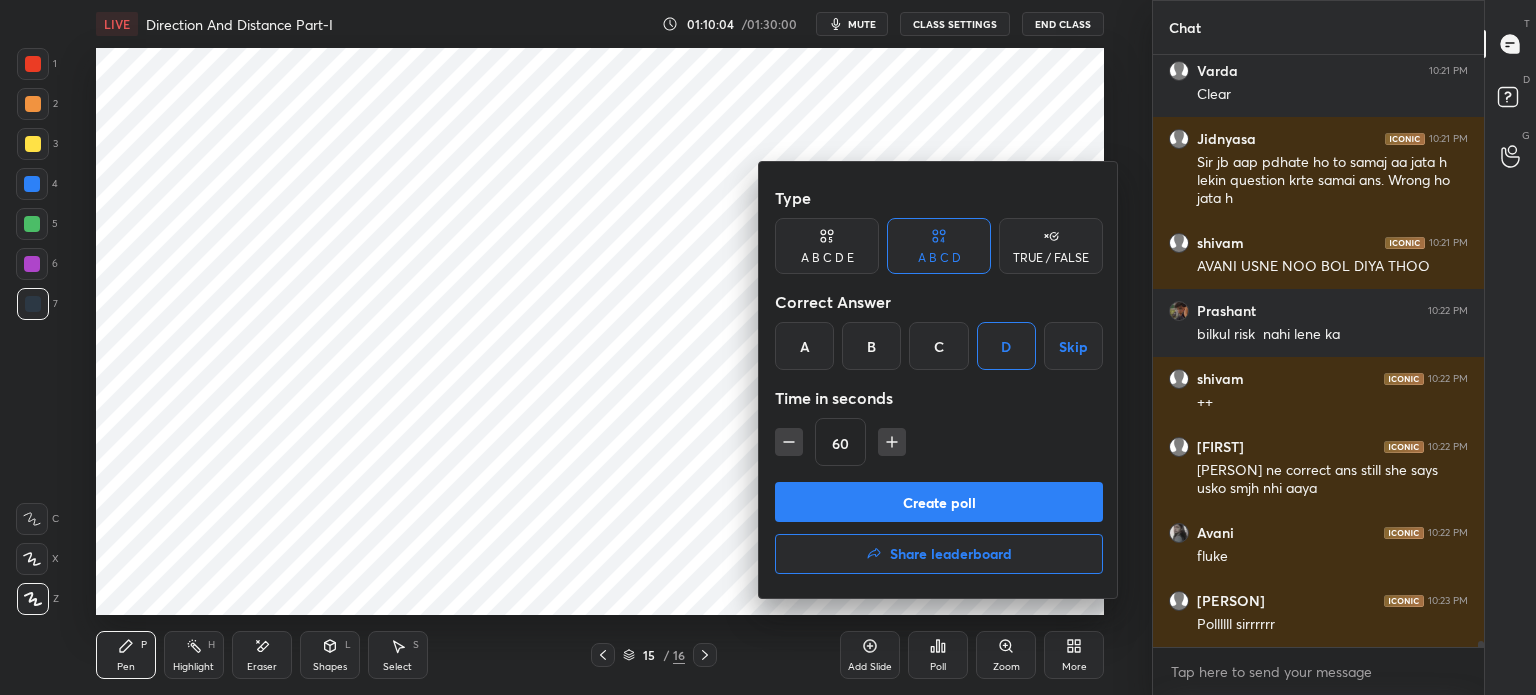 click on "Create poll" at bounding box center (939, 502) 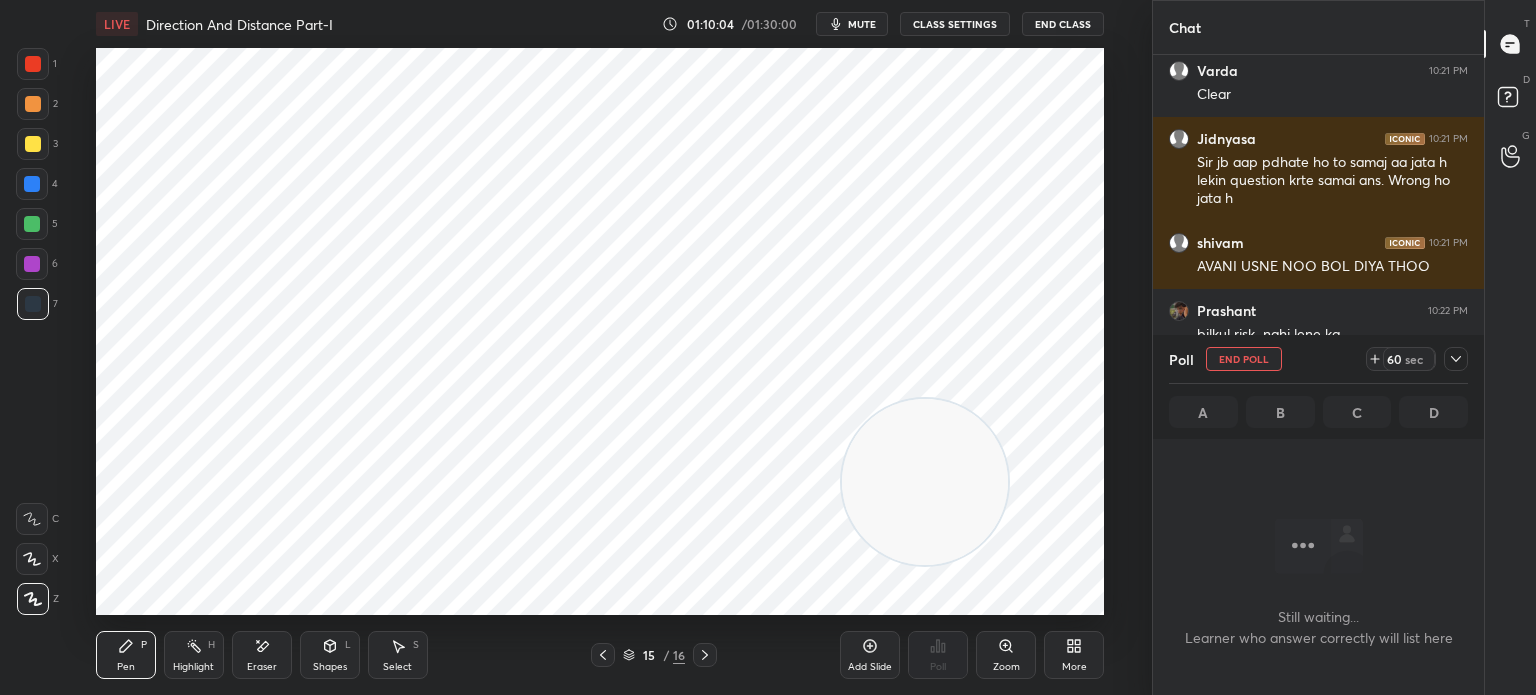scroll, scrollTop: 520, scrollLeft: 325, axis: both 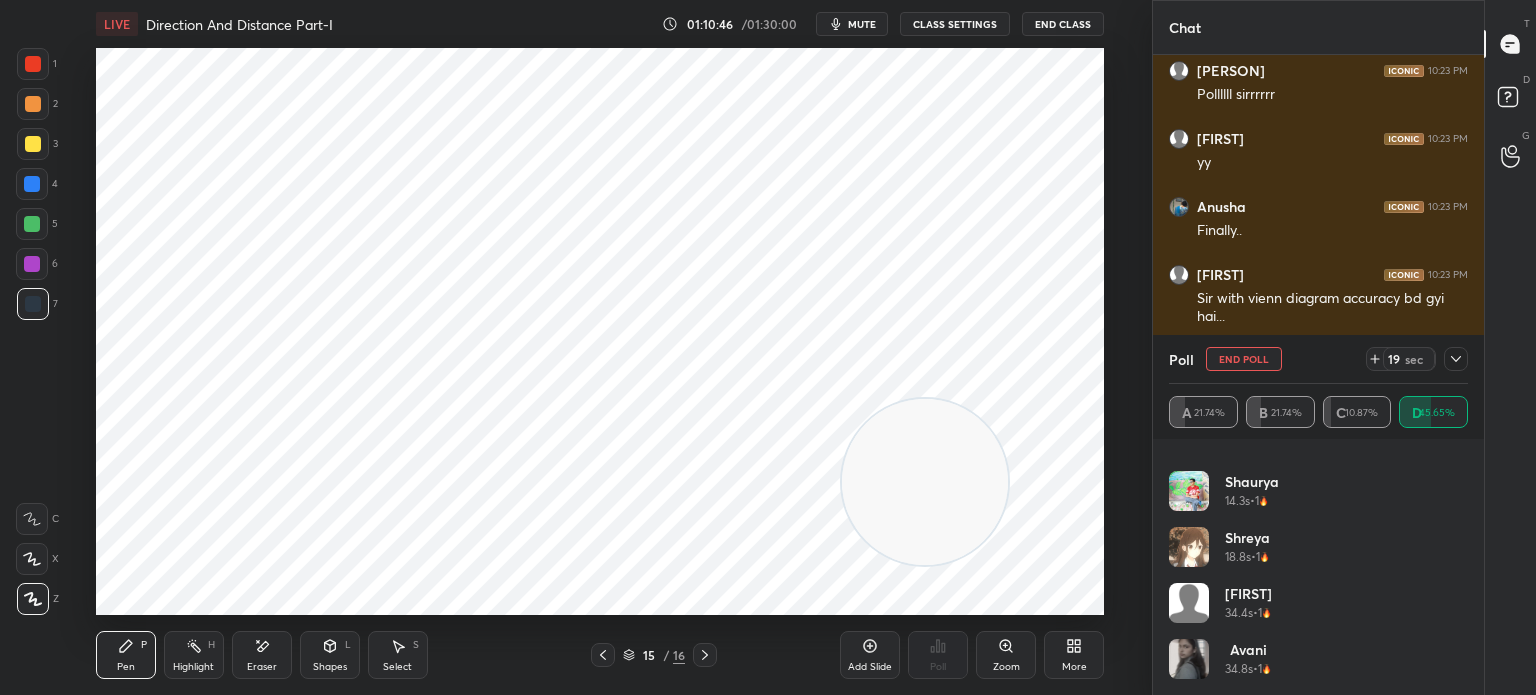 click at bounding box center (1456, 359) 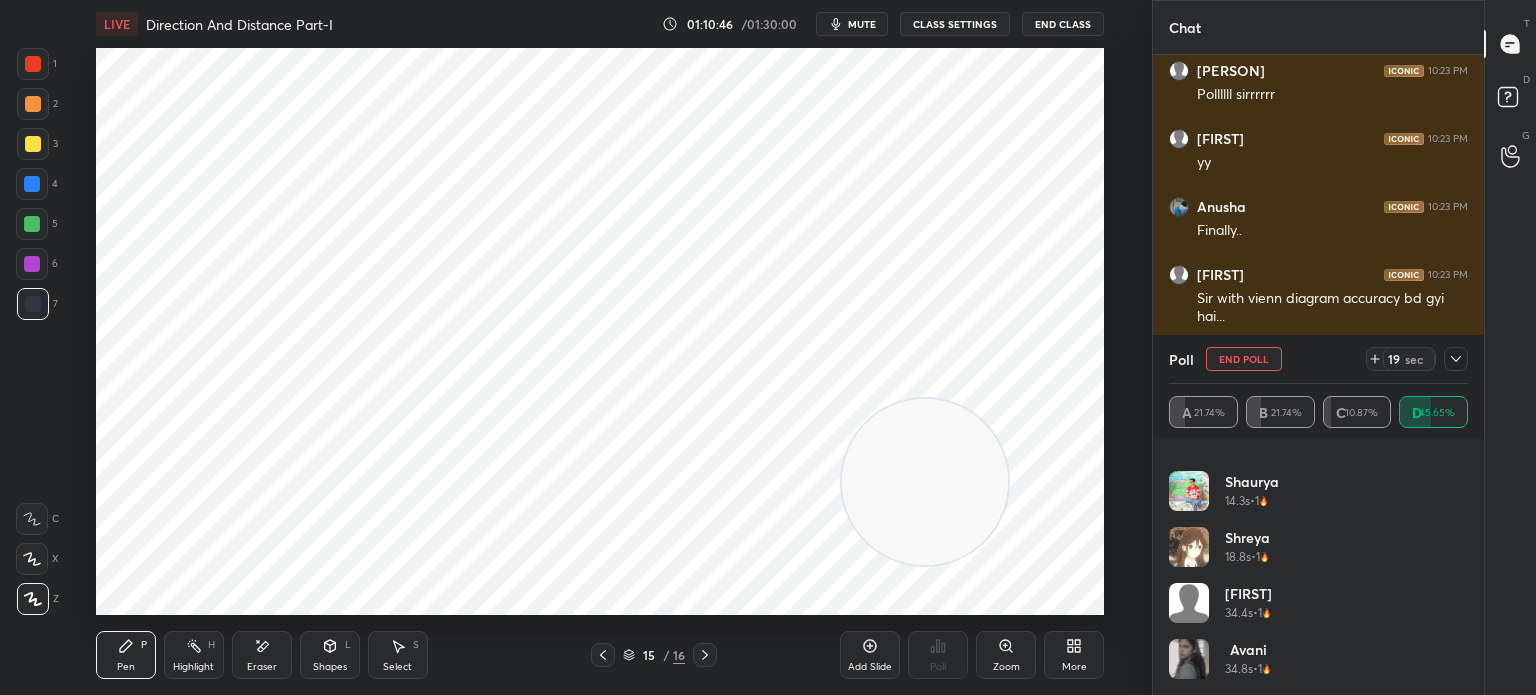 scroll, scrollTop: 186, scrollLeft: 293, axis: both 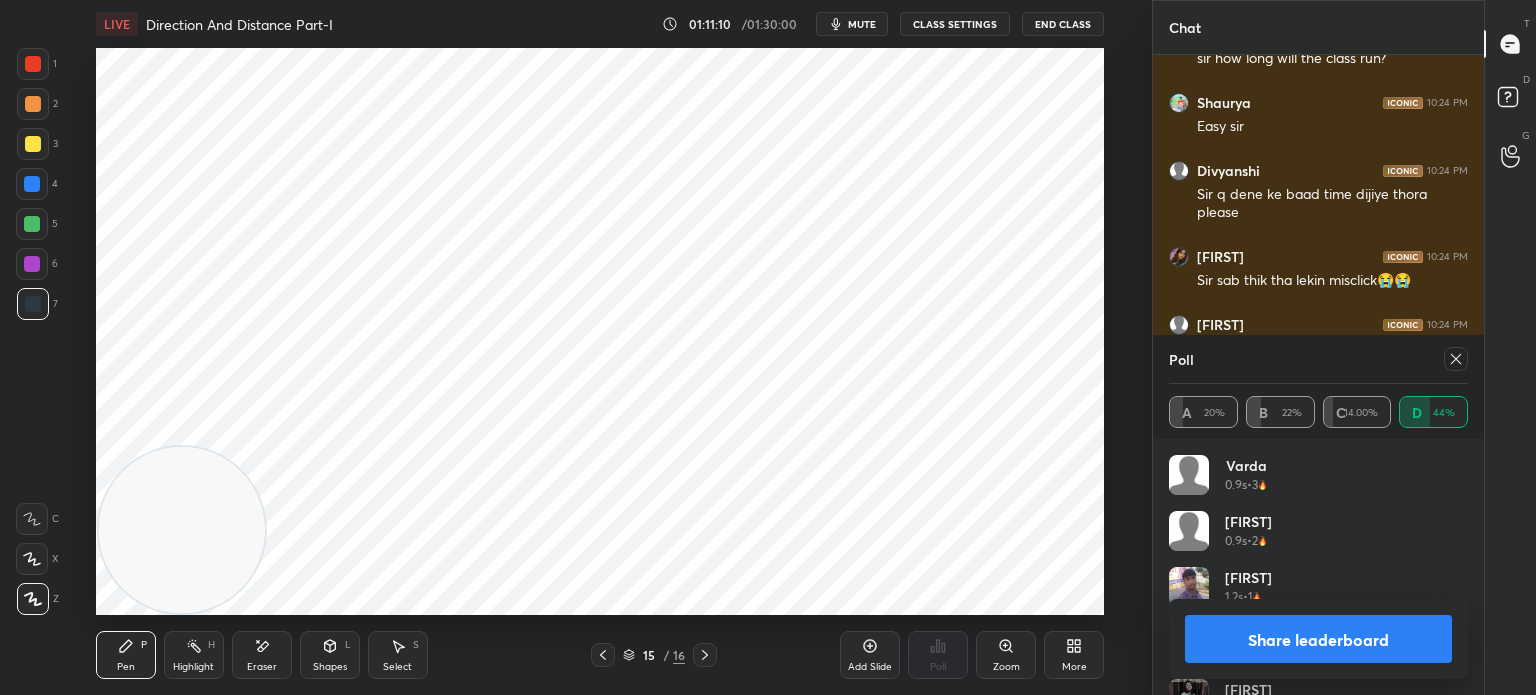 click 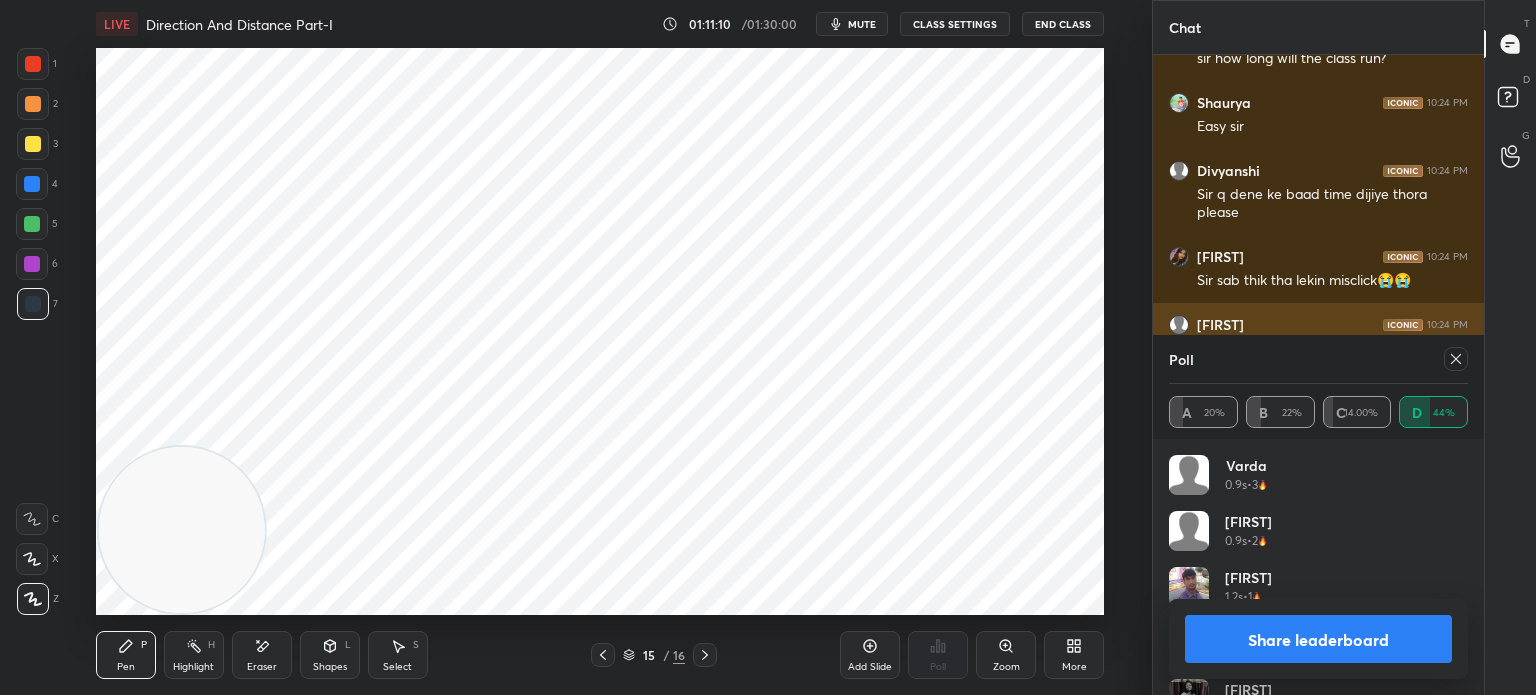 scroll, scrollTop: 151, scrollLeft: 293, axis: both 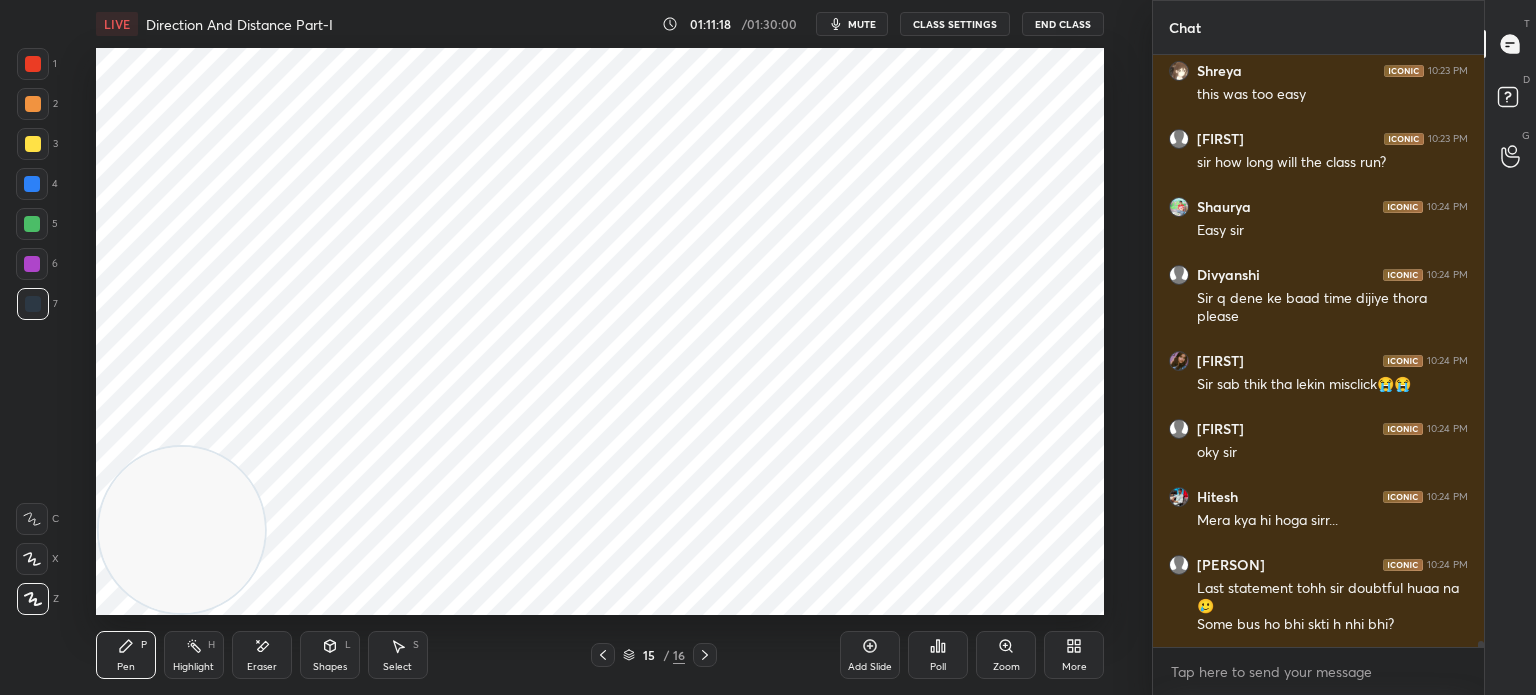 click on "Shapes" at bounding box center (330, 667) 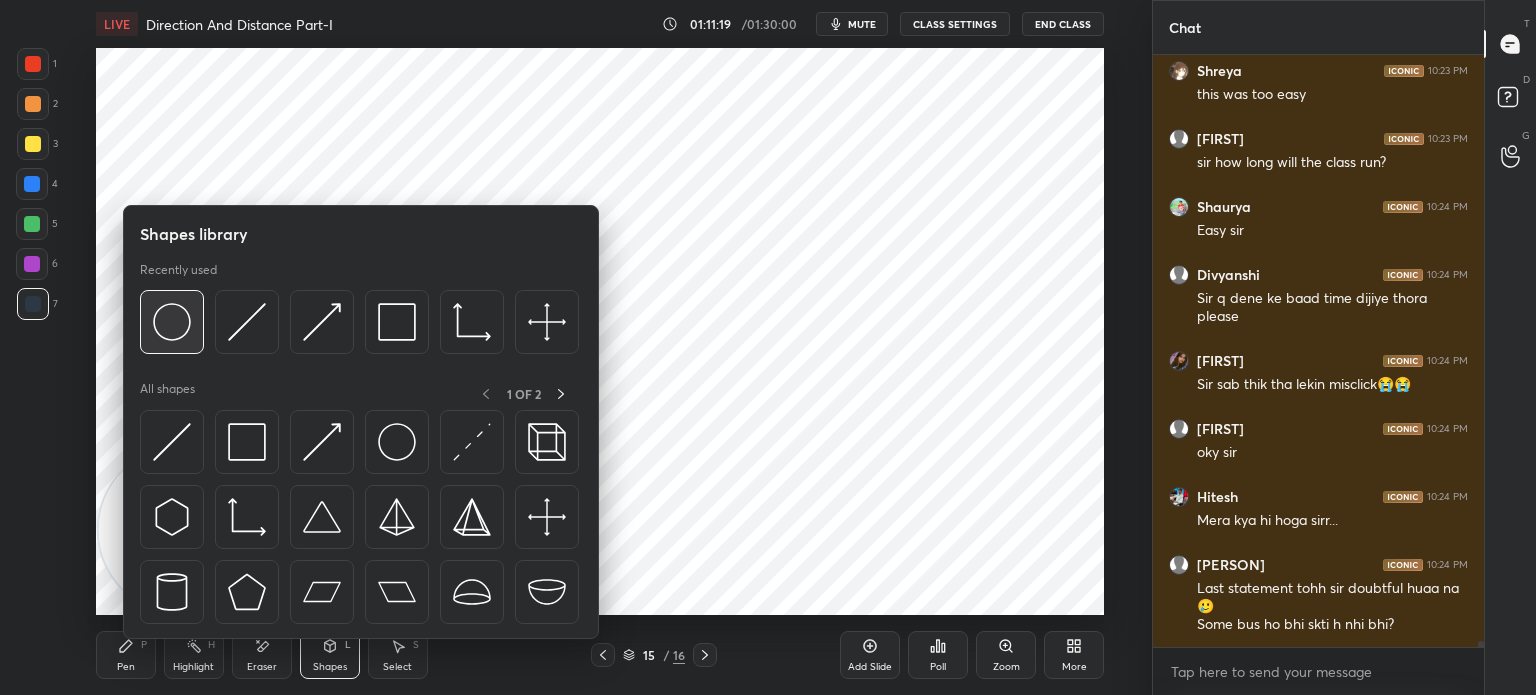 click at bounding box center (172, 322) 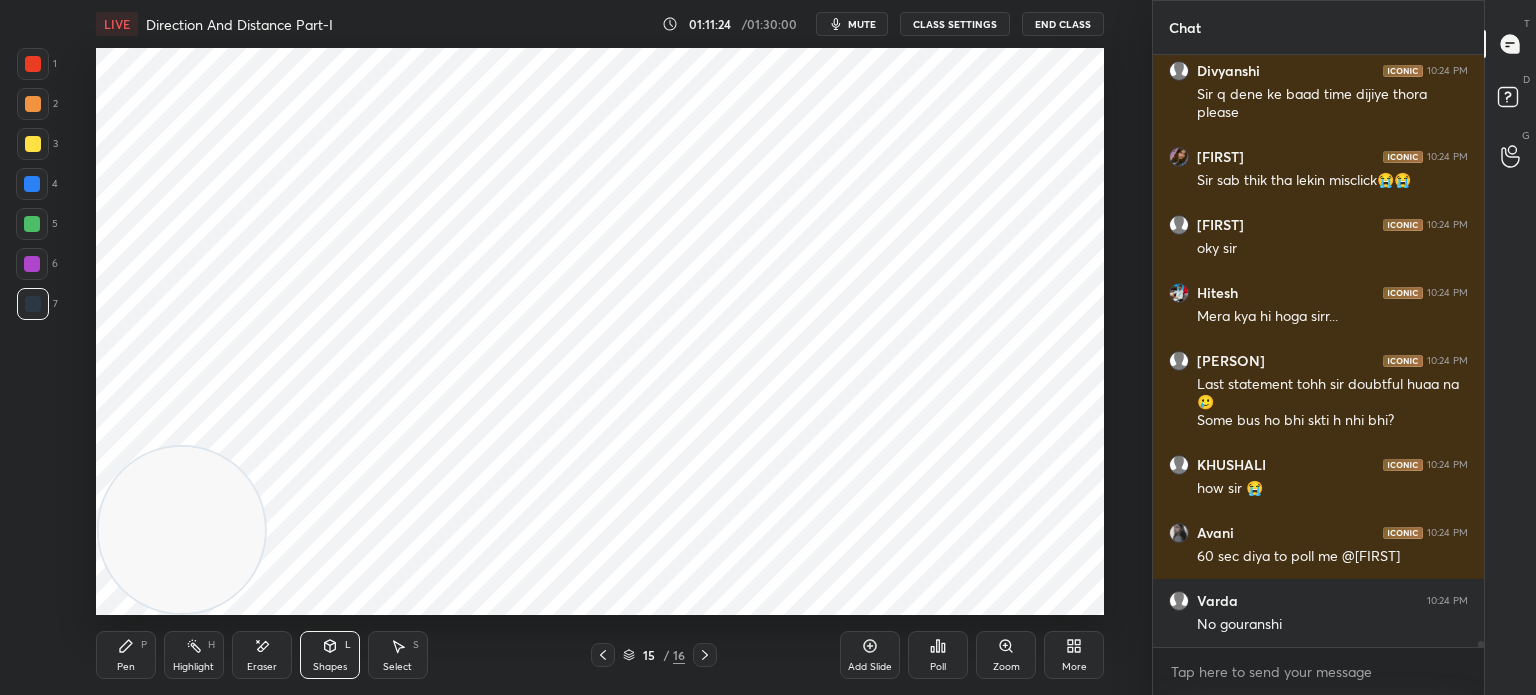 click at bounding box center [33, 64] 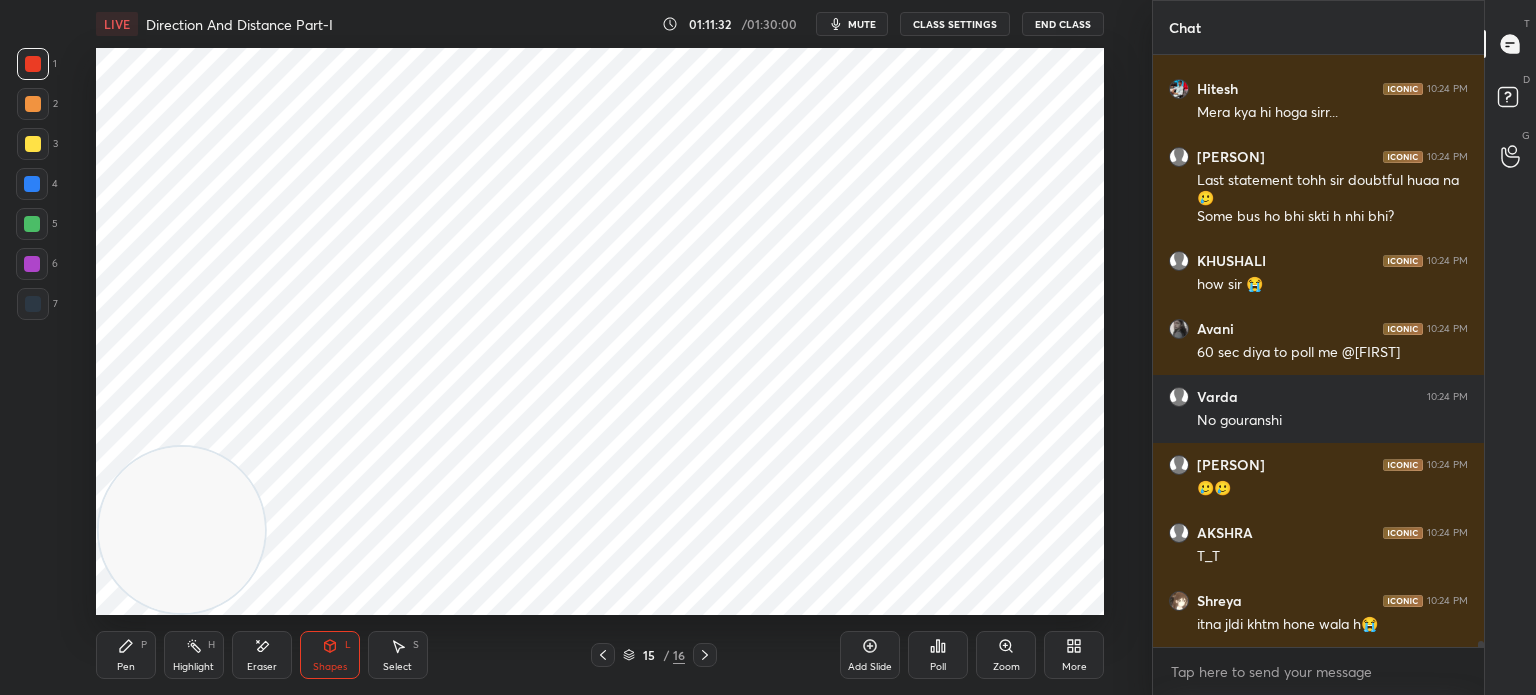 click on "Pen P" at bounding box center [126, 655] 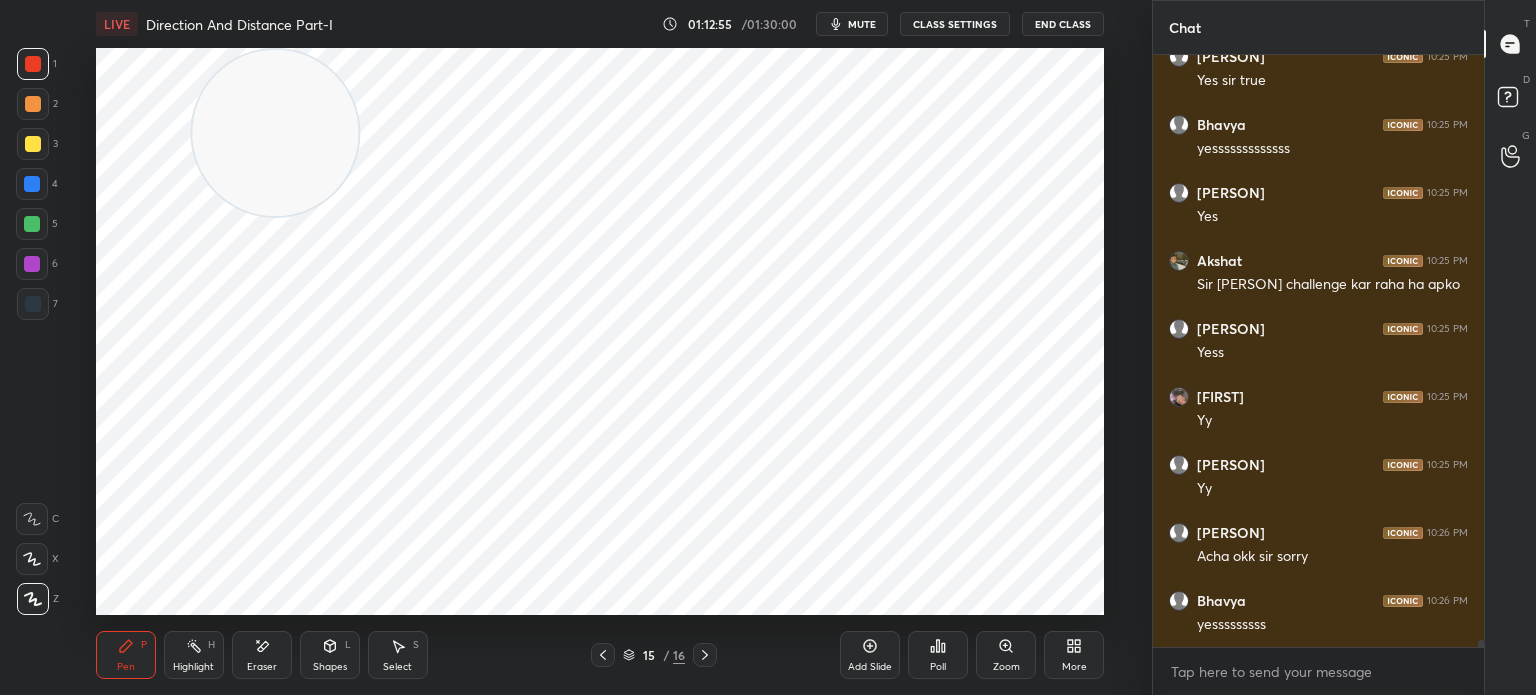 scroll, scrollTop: 52926, scrollLeft: 0, axis: vertical 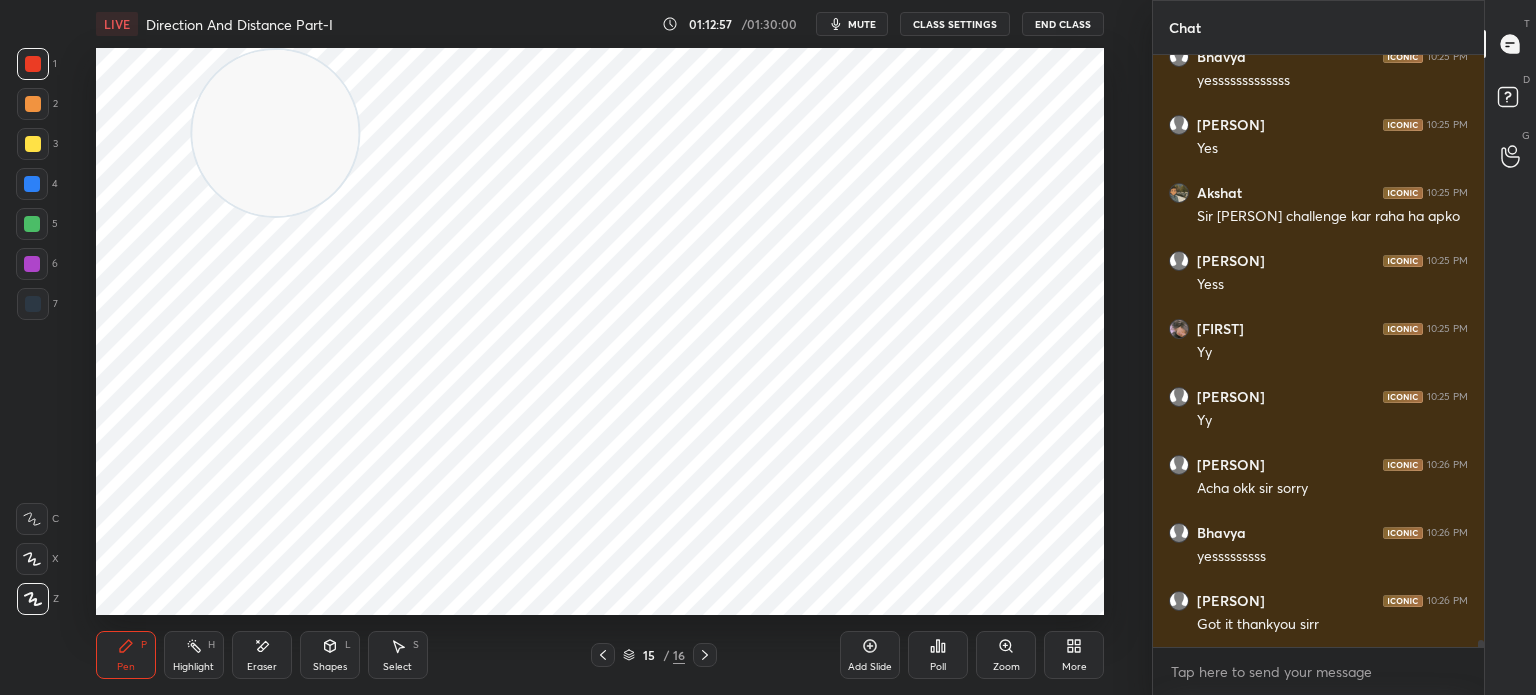 click on "Eraser" at bounding box center [262, 667] 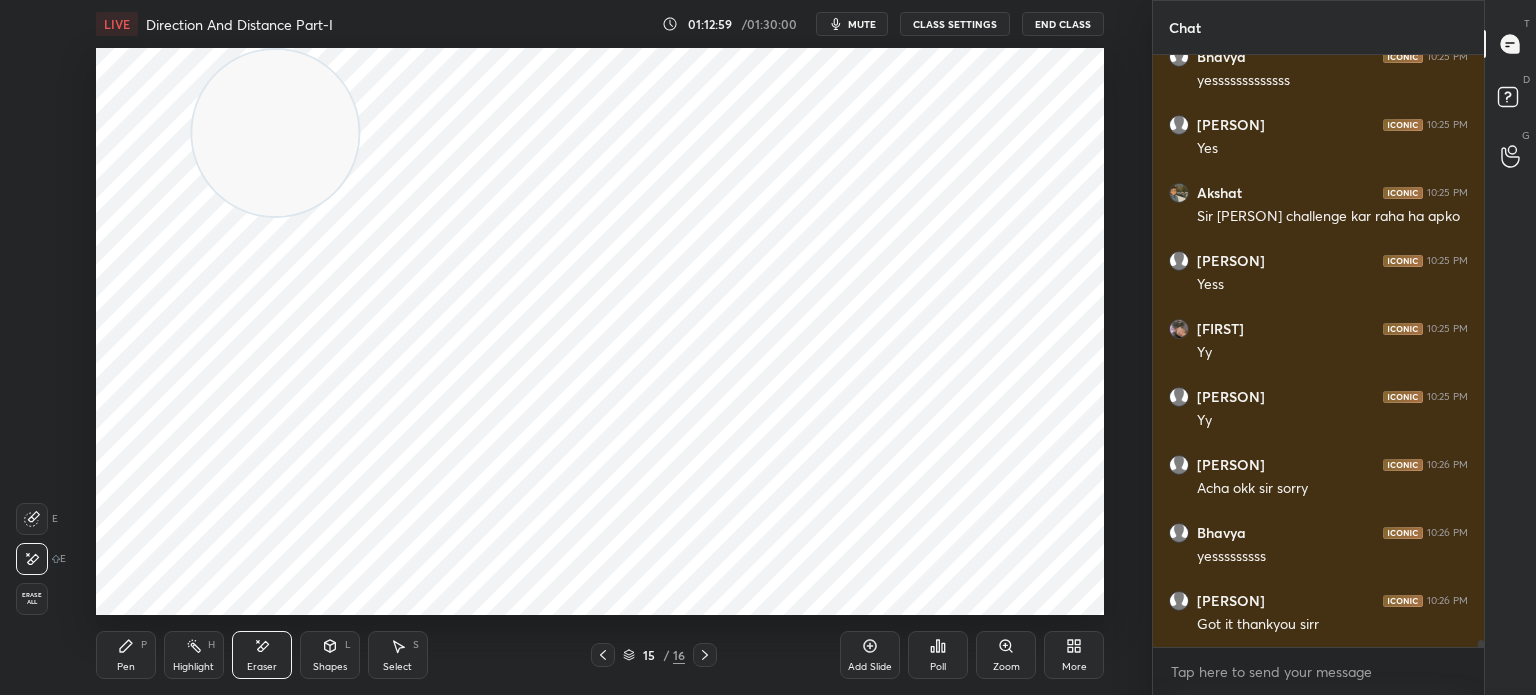 click on "Pen P" at bounding box center (126, 655) 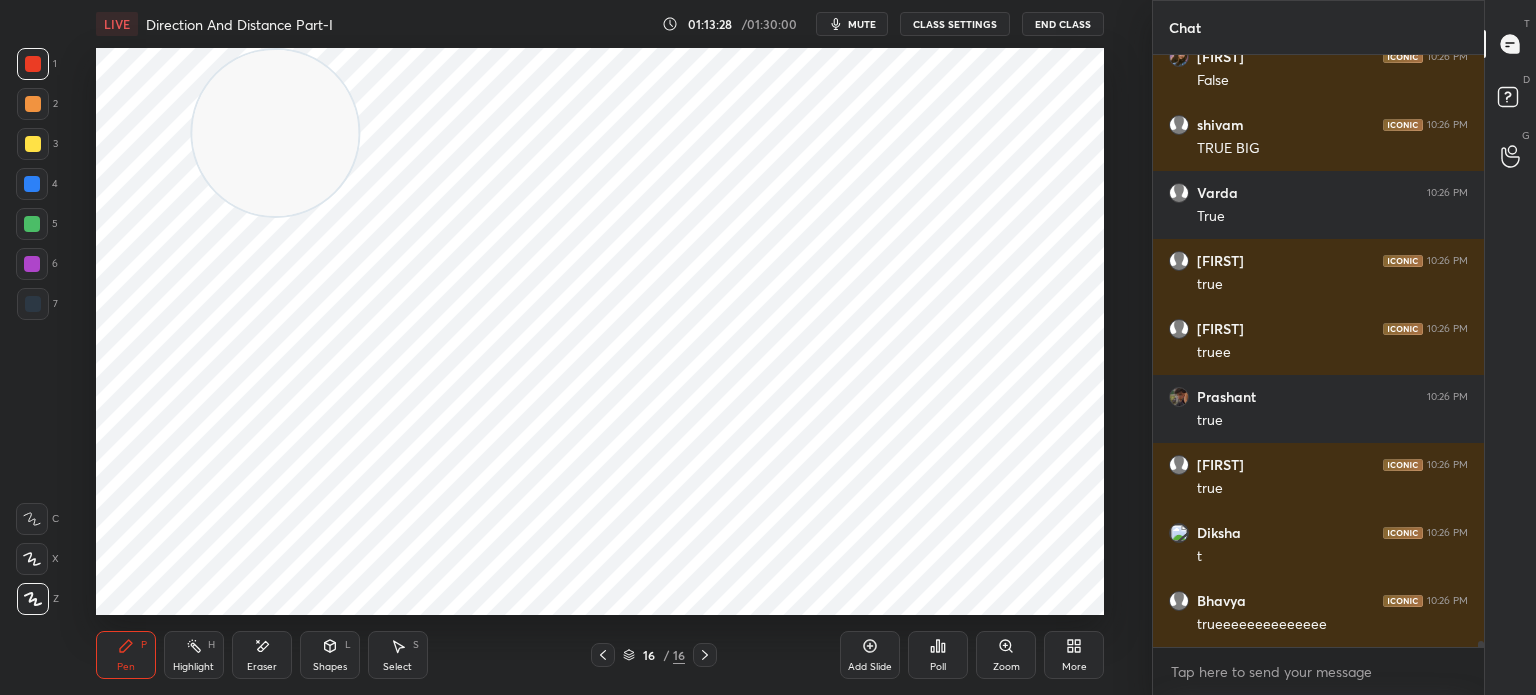scroll, scrollTop: 54558, scrollLeft: 0, axis: vertical 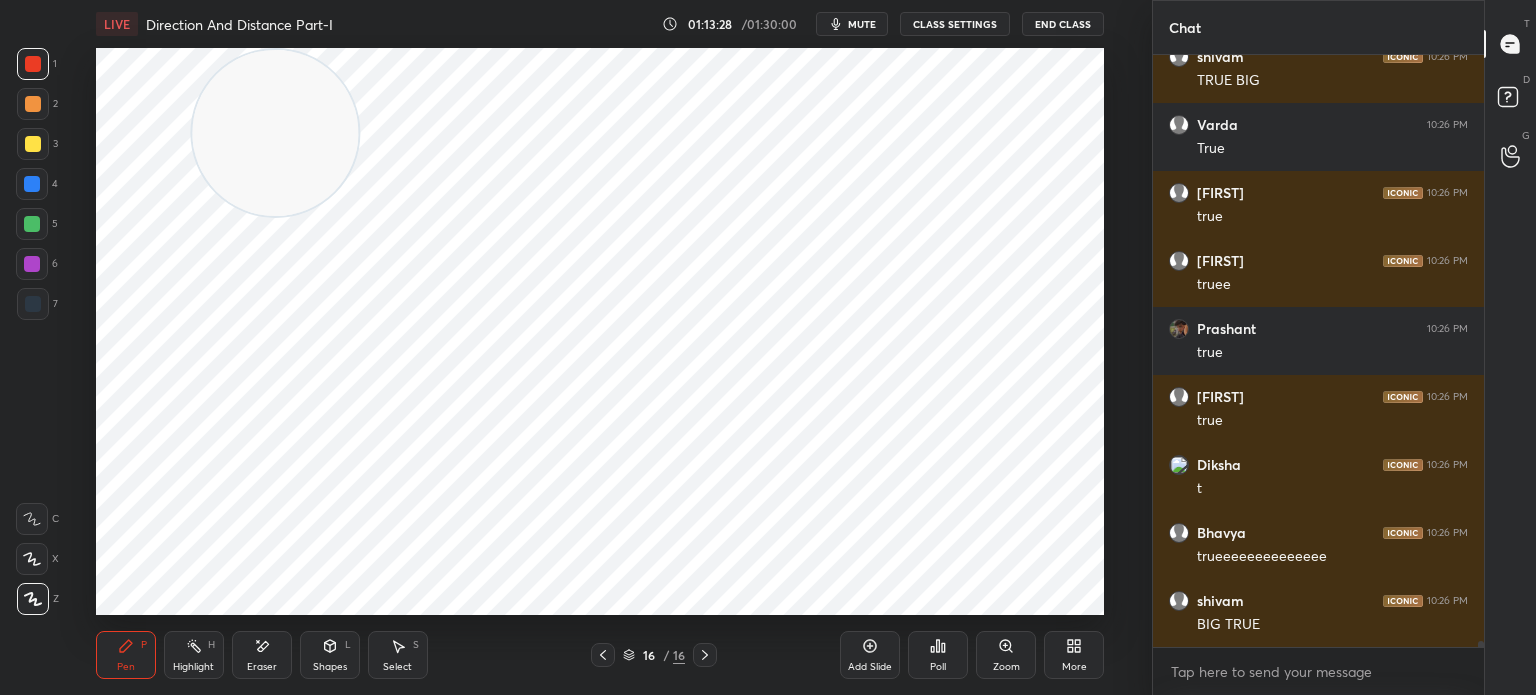 click on "Eraser" at bounding box center (262, 667) 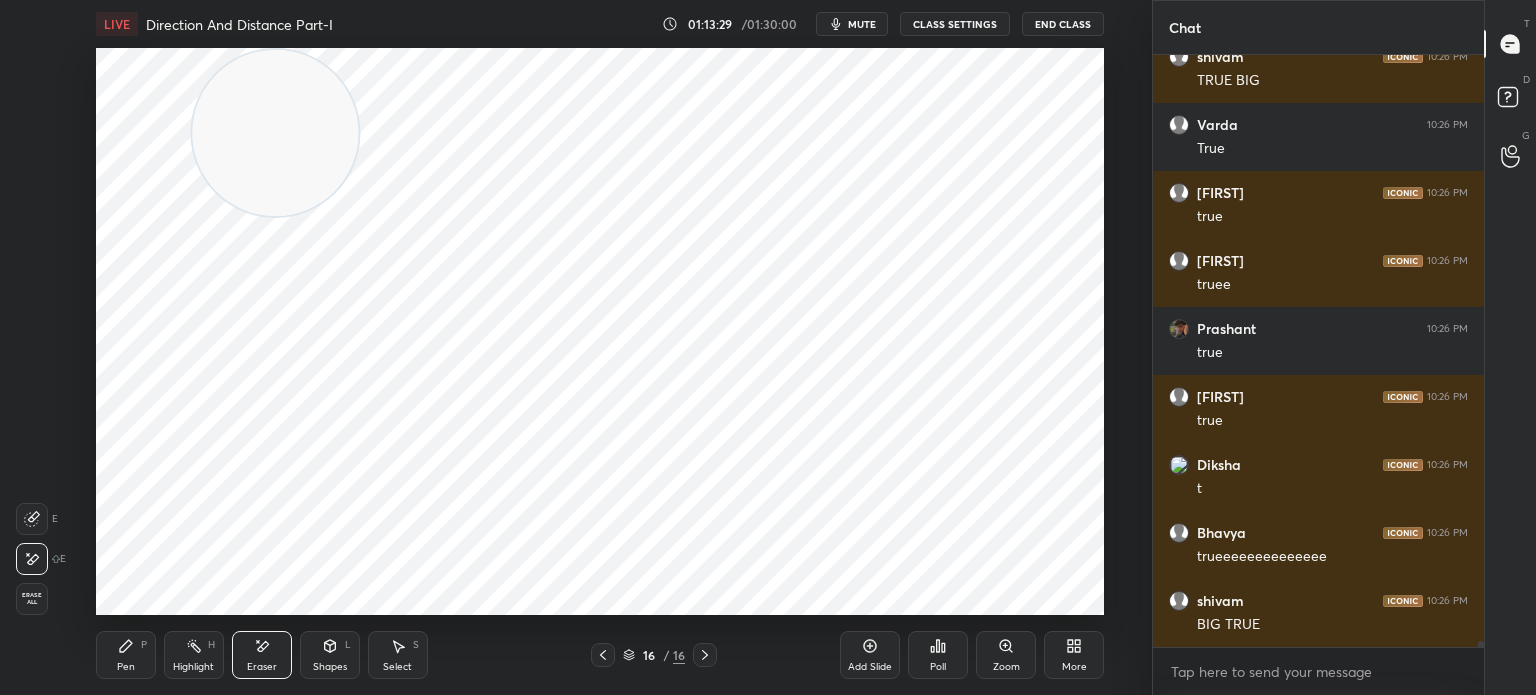 click on "Erase all" at bounding box center (32, 599) 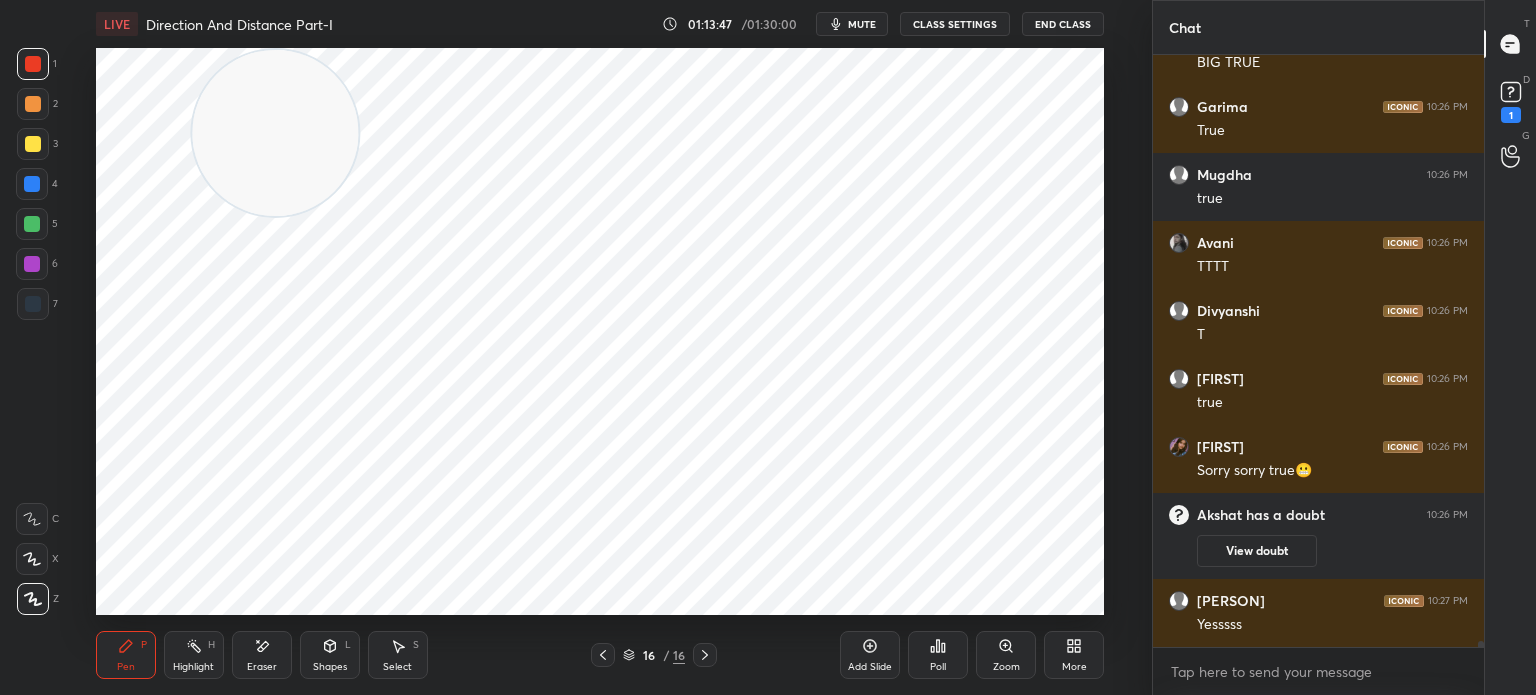 scroll, scrollTop: 53622, scrollLeft: 0, axis: vertical 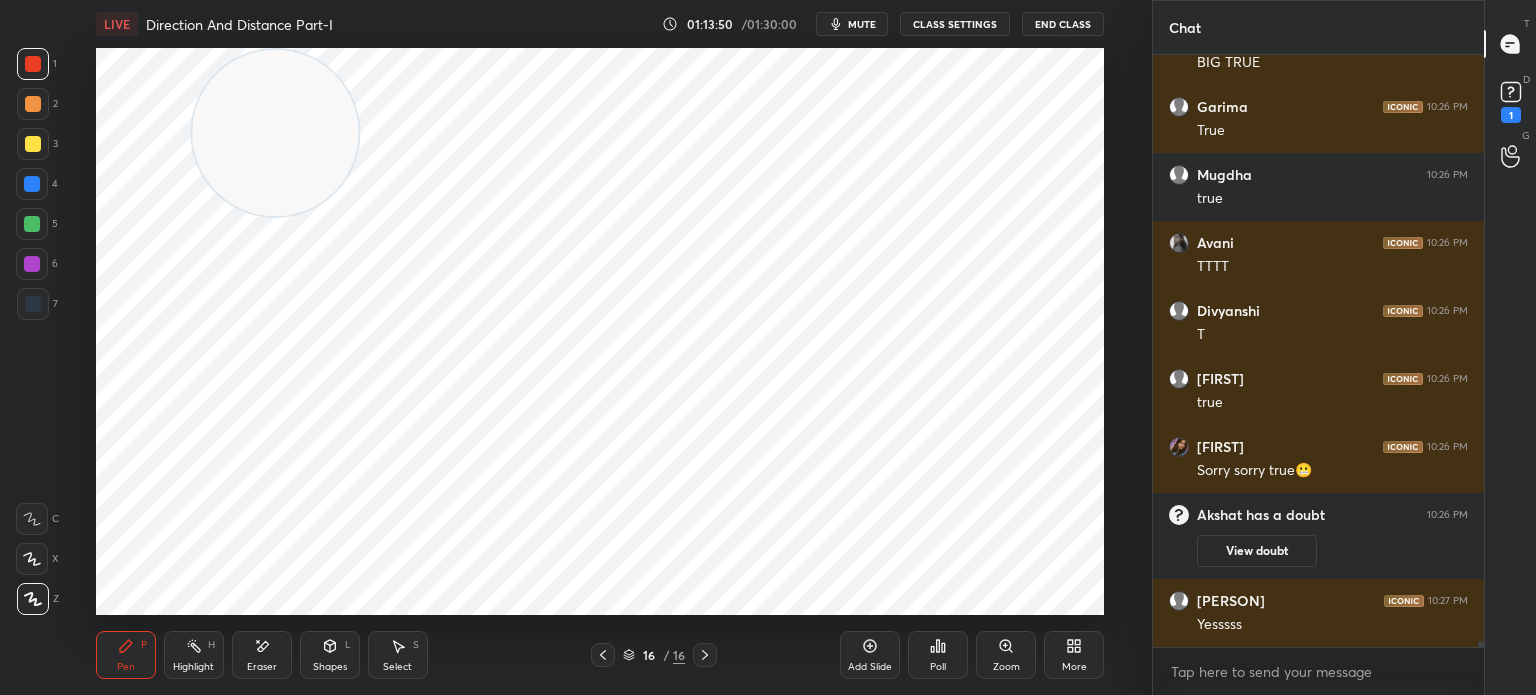 click 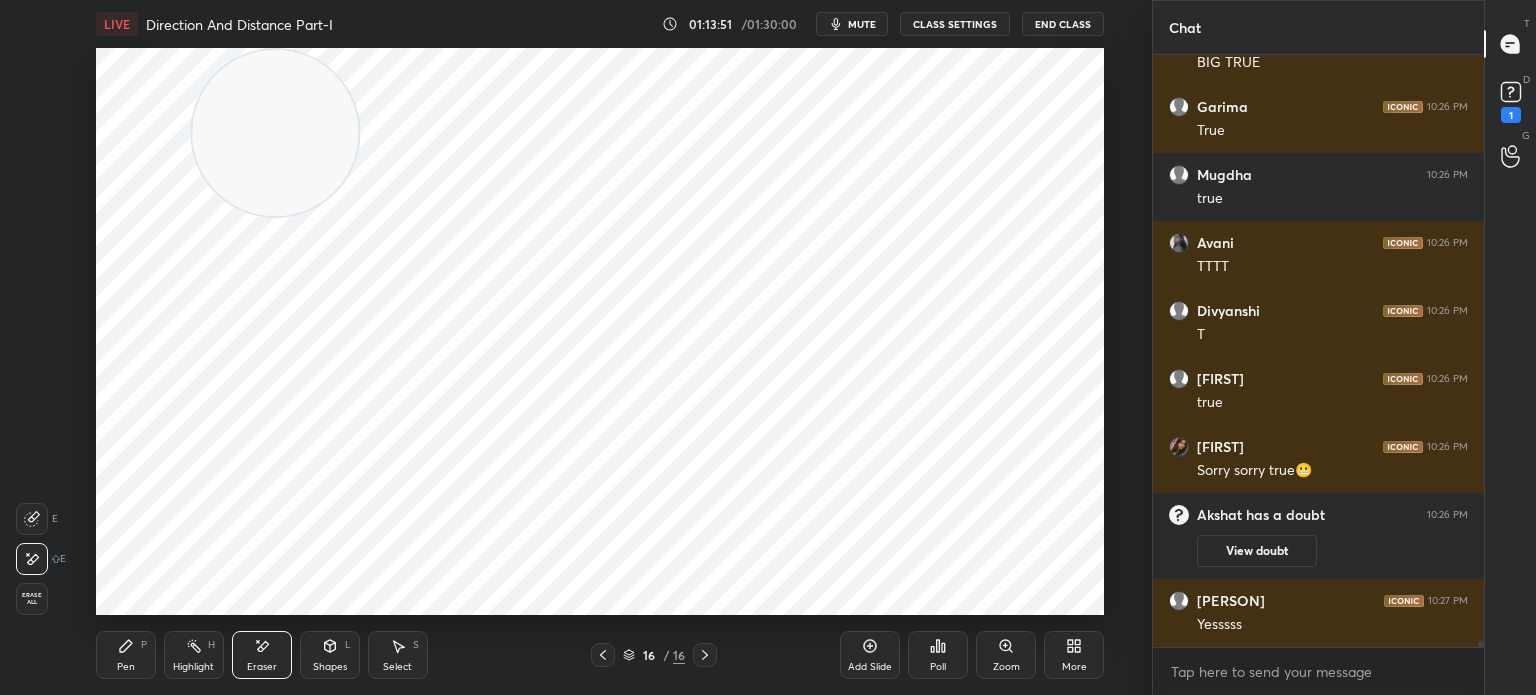 click on "Erase all" at bounding box center [32, 599] 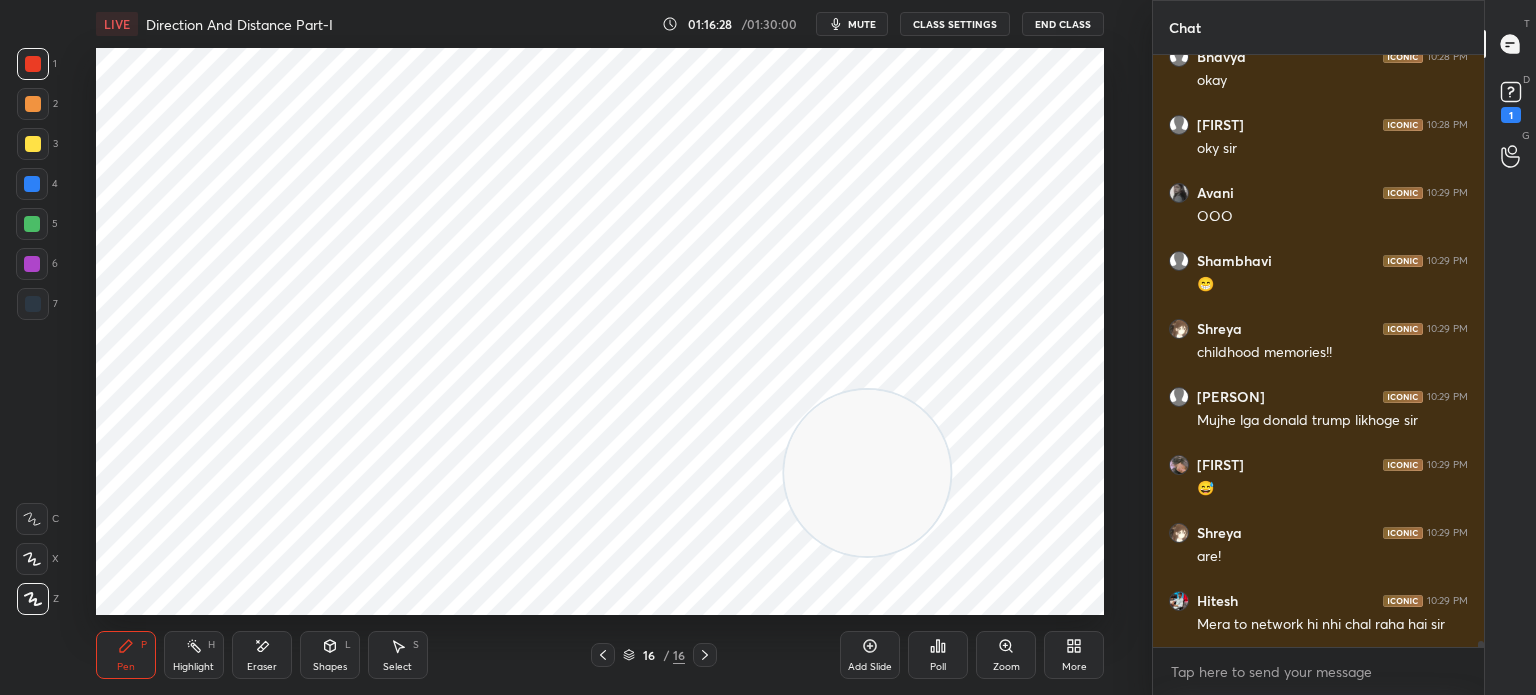 scroll, scrollTop: 59946, scrollLeft: 0, axis: vertical 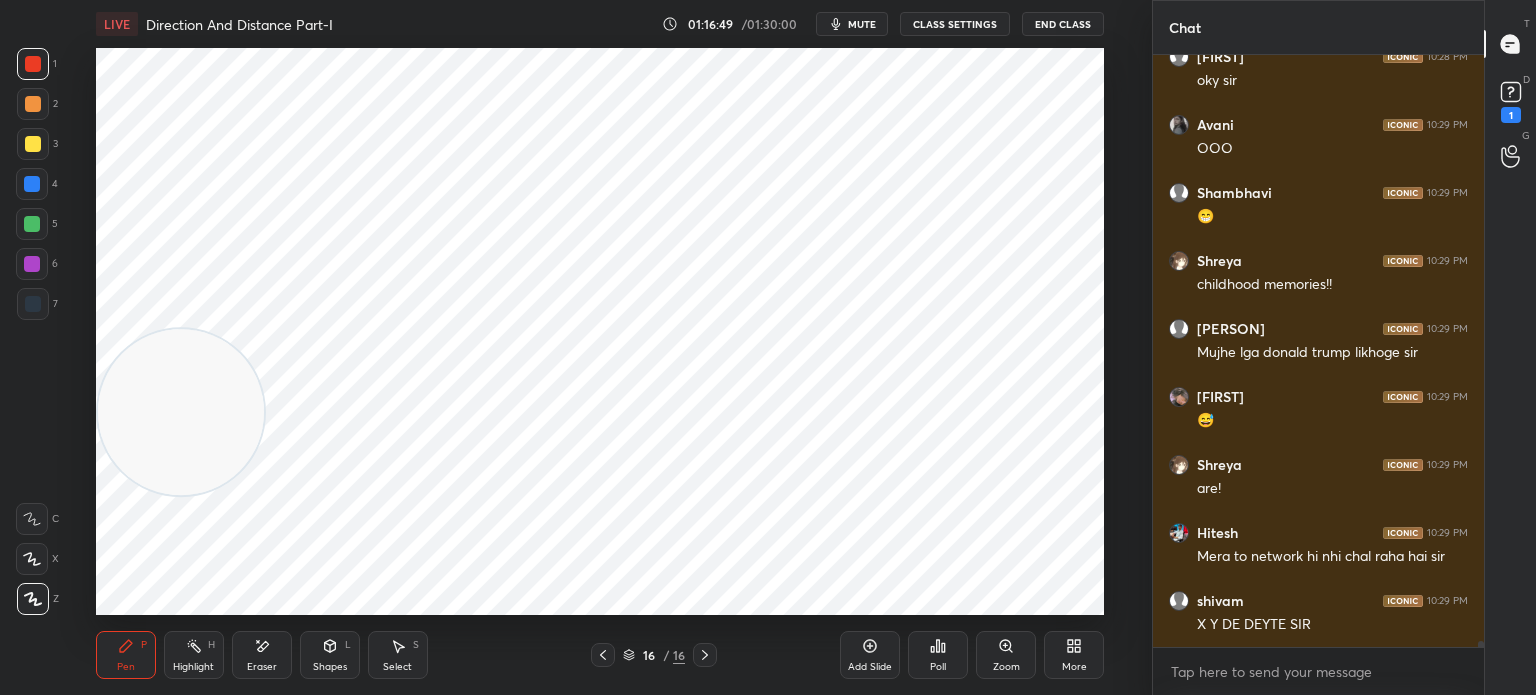 click at bounding box center [33, 304] 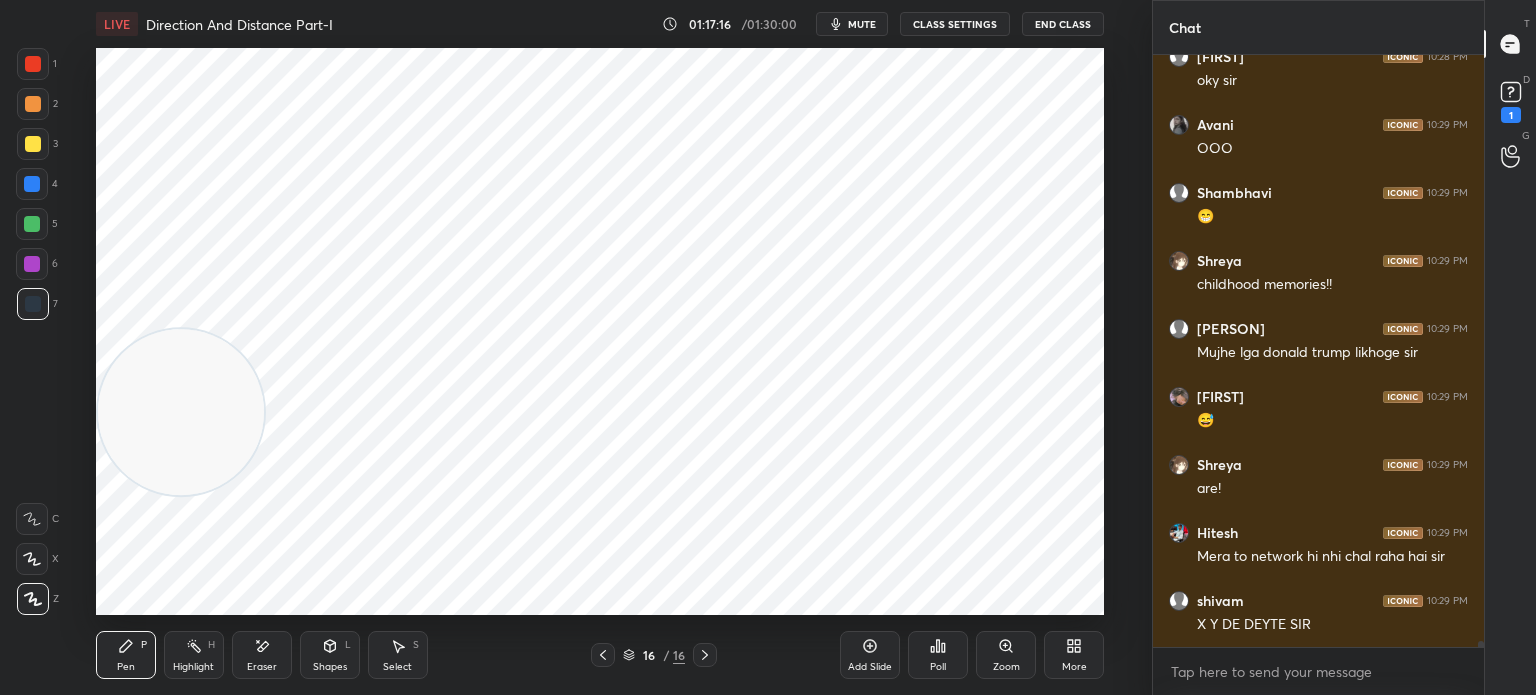 scroll, scrollTop: 60014, scrollLeft: 0, axis: vertical 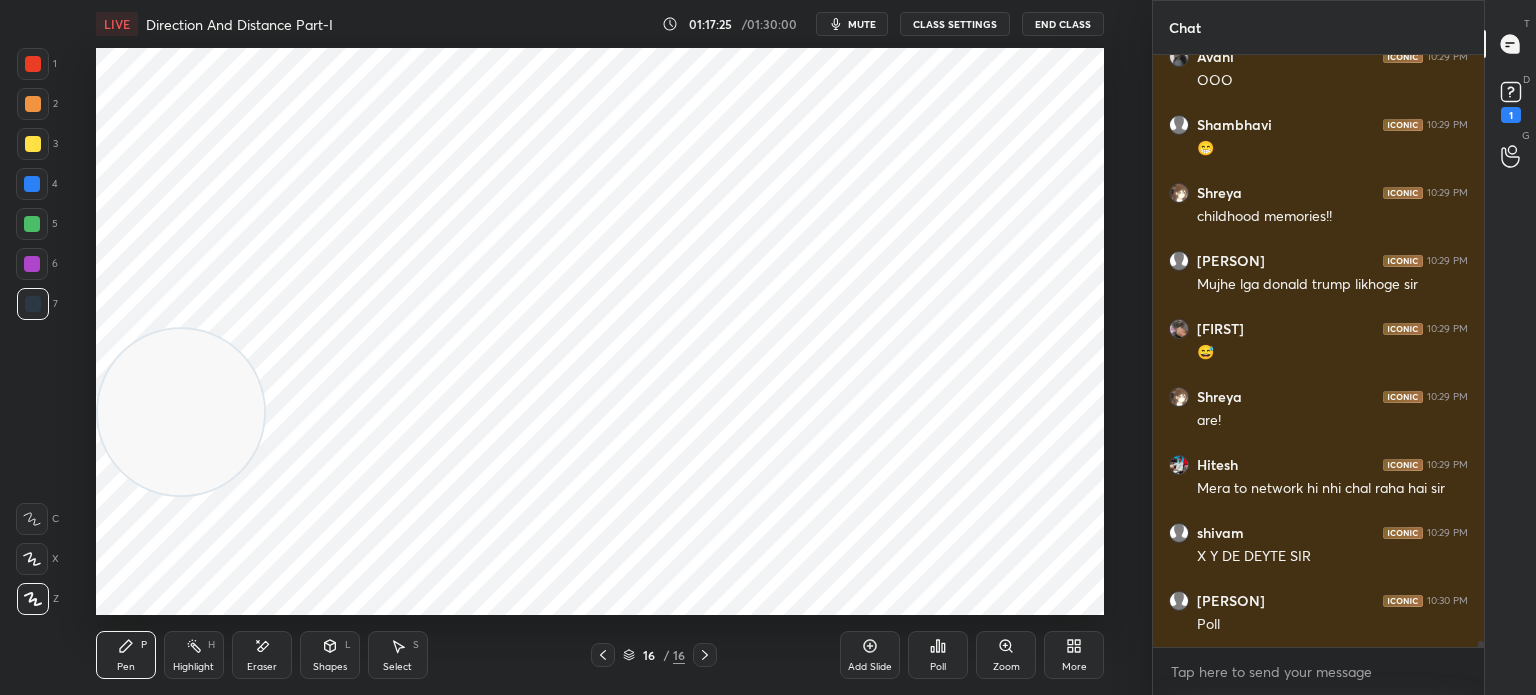click on "Poll" at bounding box center (938, 655) 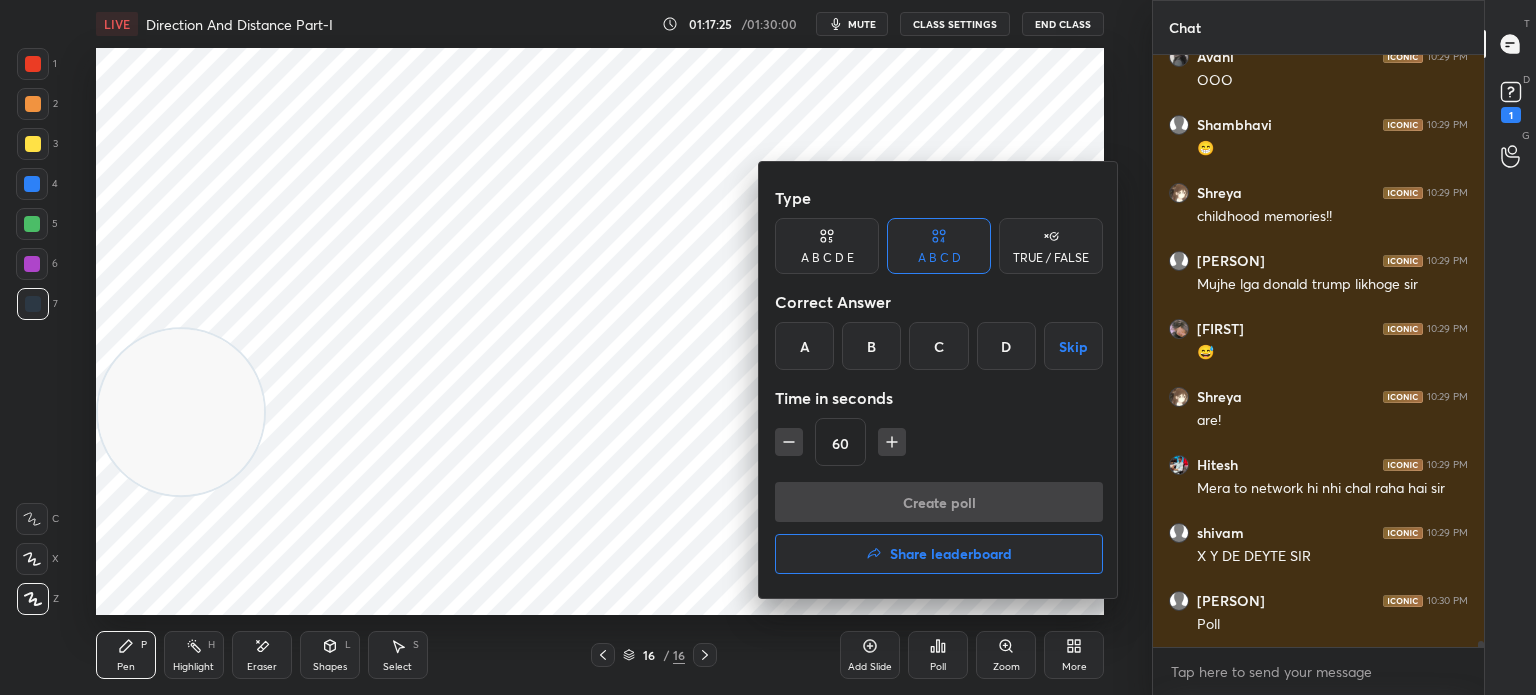 click on "D" at bounding box center (1006, 346) 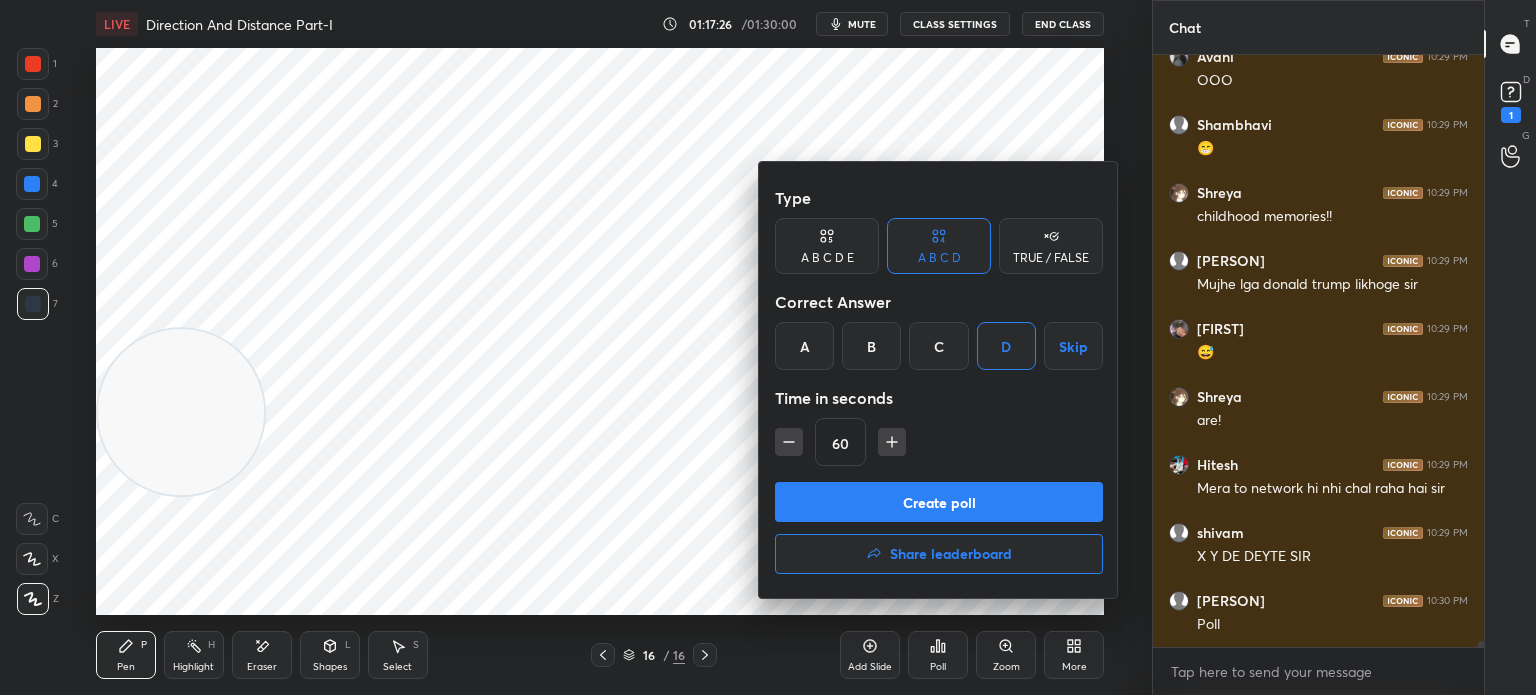 scroll, scrollTop: 60082, scrollLeft: 0, axis: vertical 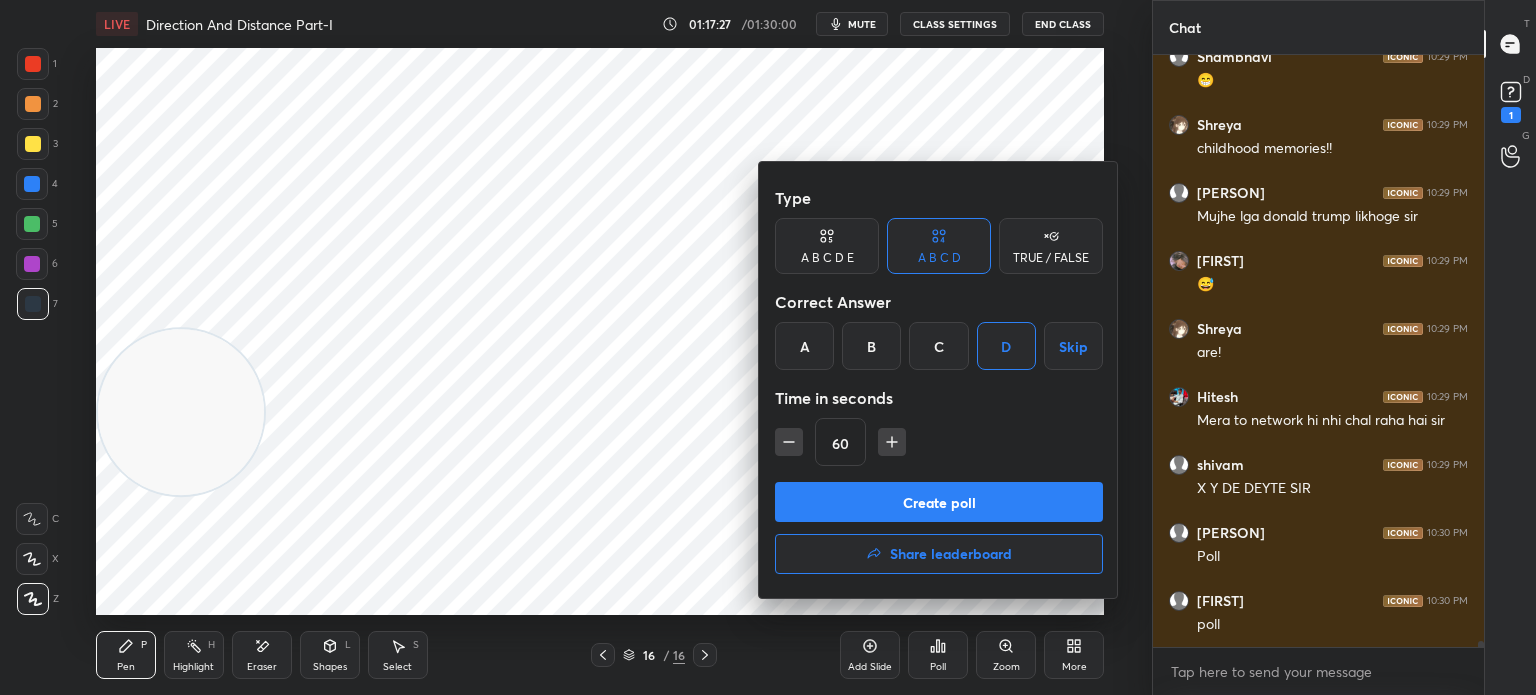 click on "Create poll" at bounding box center (939, 502) 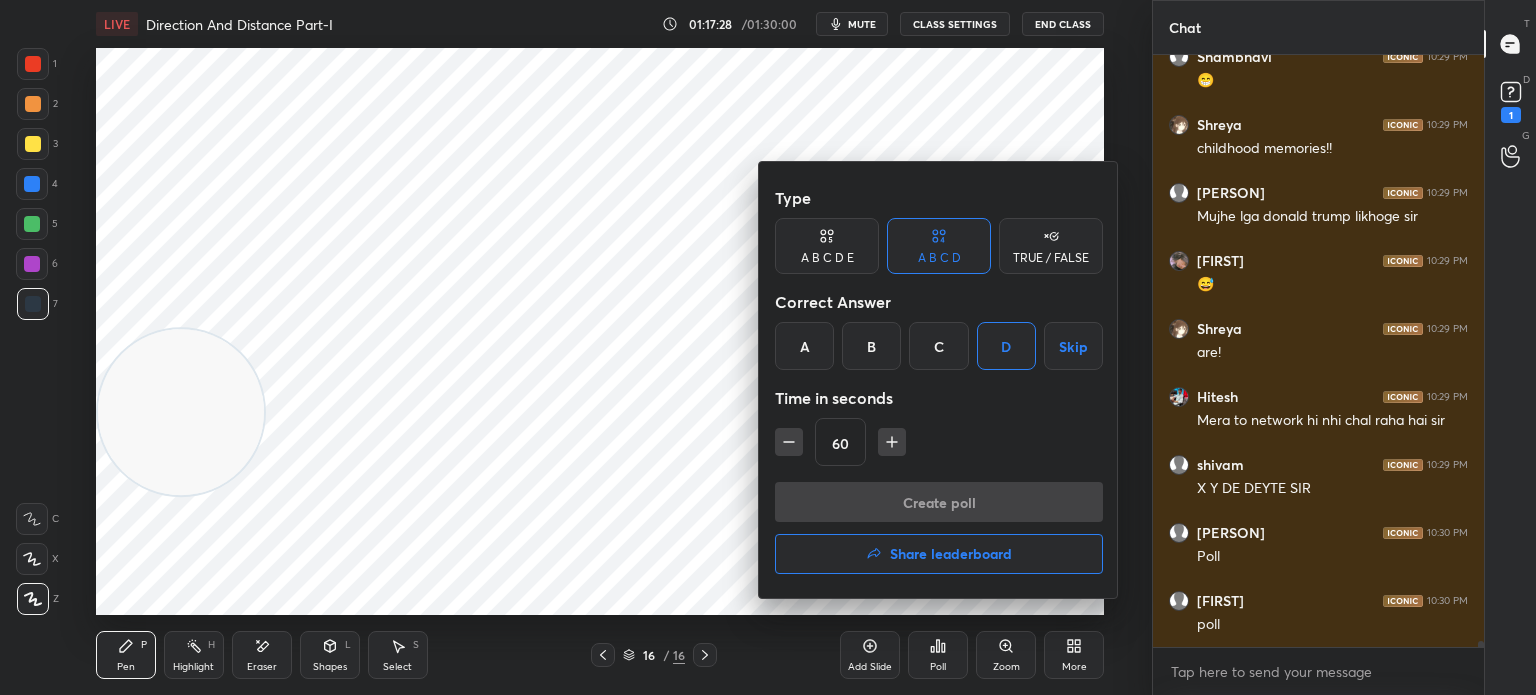 scroll, scrollTop: 6, scrollLeft: 6, axis: both 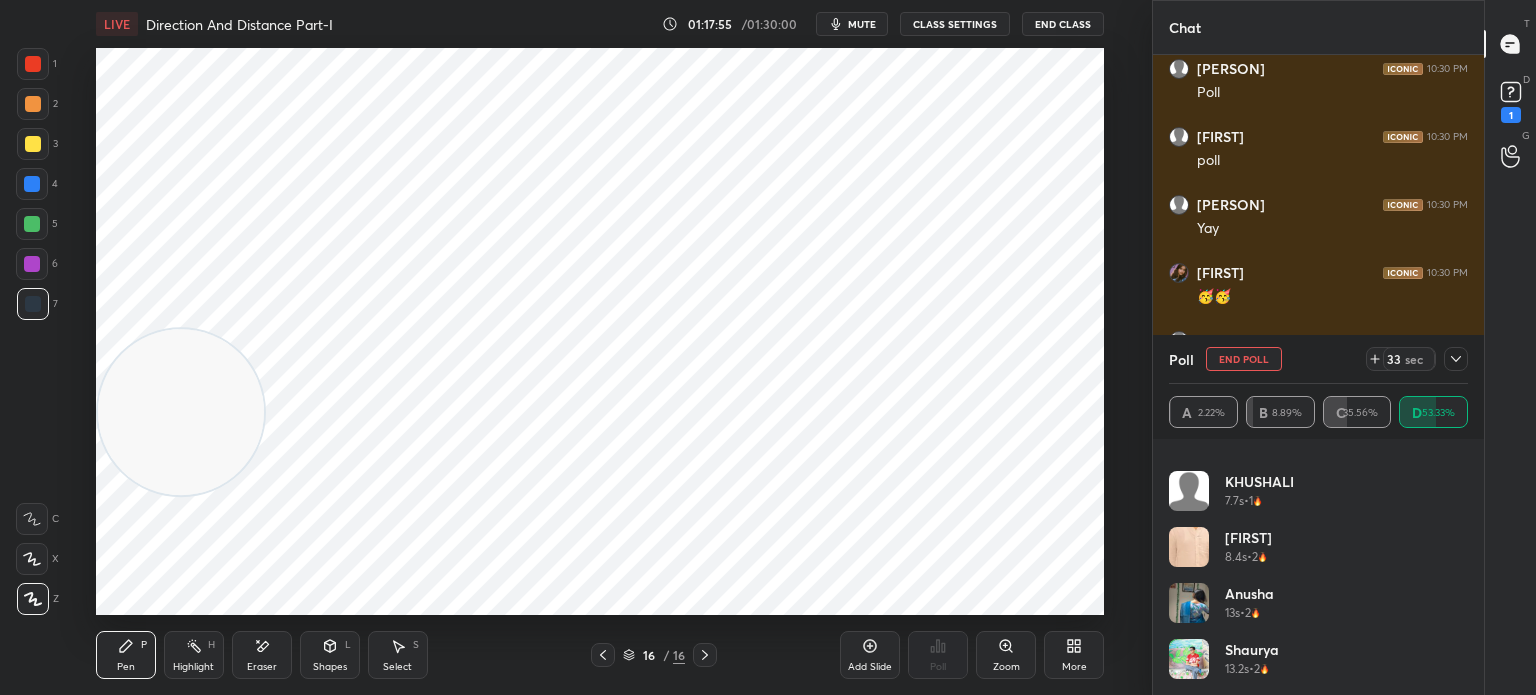 click 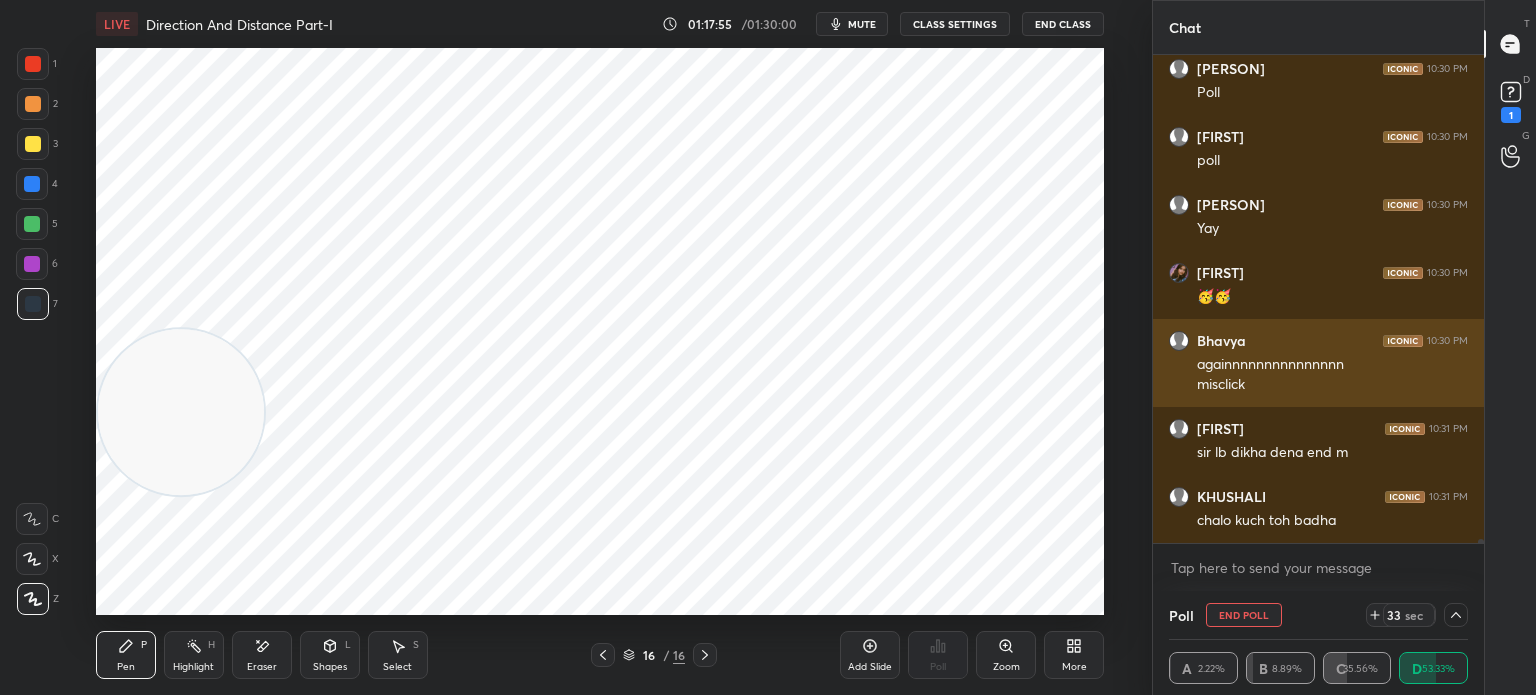 scroll, scrollTop: 70, scrollLeft: 293, axis: both 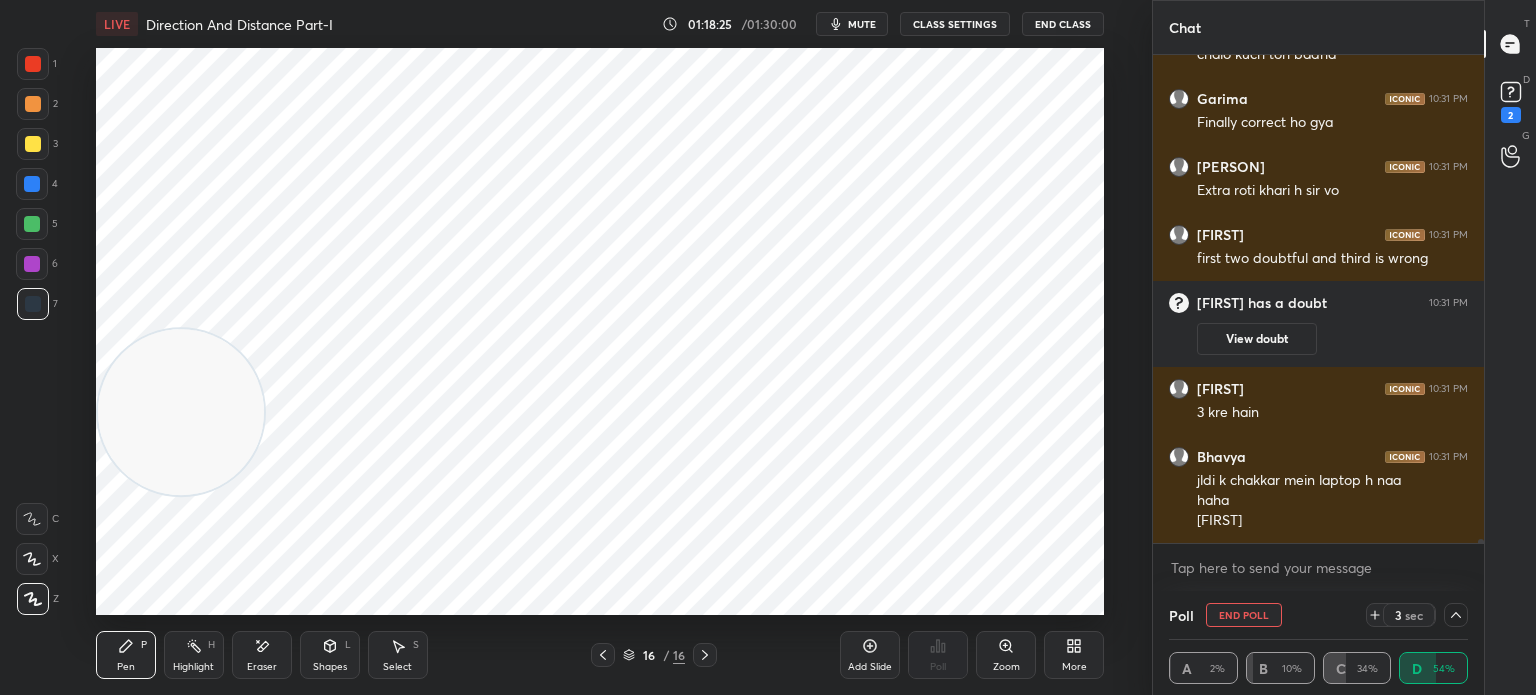 click 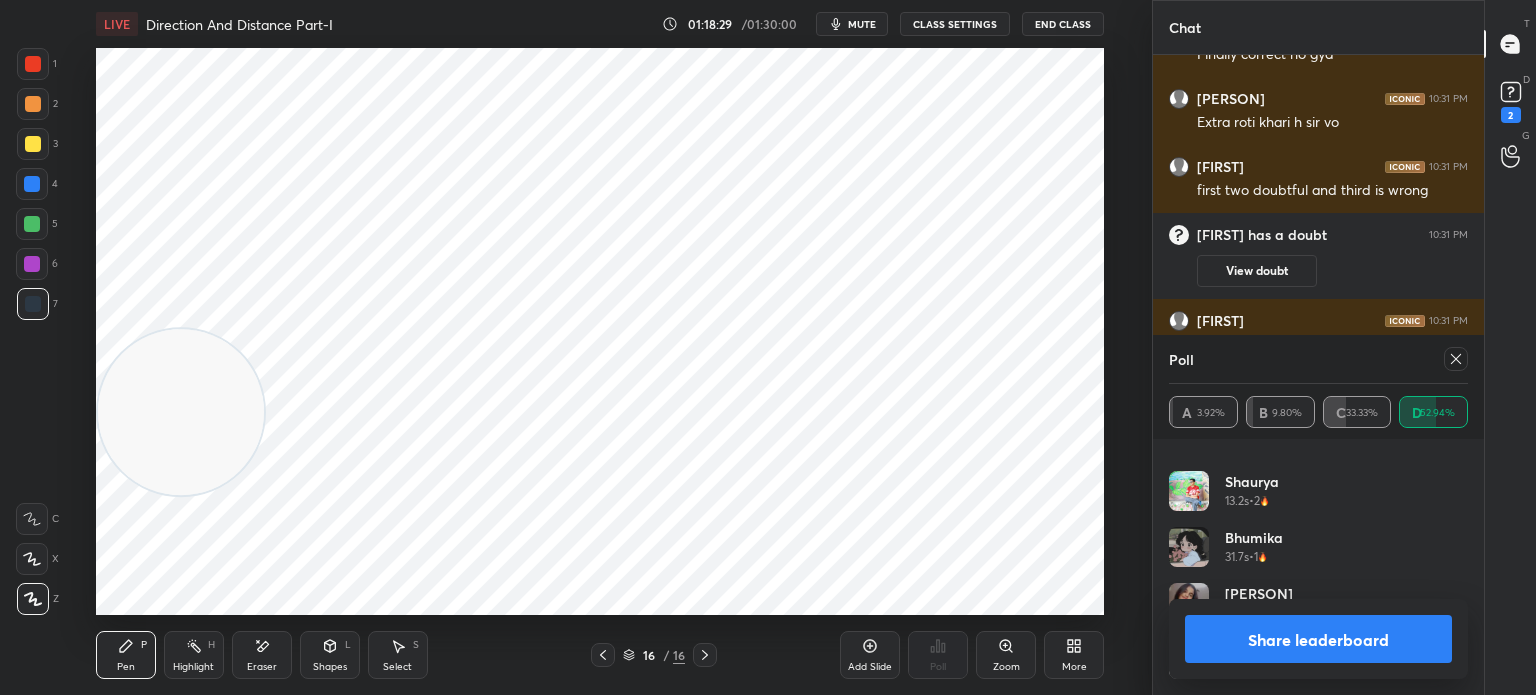 click 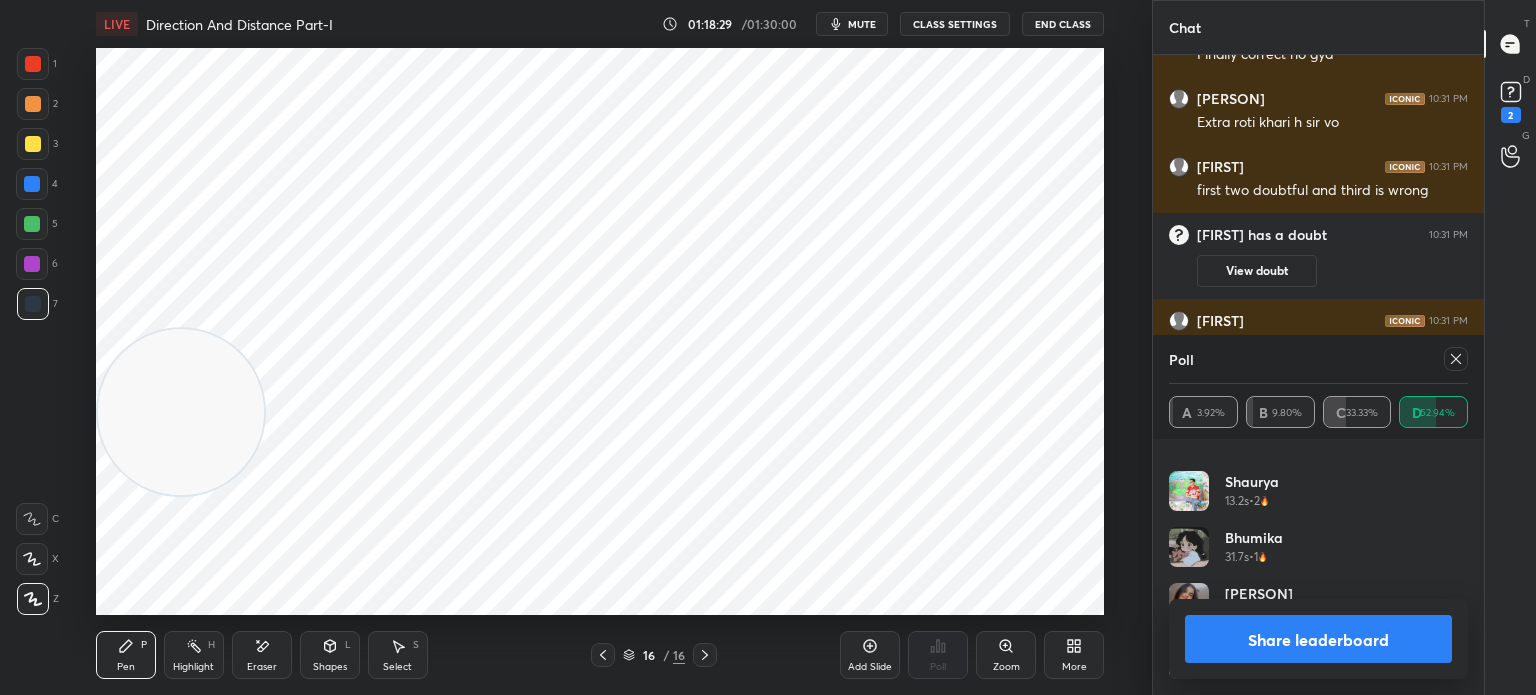 scroll, scrollTop: 0, scrollLeft: 0, axis: both 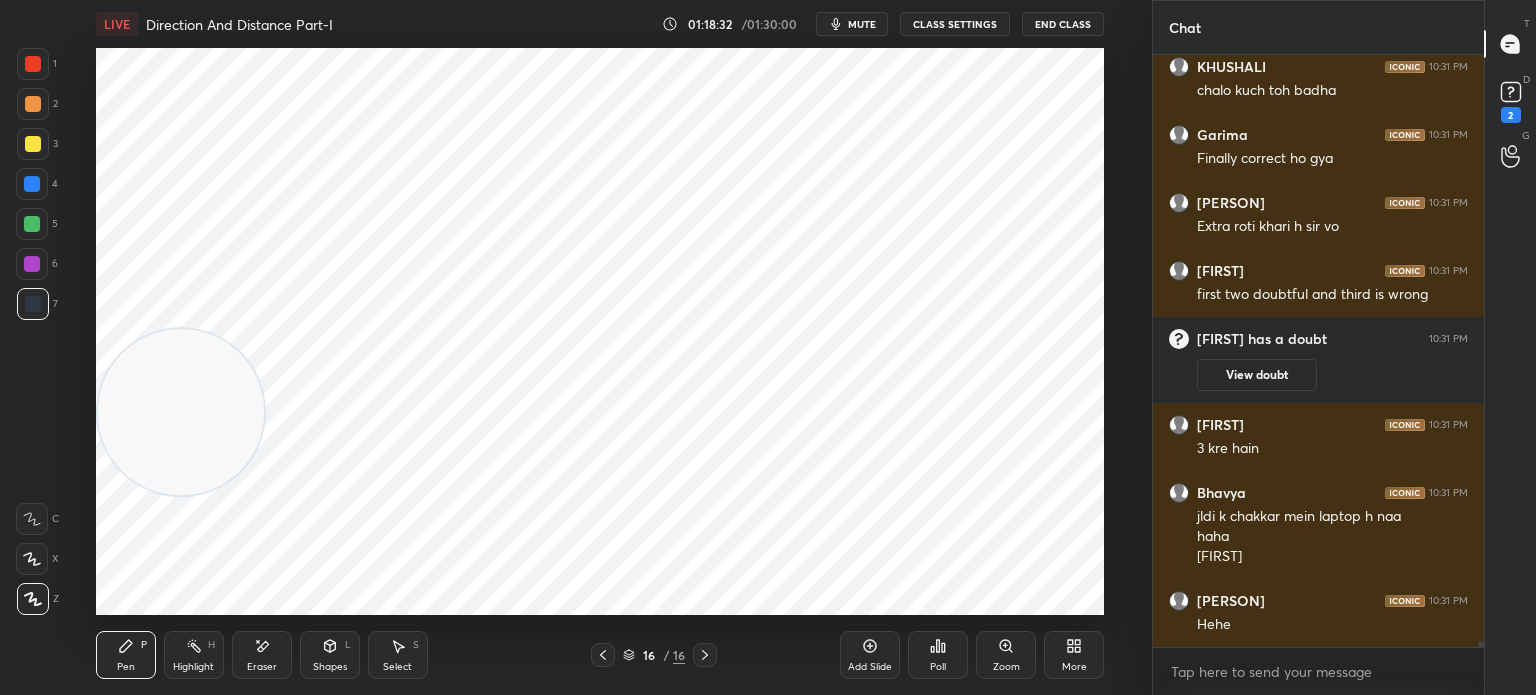 click at bounding box center [33, 304] 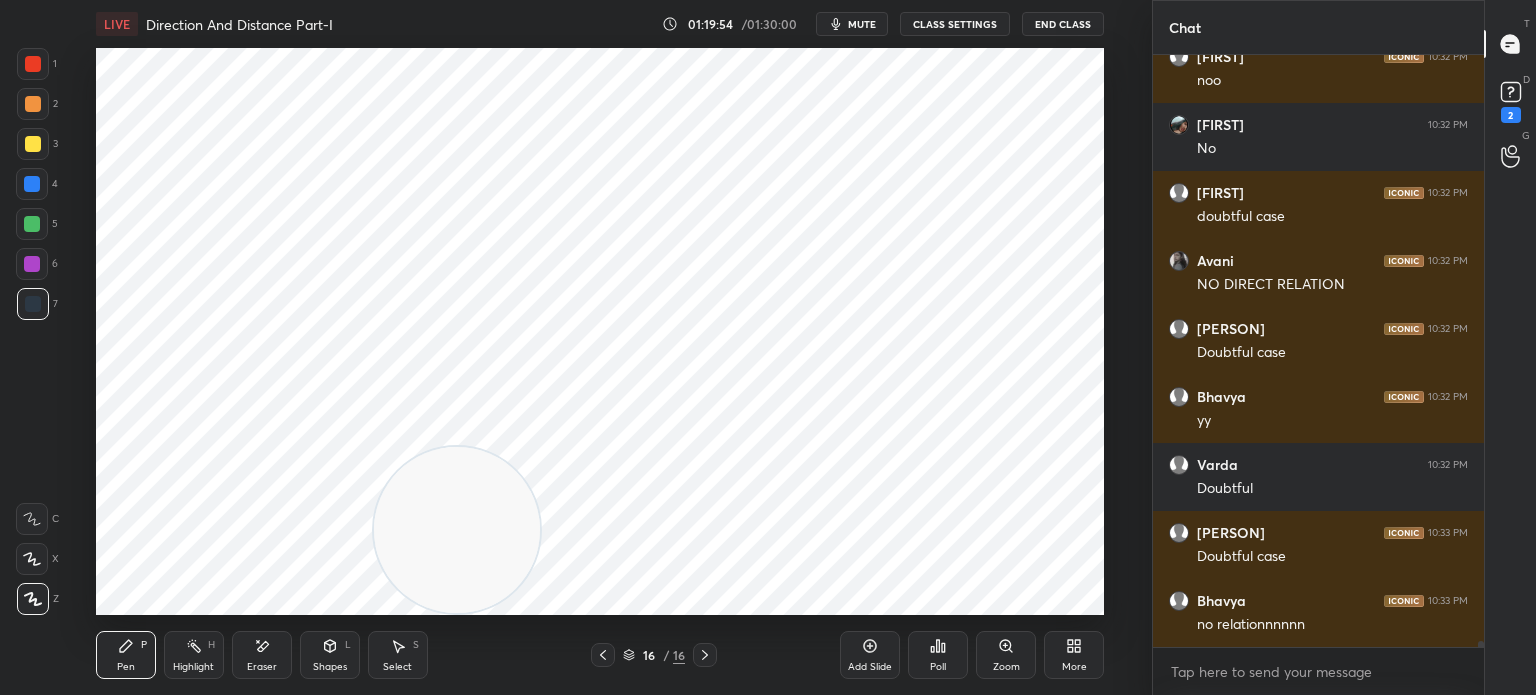 scroll, scrollTop: 61064, scrollLeft: 0, axis: vertical 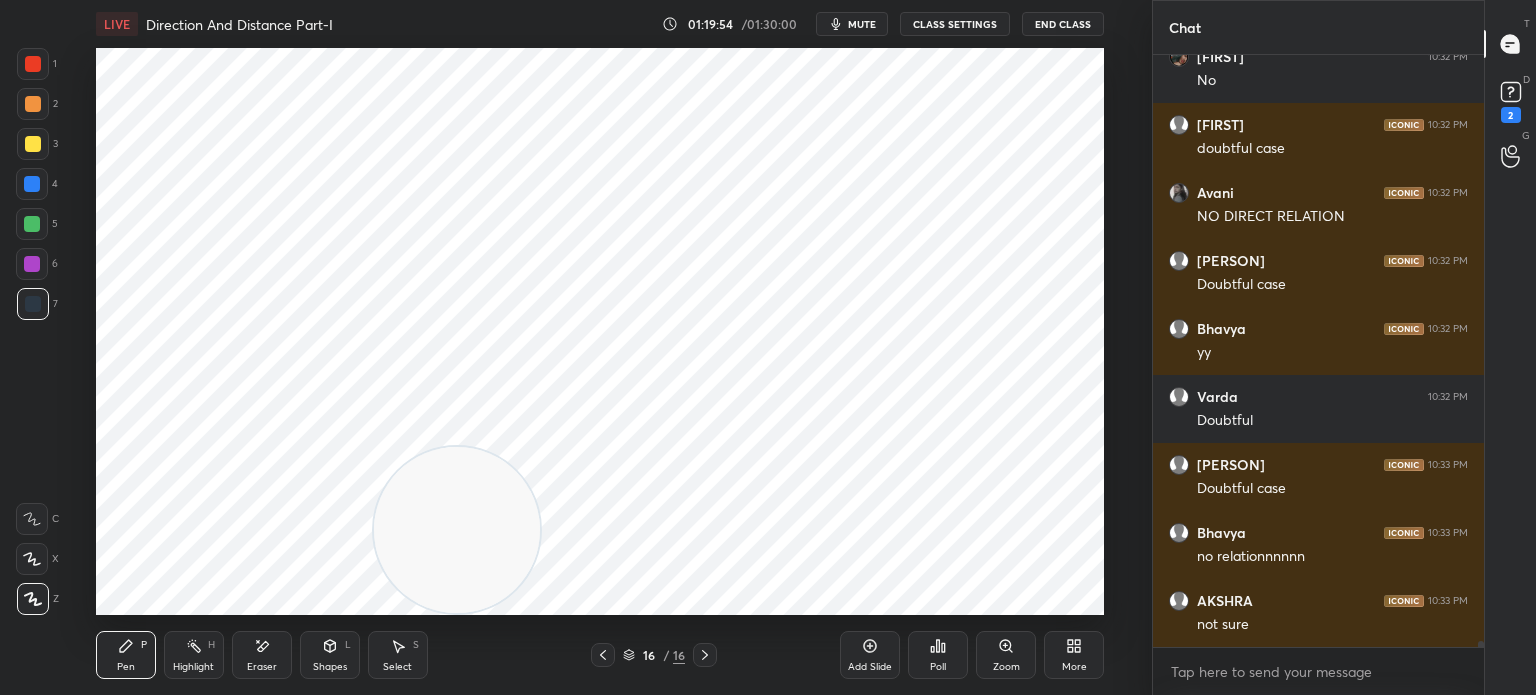 click 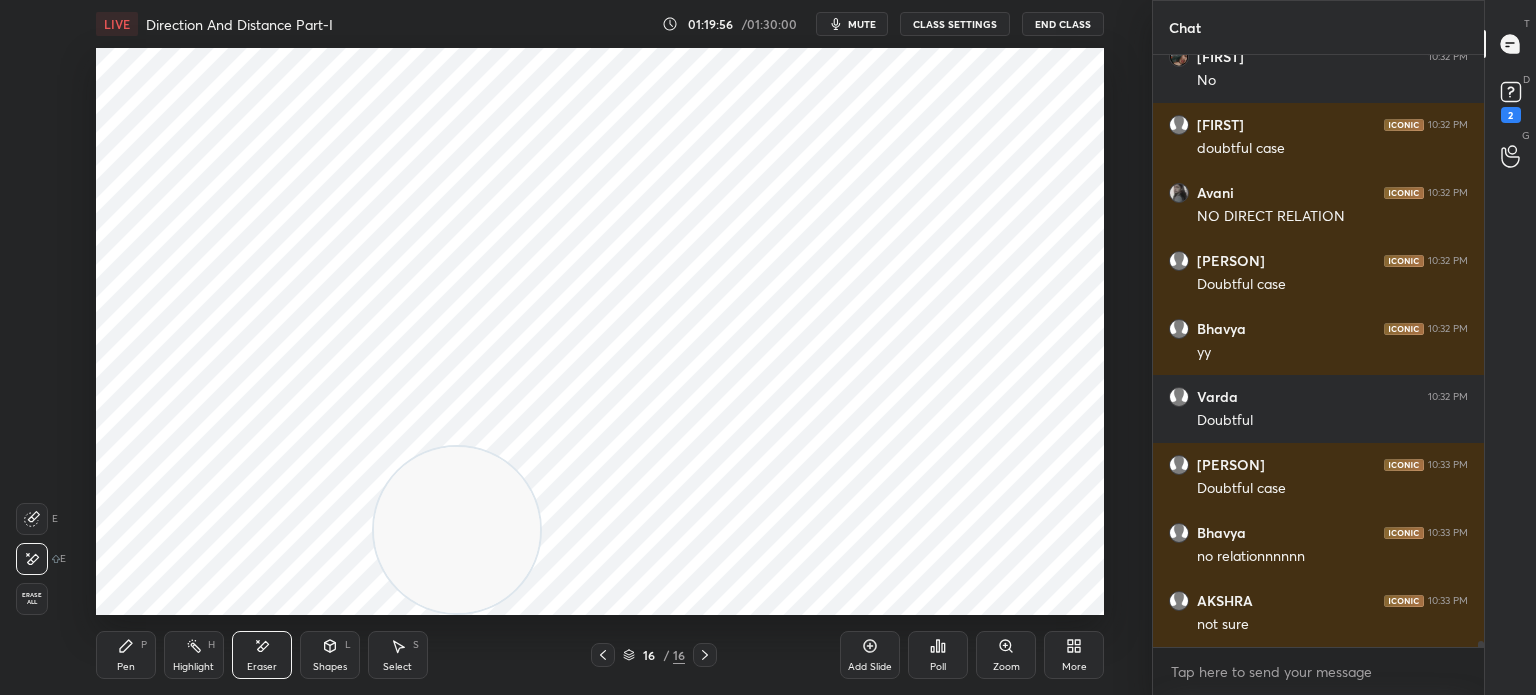 scroll, scrollTop: 61132, scrollLeft: 0, axis: vertical 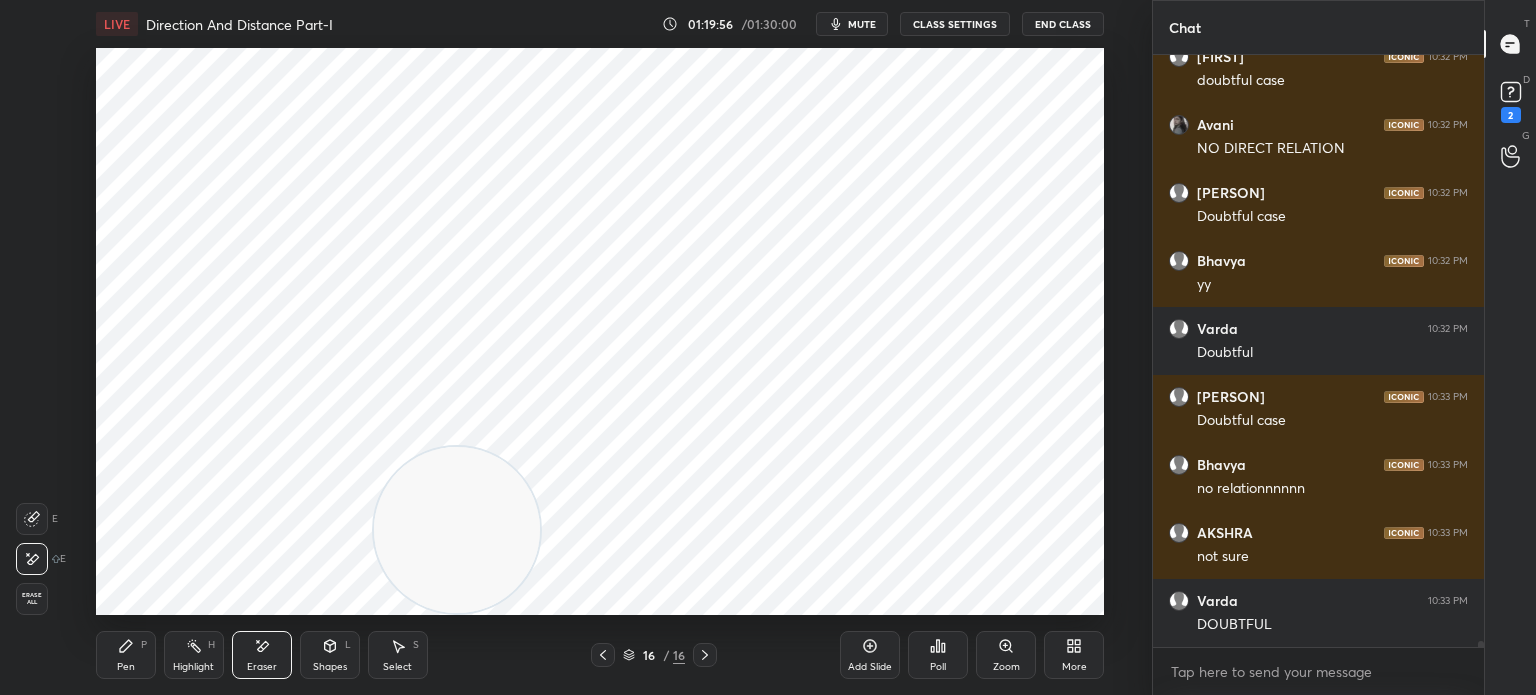 click on "Pen P" at bounding box center [126, 655] 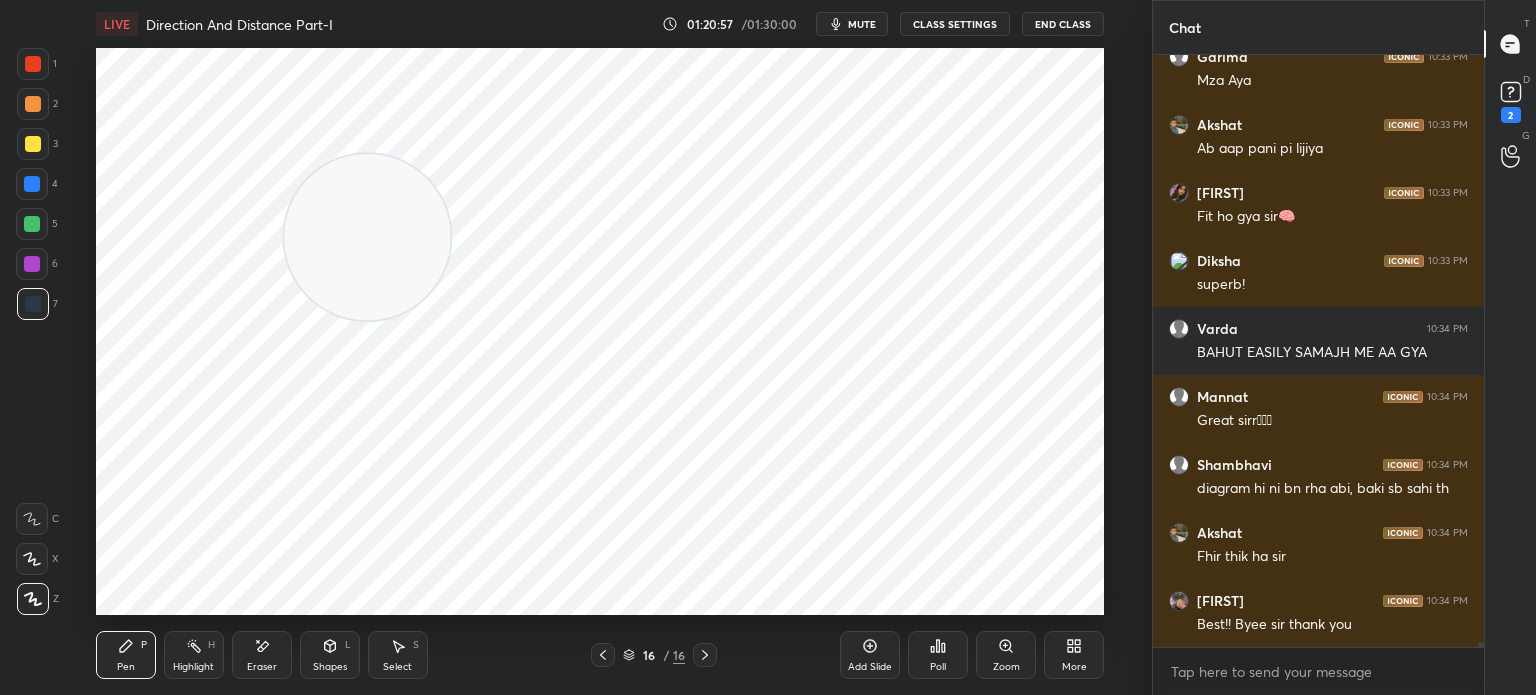 scroll, scrollTop: 63678, scrollLeft: 0, axis: vertical 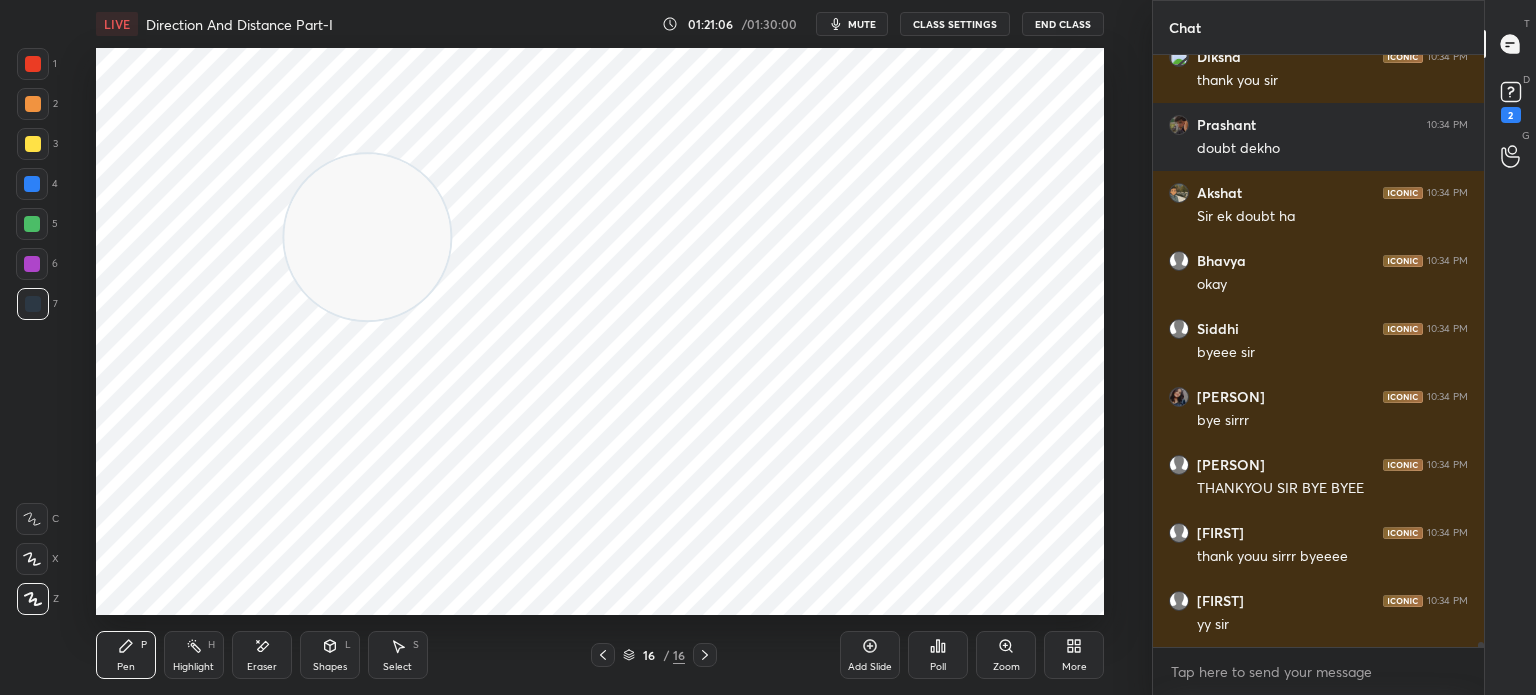 click on "End Class" at bounding box center [1063, 24] 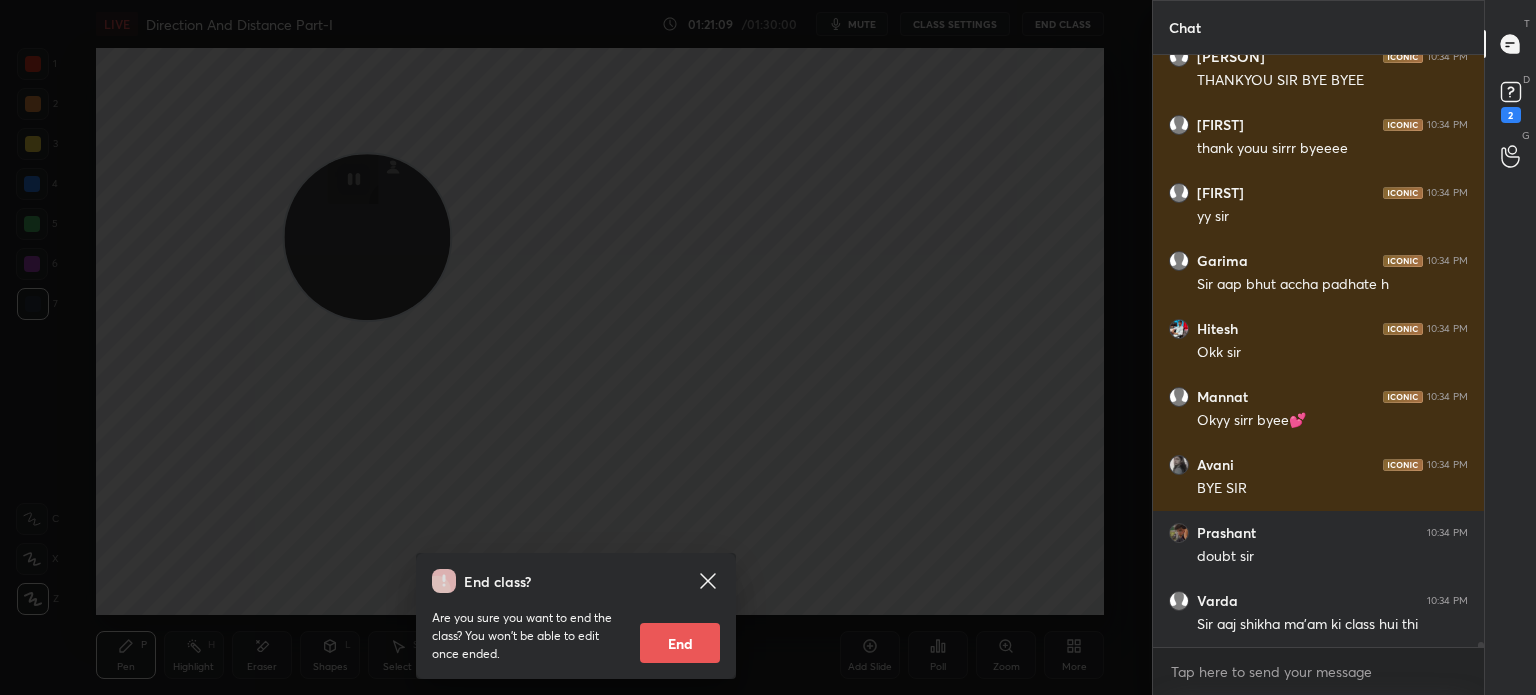 click on "End class? Are you sure you want to end the class? You won’t be able to edit once ended. End" at bounding box center [576, 347] 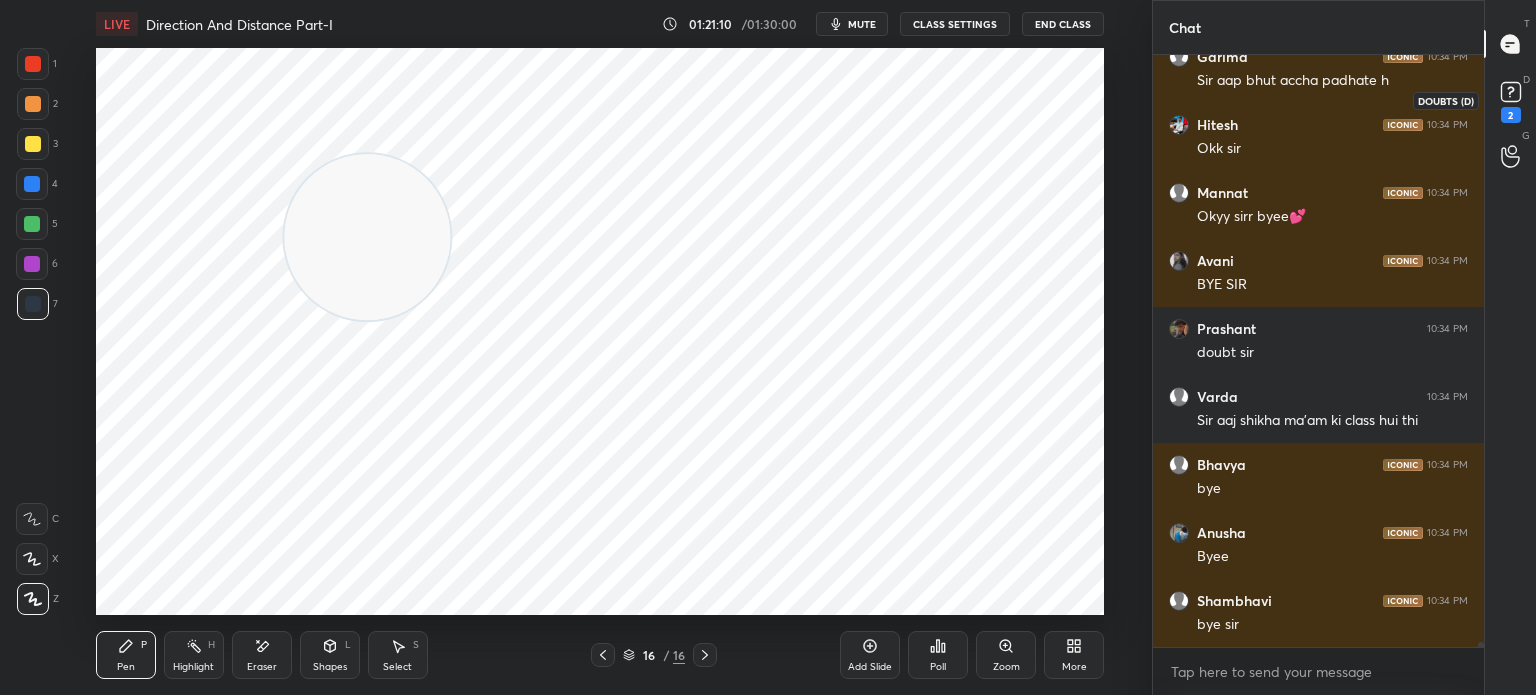 click on "2" at bounding box center [1511, 115] 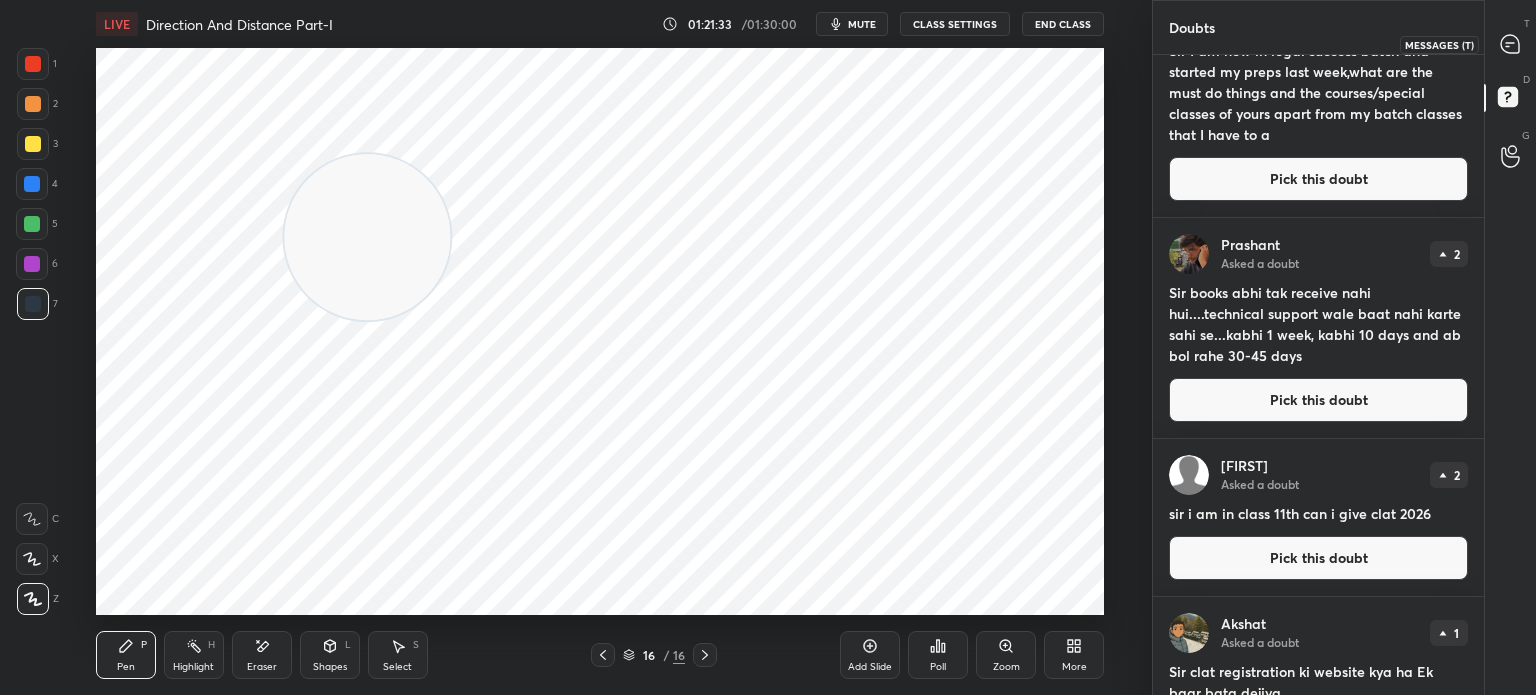 click 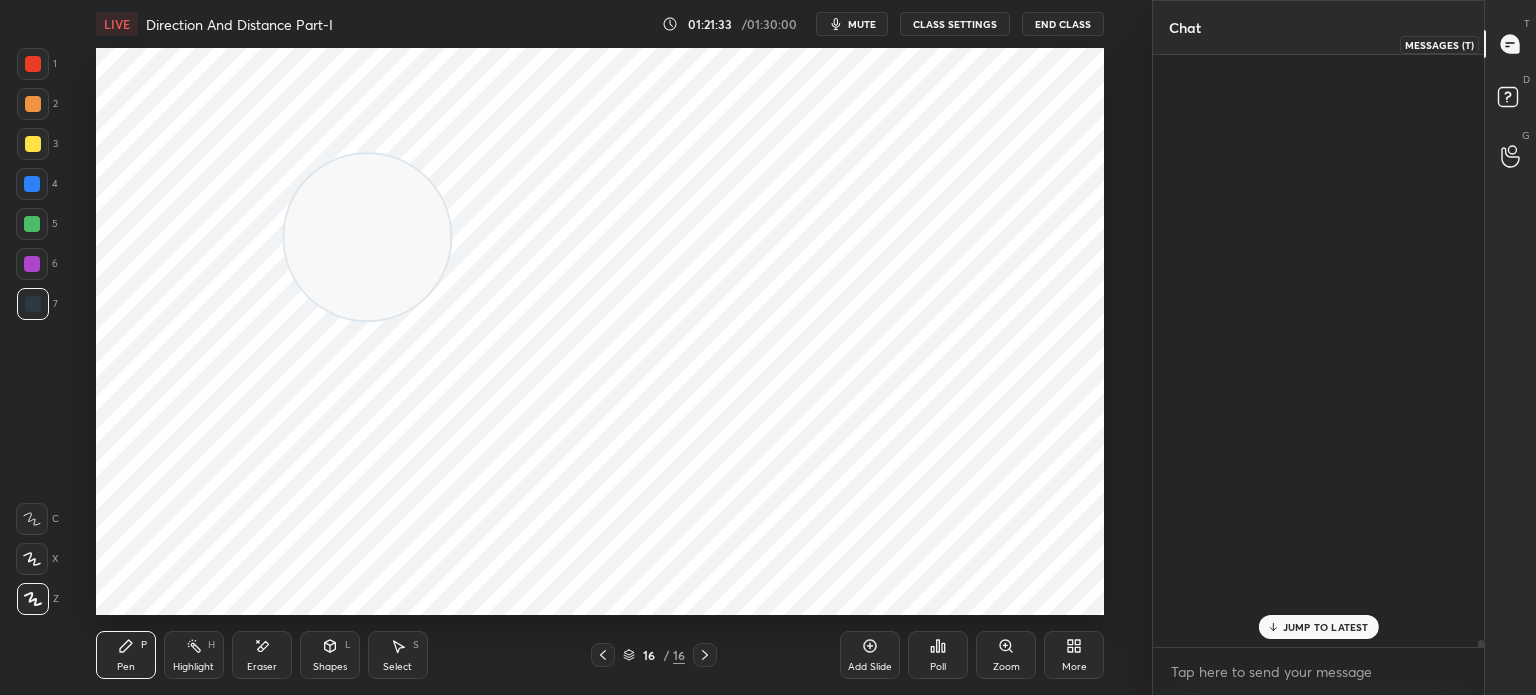 scroll, scrollTop: 66146, scrollLeft: 0, axis: vertical 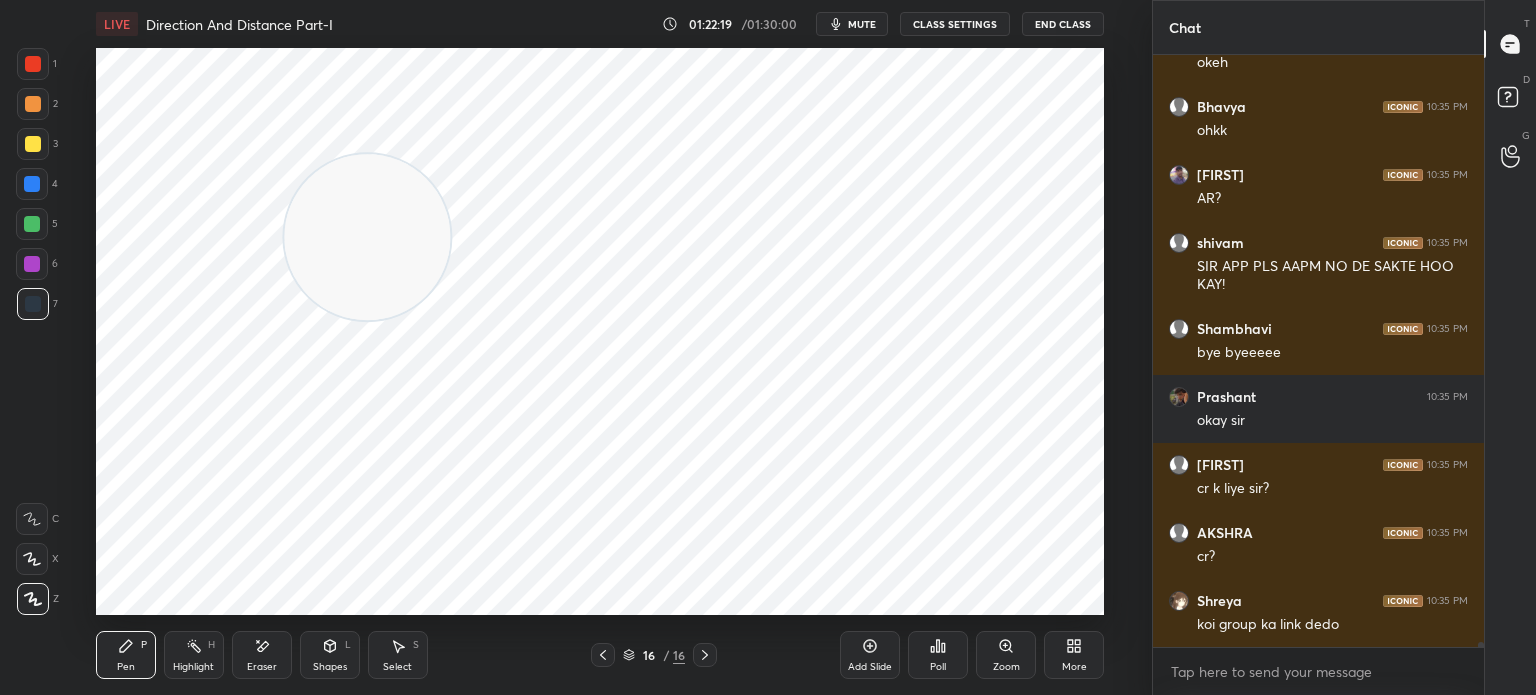 click on "End Class" at bounding box center [1063, 24] 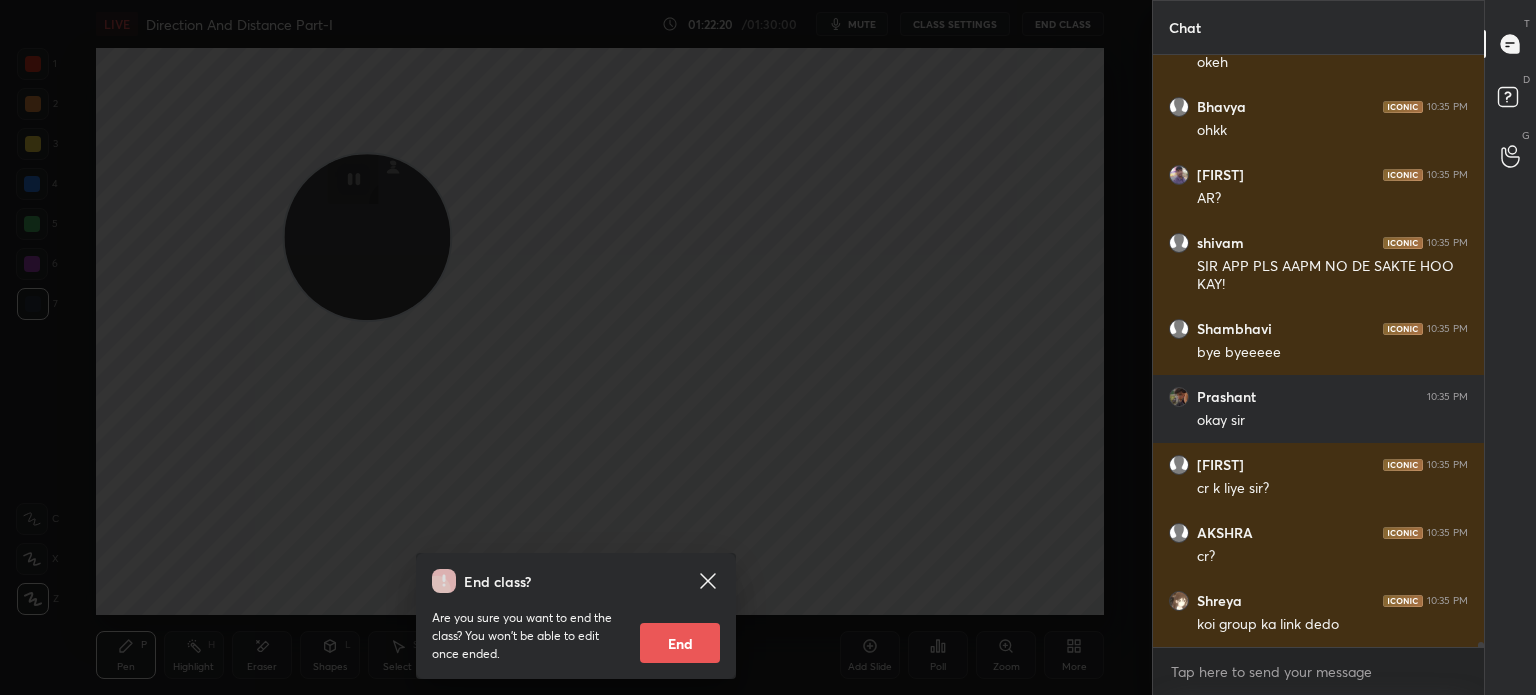 scroll, scrollTop: 66100, scrollLeft: 0, axis: vertical 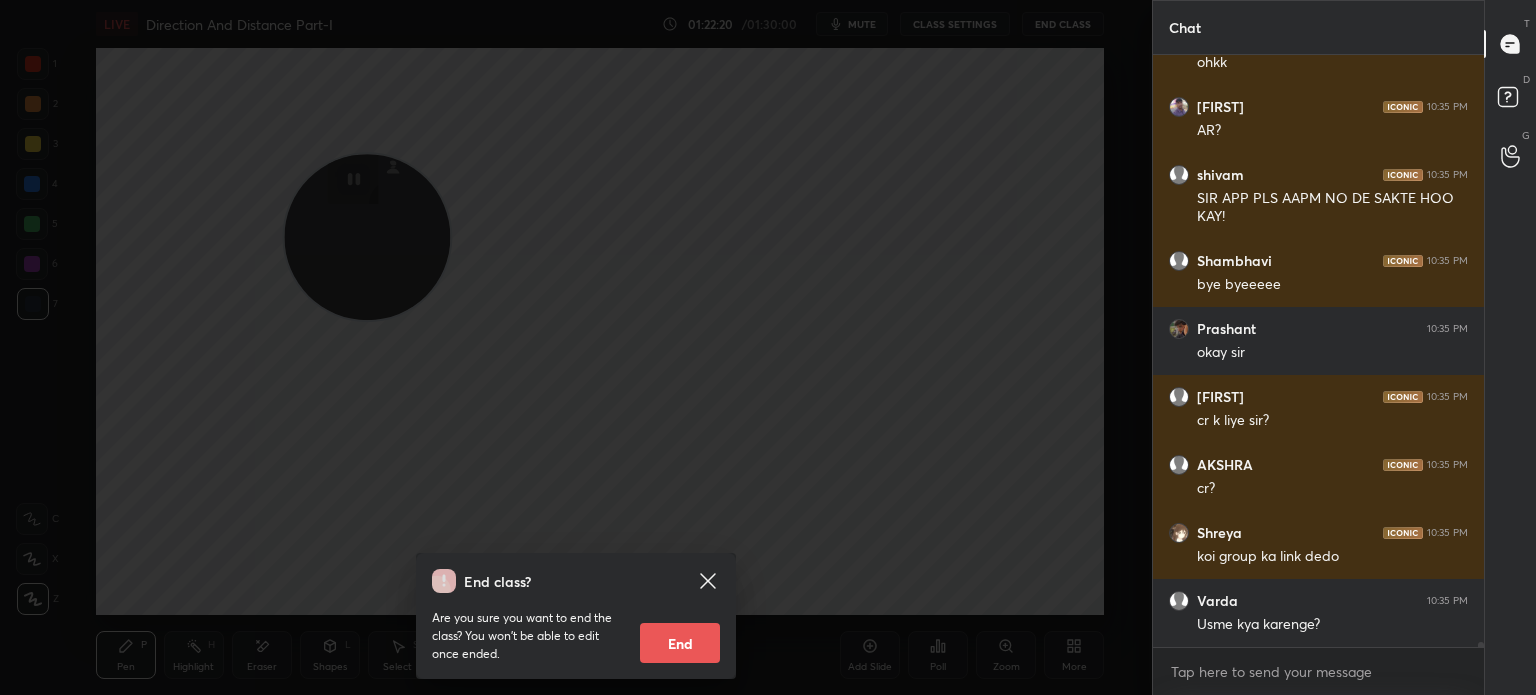 click on "End" at bounding box center (680, 643) 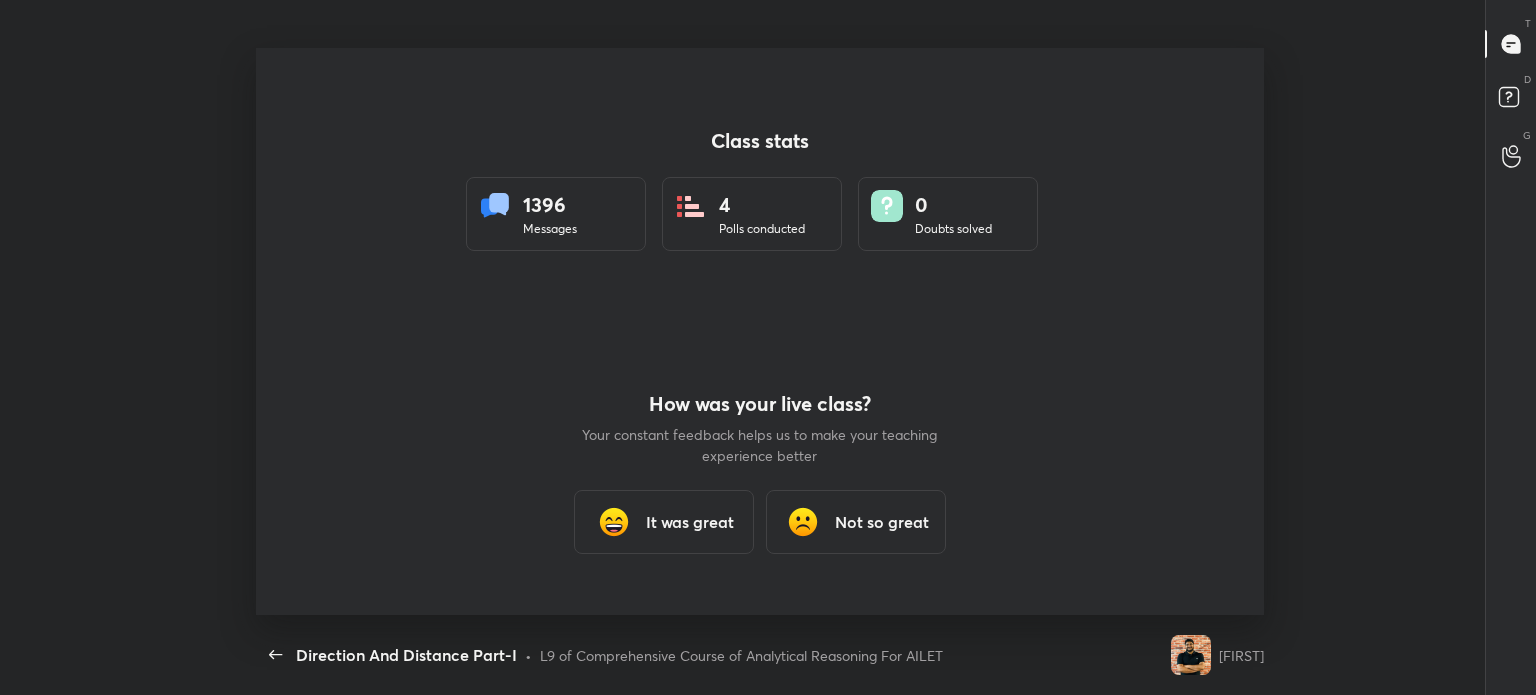 scroll, scrollTop: 99432, scrollLeft: 98814, axis: both 